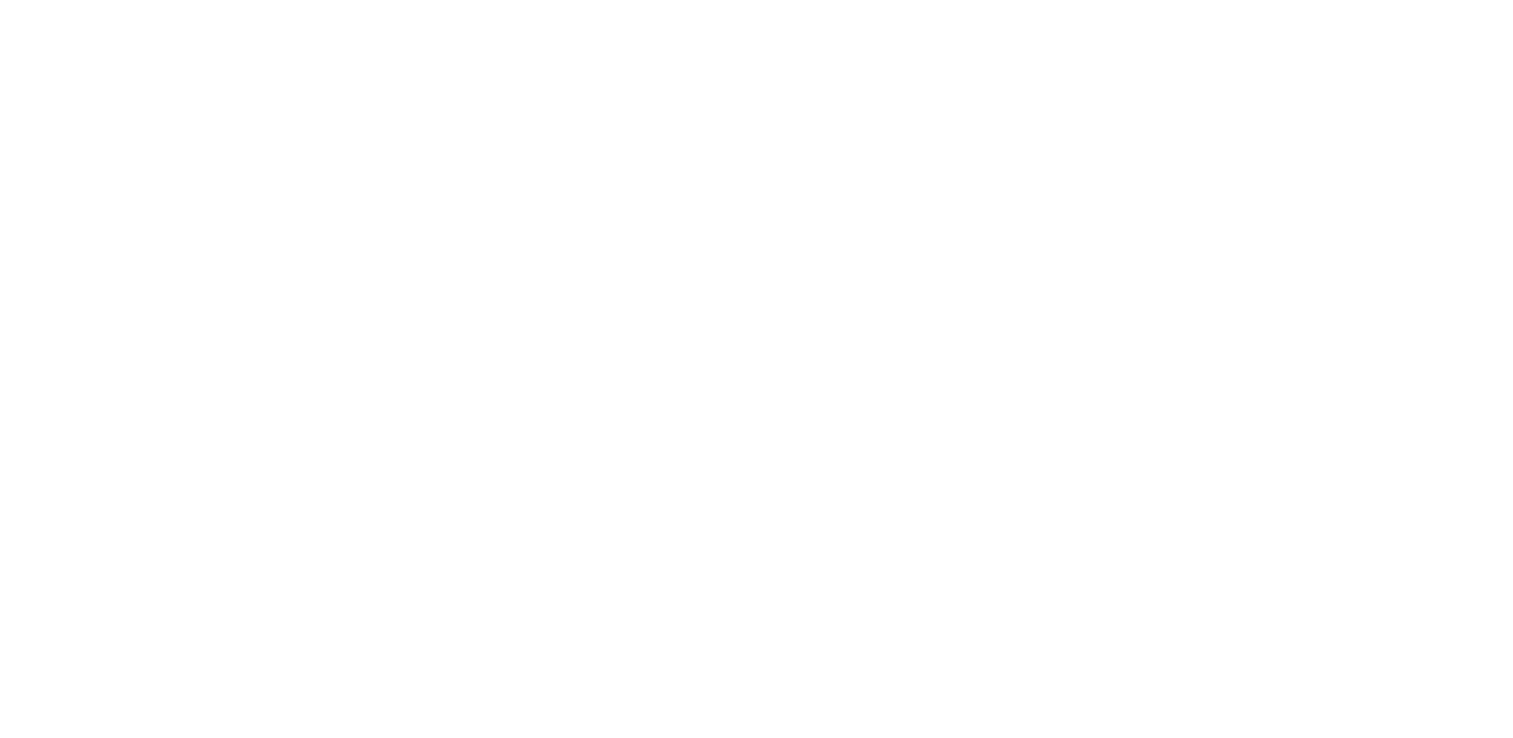 scroll, scrollTop: 0, scrollLeft: 0, axis: both 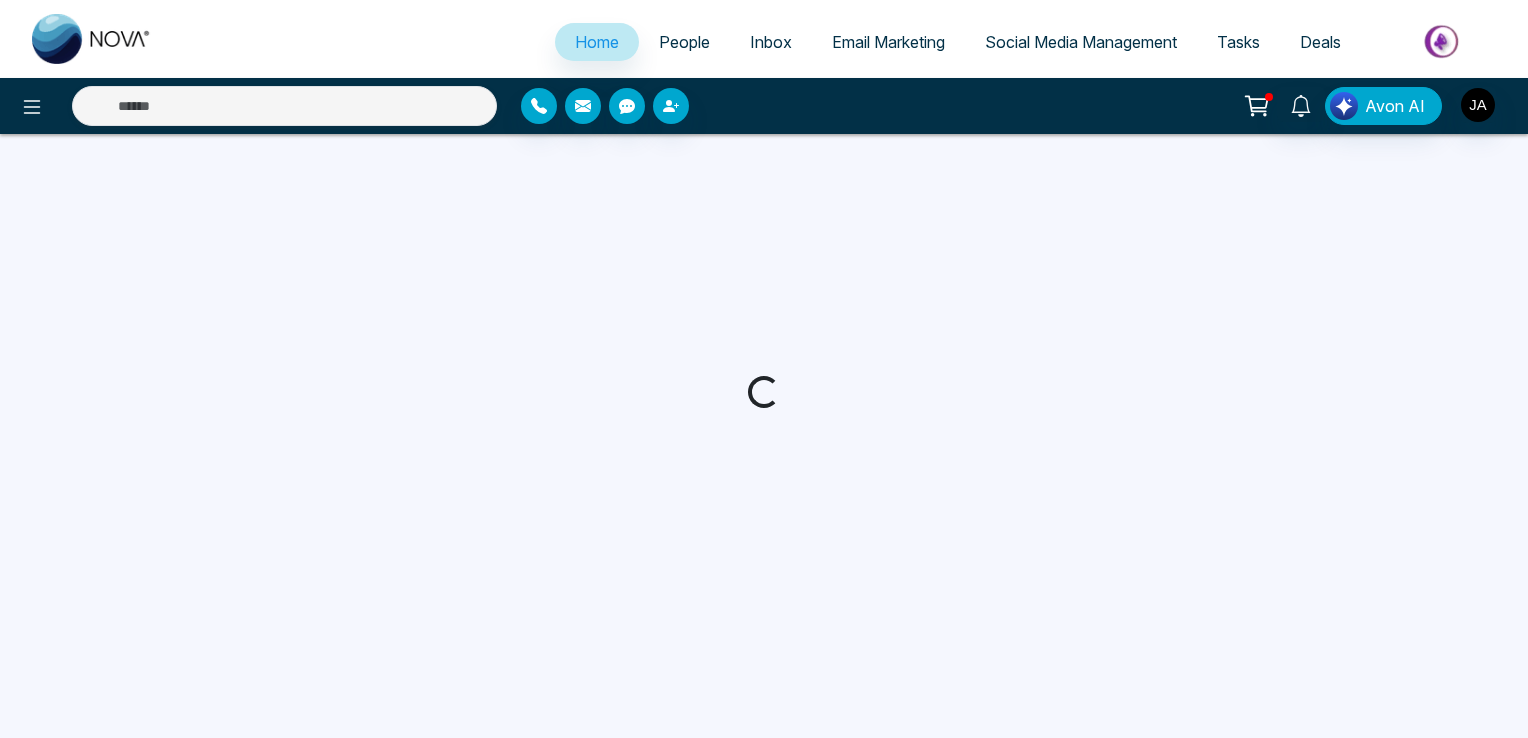 select on "*" 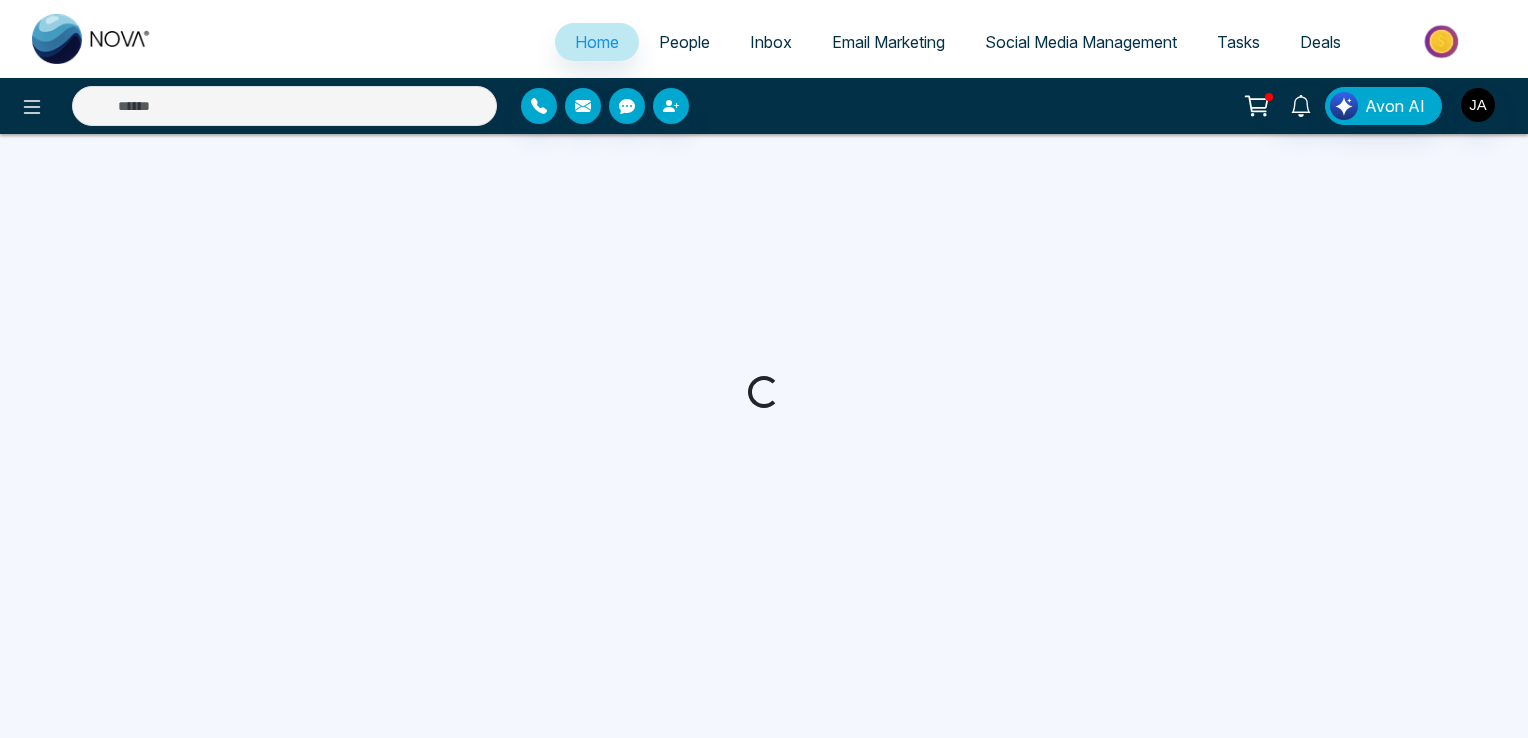 select on "*" 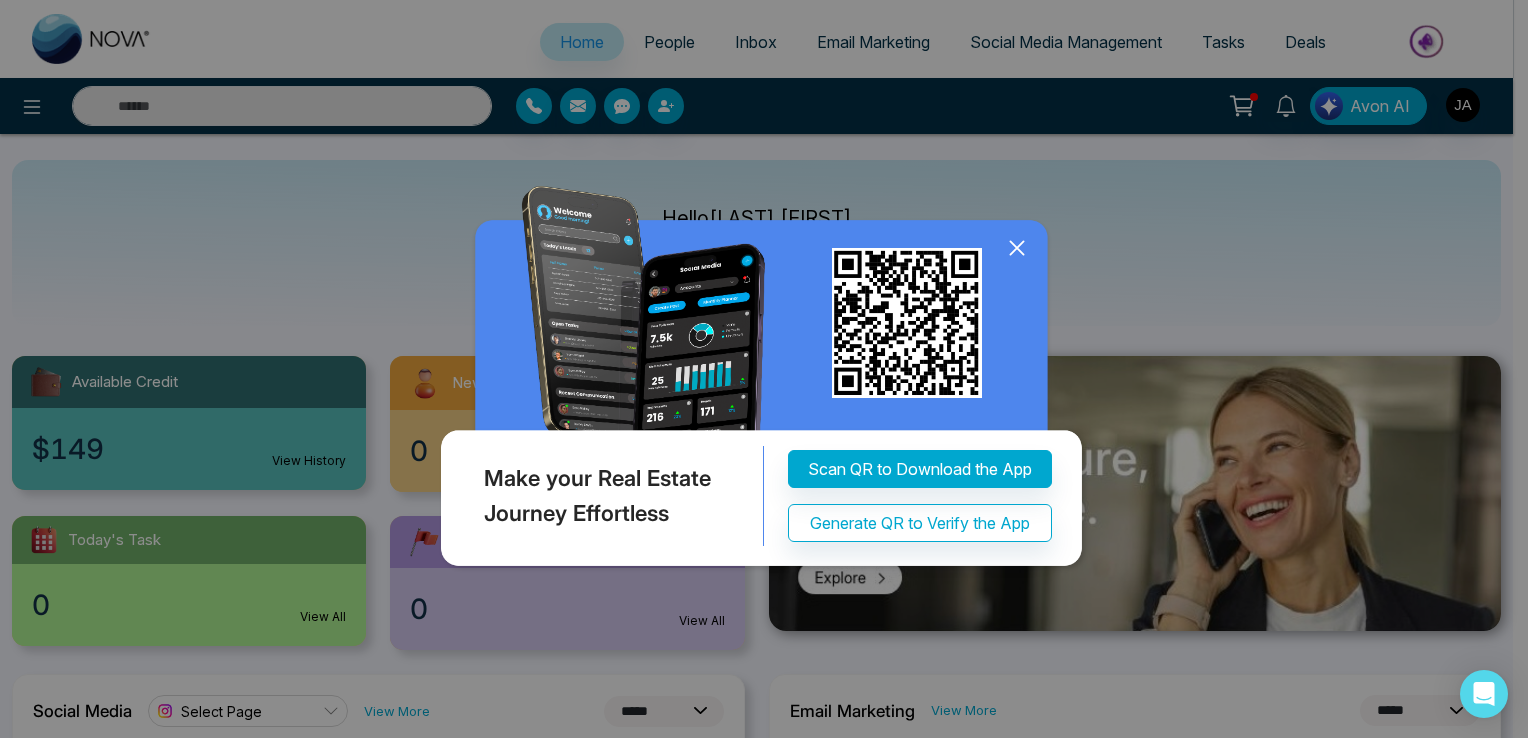 click 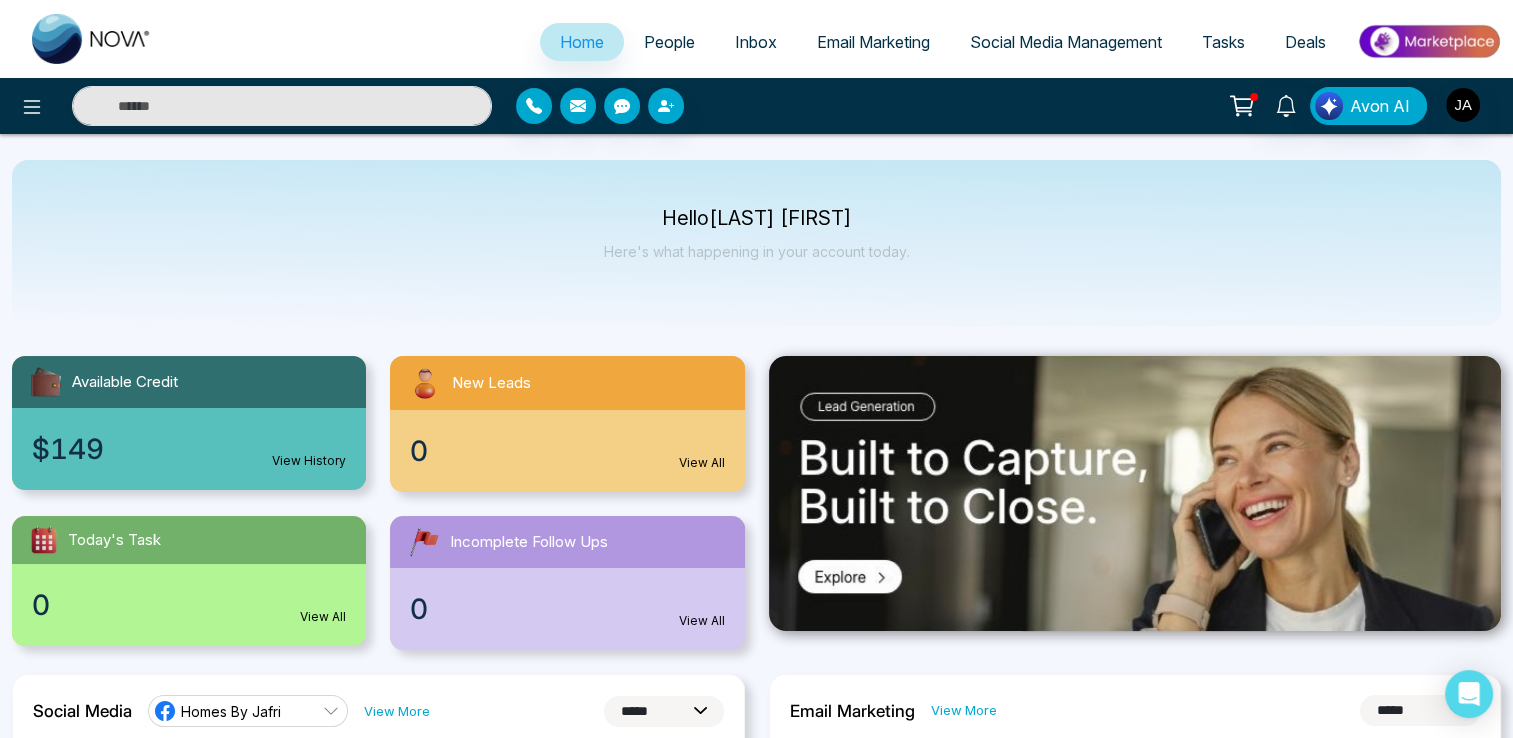 click 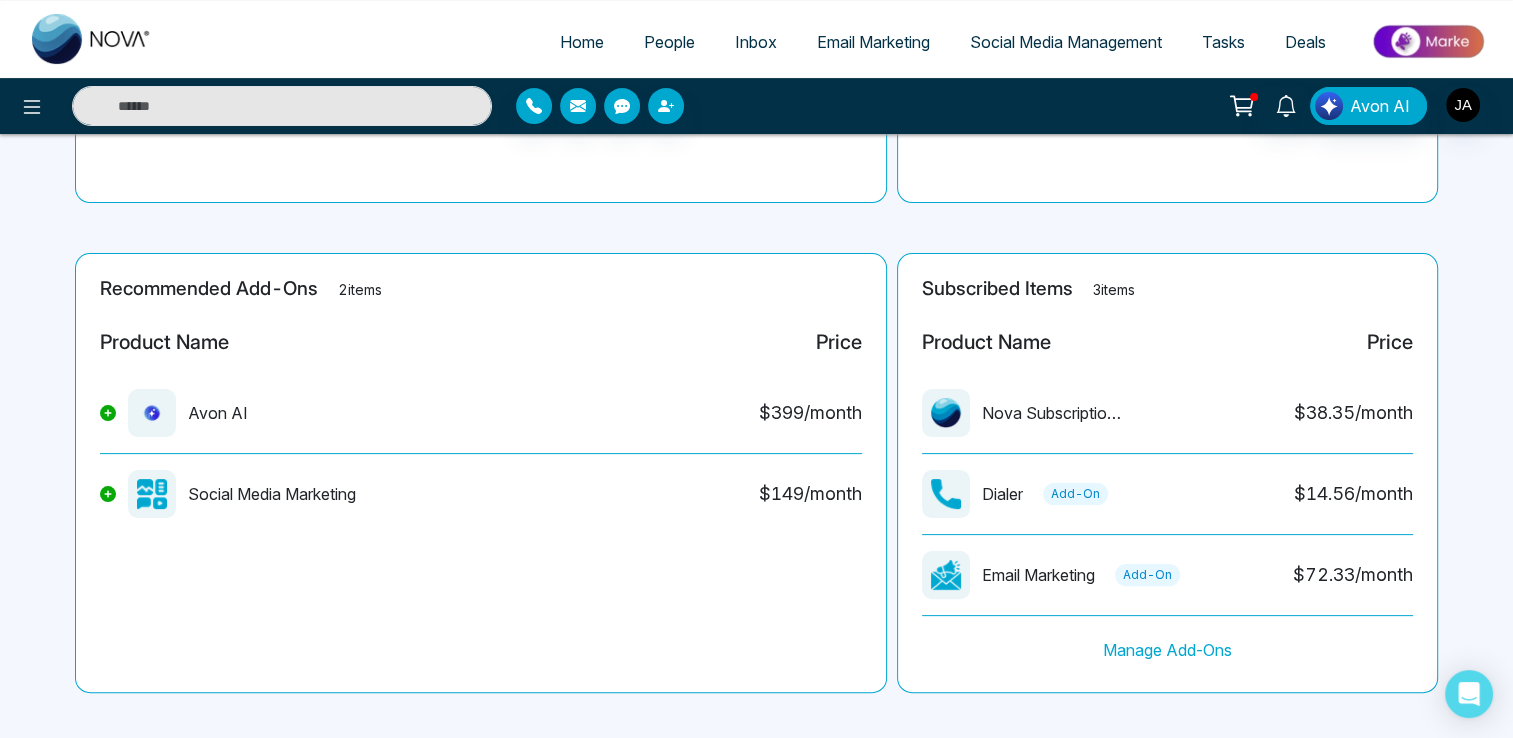scroll, scrollTop: 0, scrollLeft: 0, axis: both 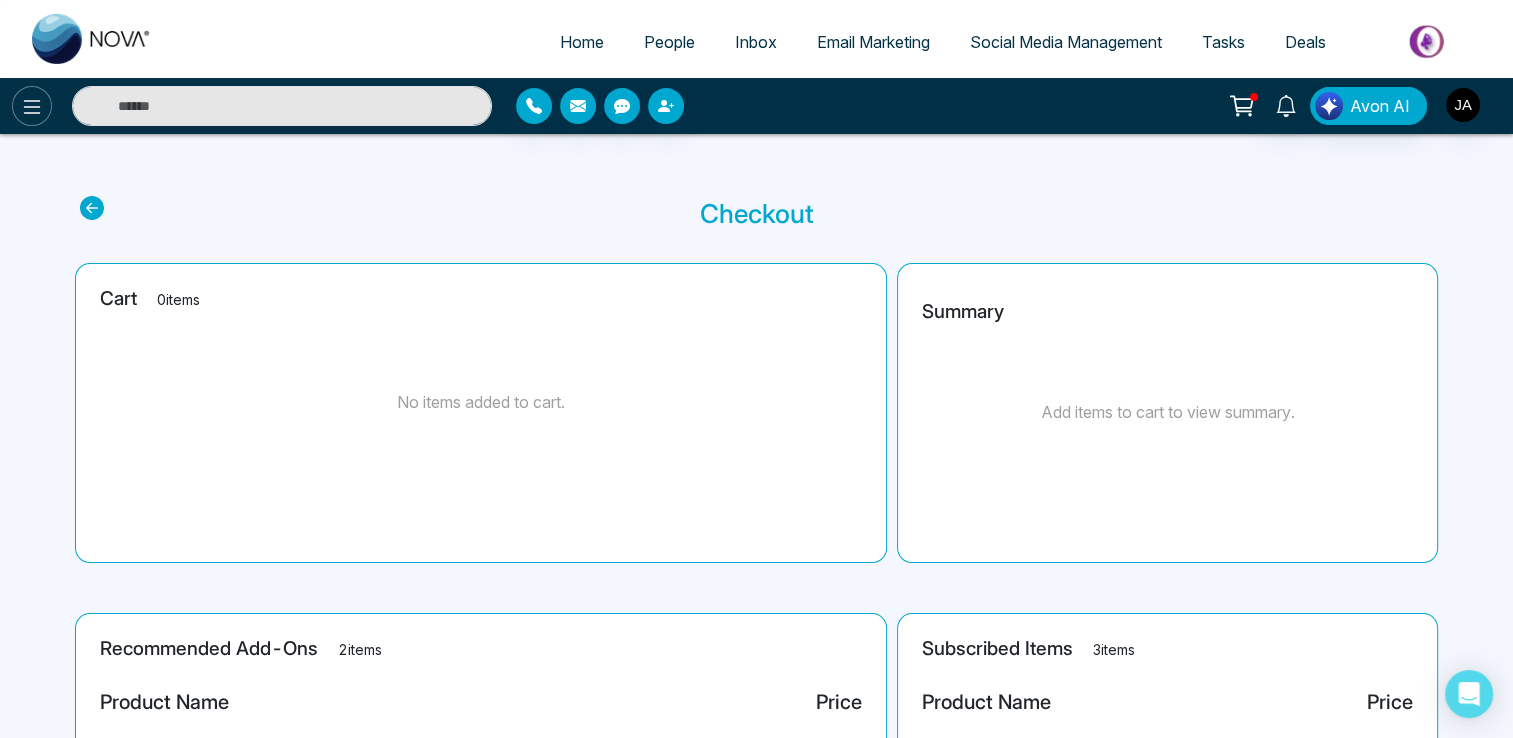 click 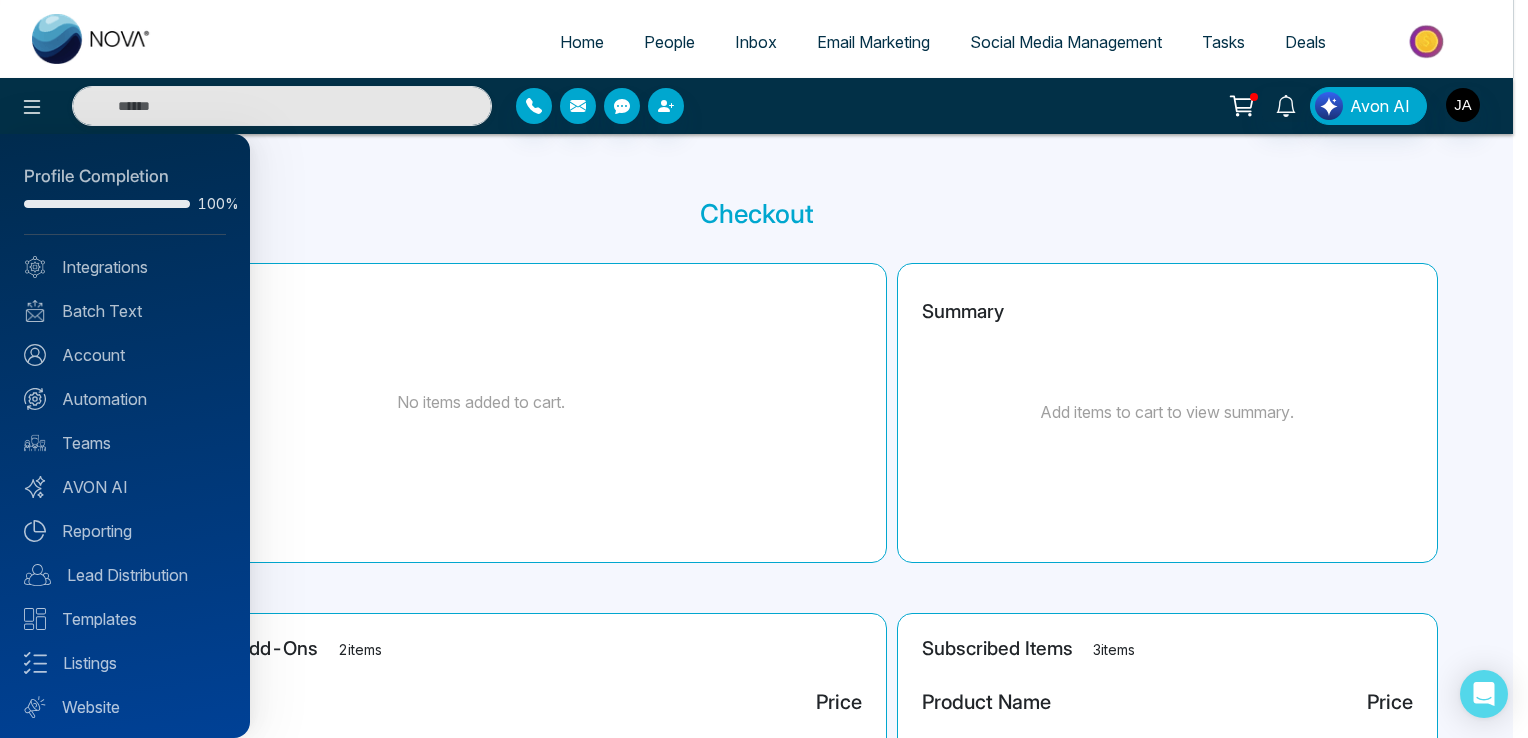 click at bounding box center [764, 369] 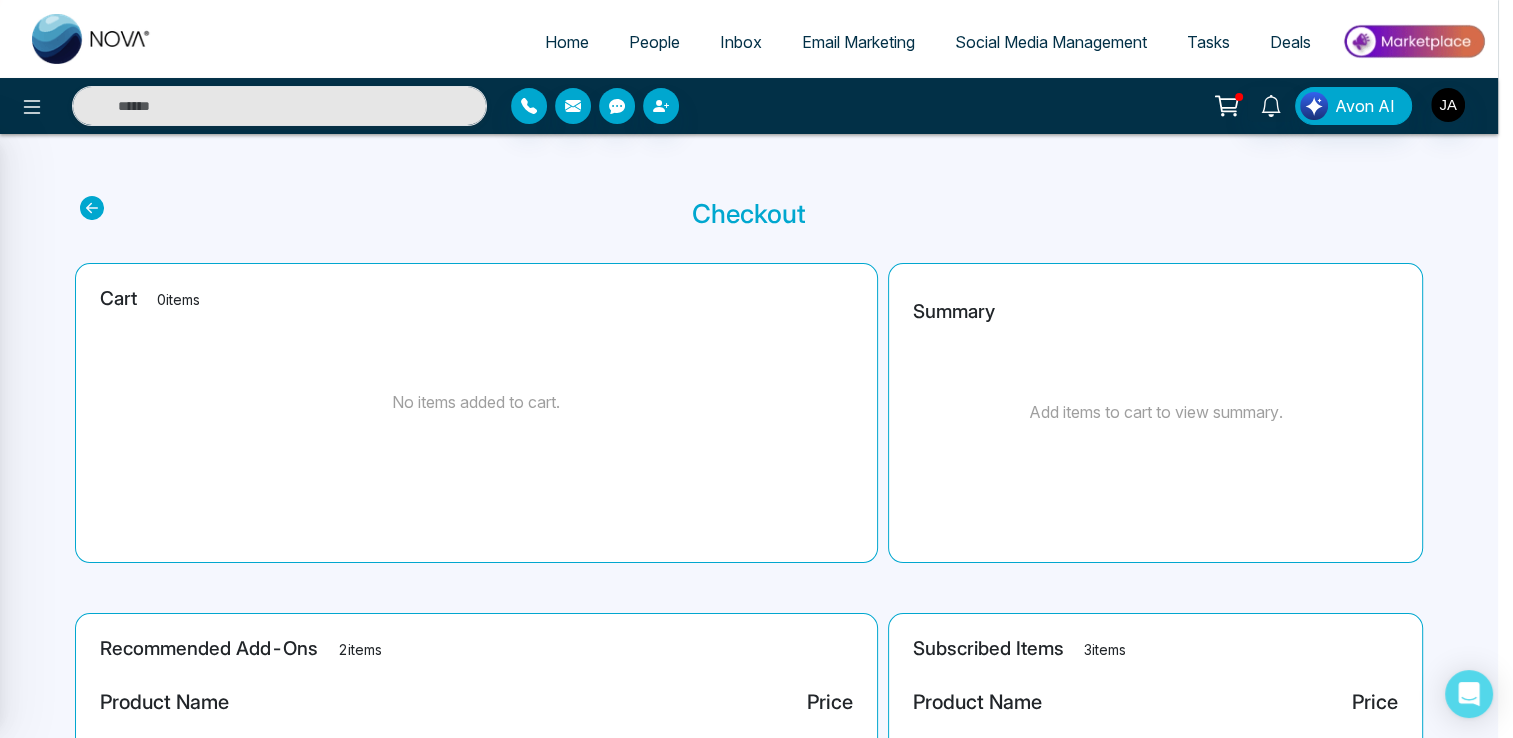 click on "Email Marketing" at bounding box center [858, 42] 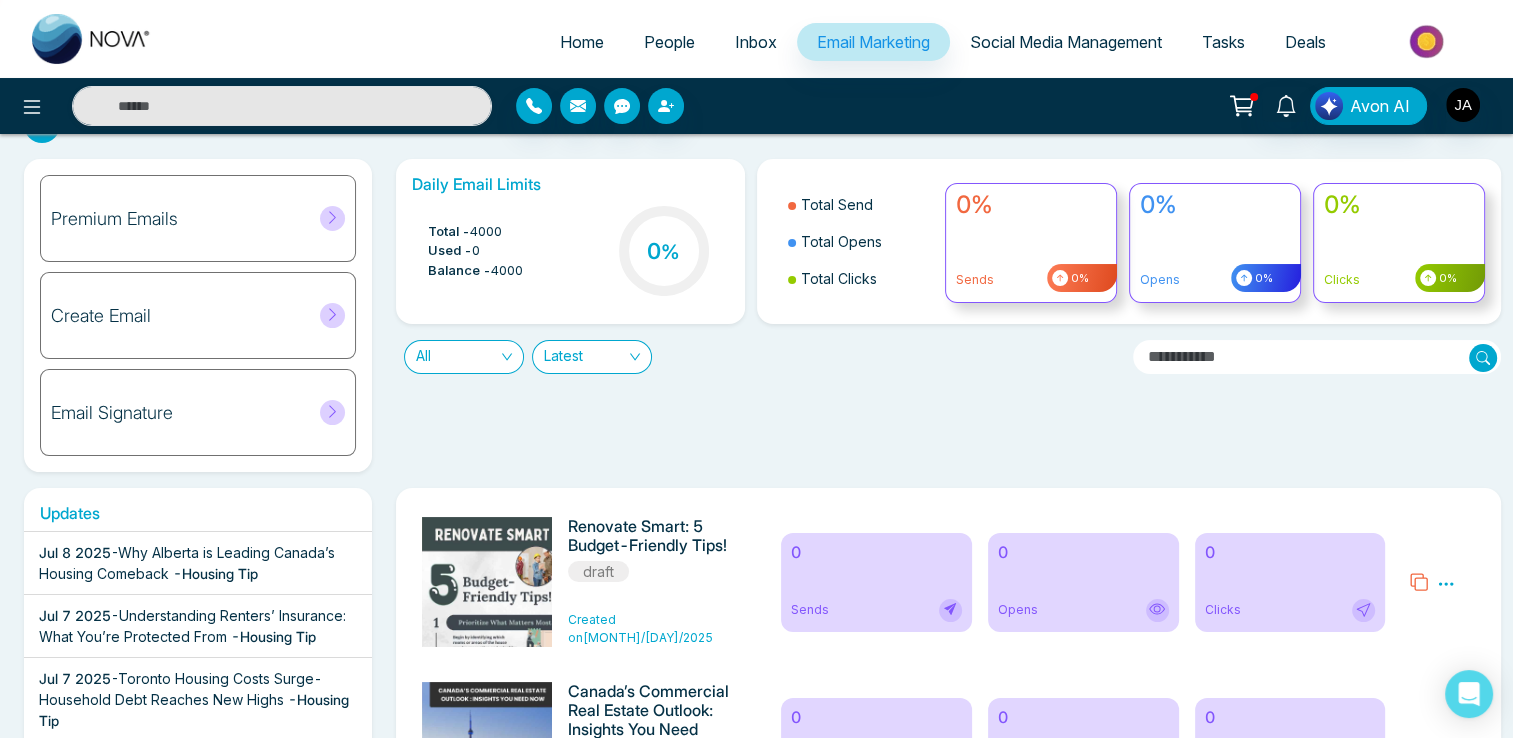 scroll, scrollTop: 0, scrollLeft: 0, axis: both 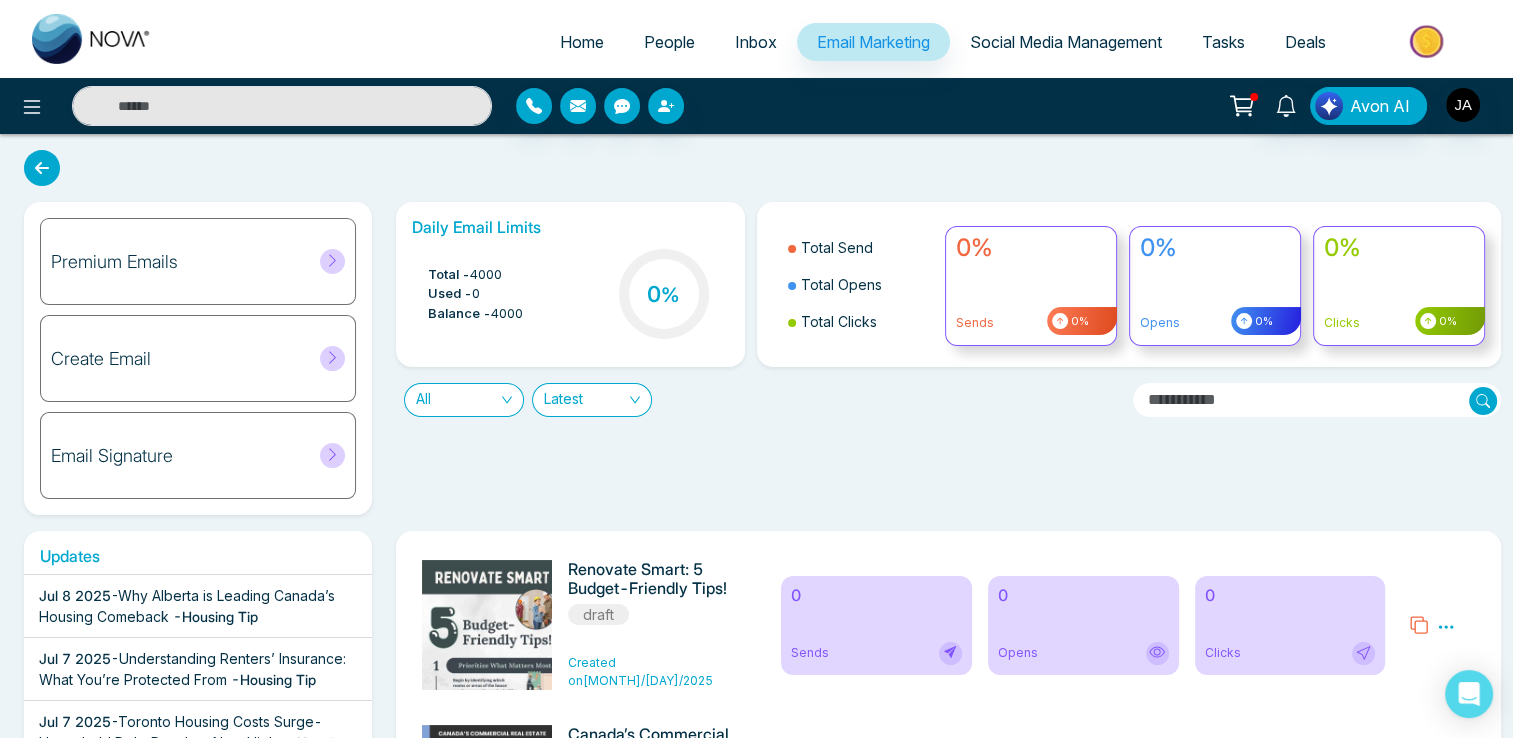 click on "Premium Emails" at bounding box center [198, 261] 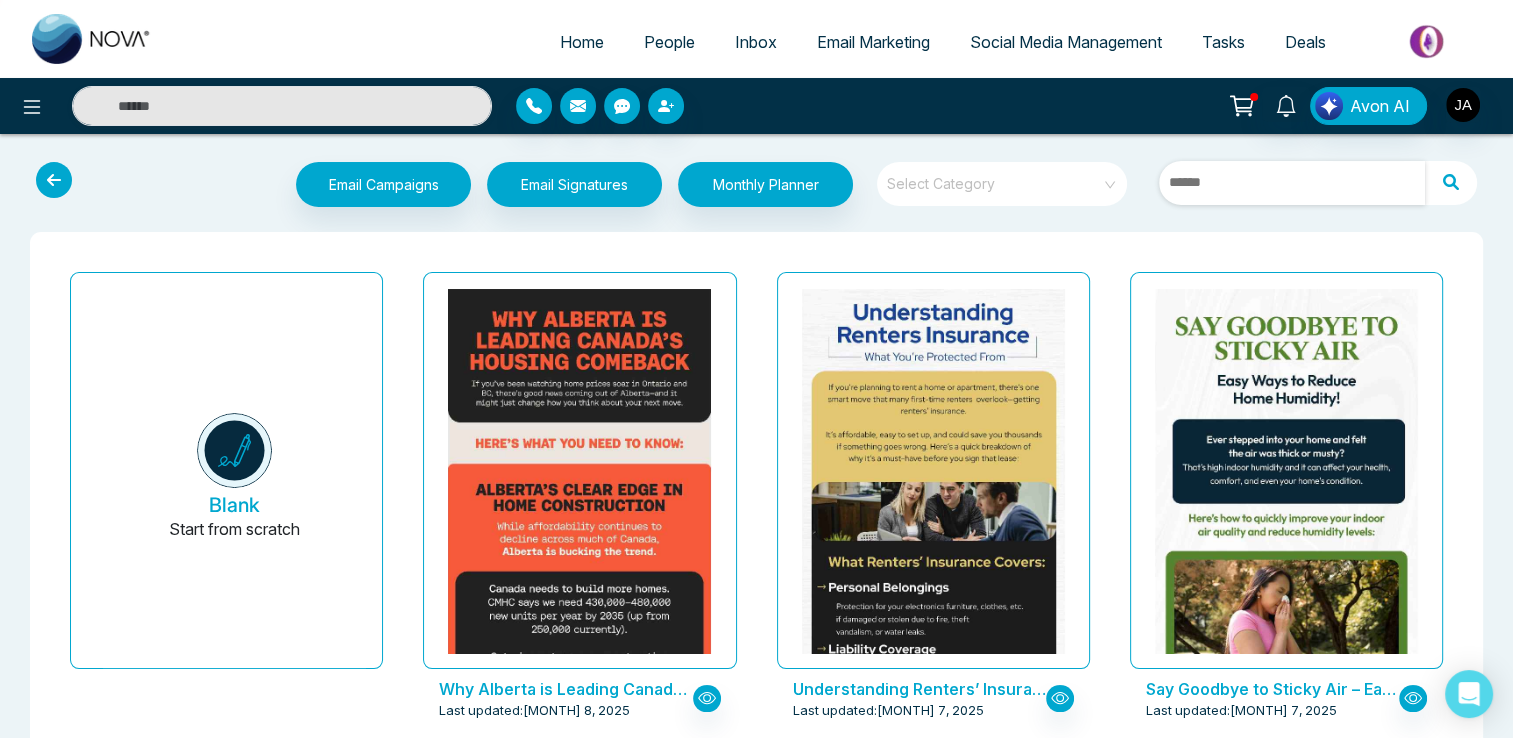 click at bounding box center [1292, 183] 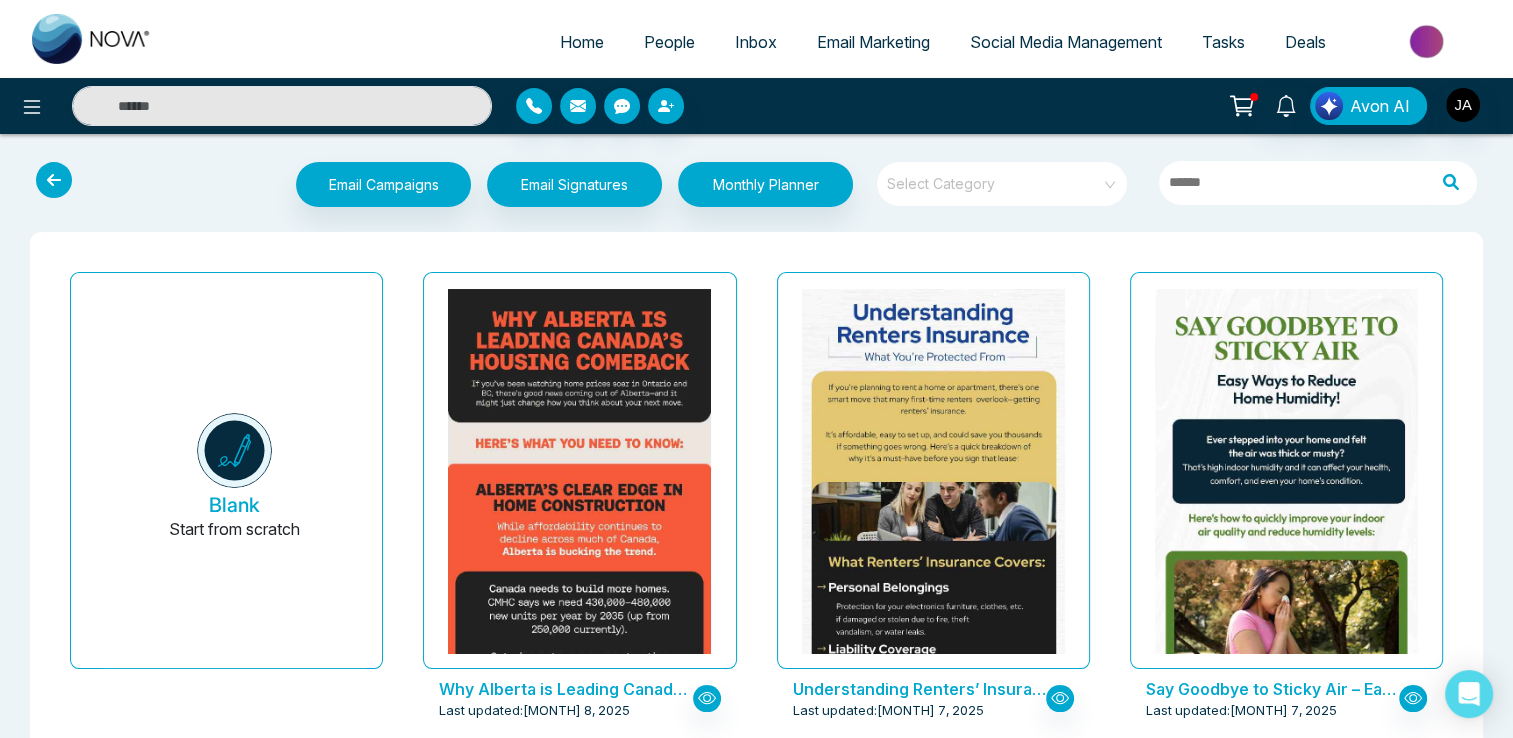 click at bounding box center [995, 177] 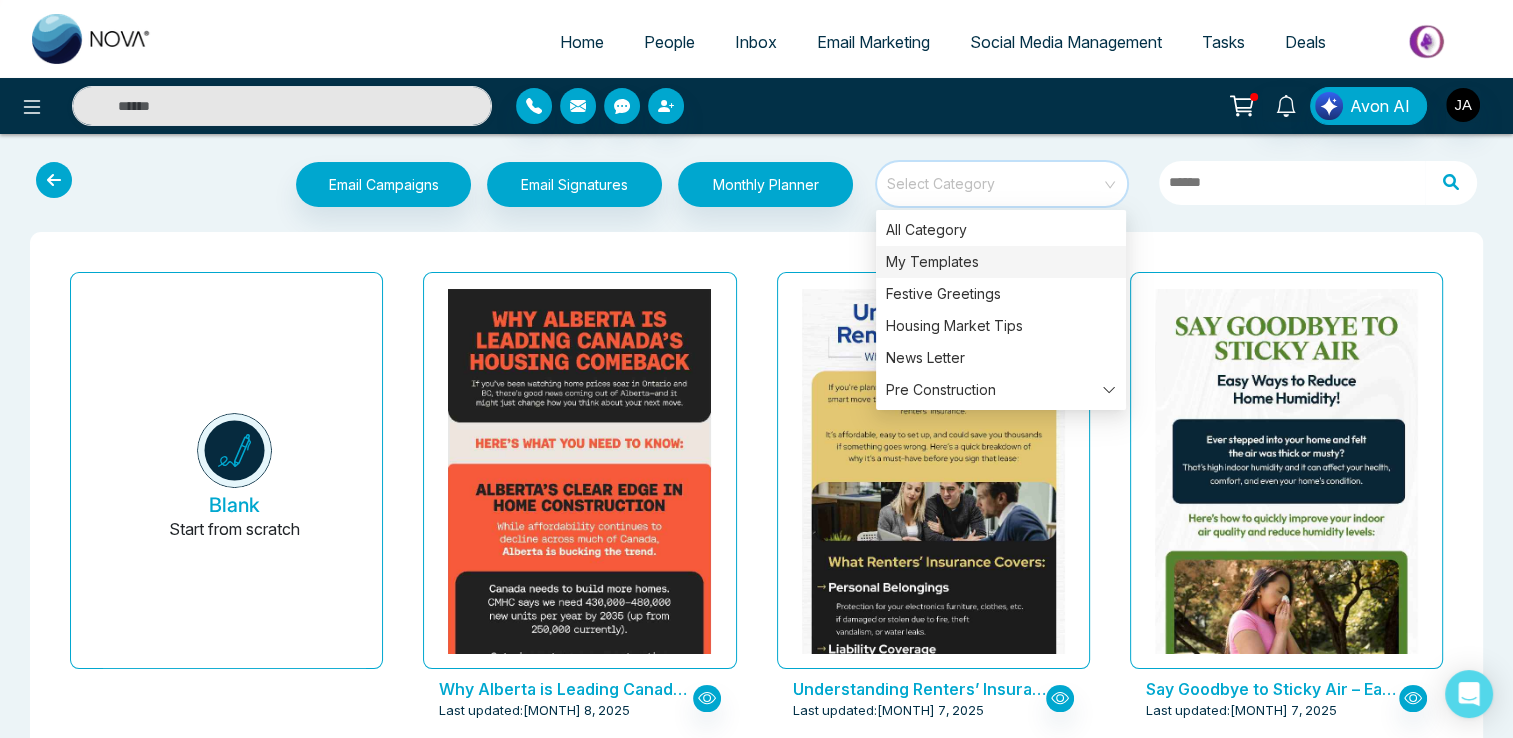 scroll, scrollTop: 0, scrollLeft: 0, axis: both 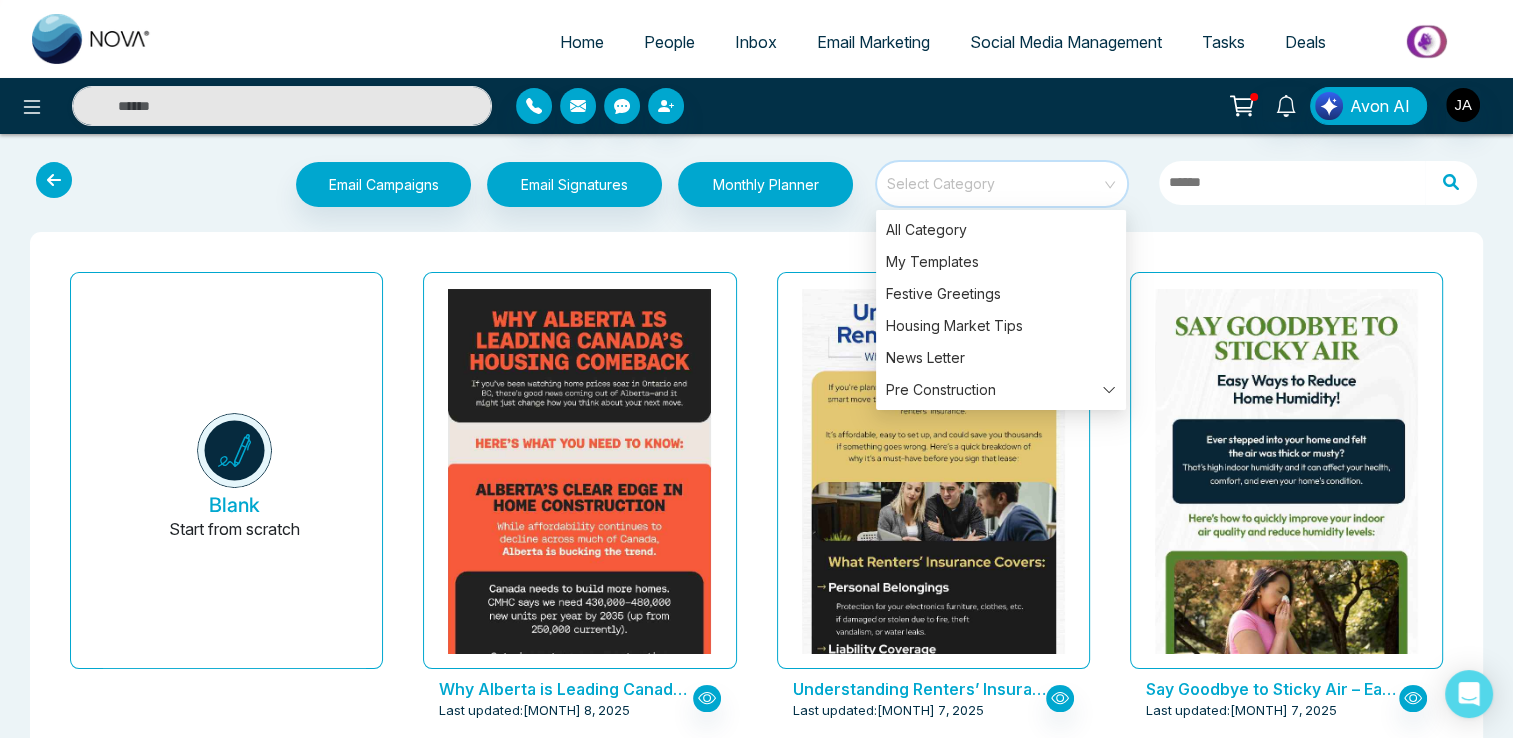 click on "Last updated: [MONTH] 8, 2025 Understanding Renters’ Insurance: What You’re Protected From Last updated: [MONTH] 7, 2025 Say Goodbye to Sticky Air – Easy Ways to Reduce Home Humidity! Last updated: [MONTH] 7, 2025 You Can Buy a Home with No Down Payment – Here’s How Last updated: [MONTH] 4, 2025 The Platform at Station Park Condos Last updated: [MONTH] 4, 2025 Discover Toronto’s Next Hot Neighbourhoods Before Everyone Else Does Last updated: [MONTH] 4, 2025 Can’t Afford a Down Payment Yet? Rent-to-Own Could Be Your Solution Last updated: [MONTH] 30, 2025 Happy Canada Day 2025 Last updated: [MONTH] 27, 2025 Park & Lake Last updated: [MONTH] 27, 2025 Discover Alberta’s Best Small Towns to Call Home Last updated: [MONTH] 27, 2025 Last updated: [MONTH] 26, 2025 Last updated:" at bounding box center (756, 369) 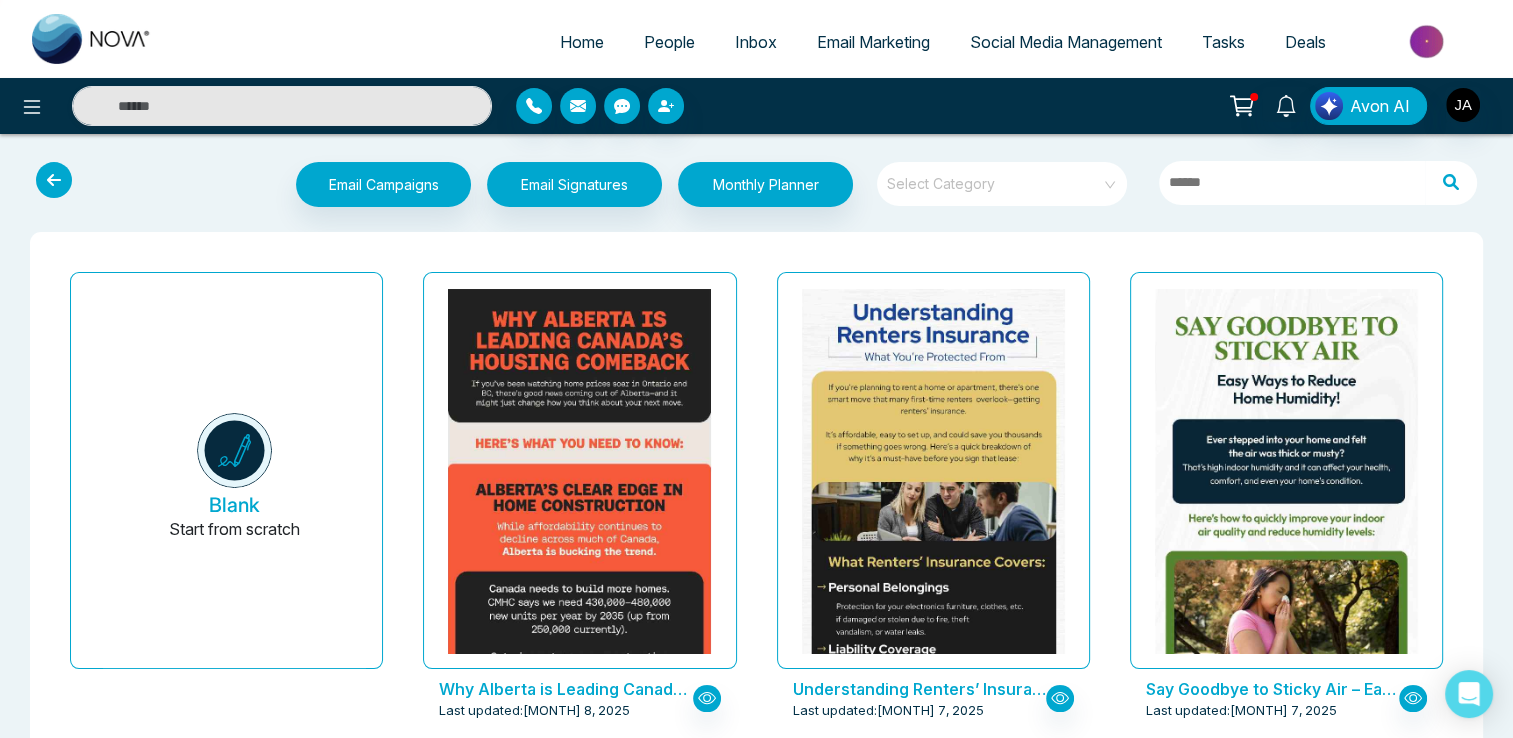 click on "Select Category" at bounding box center (1002, 187) 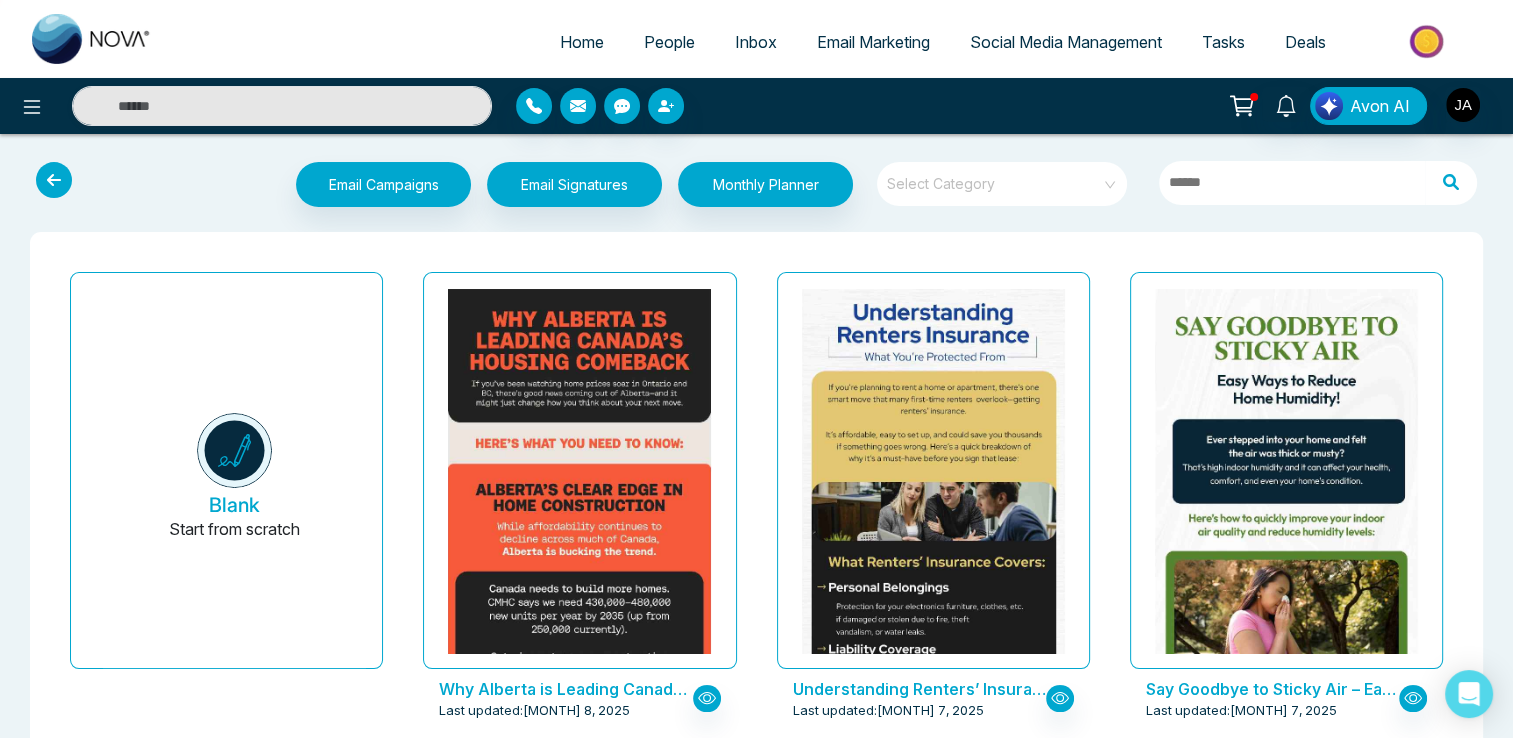 click at bounding box center [995, 177] 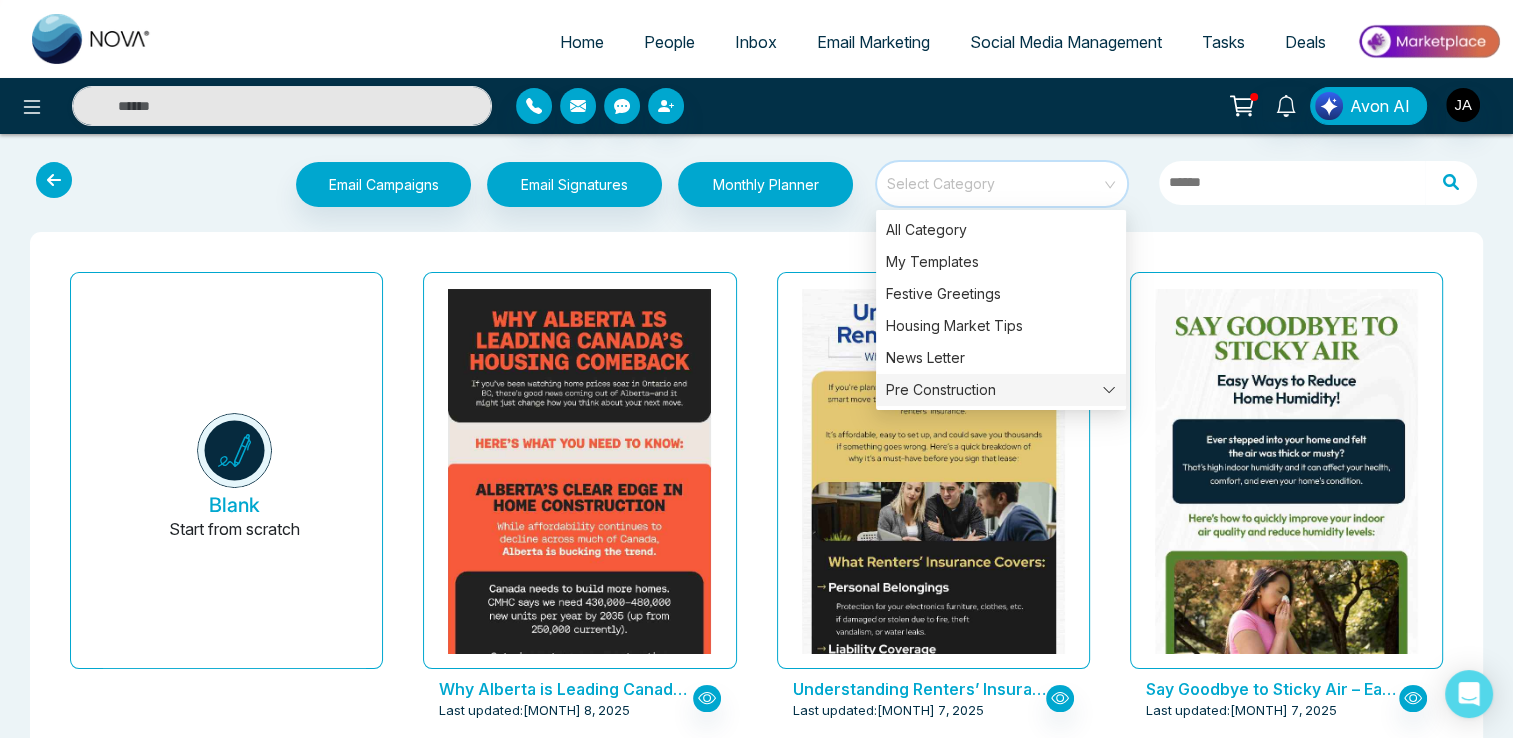 click on "Pre Construction" at bounding box center (1001, 390) 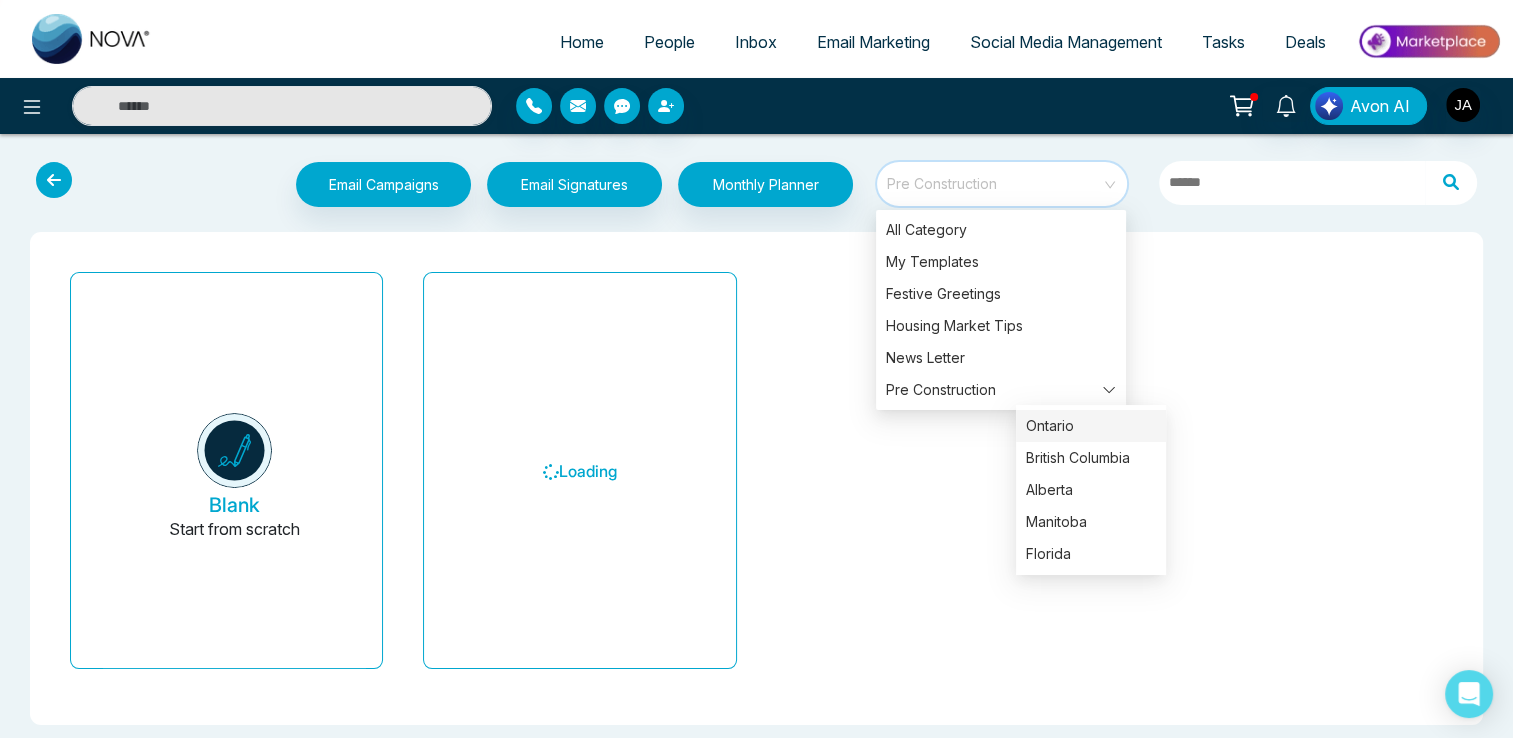 click on "Ontario" at bounding box center (1091, 426) 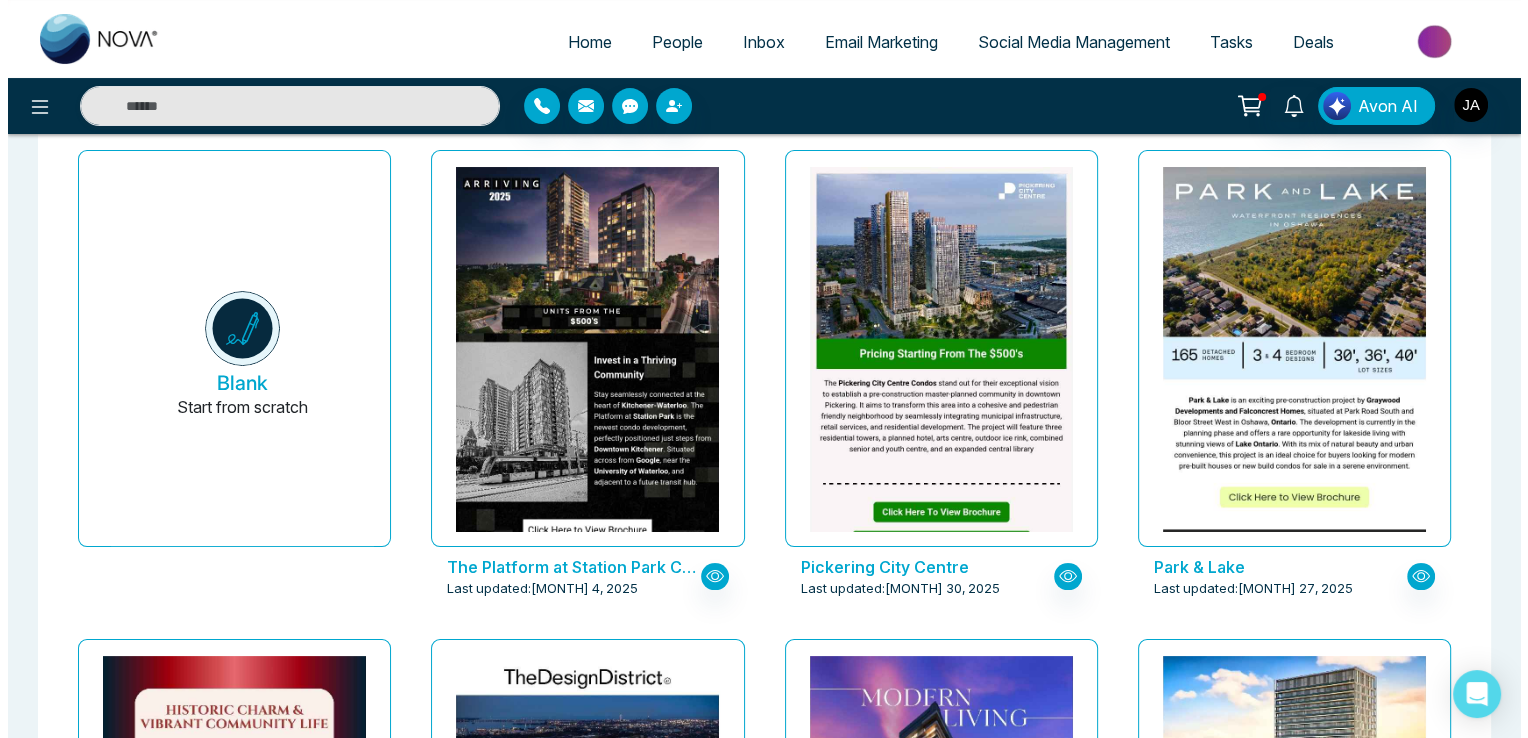 scroll, scrollTop: 120, scrollLeft: 0, axis: vertical 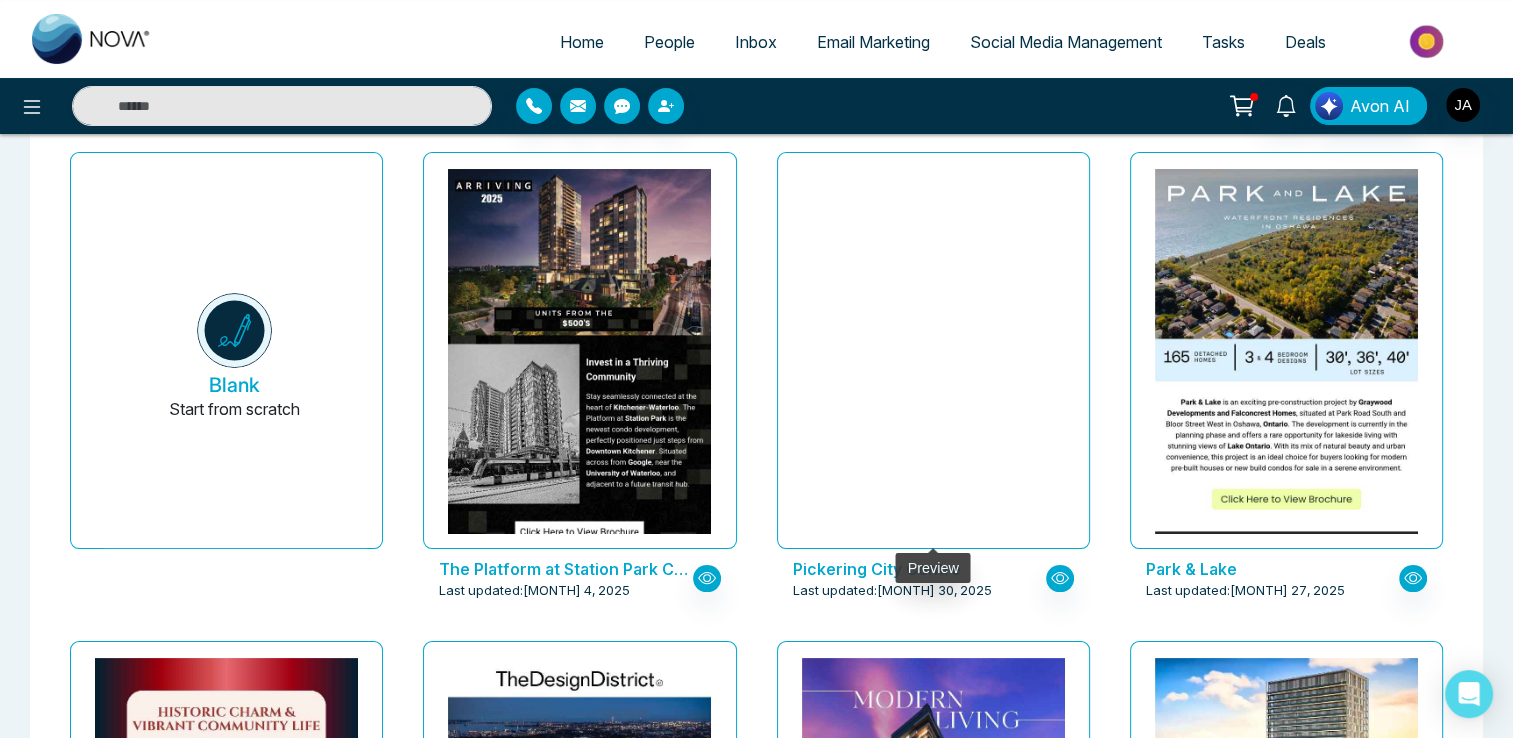 click at bounding box center (933, -1785) 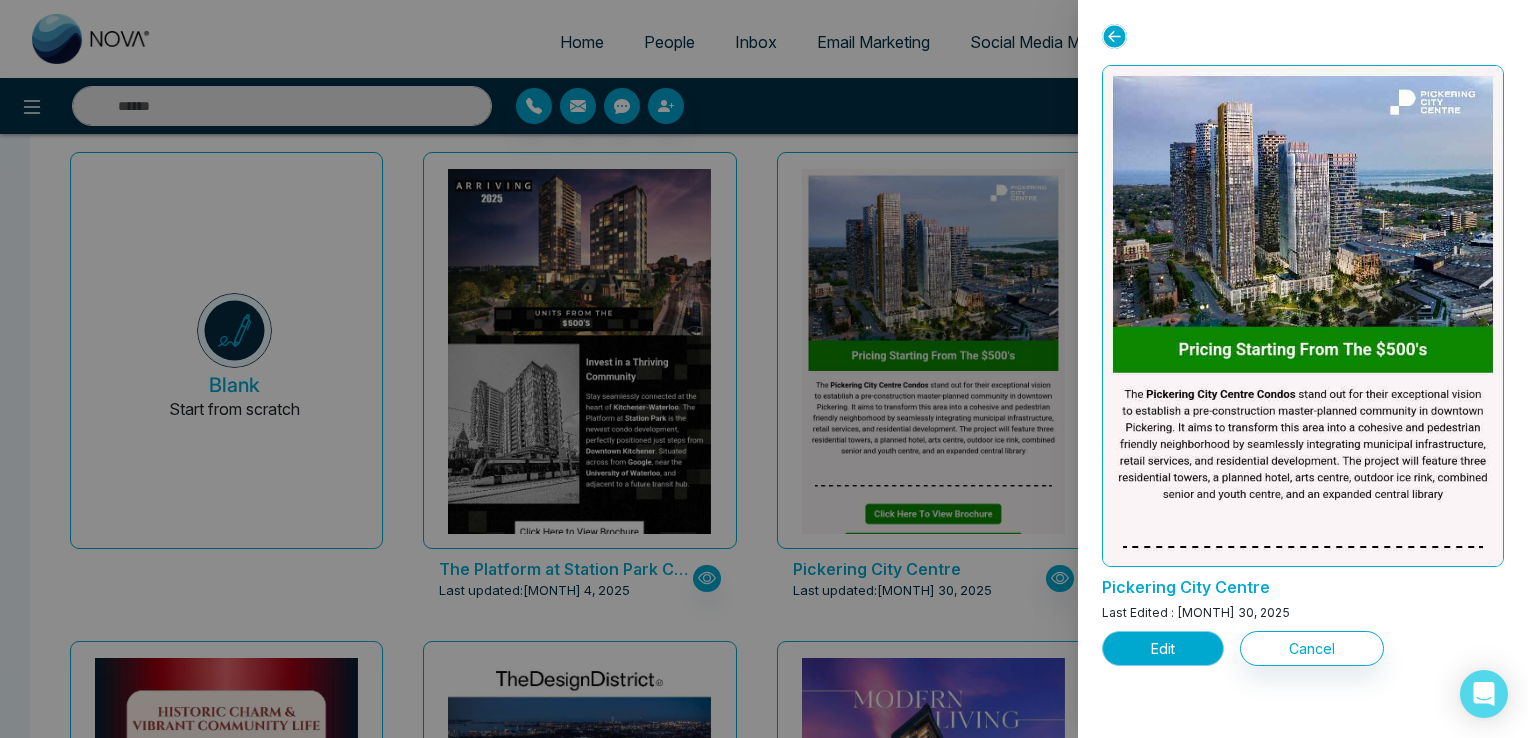 click on "Edit" at bounding box center (1163, 648) 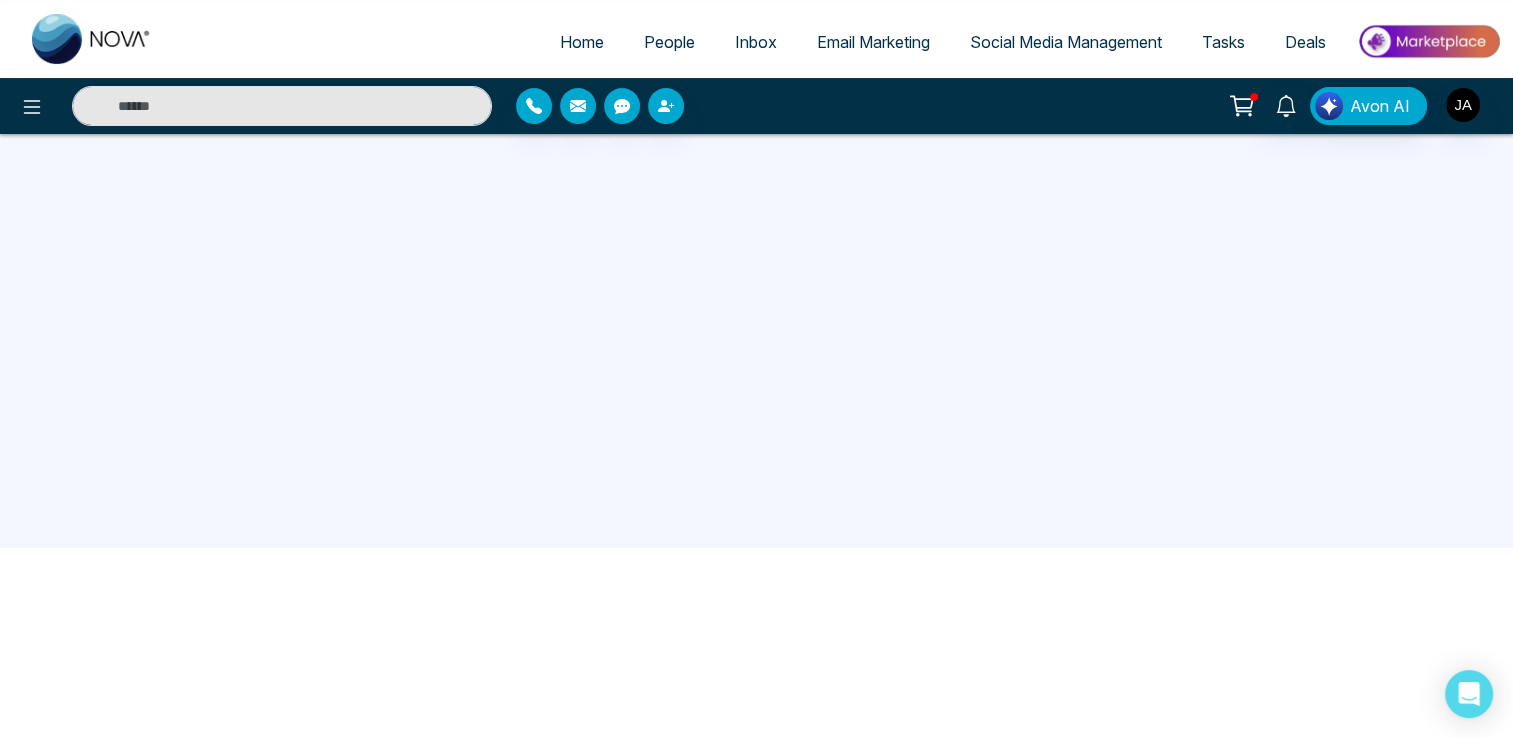 scroll, scrollTop: 0, scrollLeft: 0, axis: both 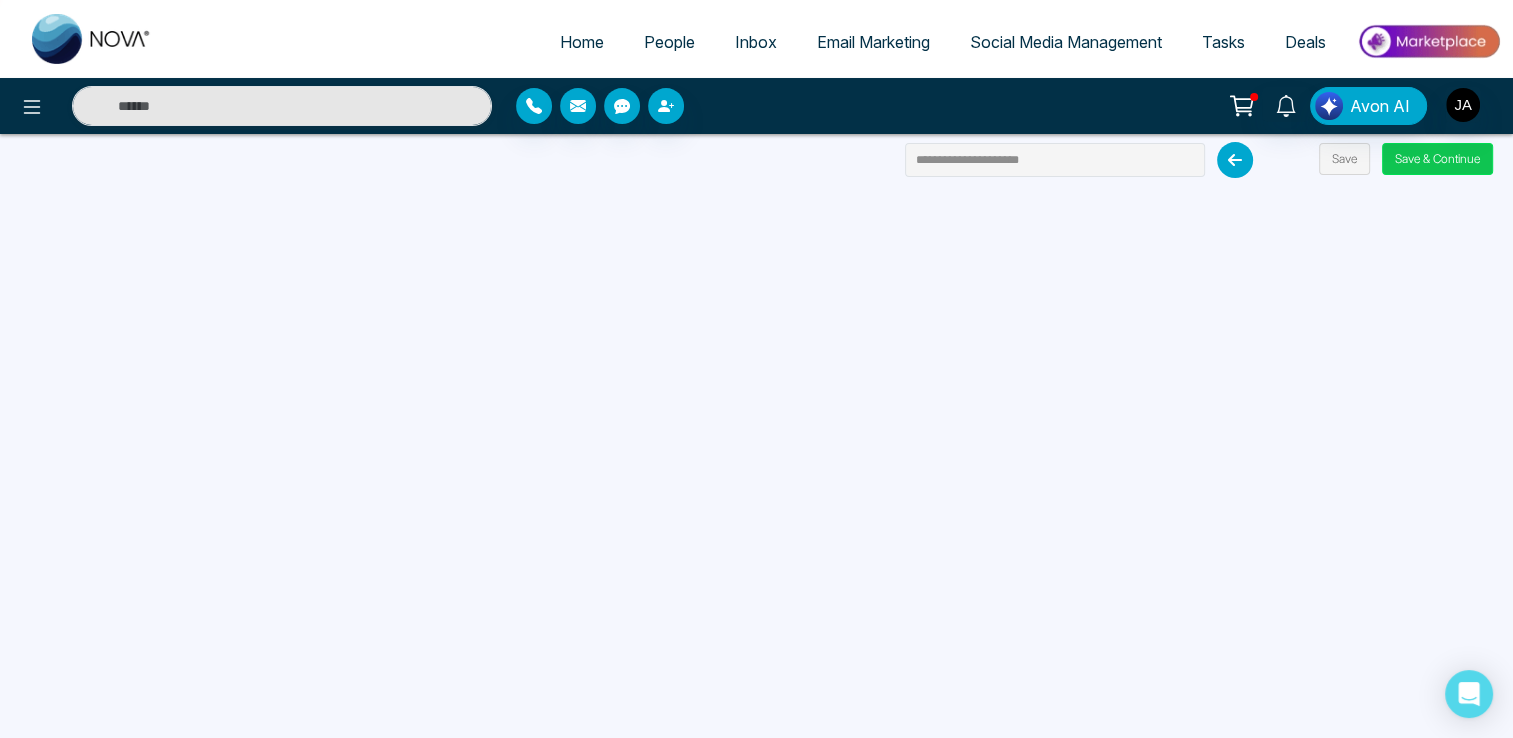 click on "Save & Continue" at bounding box center [1437, 159] 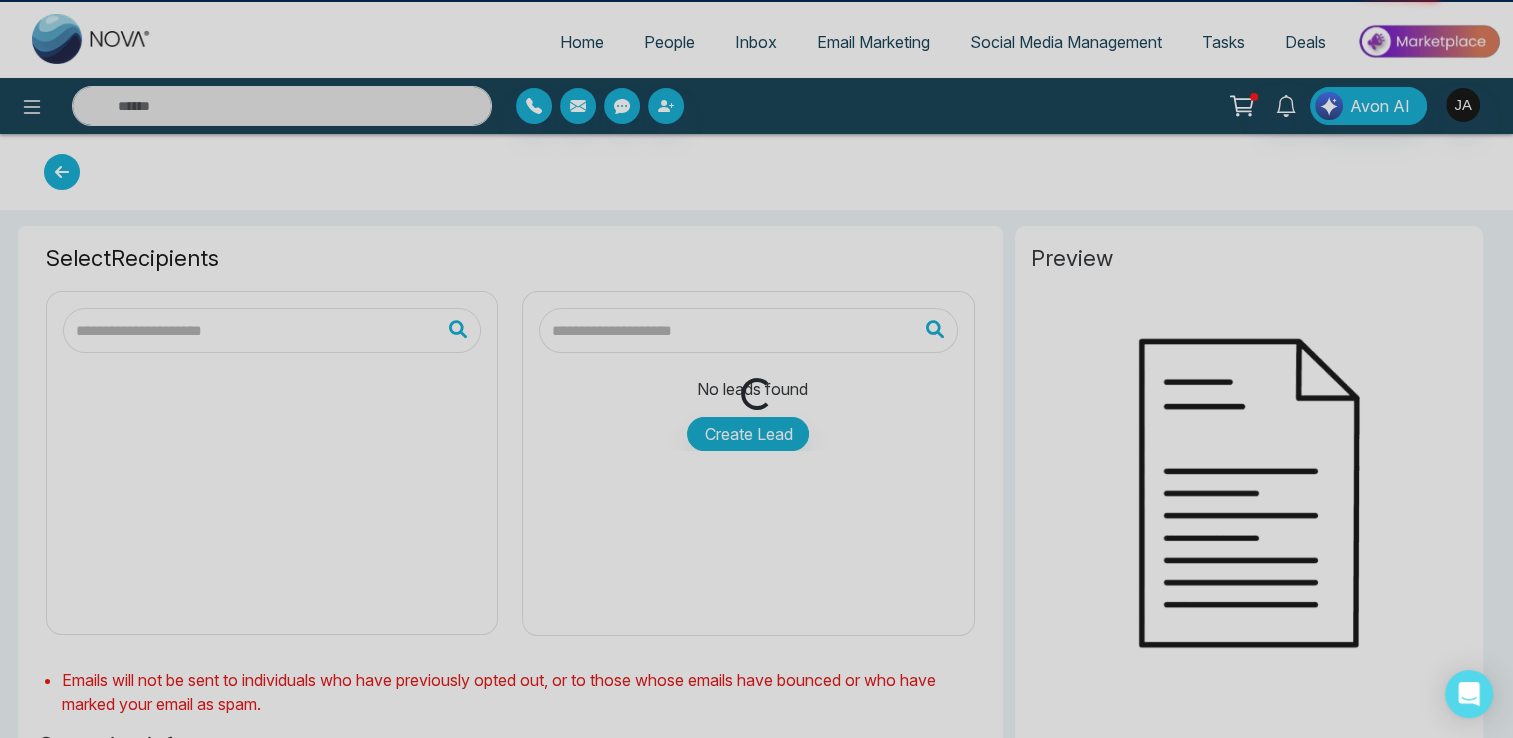 click on "Loading..." at bounding box center (756, 369) 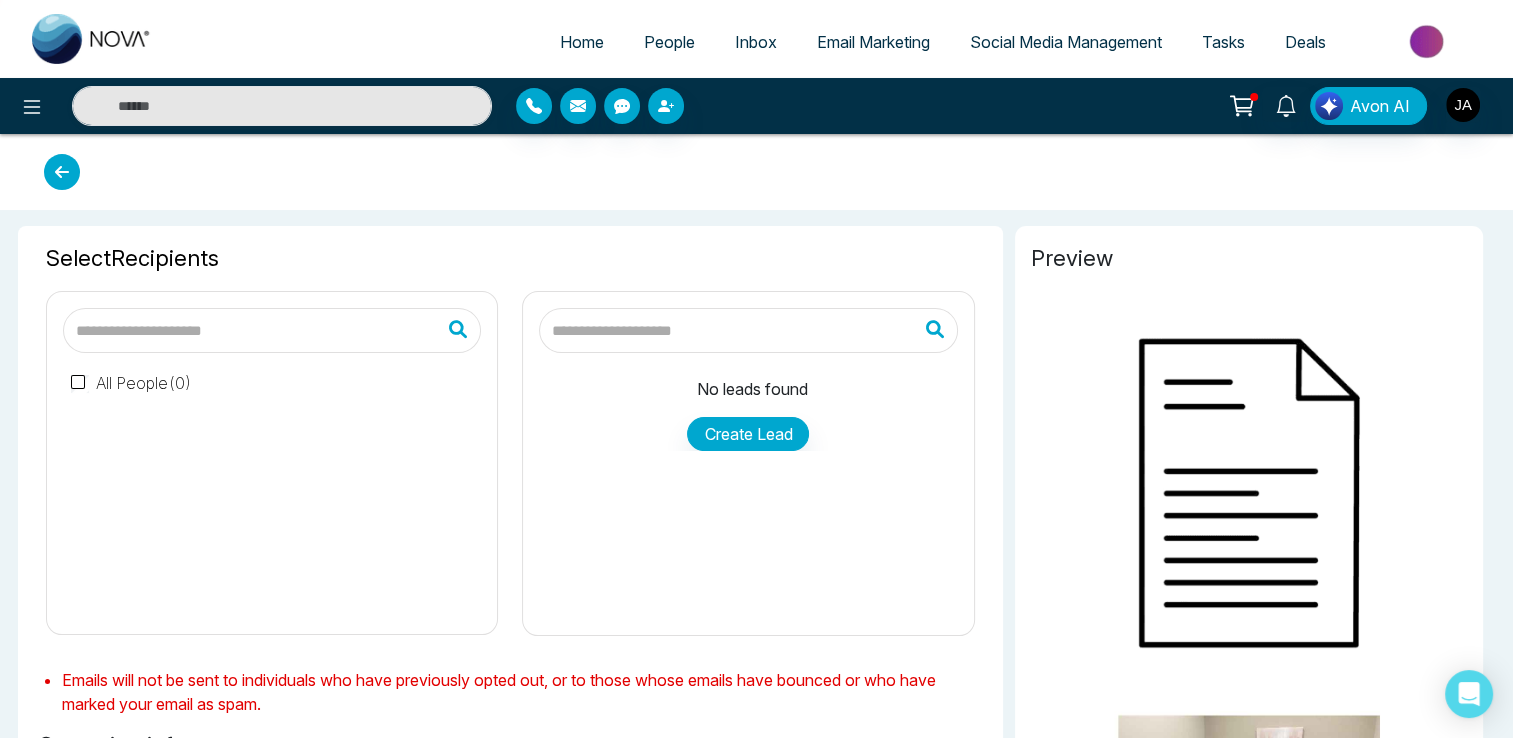type on "**********" 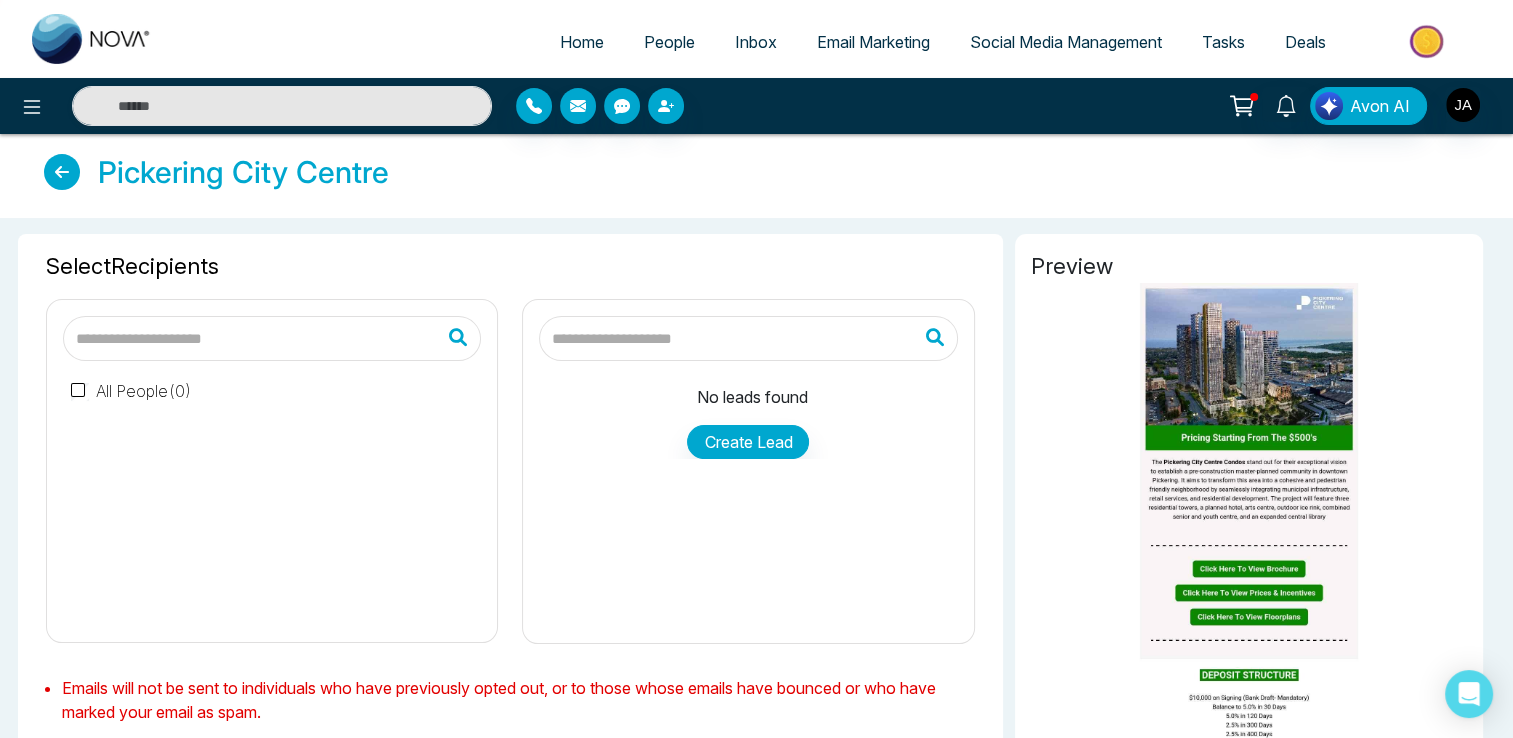 click at bounding box center (272, 338) 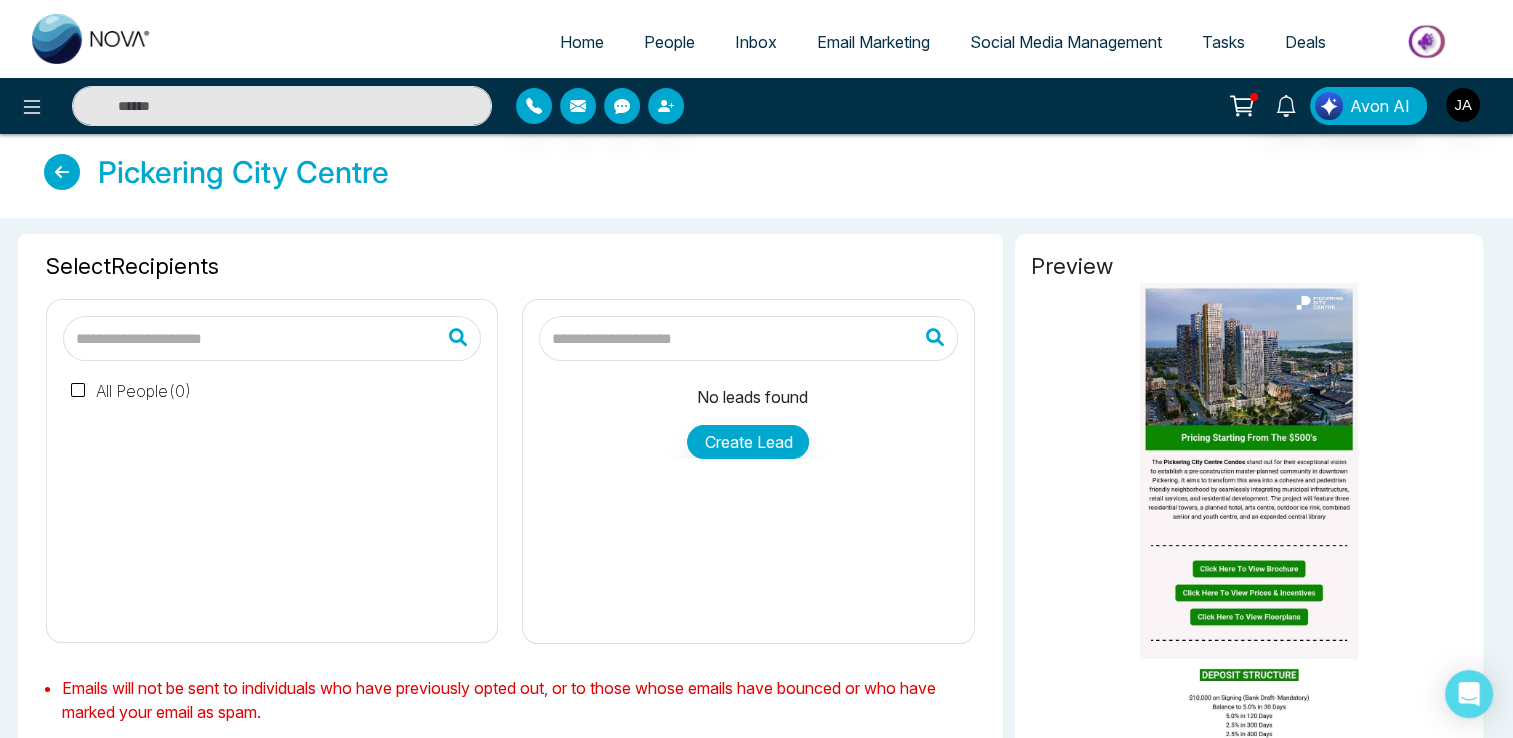 type on "**********" 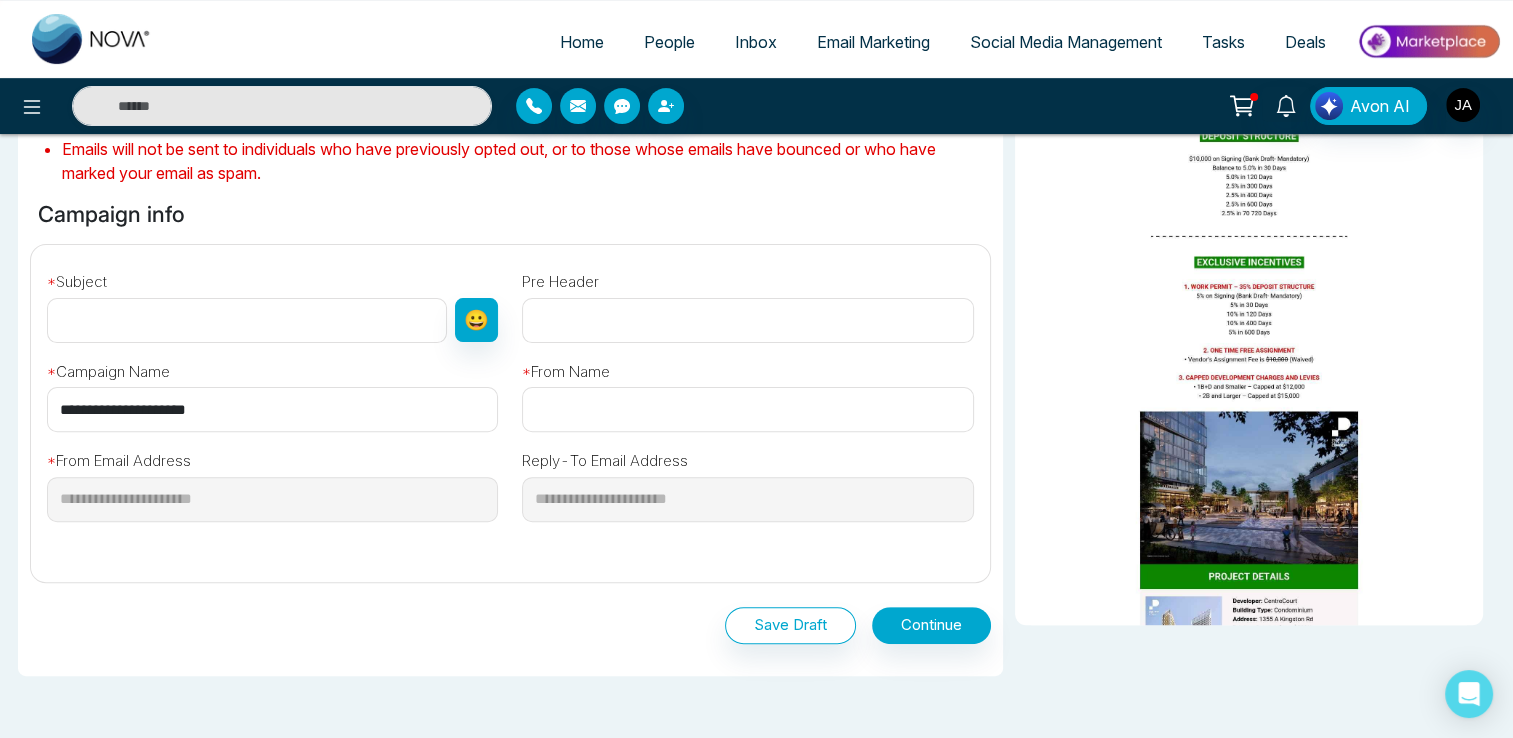 scroll, scrollTop: 571, scrollLeft: 0, axis: vertical 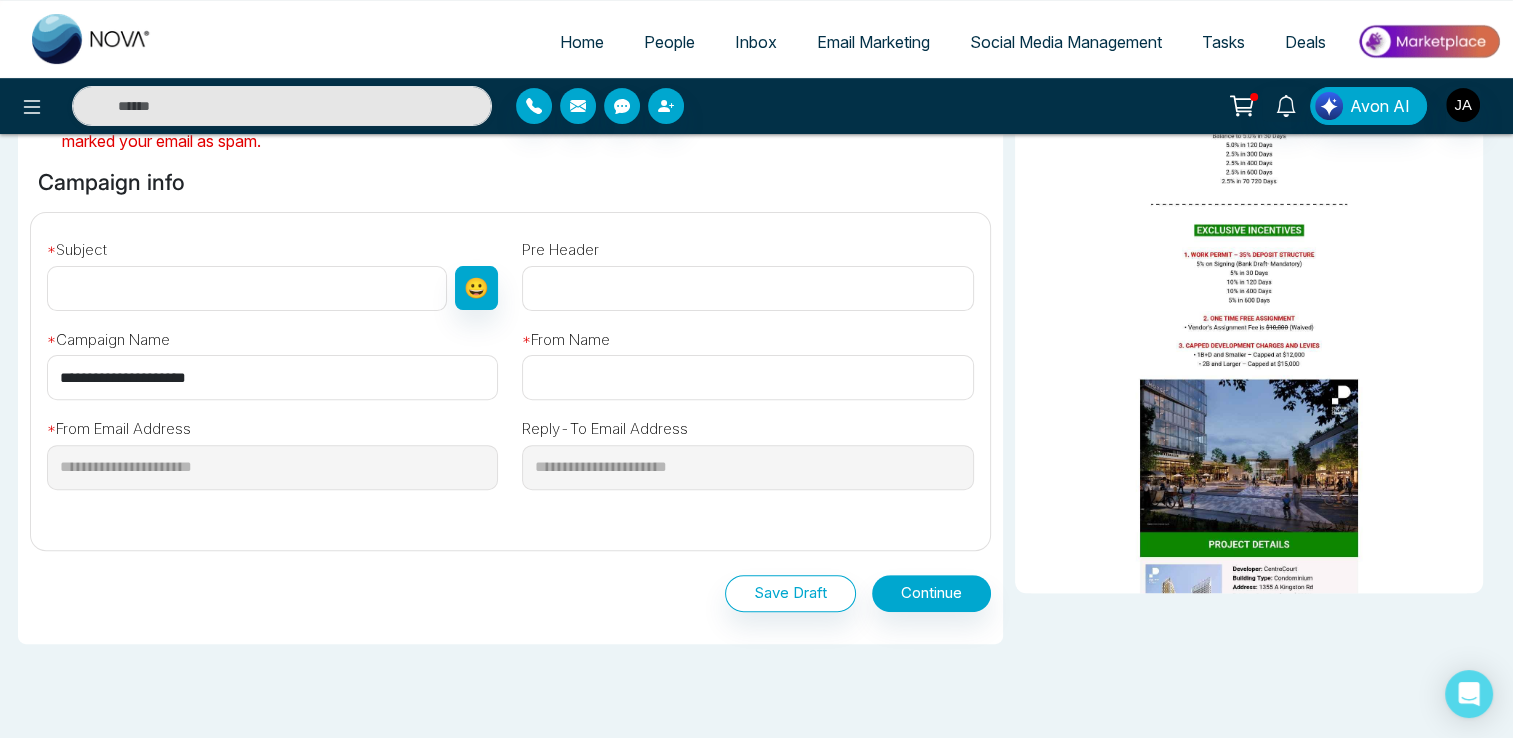 click at bounding box center (247, 288) 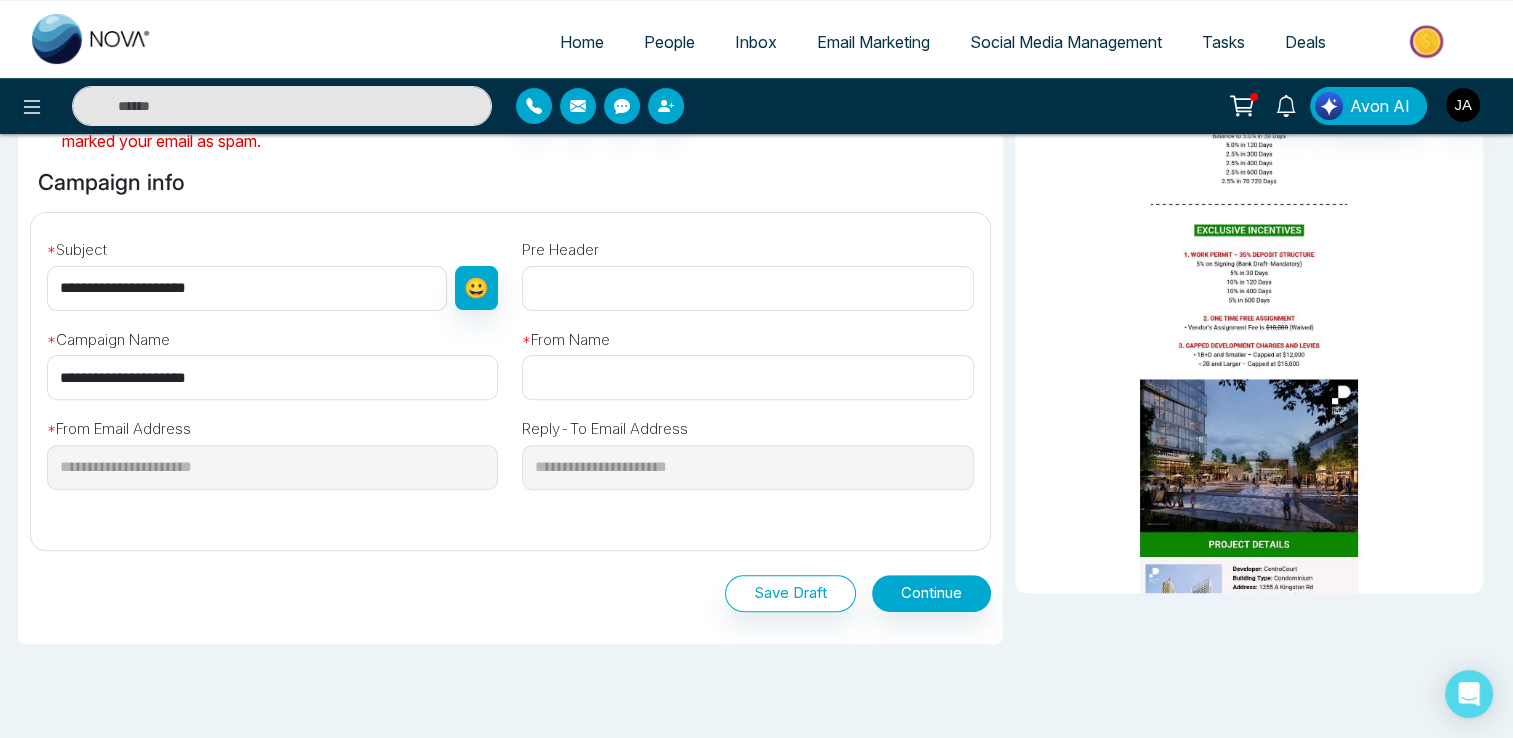 type on "**********" 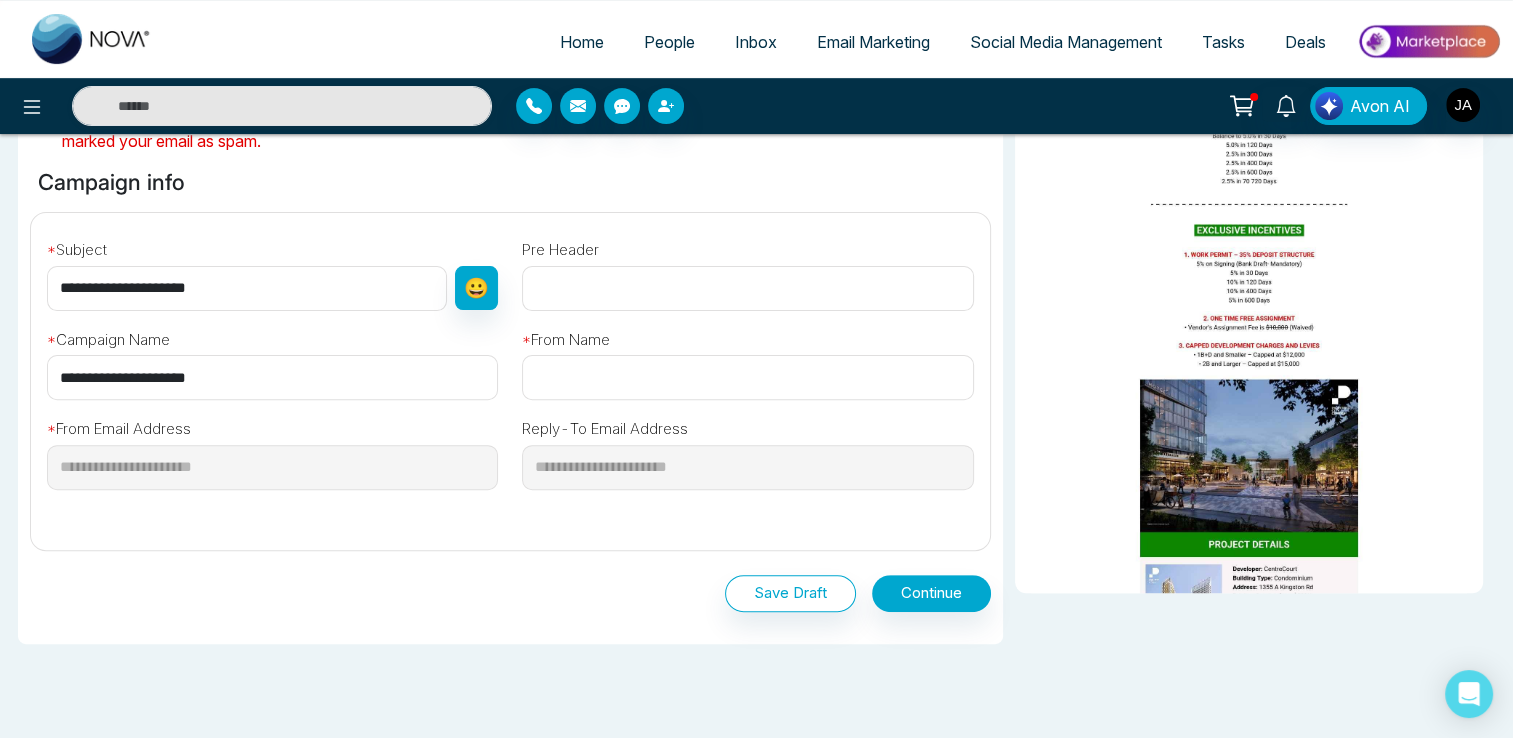 click at bounding box center (747, 377) 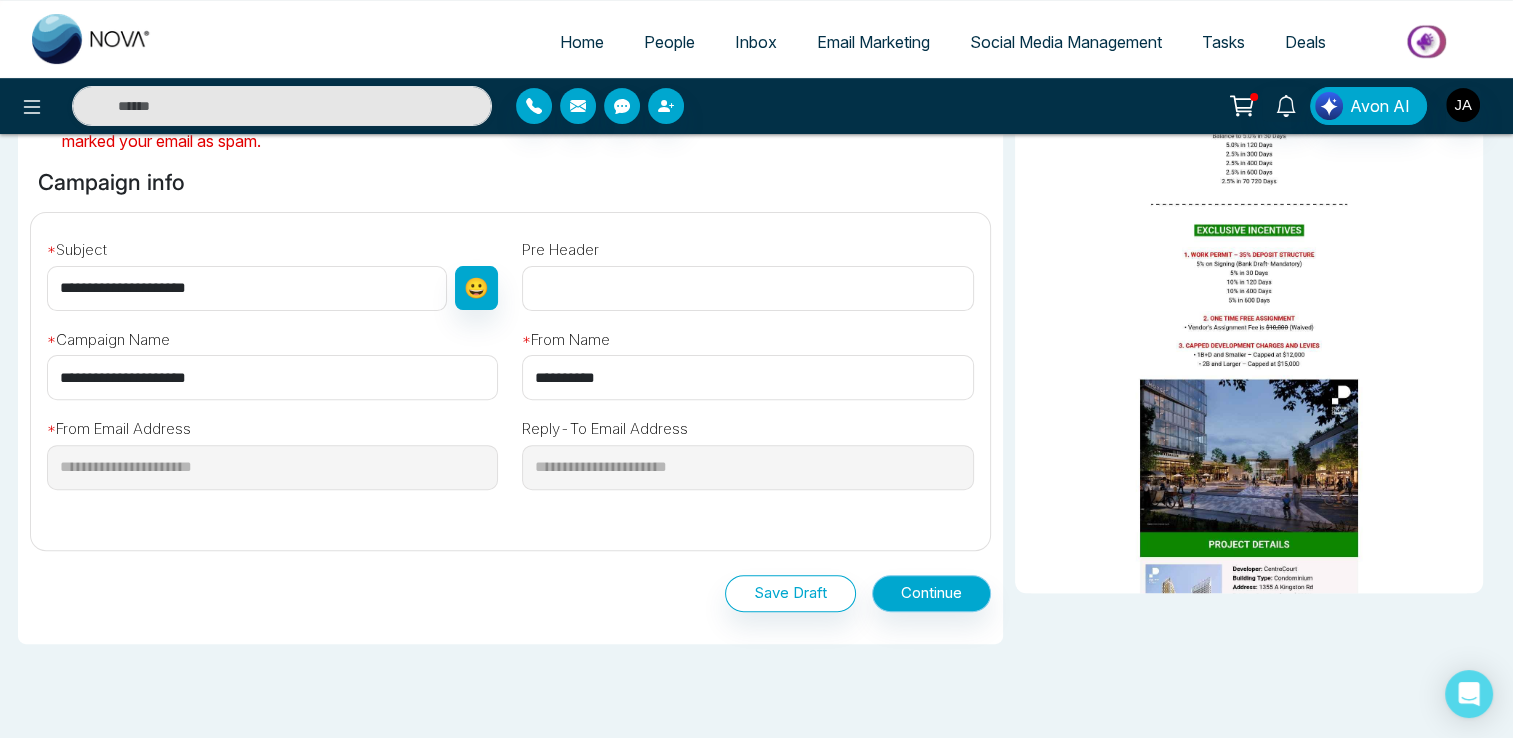 type on "**********" 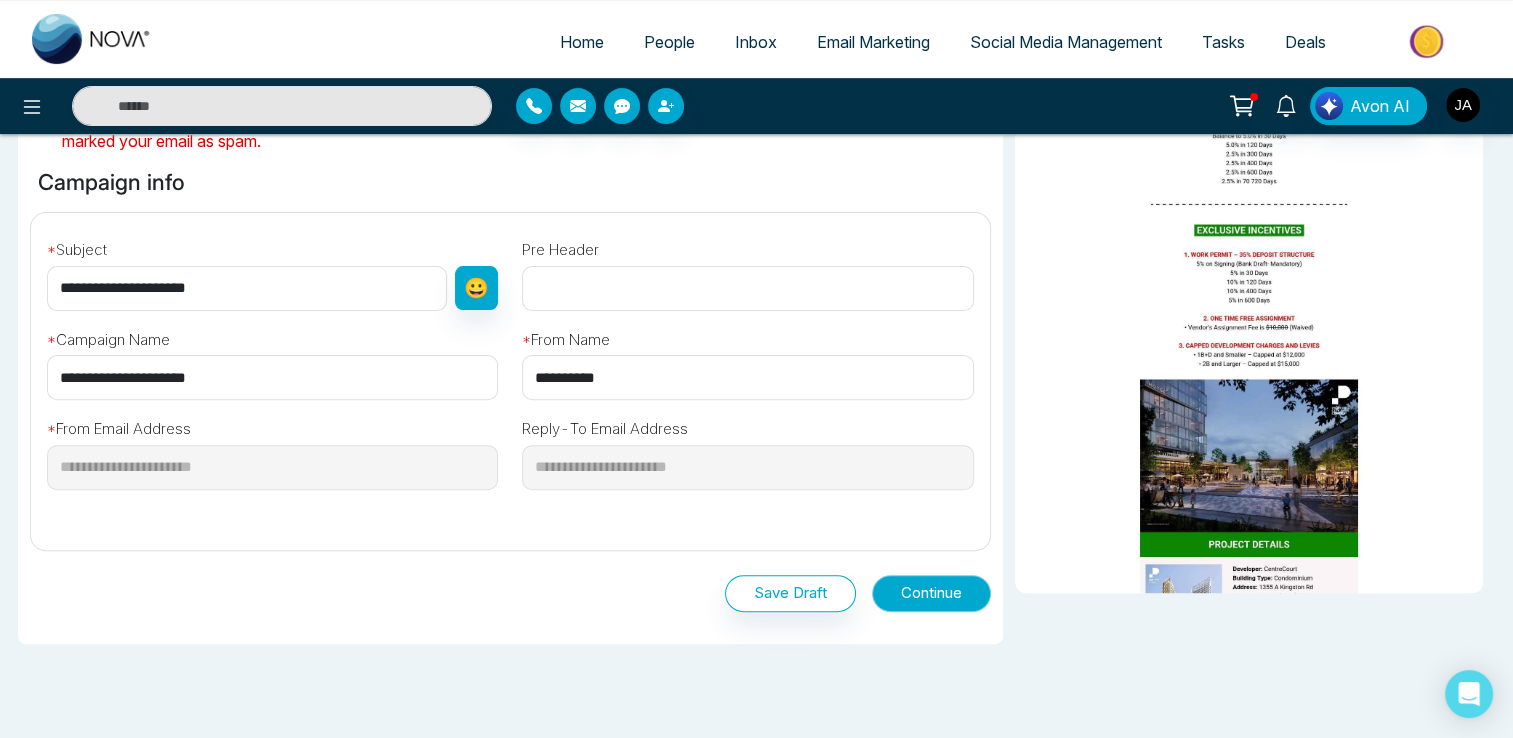 click on "Continue" at bounding box center (931, 593) 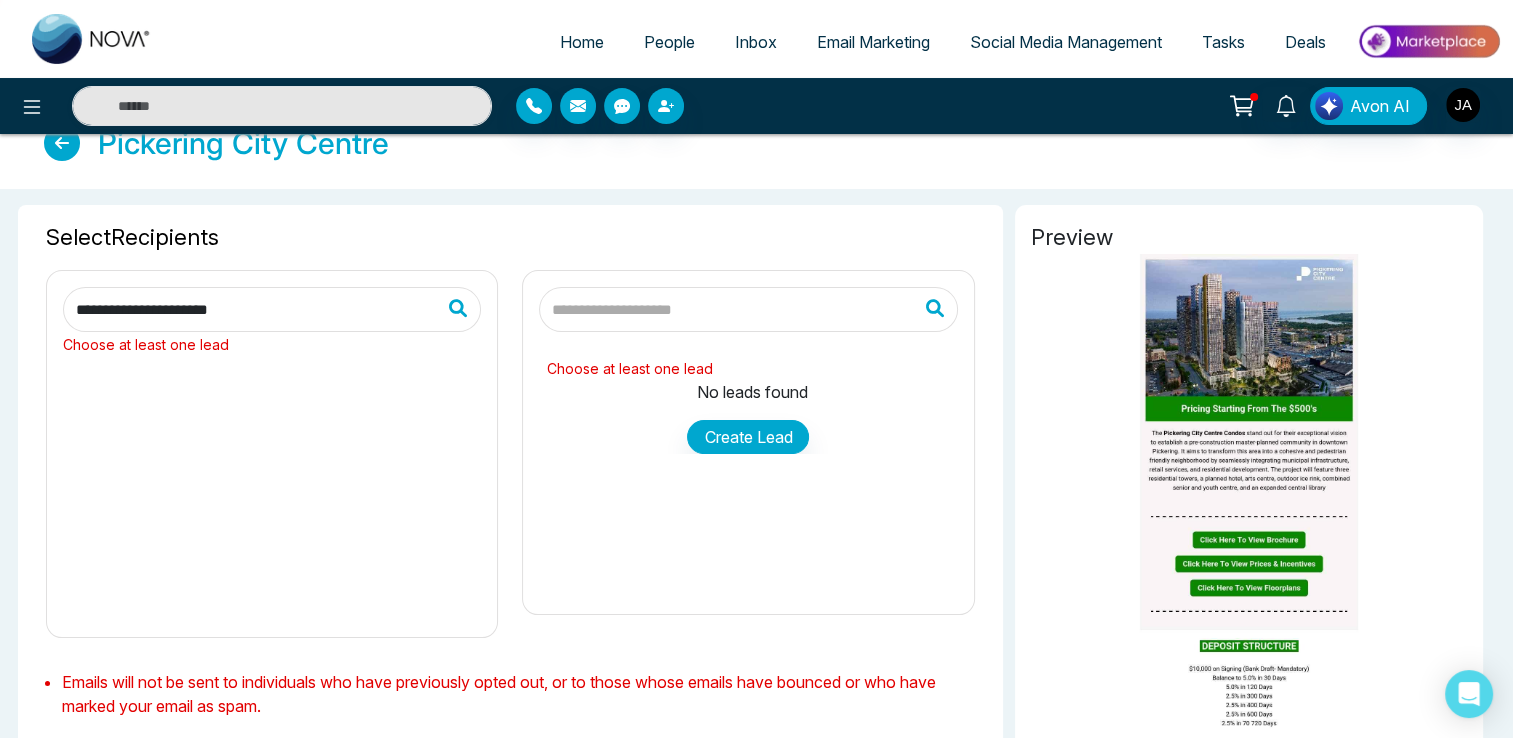 scroll, scrollTop: 0, scrollLeft: 0, axis: both 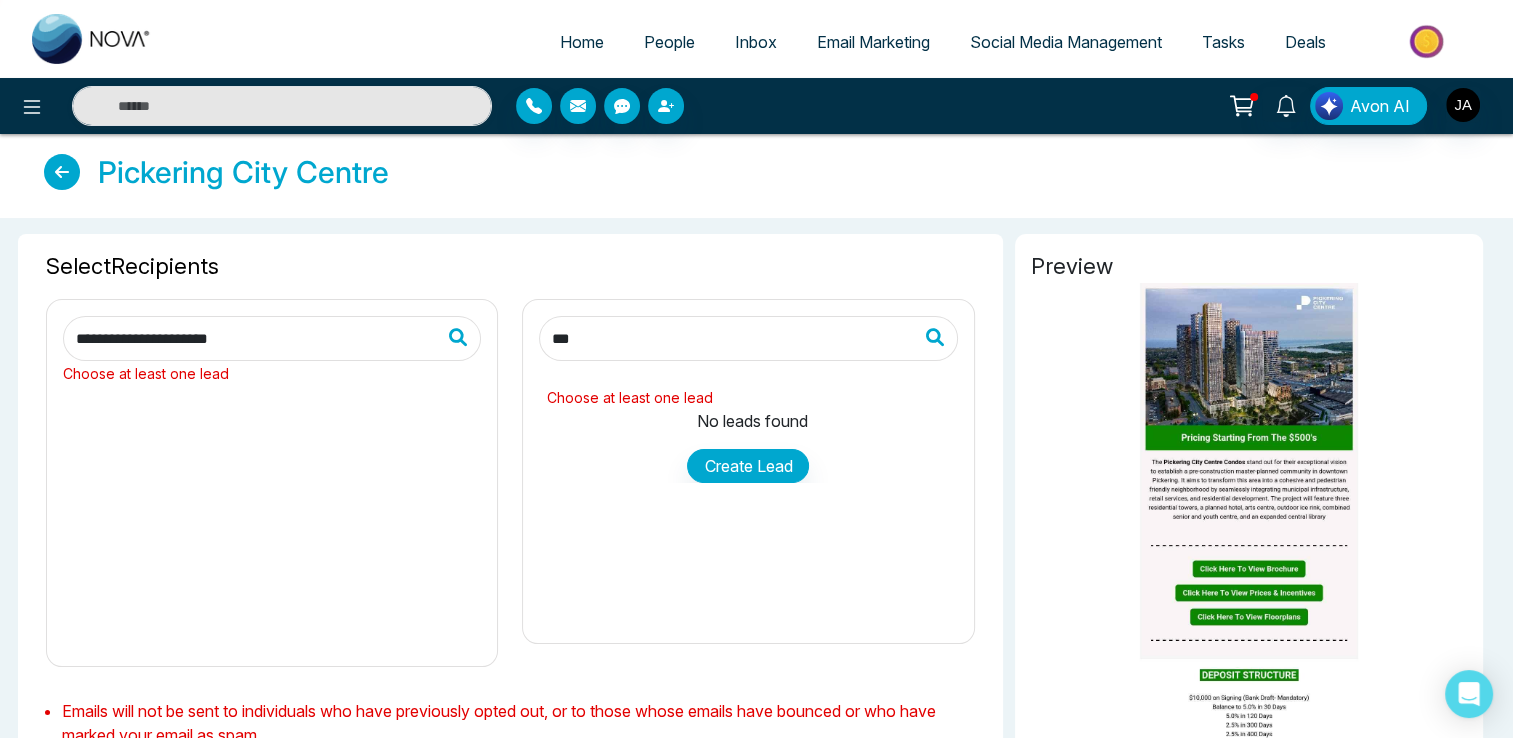type on "**********" 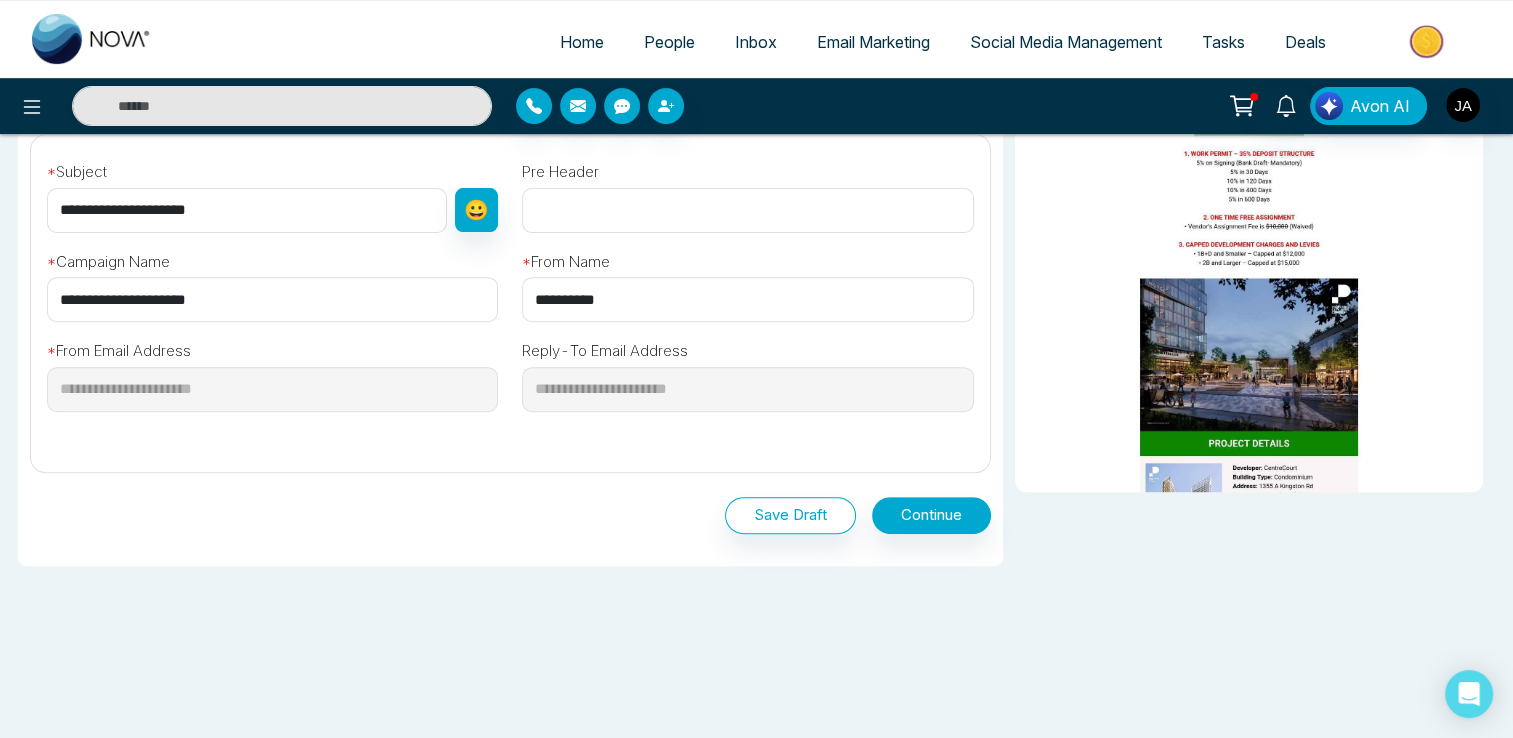 scroll, scrollTop: 607, scrollLeft: 0, axis: vertical 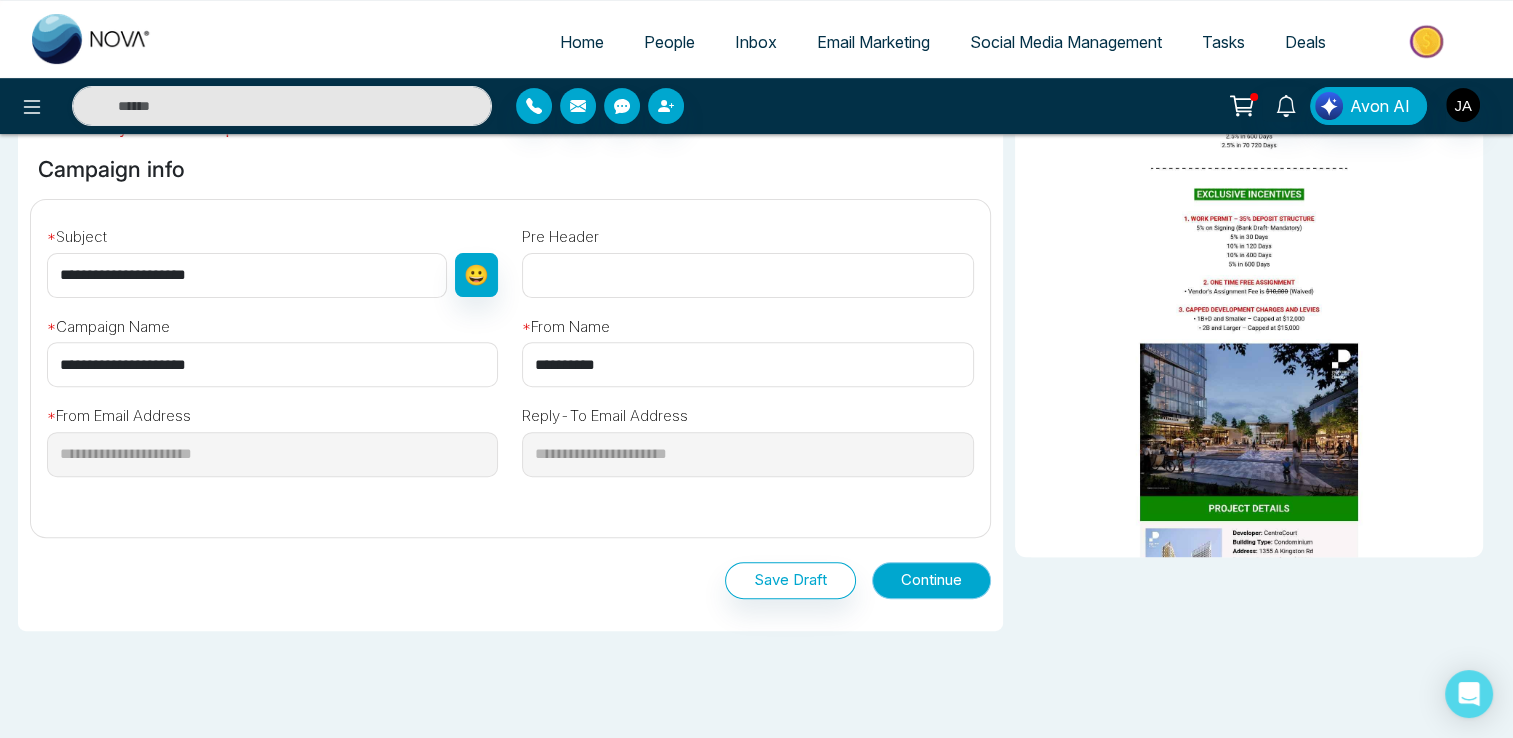click on "Continue" at bounding box center (931, 580) 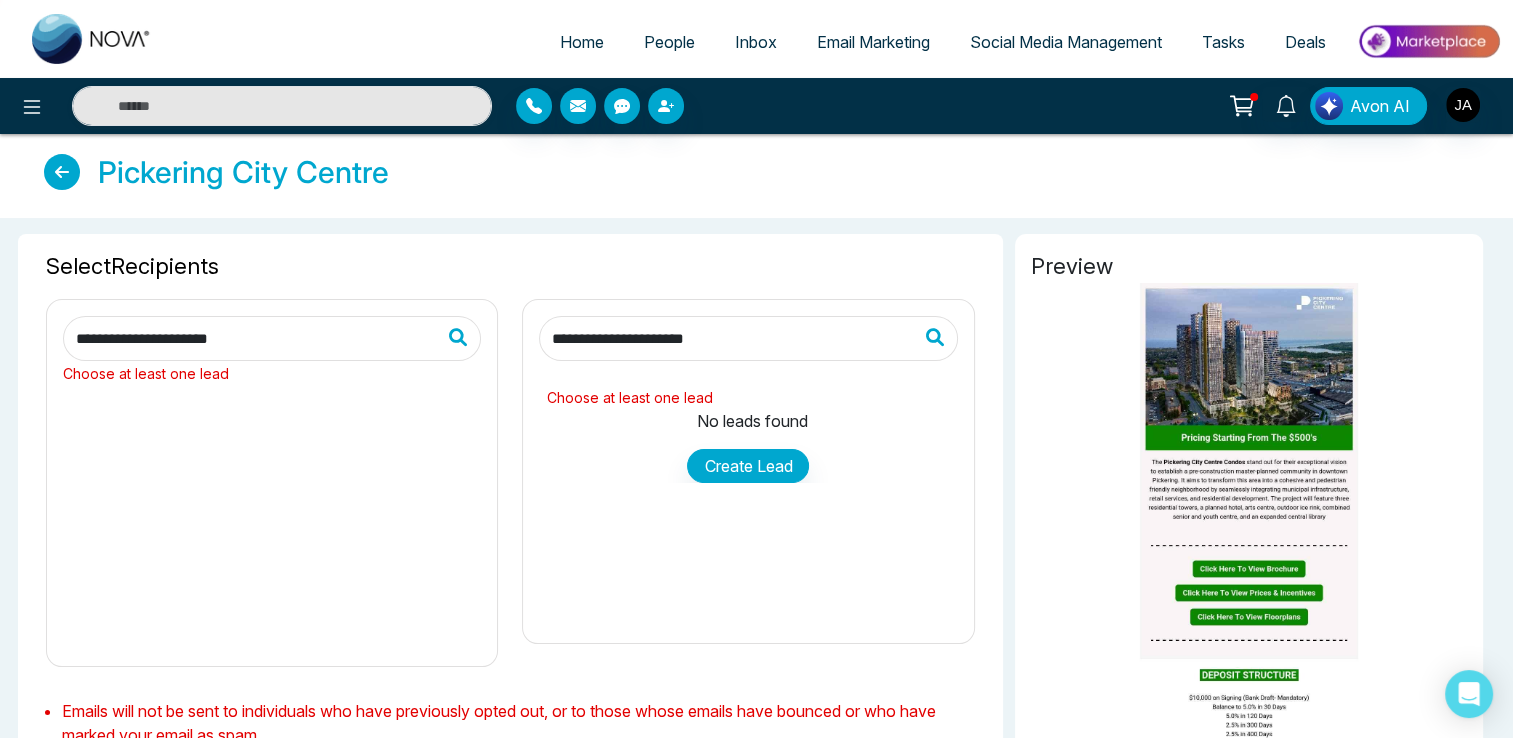 scroll, scrollTop: 4, scrollLeft: 0, axis: vertical 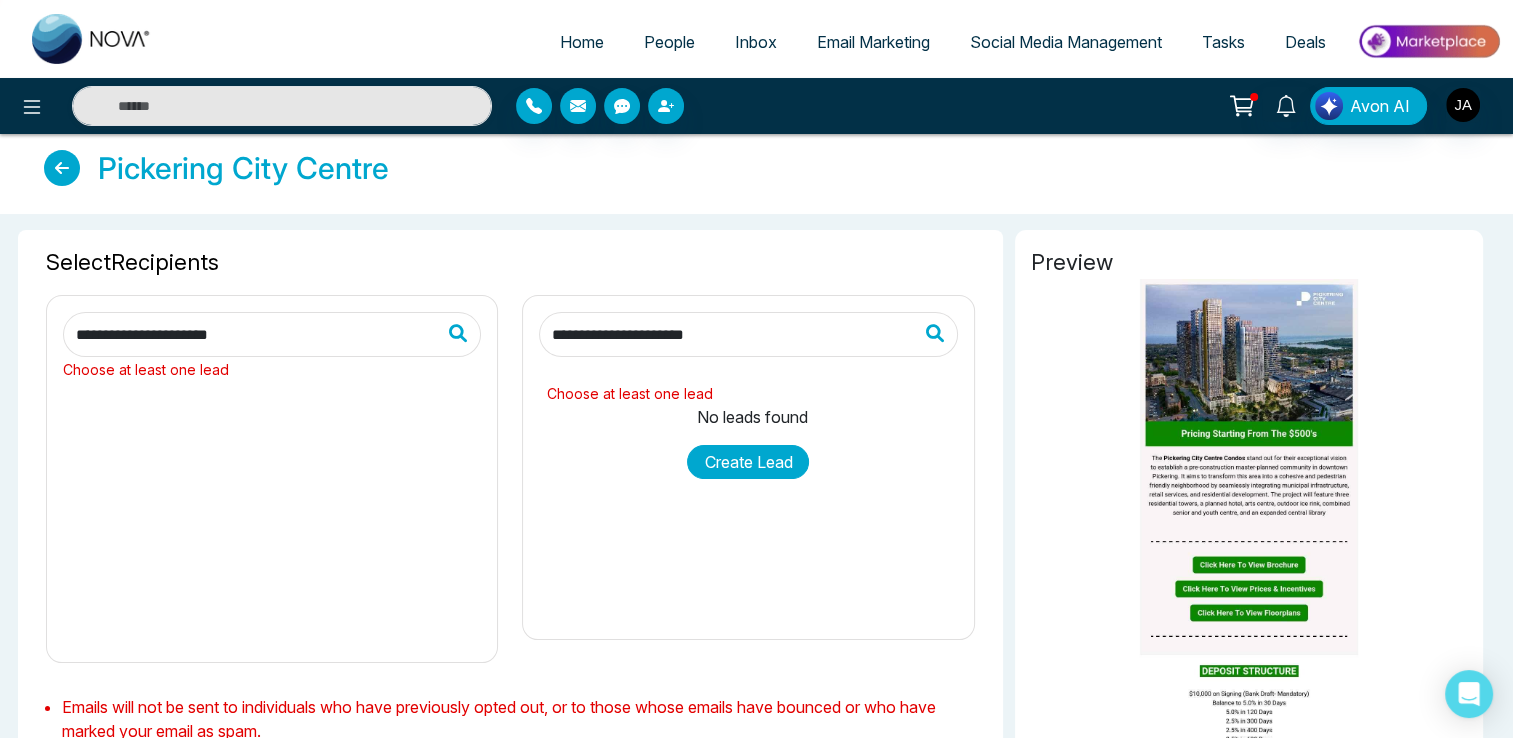 click on "Create Lead" at bounding box center [748, 462] 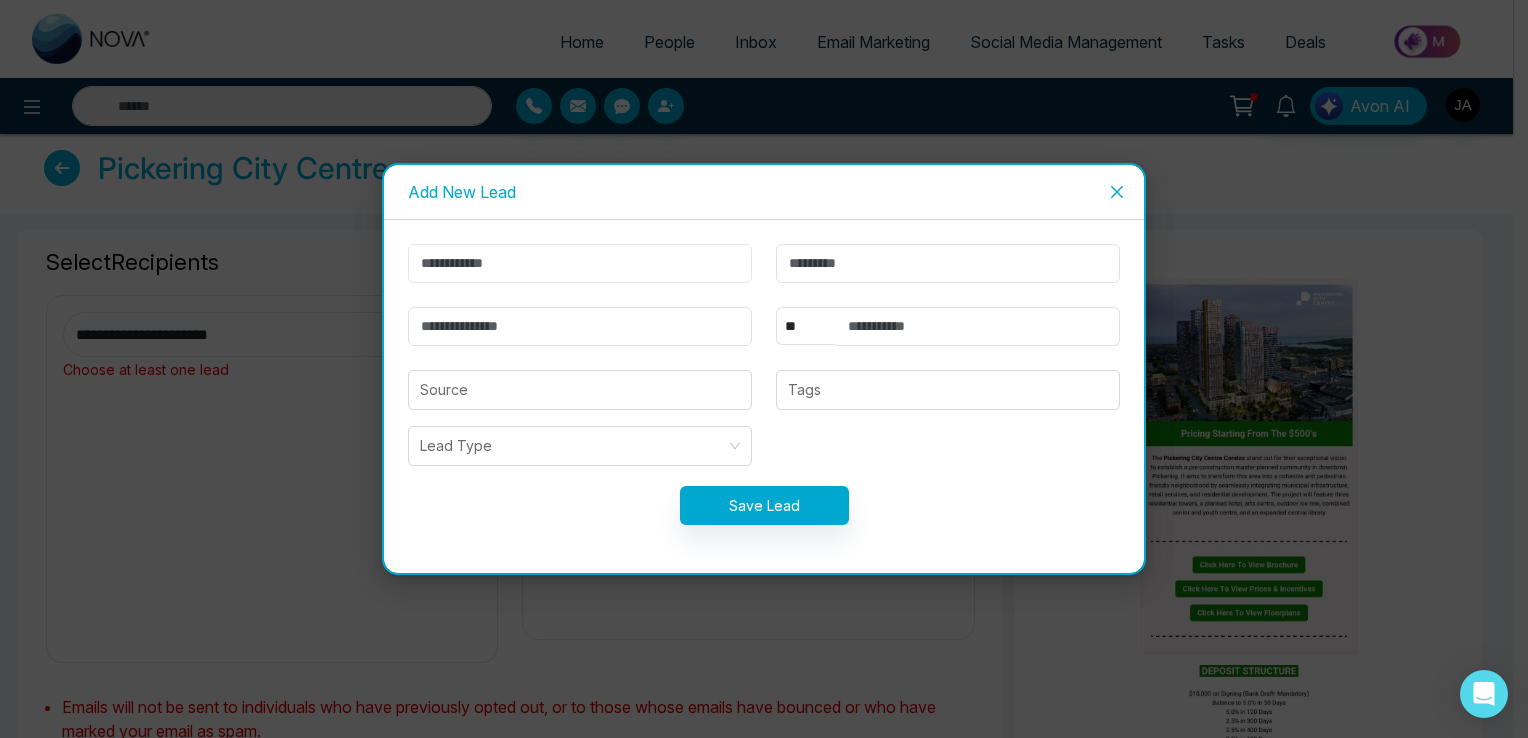 click at bounding box center [580, 263] 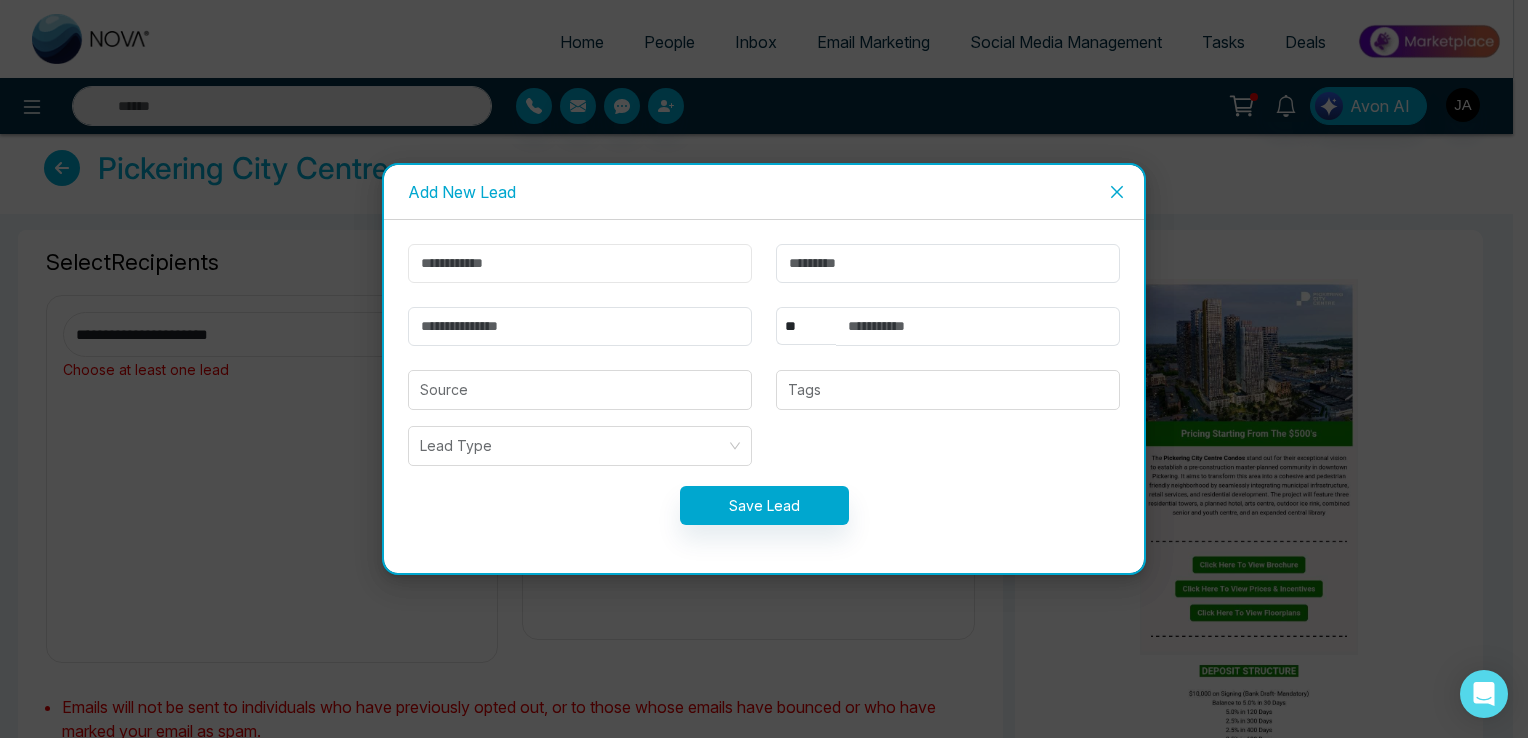 type on "*****" 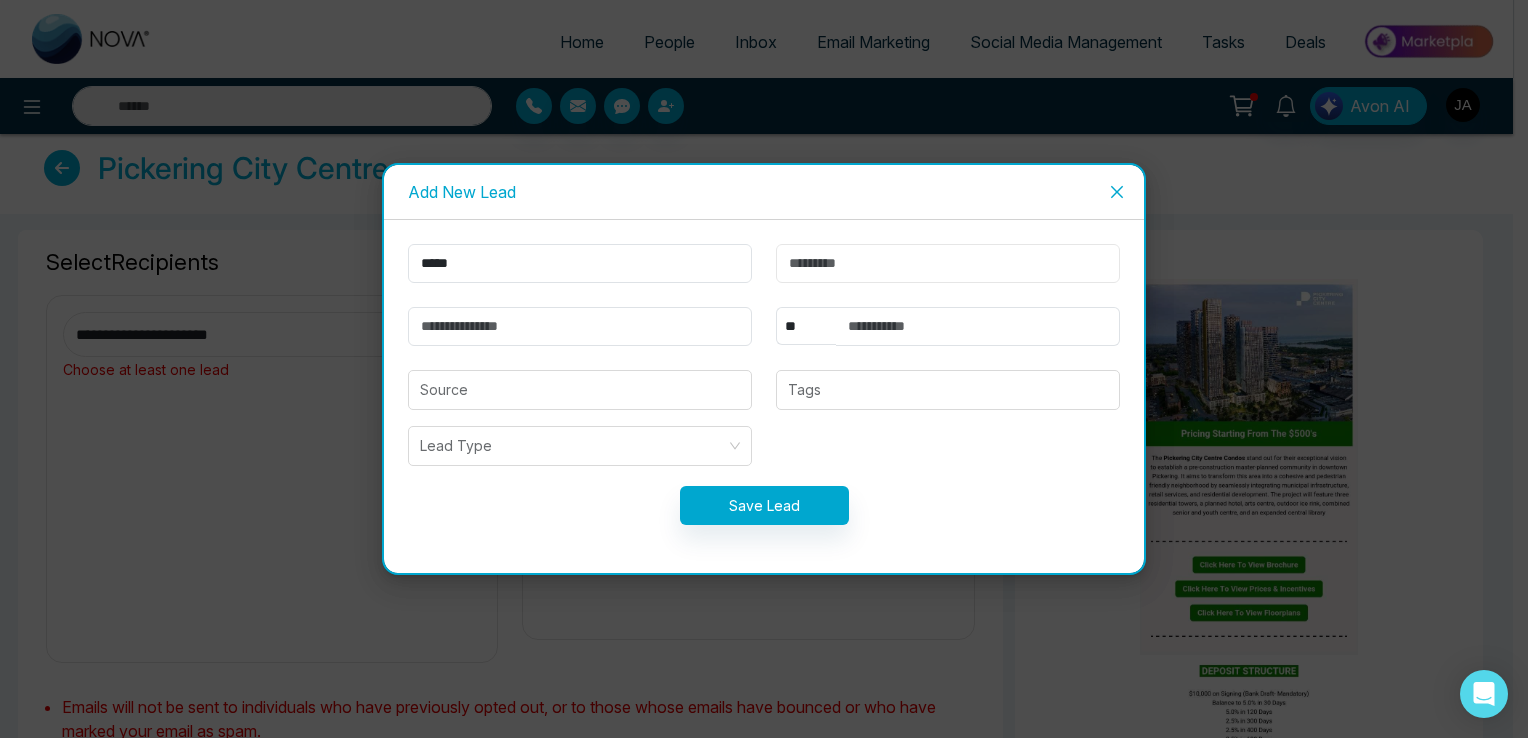 type on "*****" 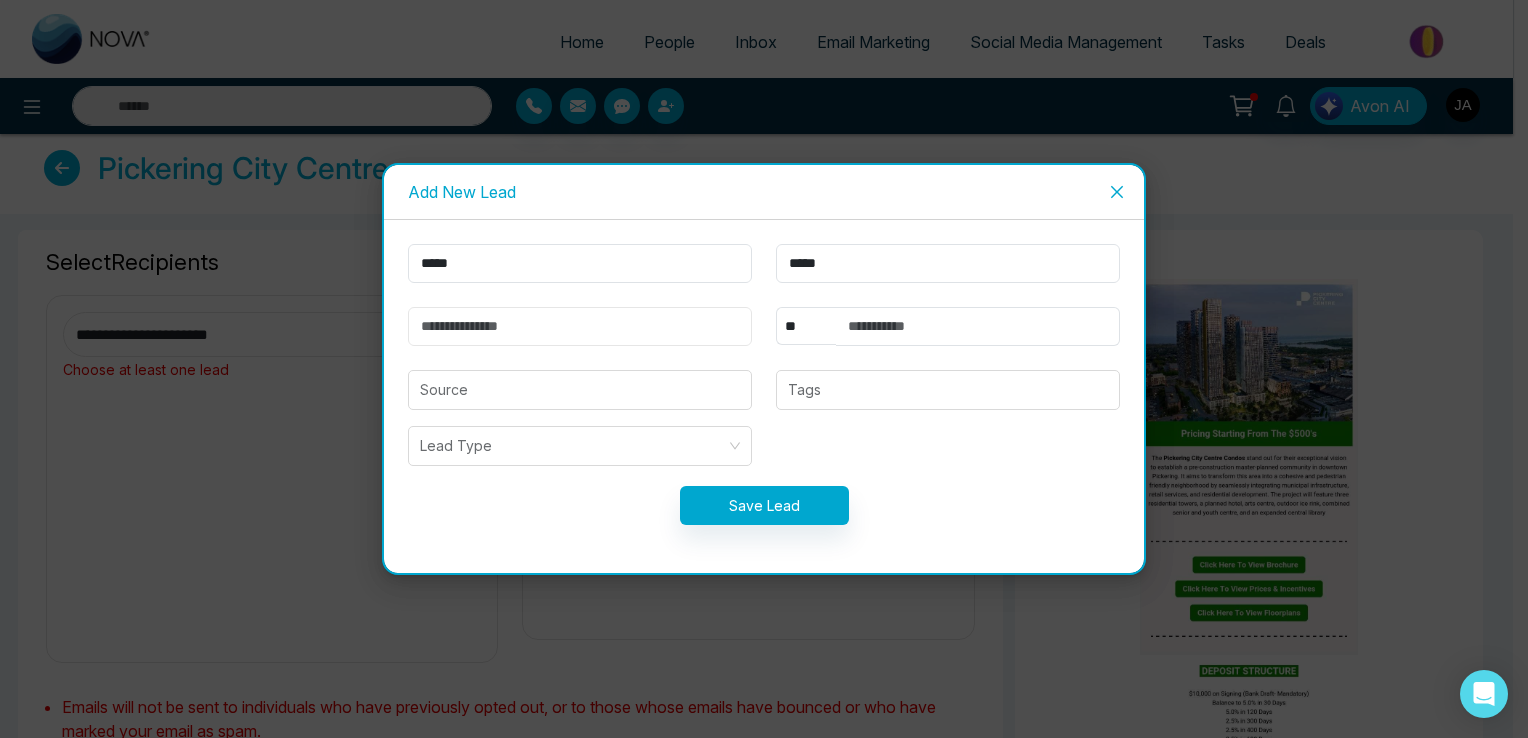 type on "**********" 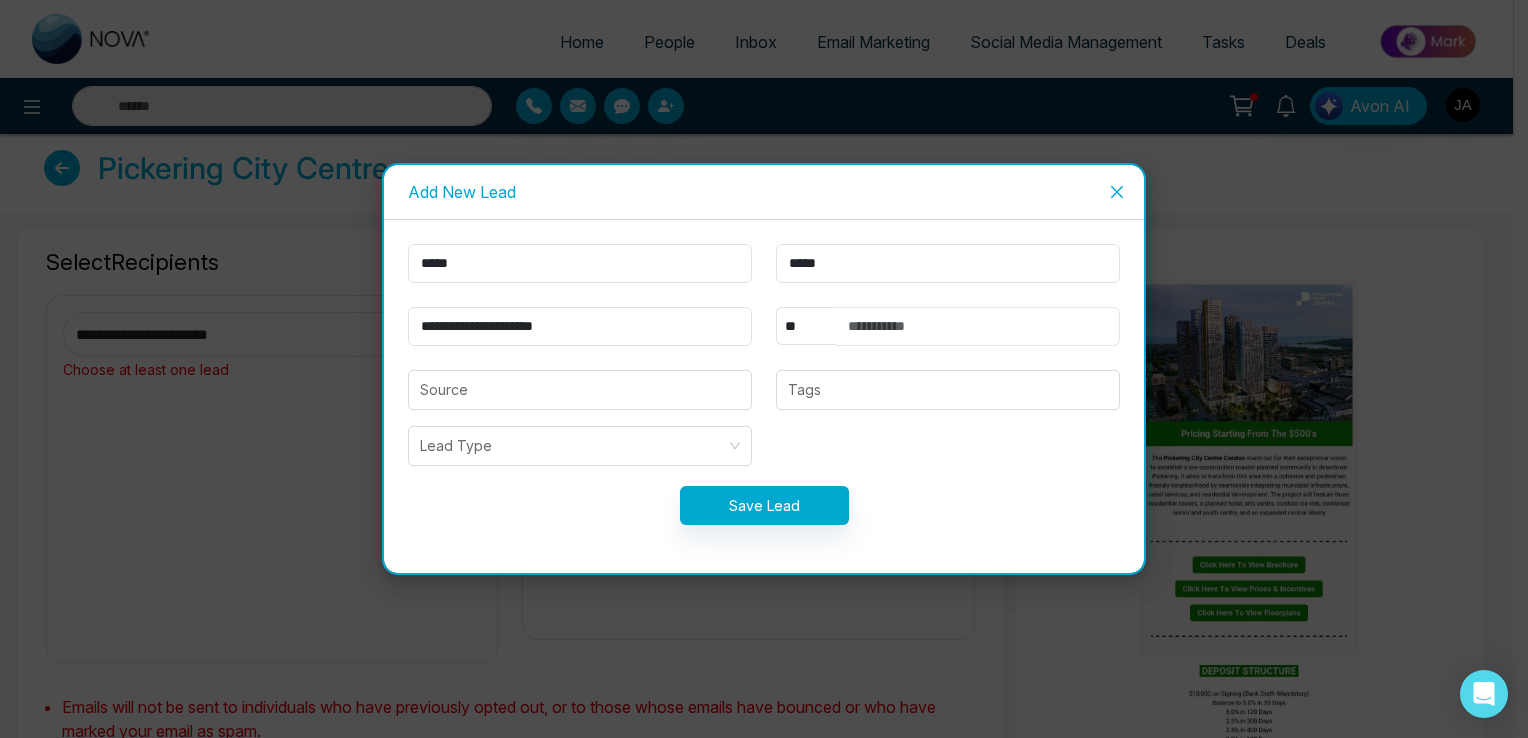 type on "**********" 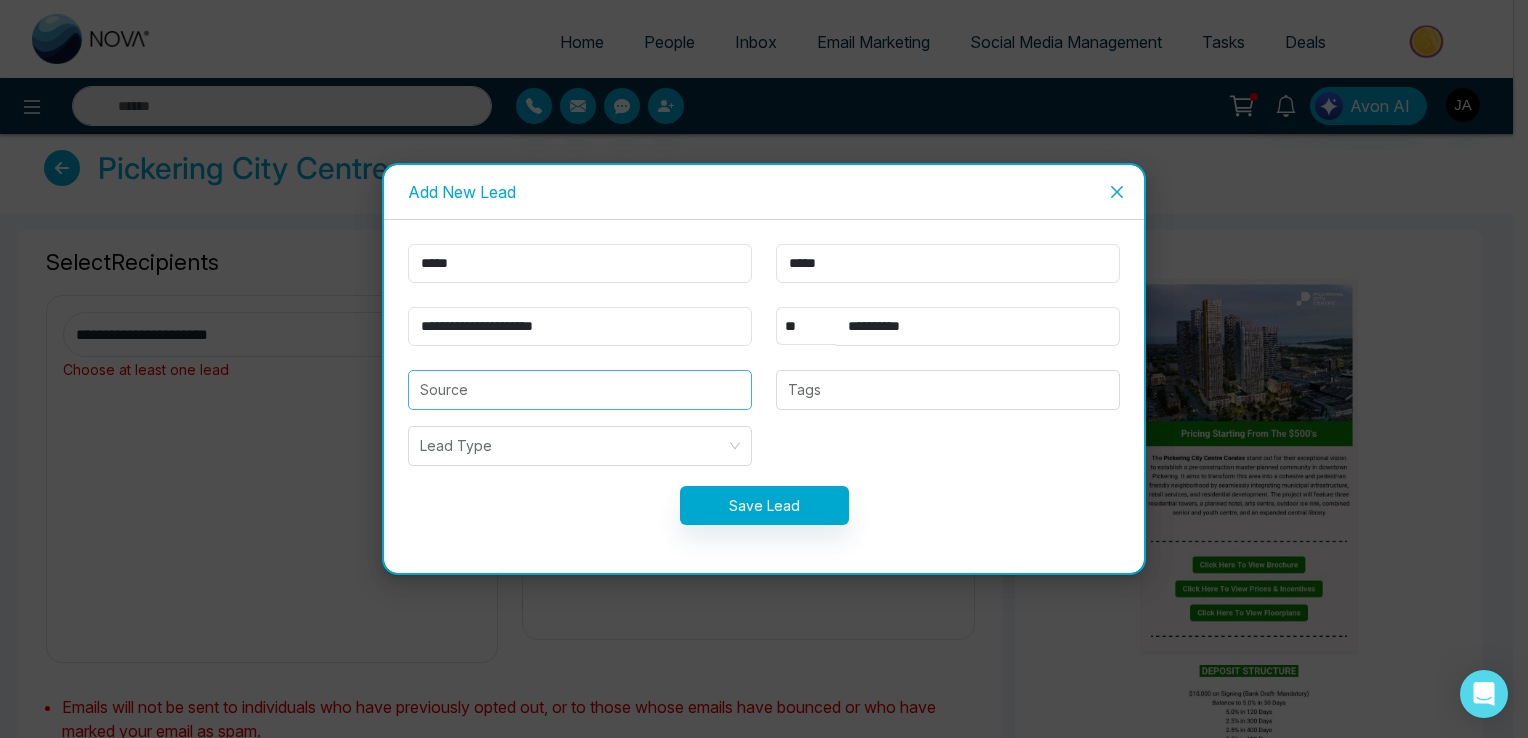 click at bounding box center (580, 390) 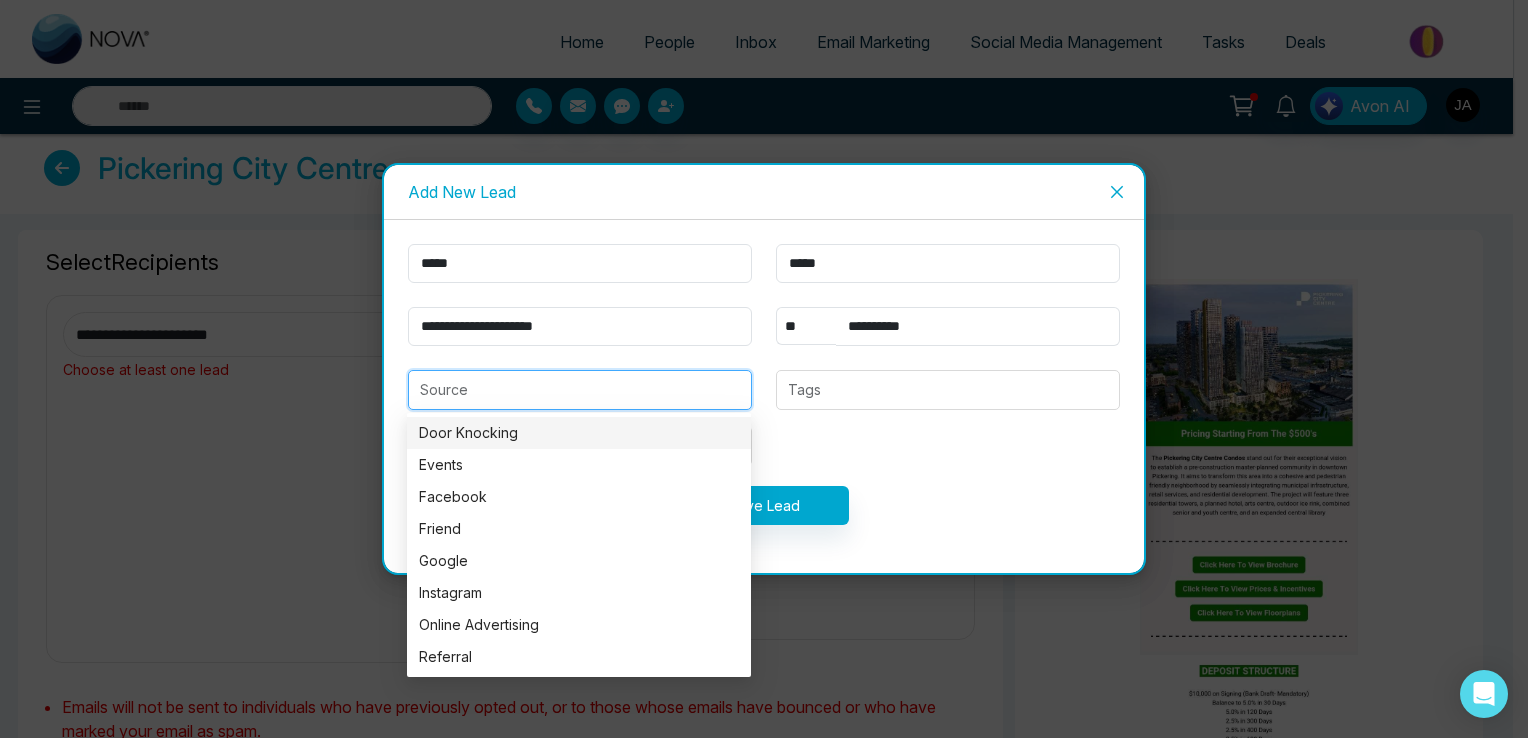 click at bounding box center [580, 390] 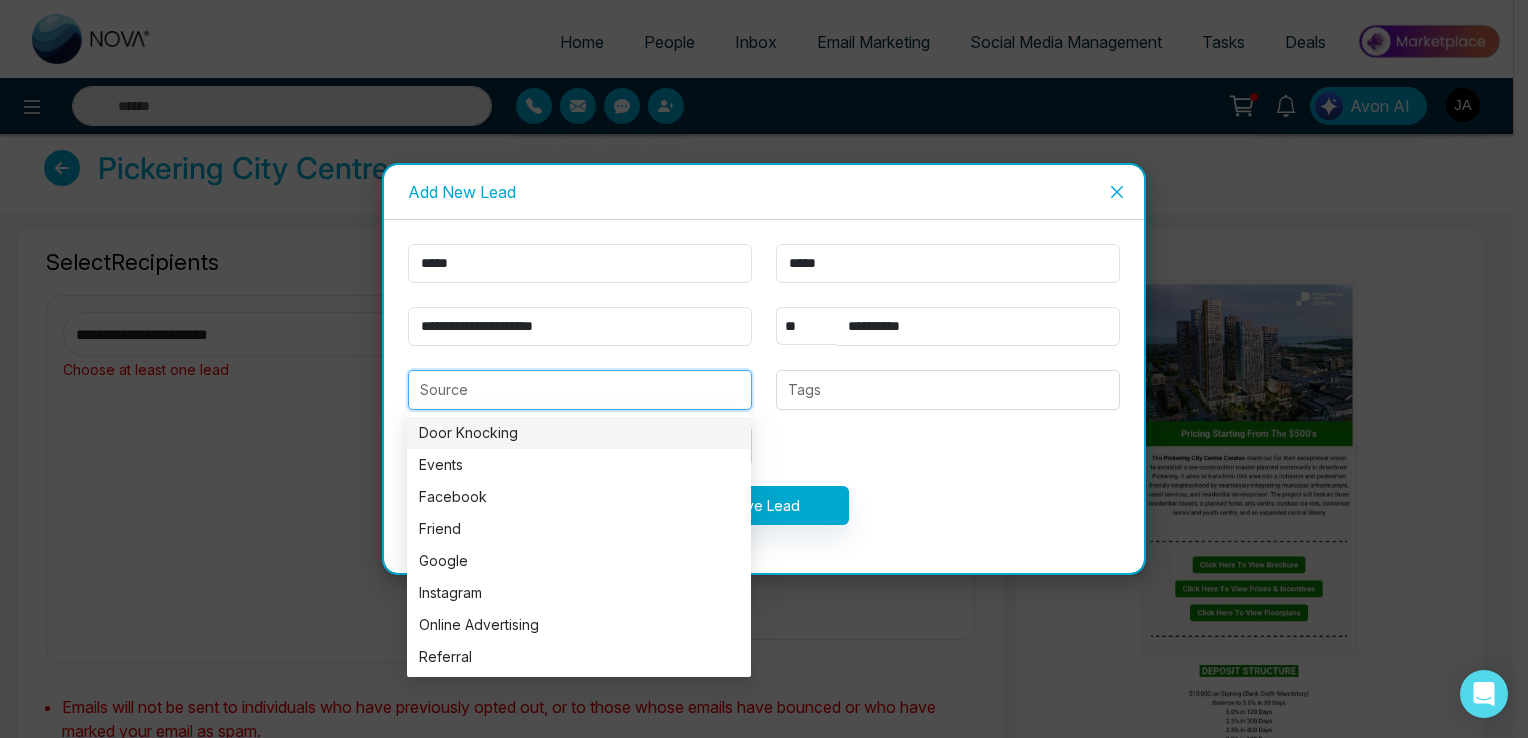 click at bounding box center (580, 390) 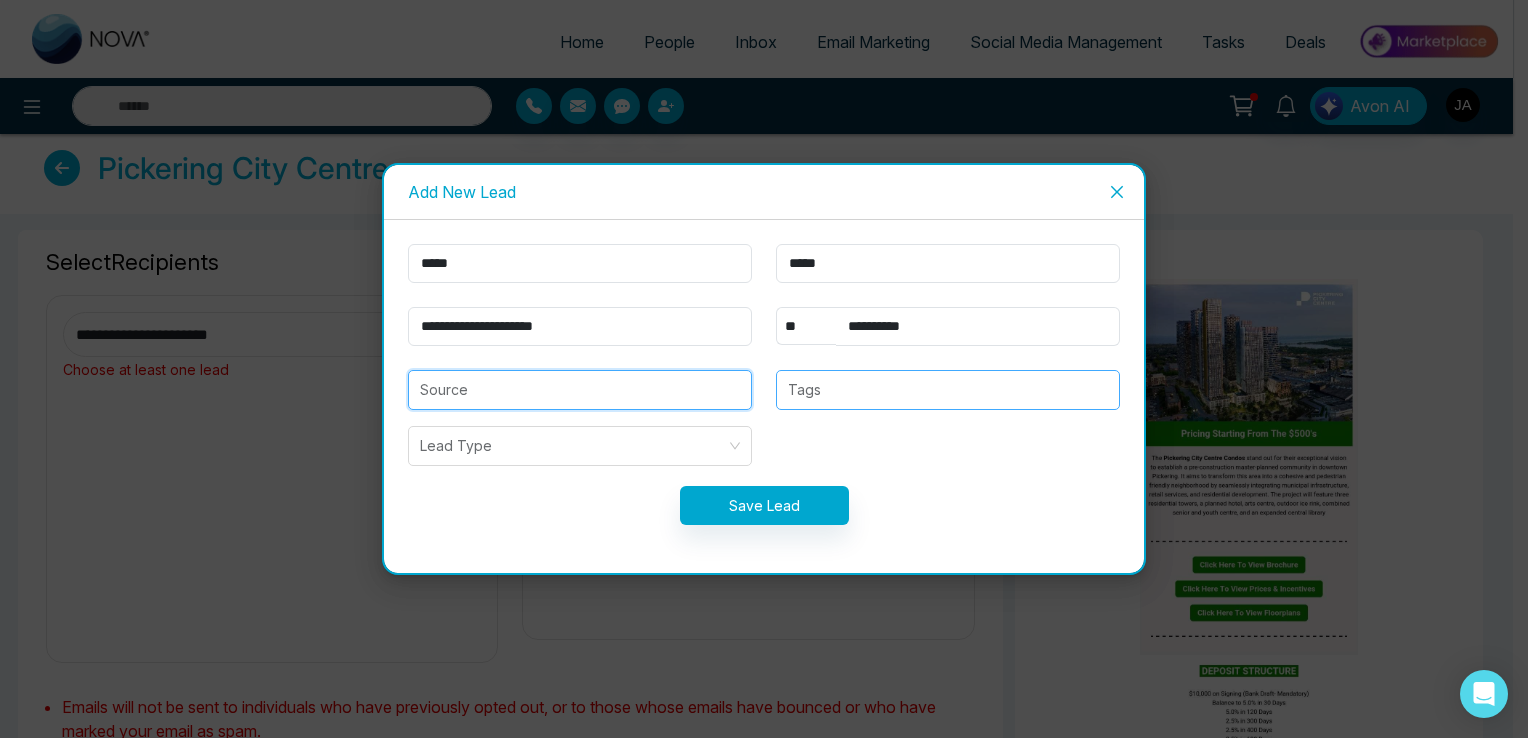 click on "Tags" at bounding box center [948, 390] 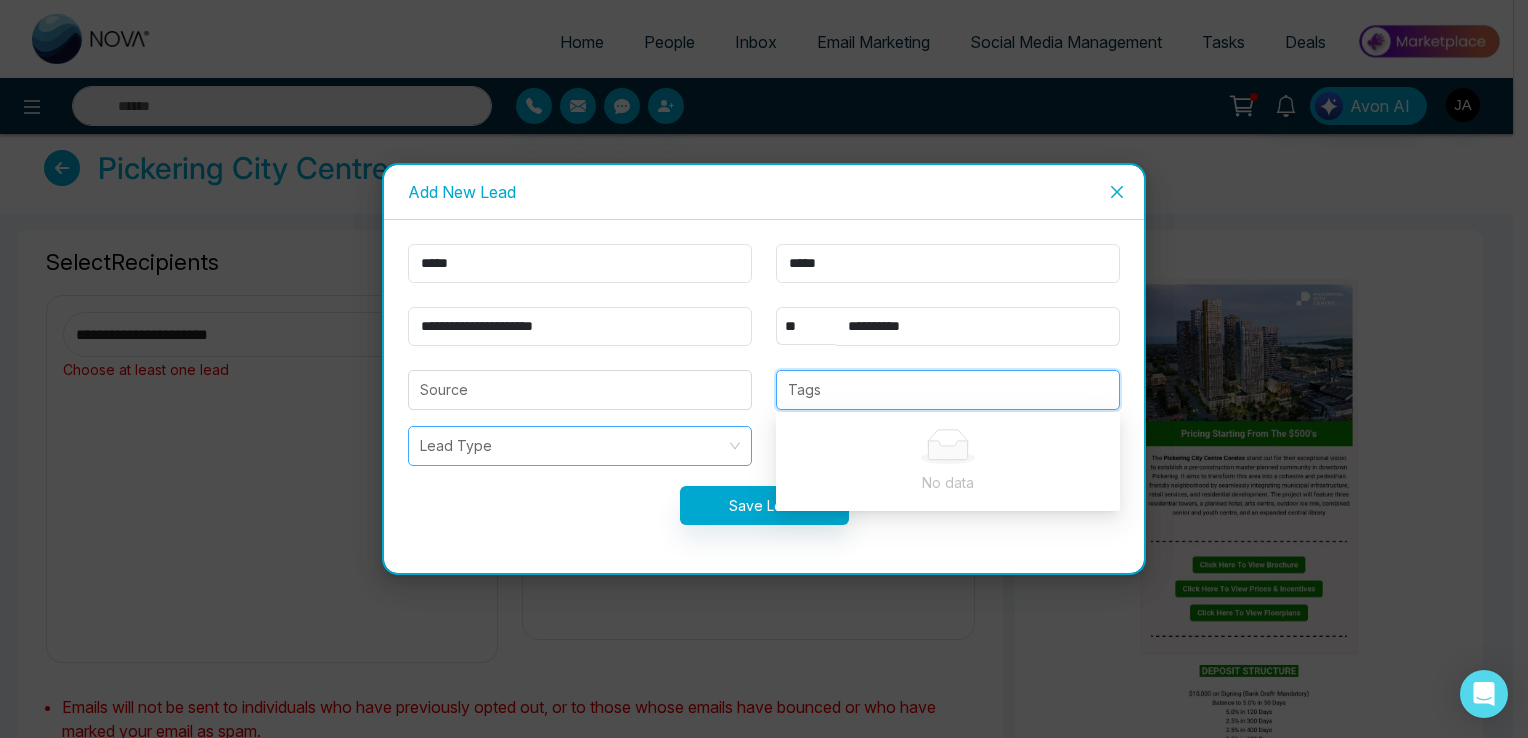 click at bounding box center [573, 446] 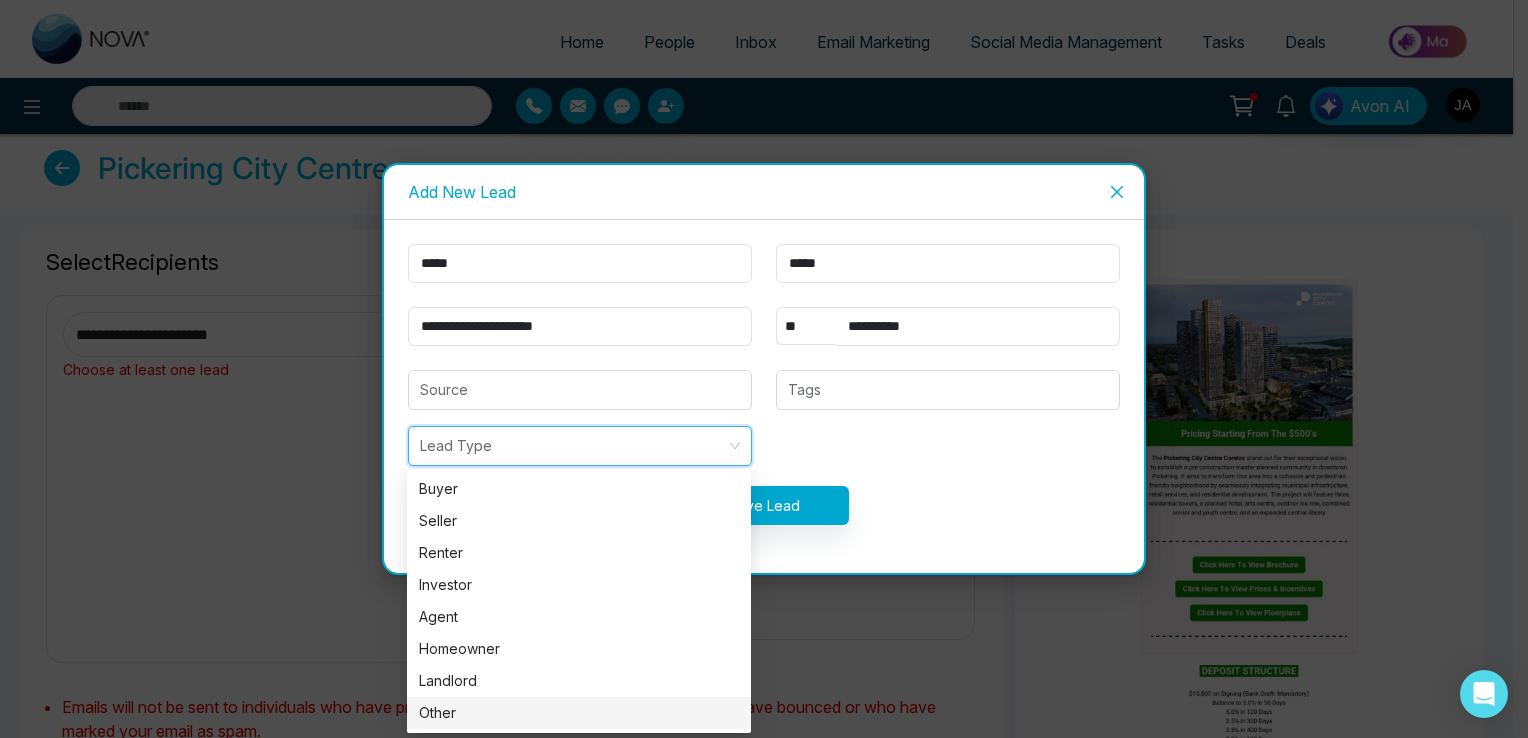click on "Other" at bounding box center (579, 713) 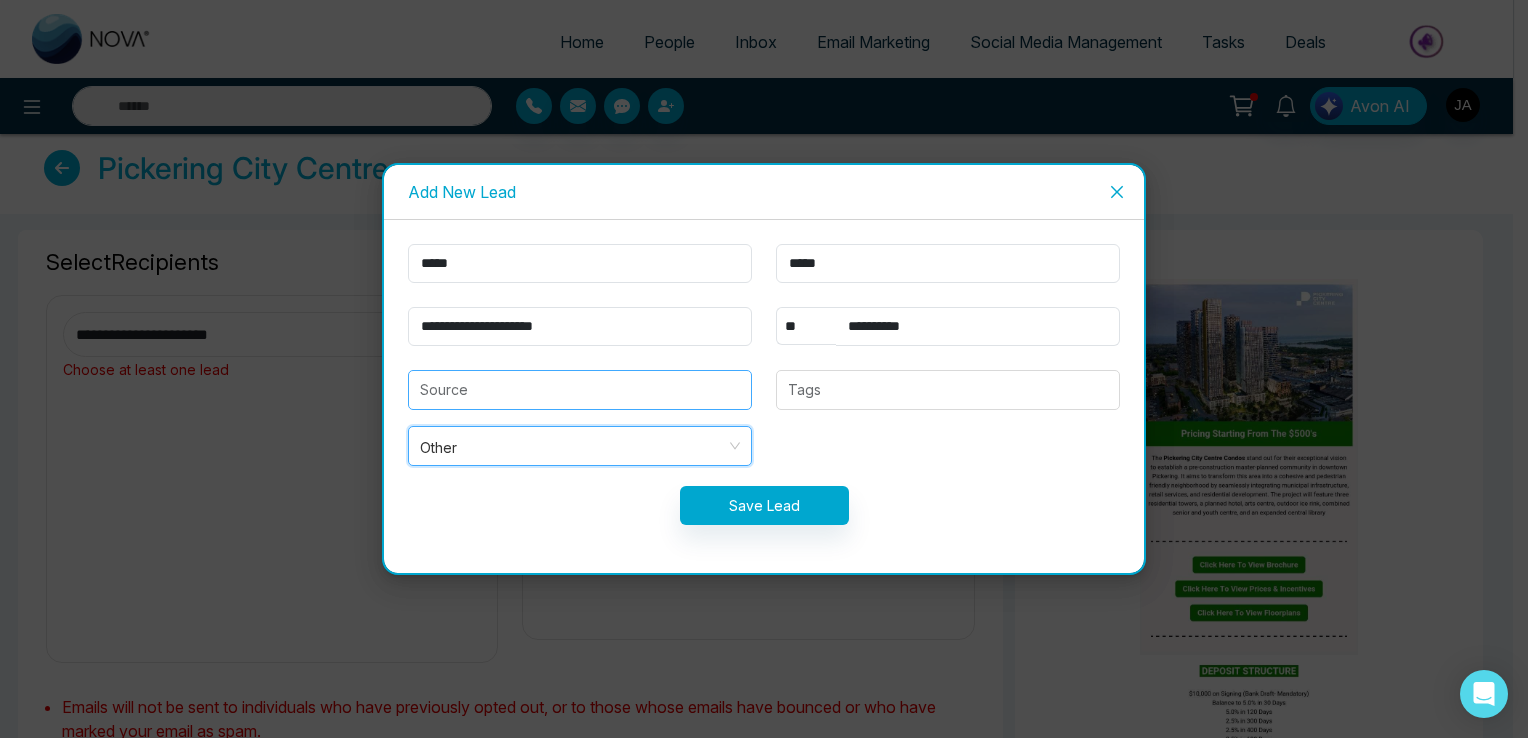 click at bounding box center [580, 390] 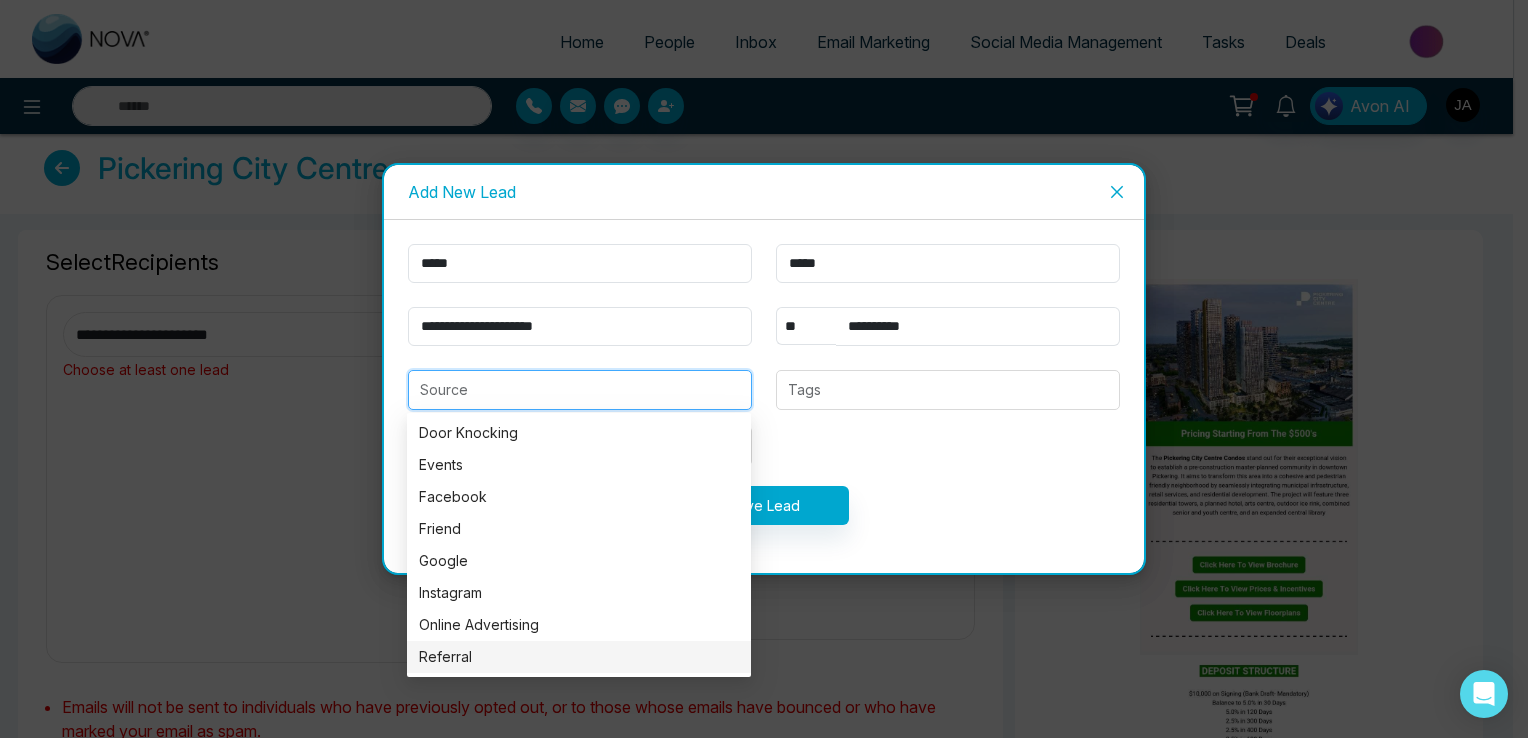 click on "Referral" at bounding box center (579, 657) 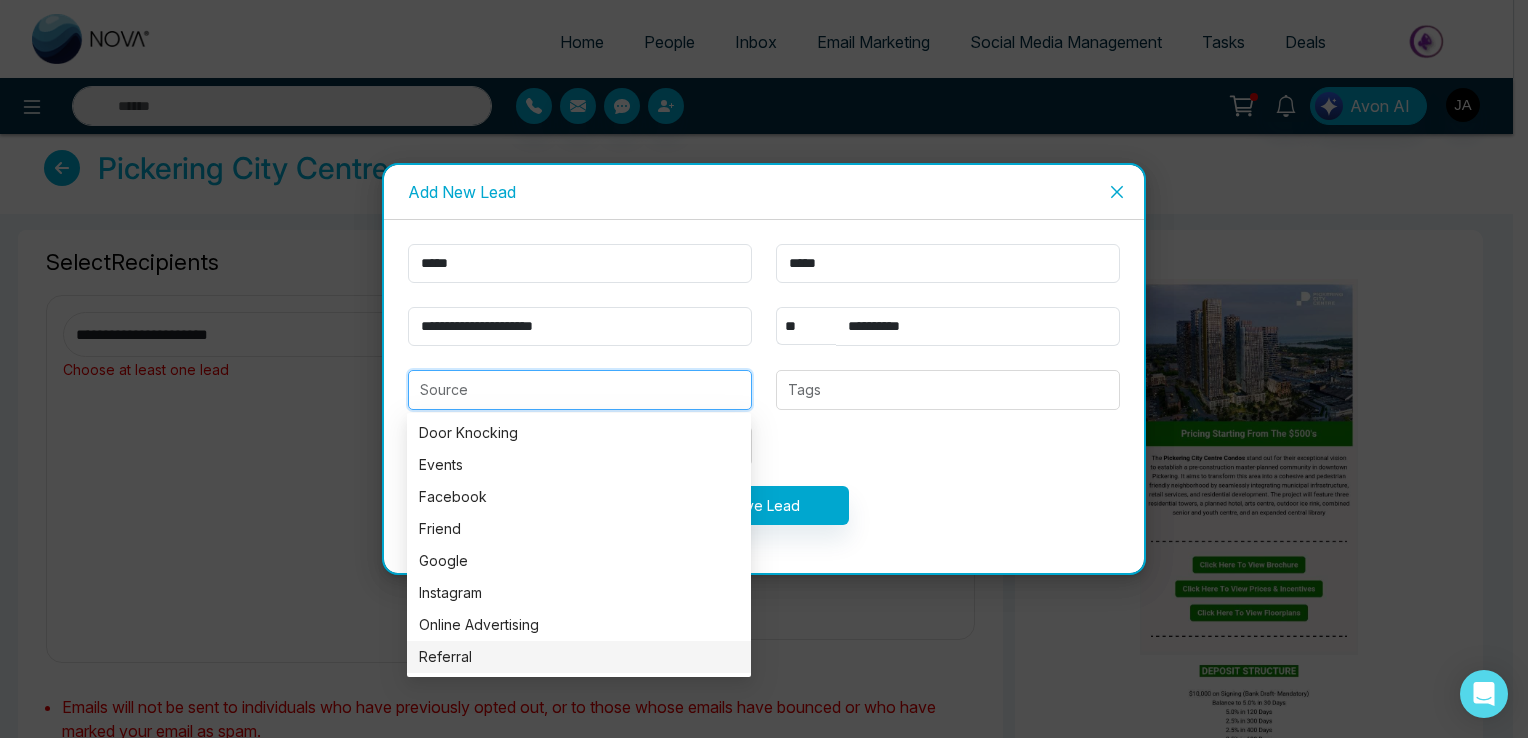 type on "********" 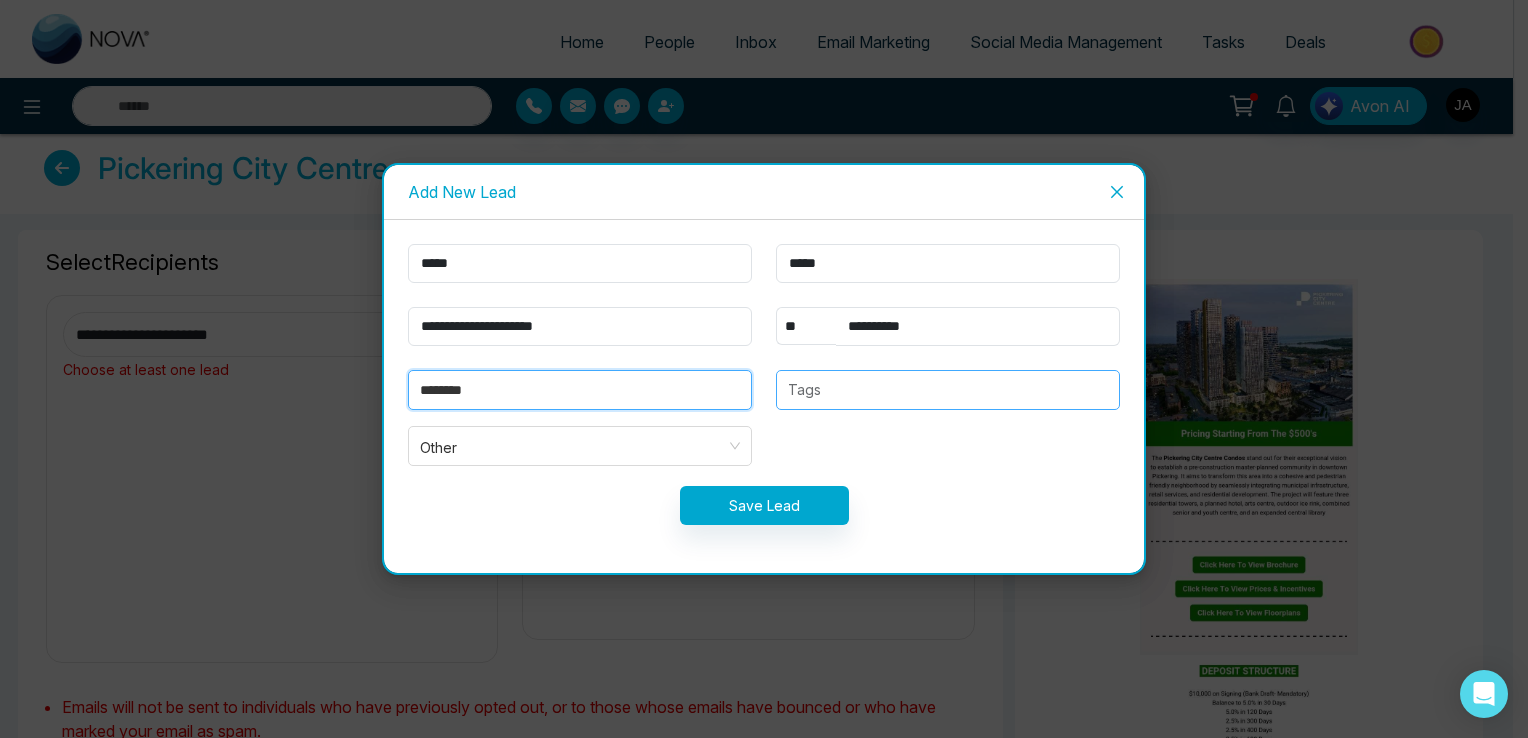 click at bounding box center (948, 390) 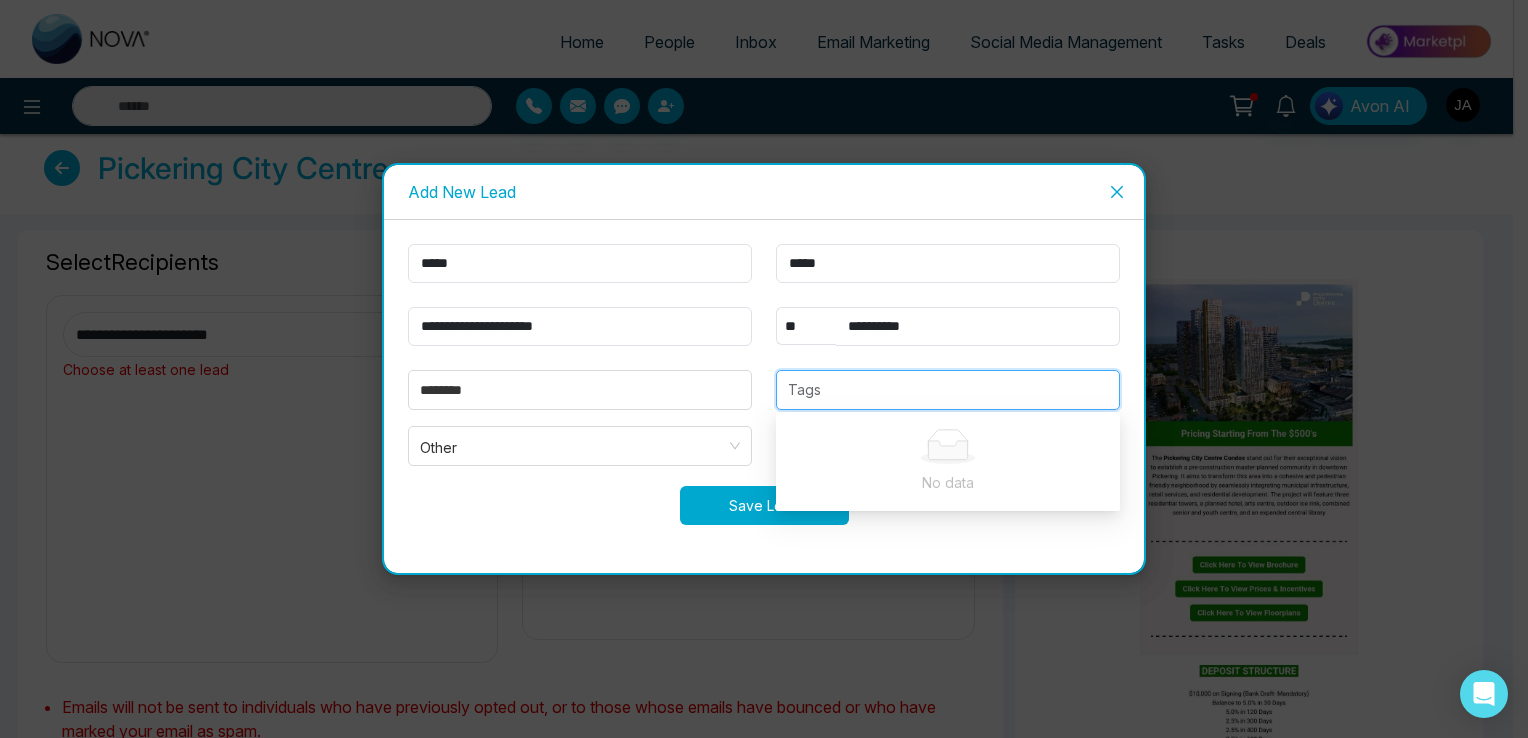 click on "Save Lead" at bounding box center (764, 505) 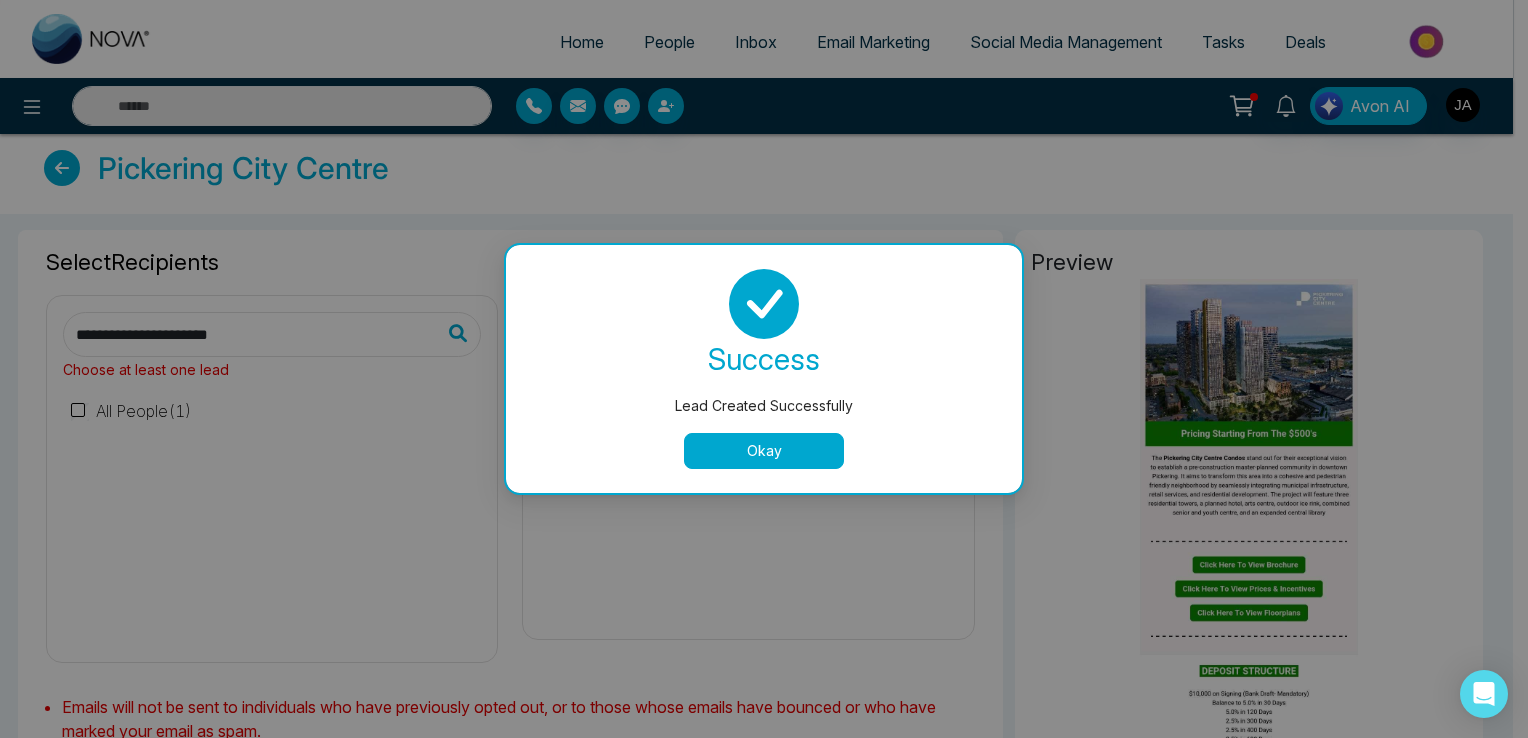 click on "Okay" at bounding box center (764, 451) 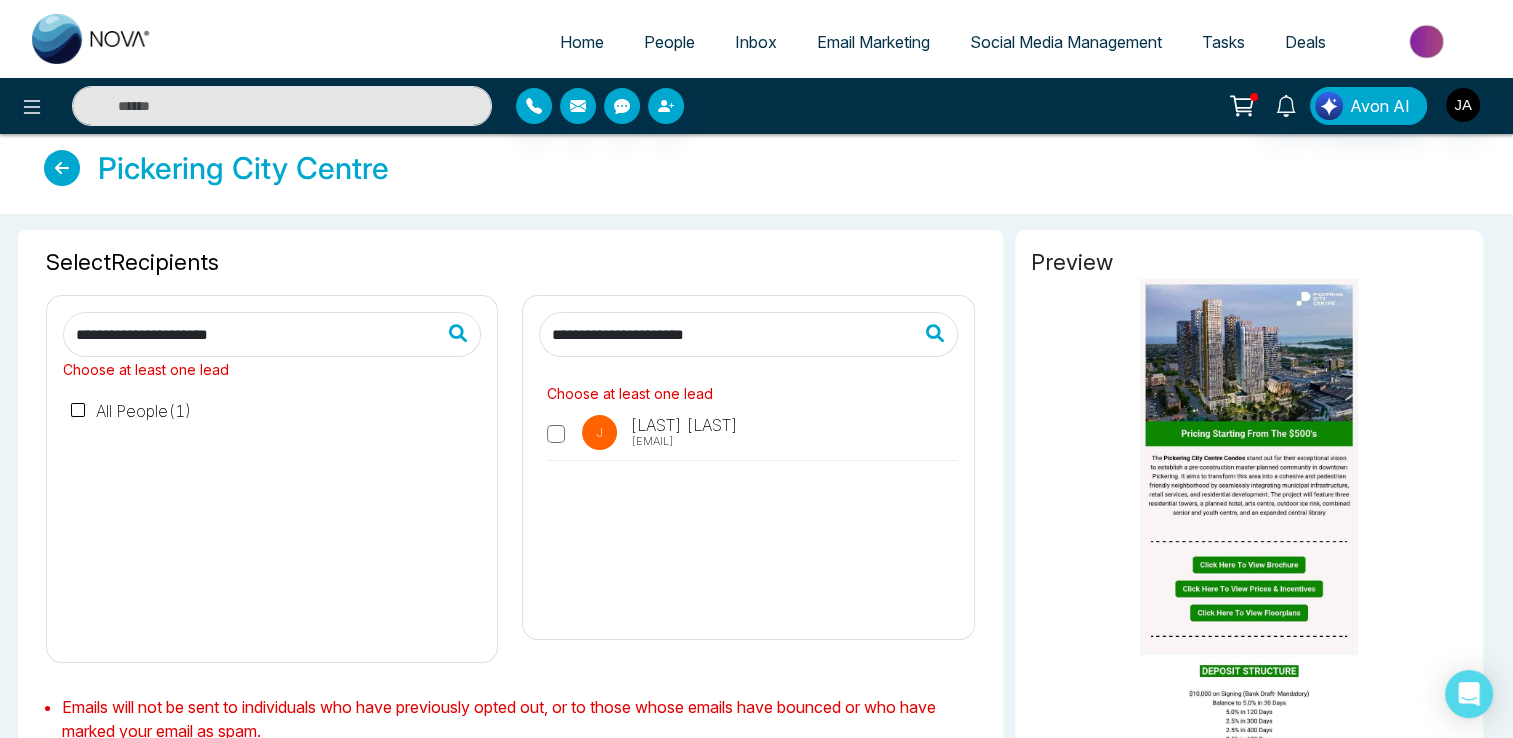 click on "J [LAST] [FIRST] [EMAIL]" at bounding box center (662, 434) 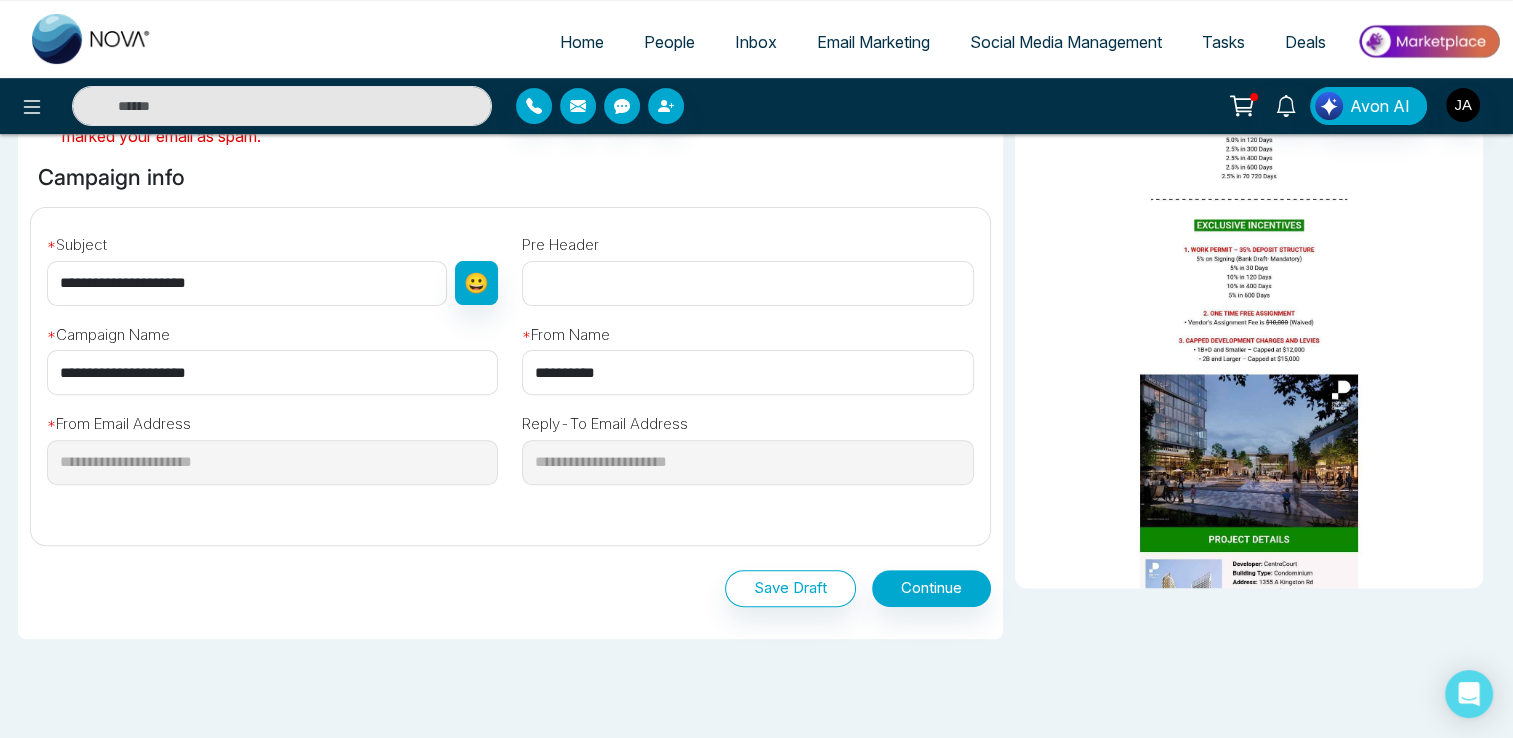 scroll, scrollTop: 649, scrollLeft: 0, axis: vertical 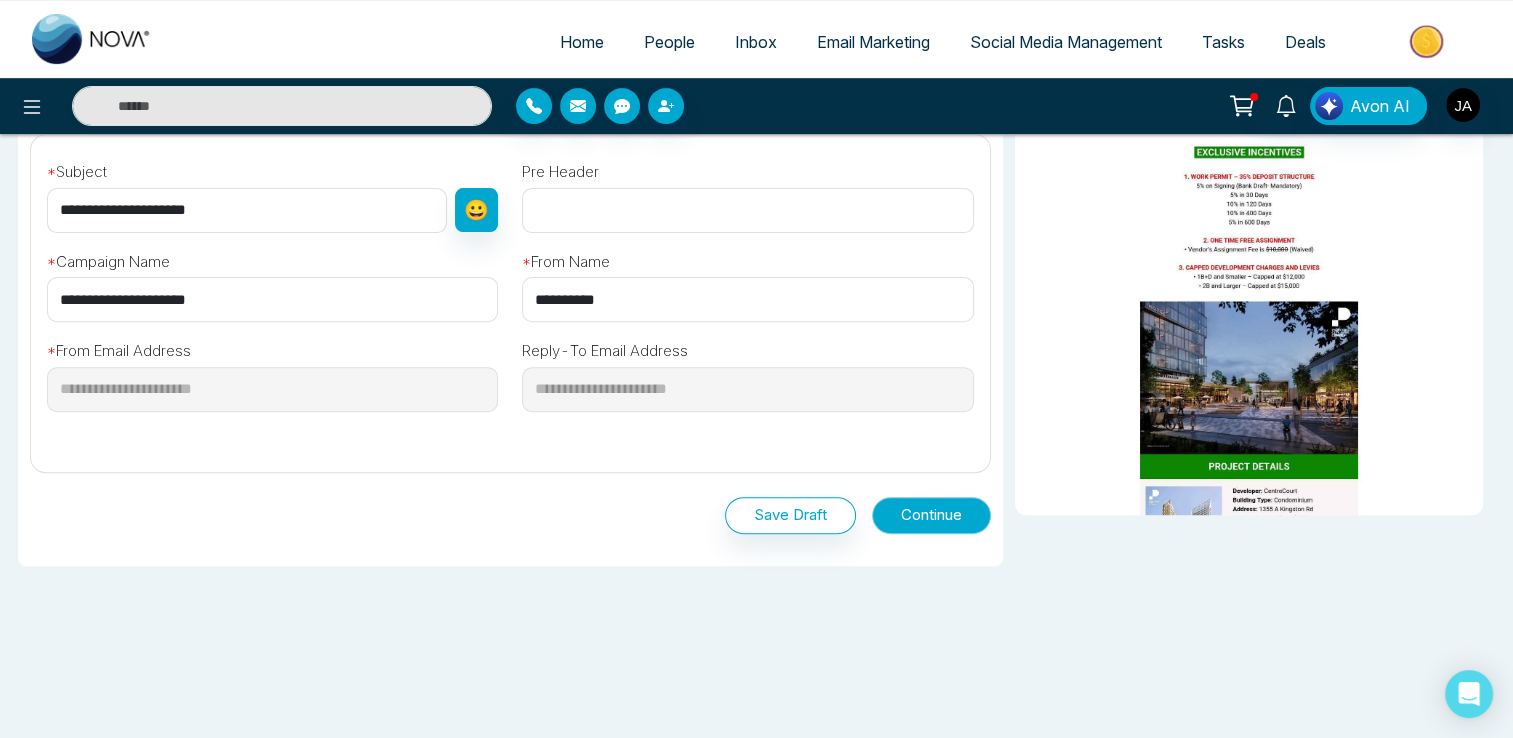 click on "Continue" at bounding box center (931, 515) 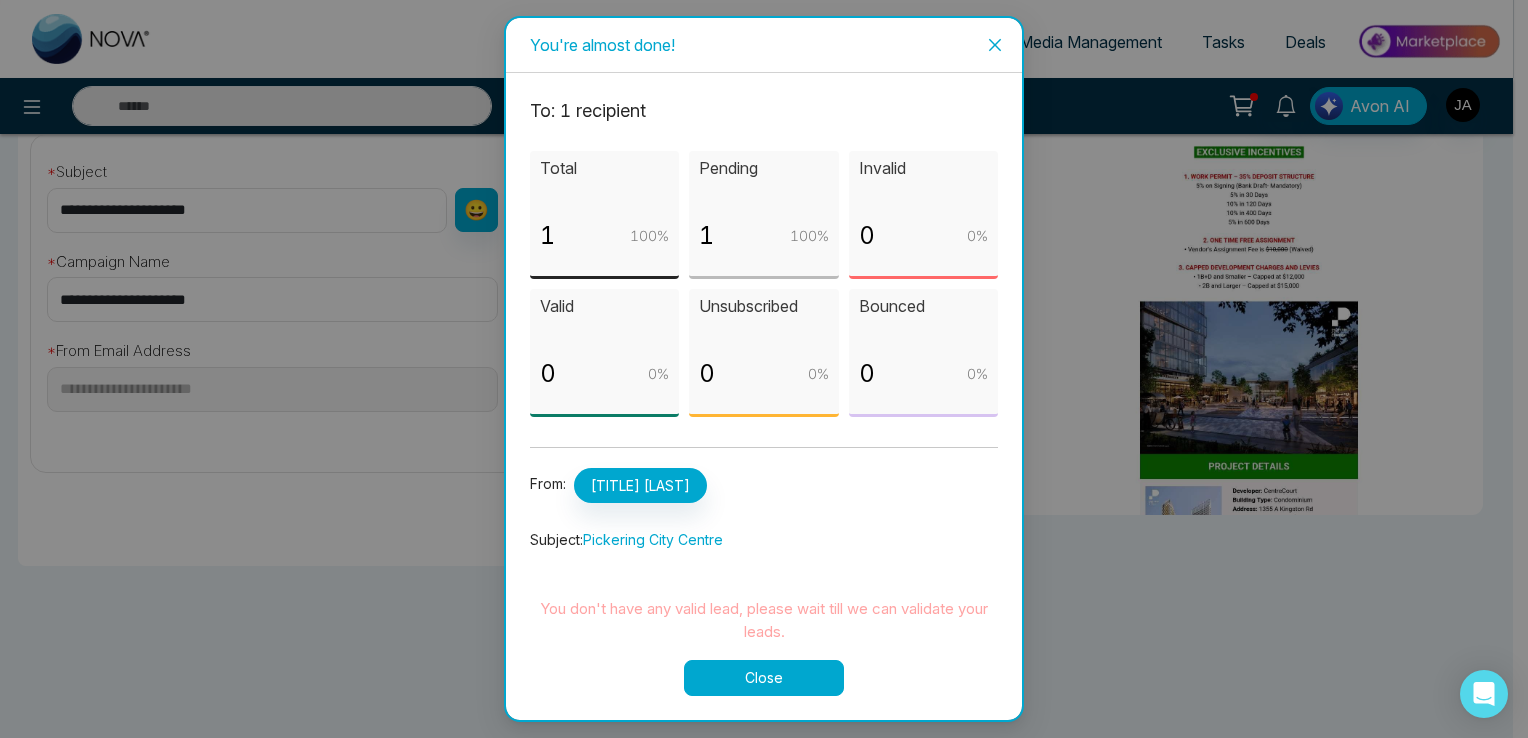 click on "Close" at bounding box center (764, 678) 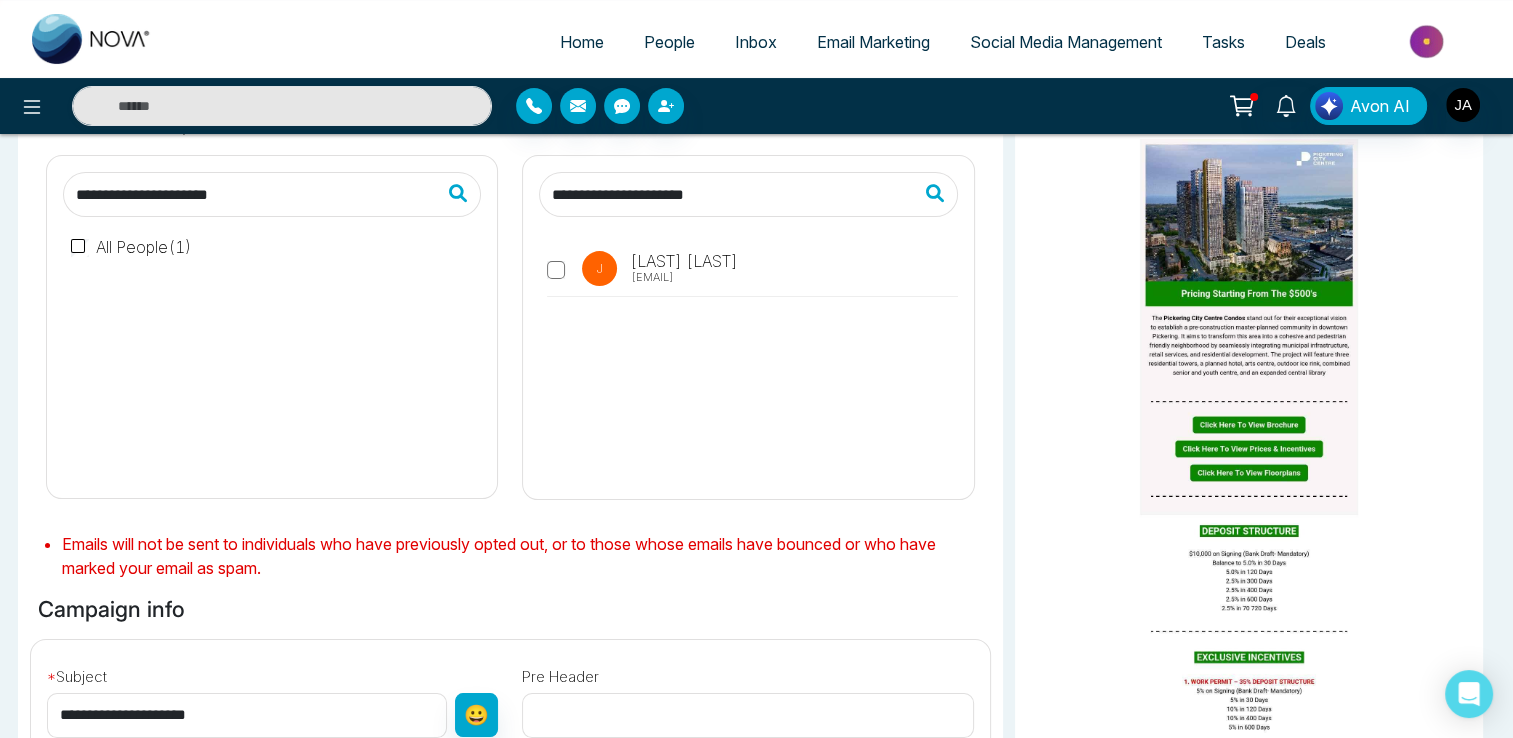 scroll, scrollTop: 73, scrollLeft: 0, axis: vertical 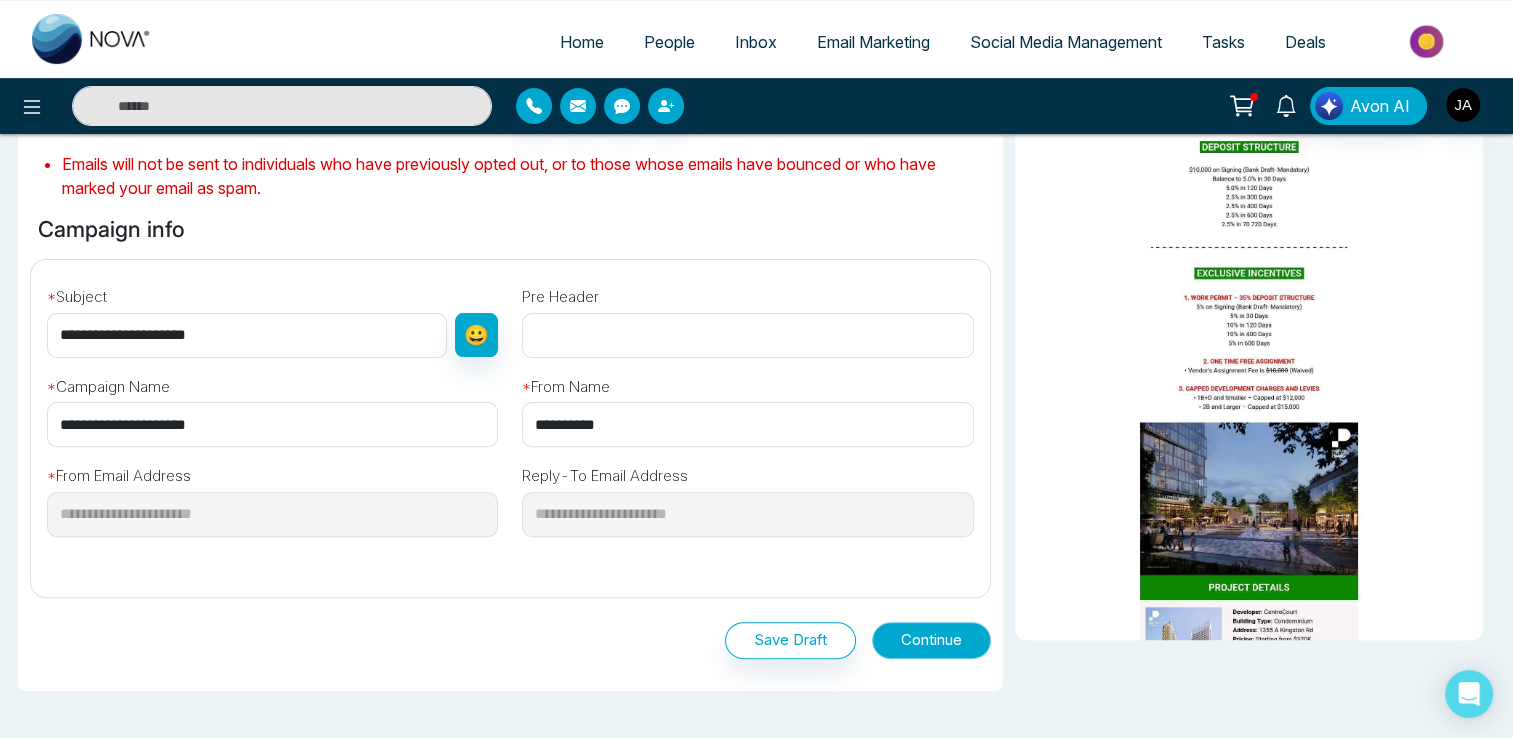 click on "Continue" at bounding box center (931, 640) 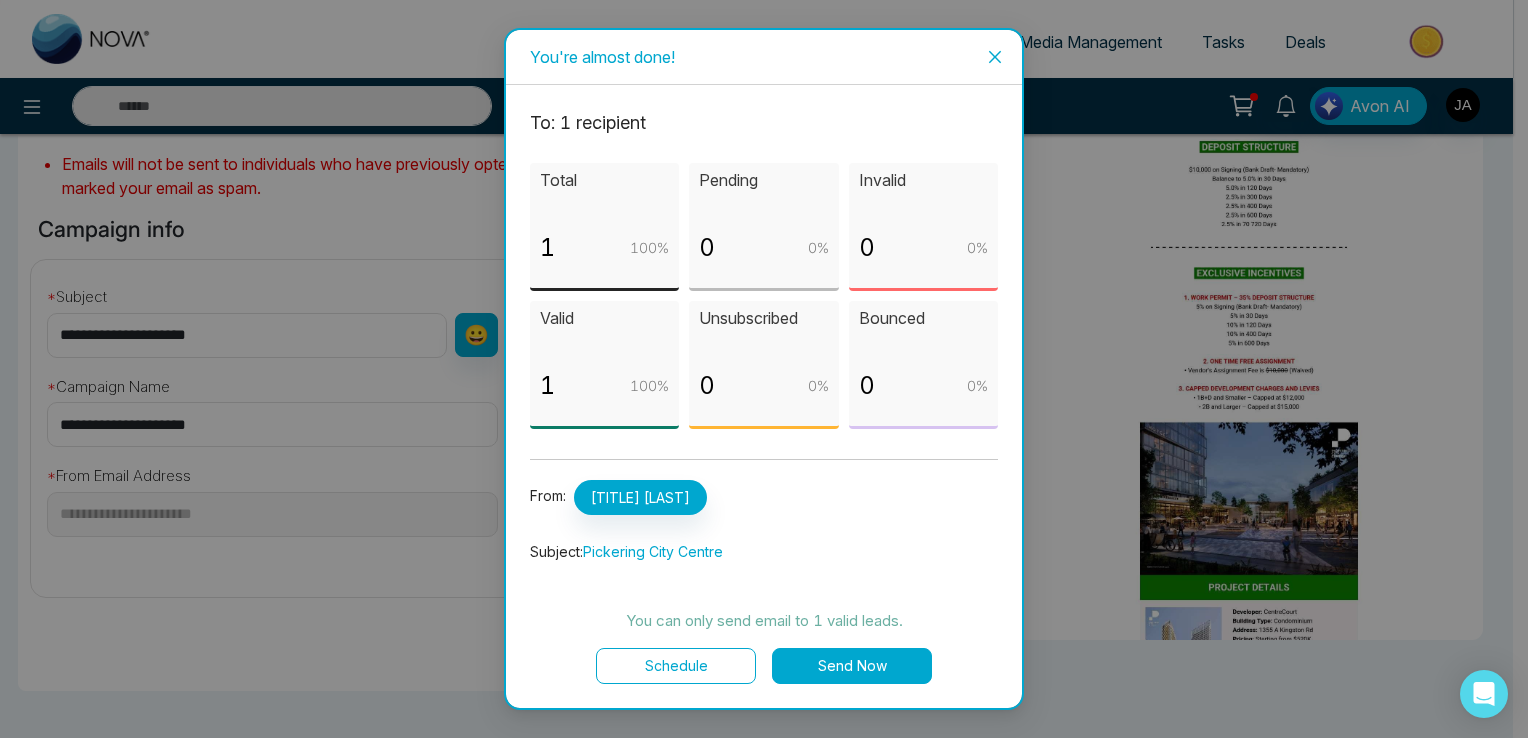 click on "Send Now" at bounding box center [852, 666] 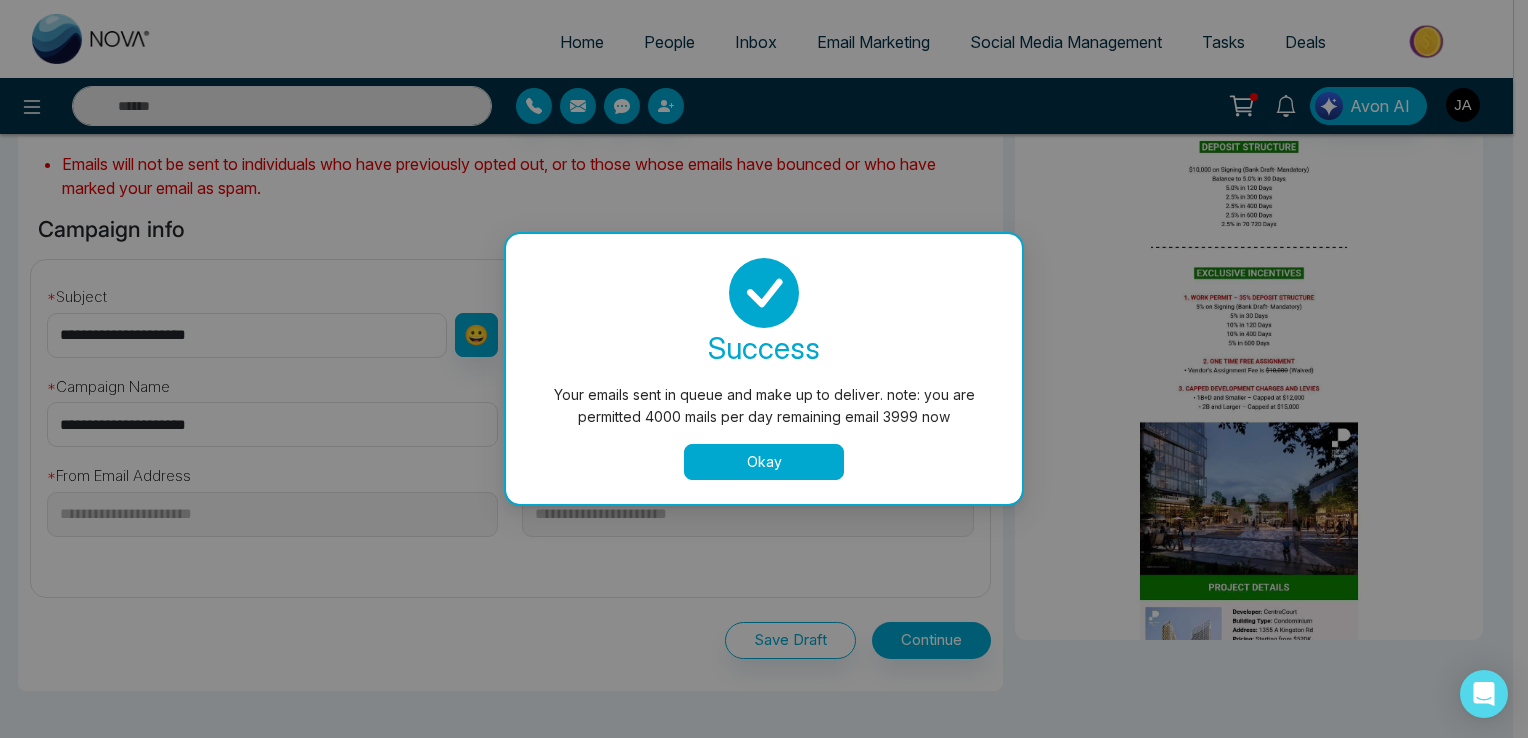 click on "Okay" at bounding box center (764, 462) 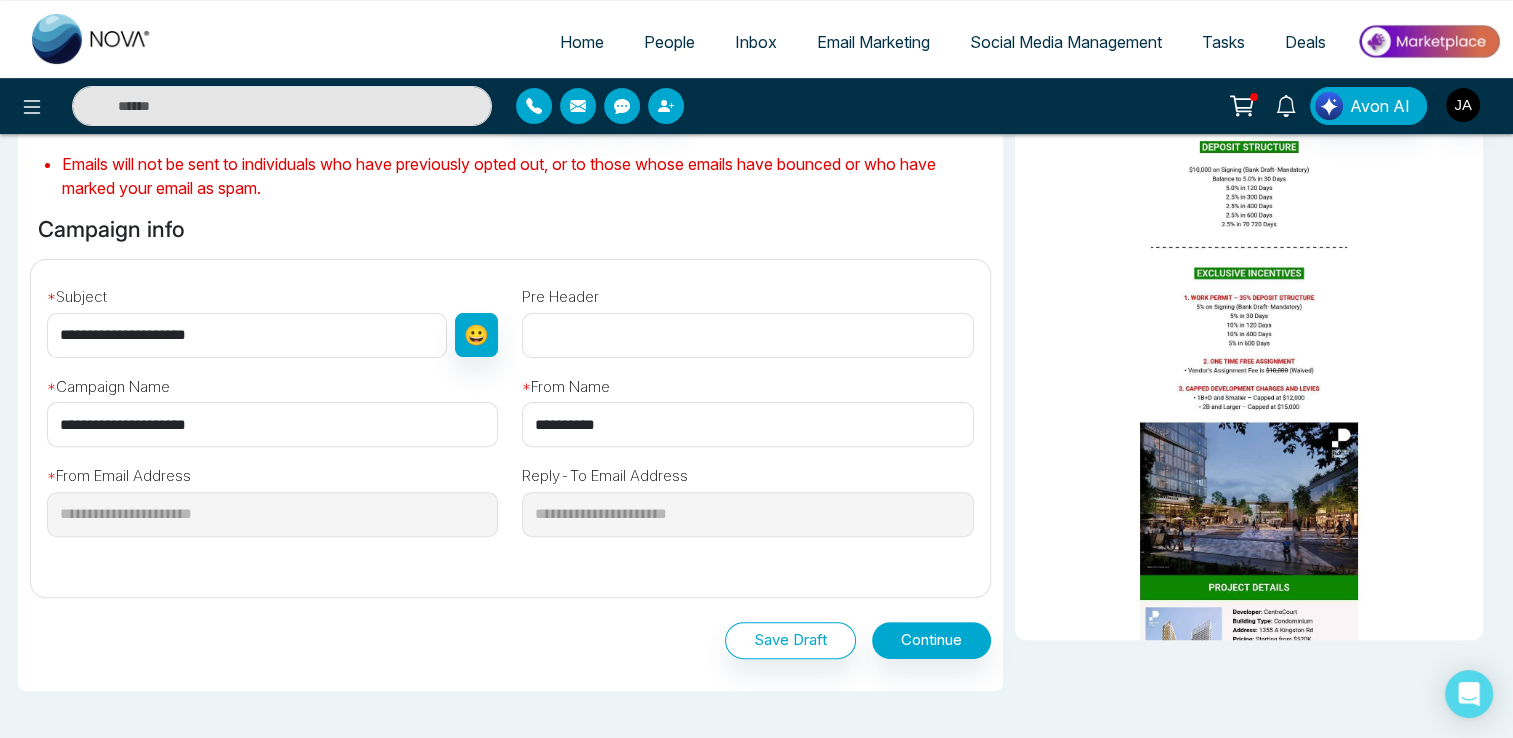 scroll, scrollTop: 0, scrollLeft: 0, axis: both 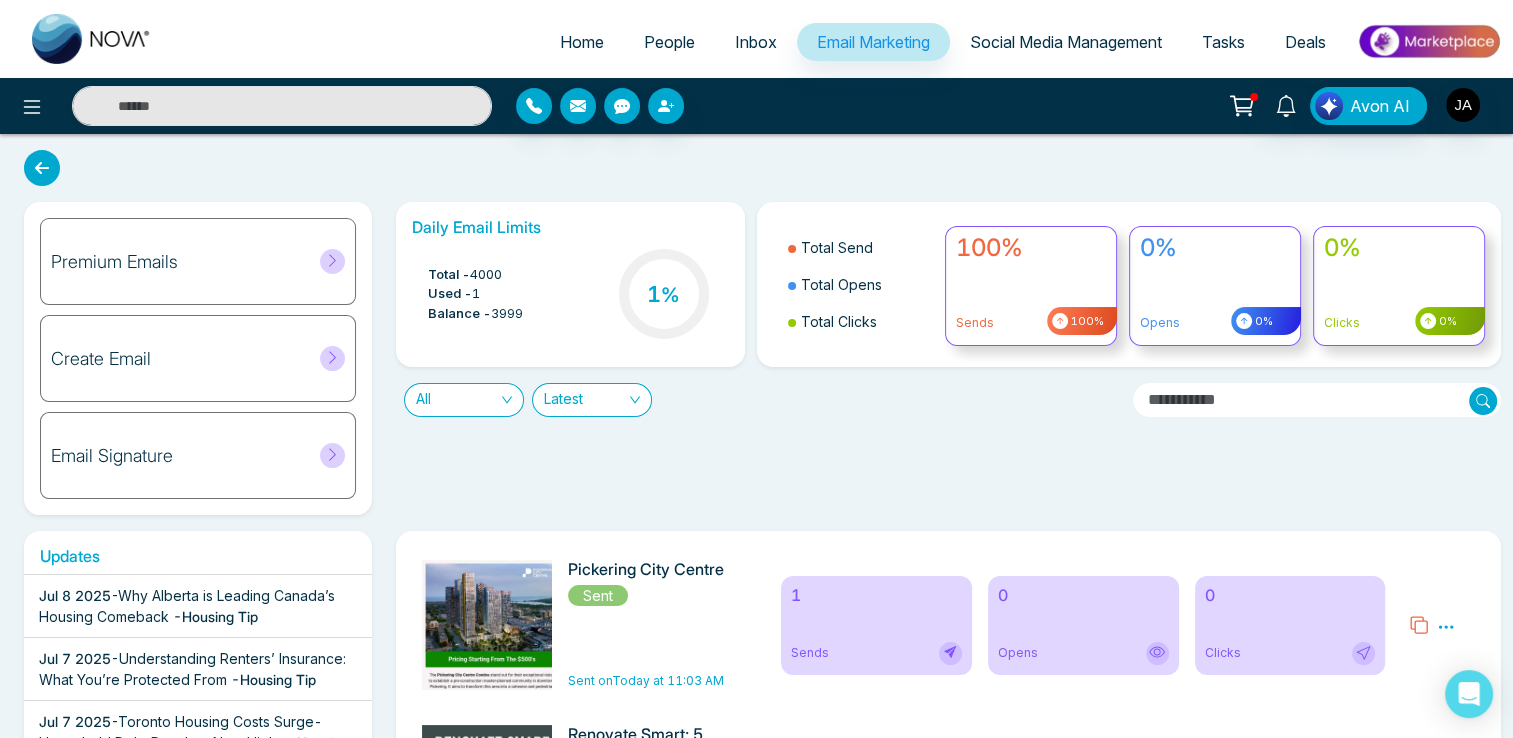 click on "Email Signature" at bounding box center (198, 455) 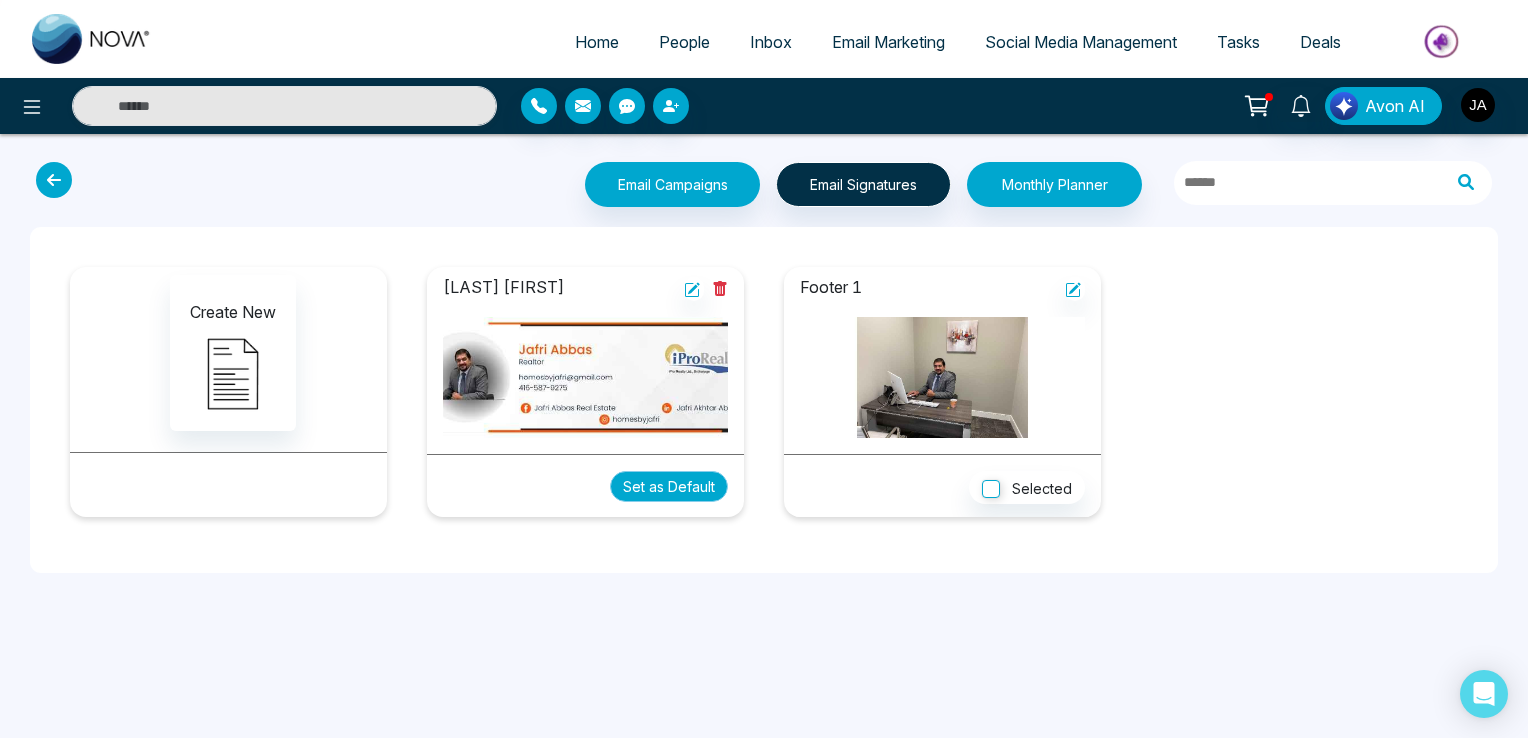 click on "Set as Default" at bounding box center (669, 486) 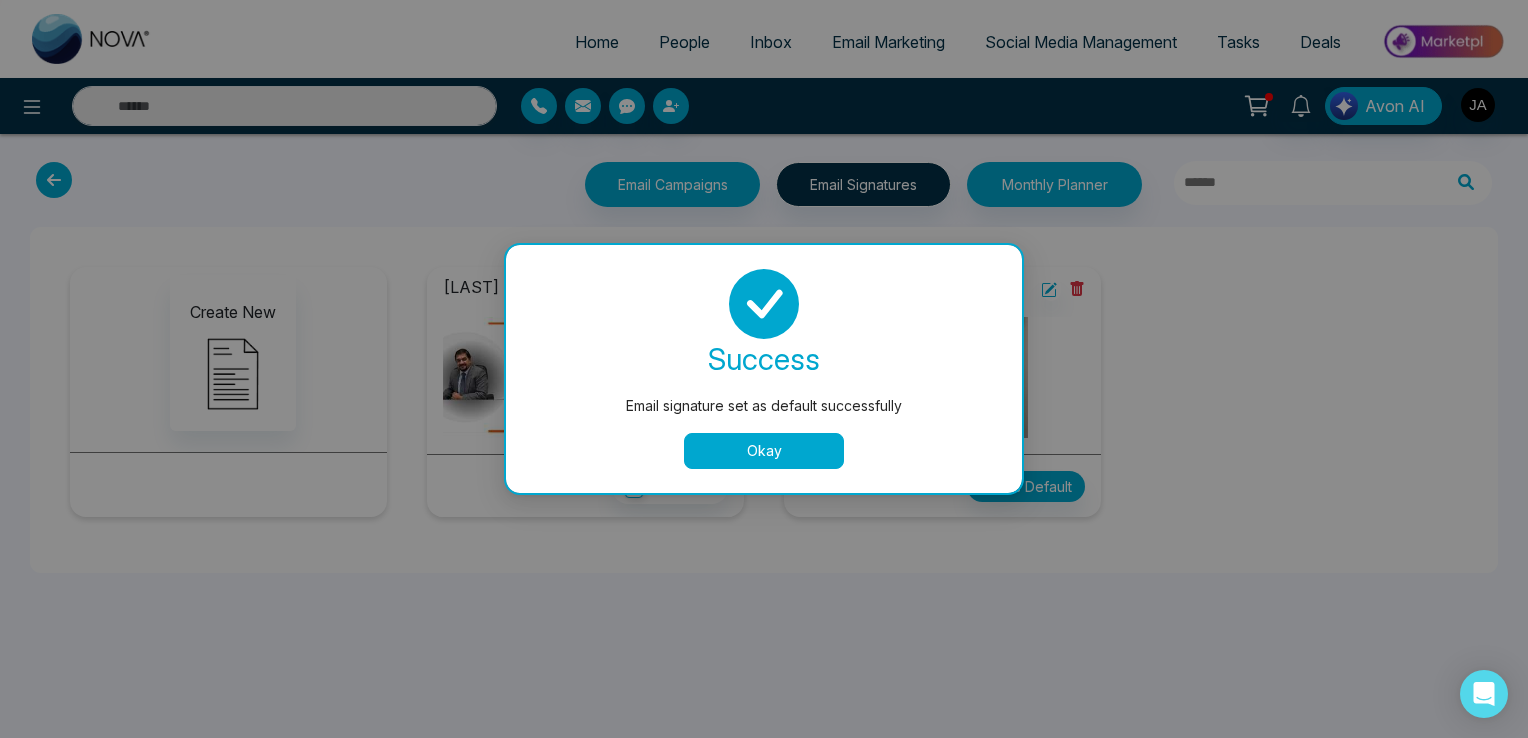 click on "Okay" at bounding box center (764, 451) 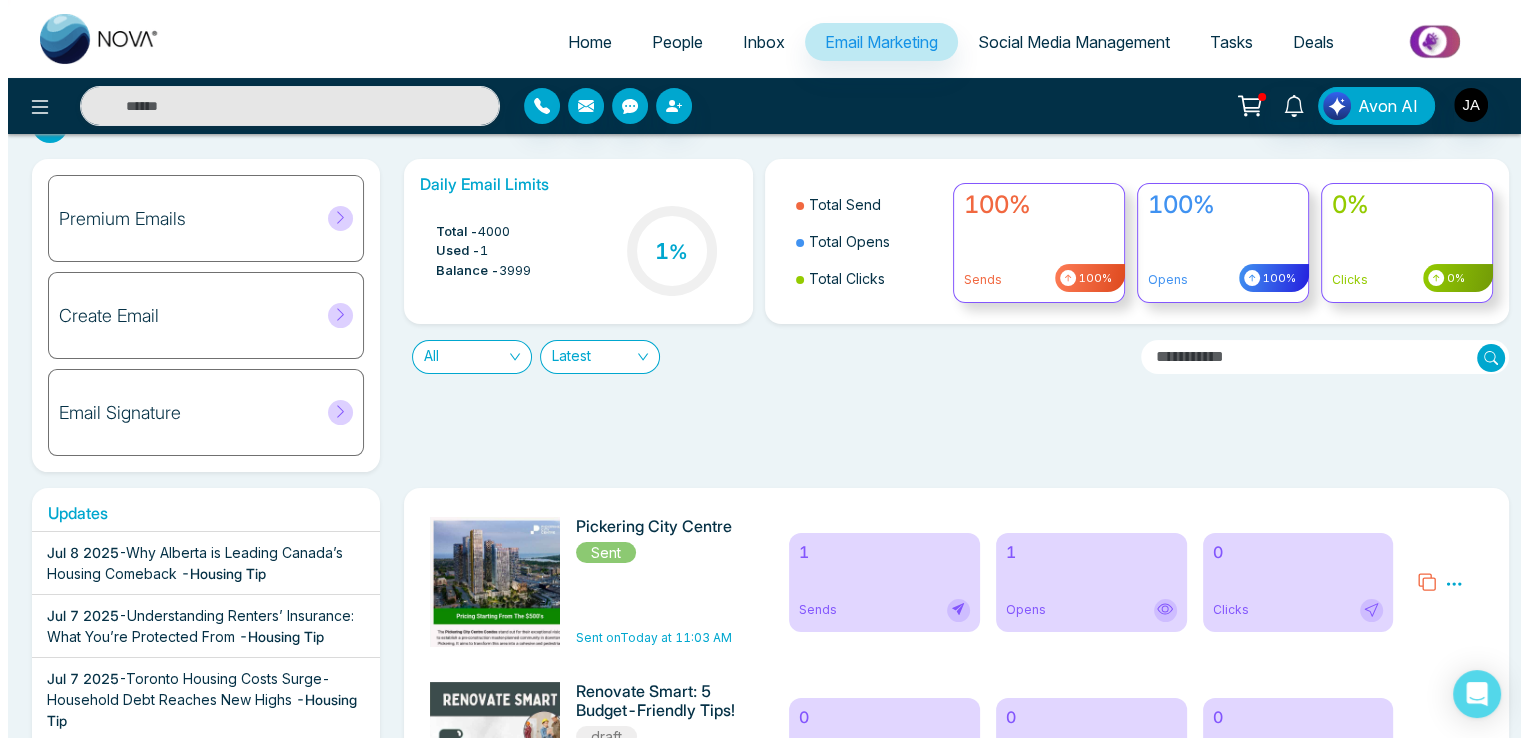 scroll, scrollTop: 0, scrollLeft: 0, axis: both 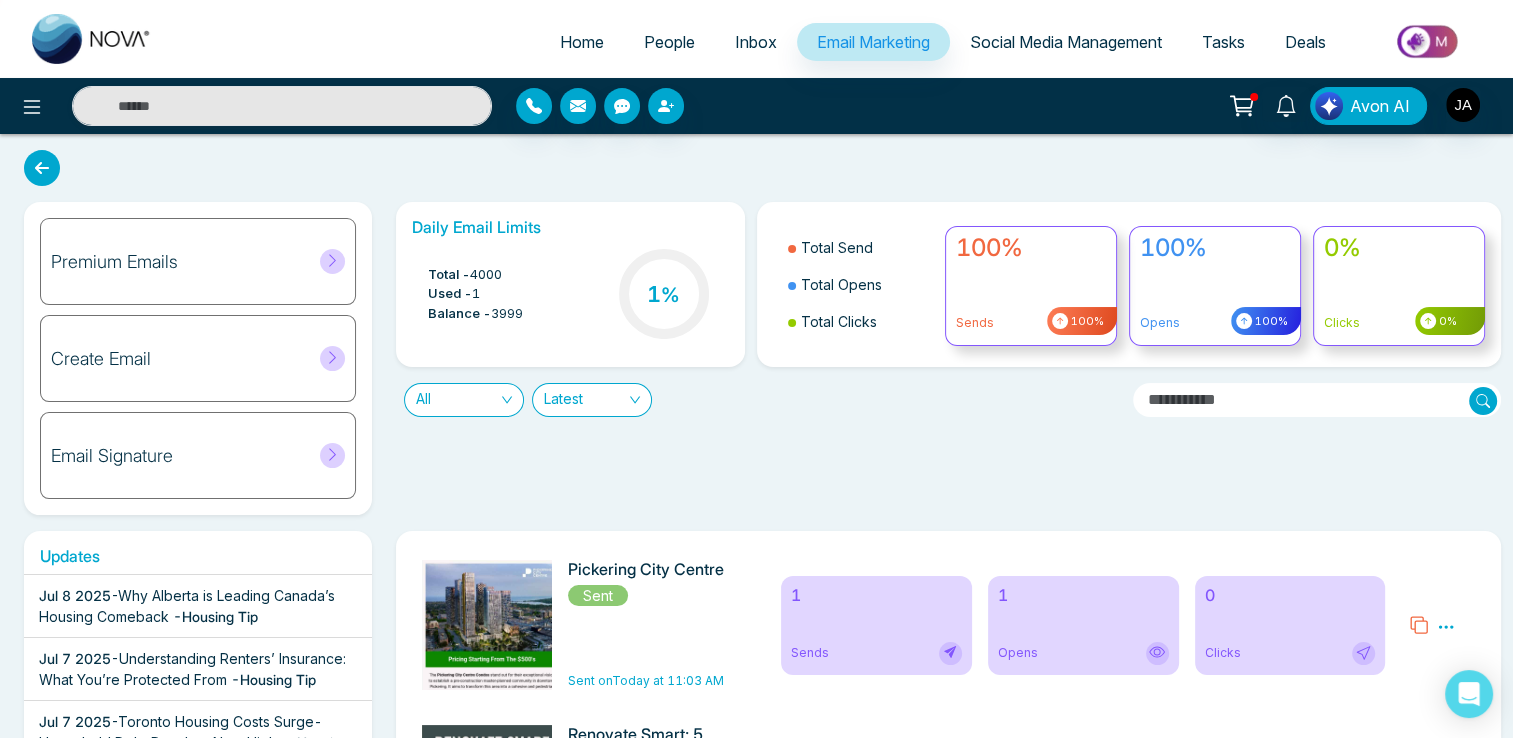 click on "Pickering City Centre Sent Sent on Today at 11:03 AM" at bounding box center [651, 625] 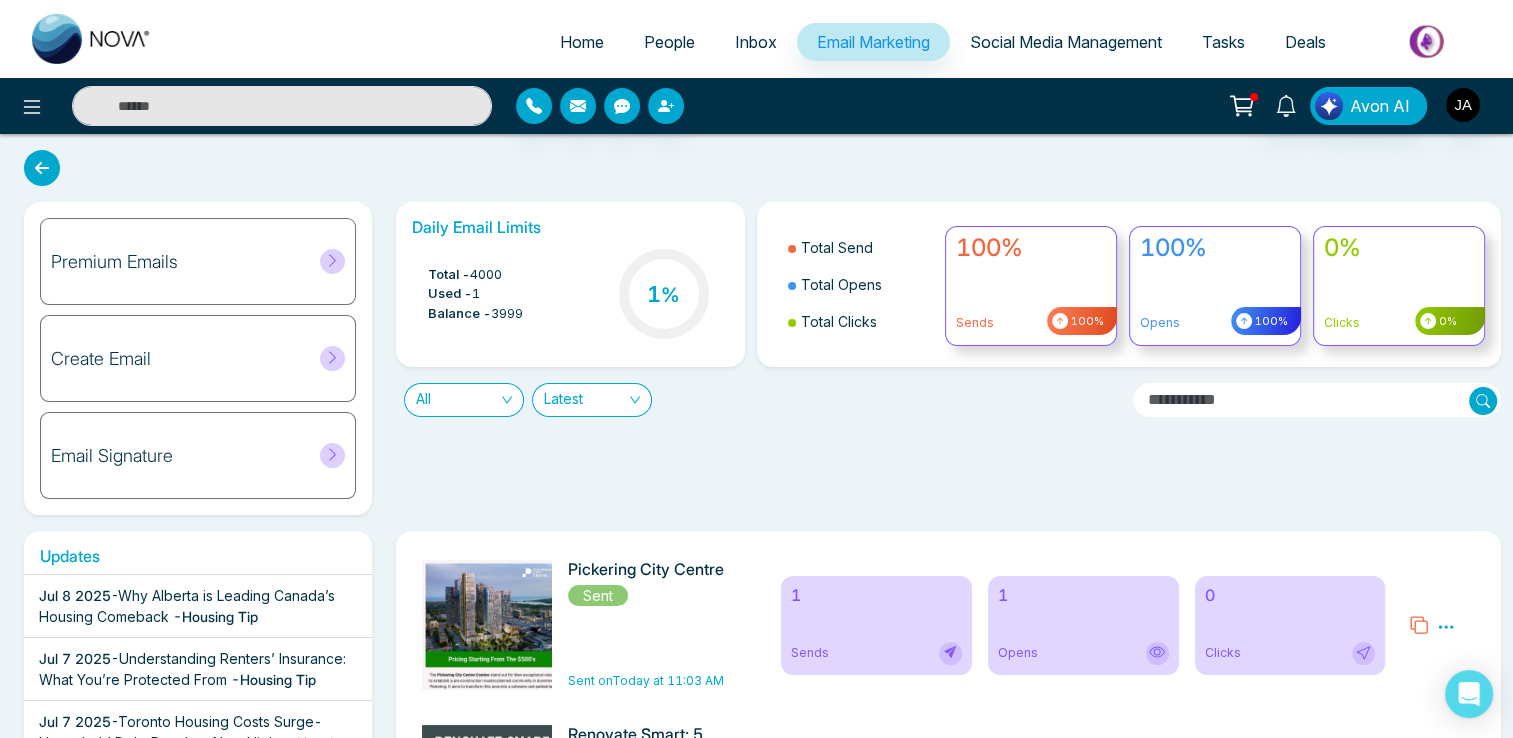 click on "Sent" at bounding box center (598, 595) 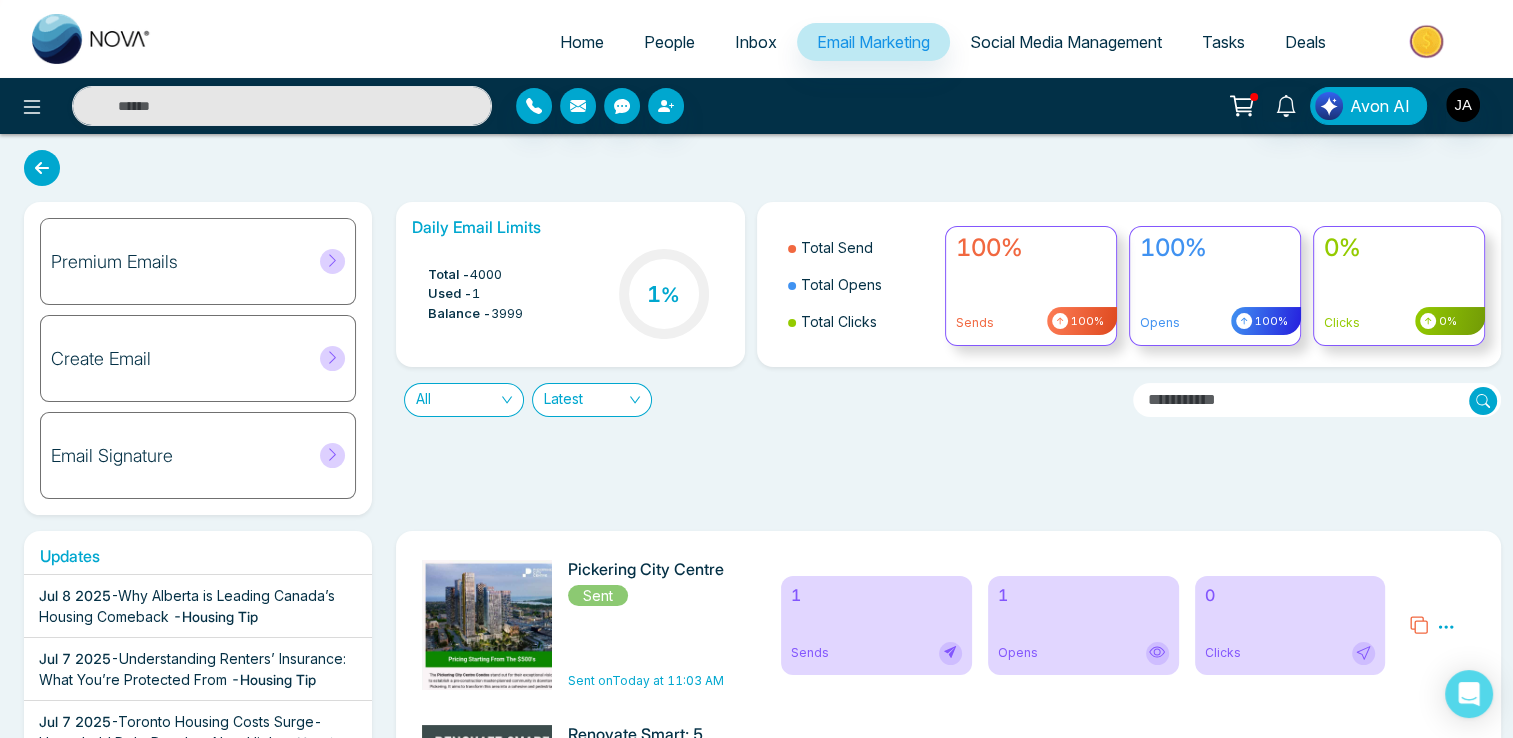 click at bounding box center [492, 1465] 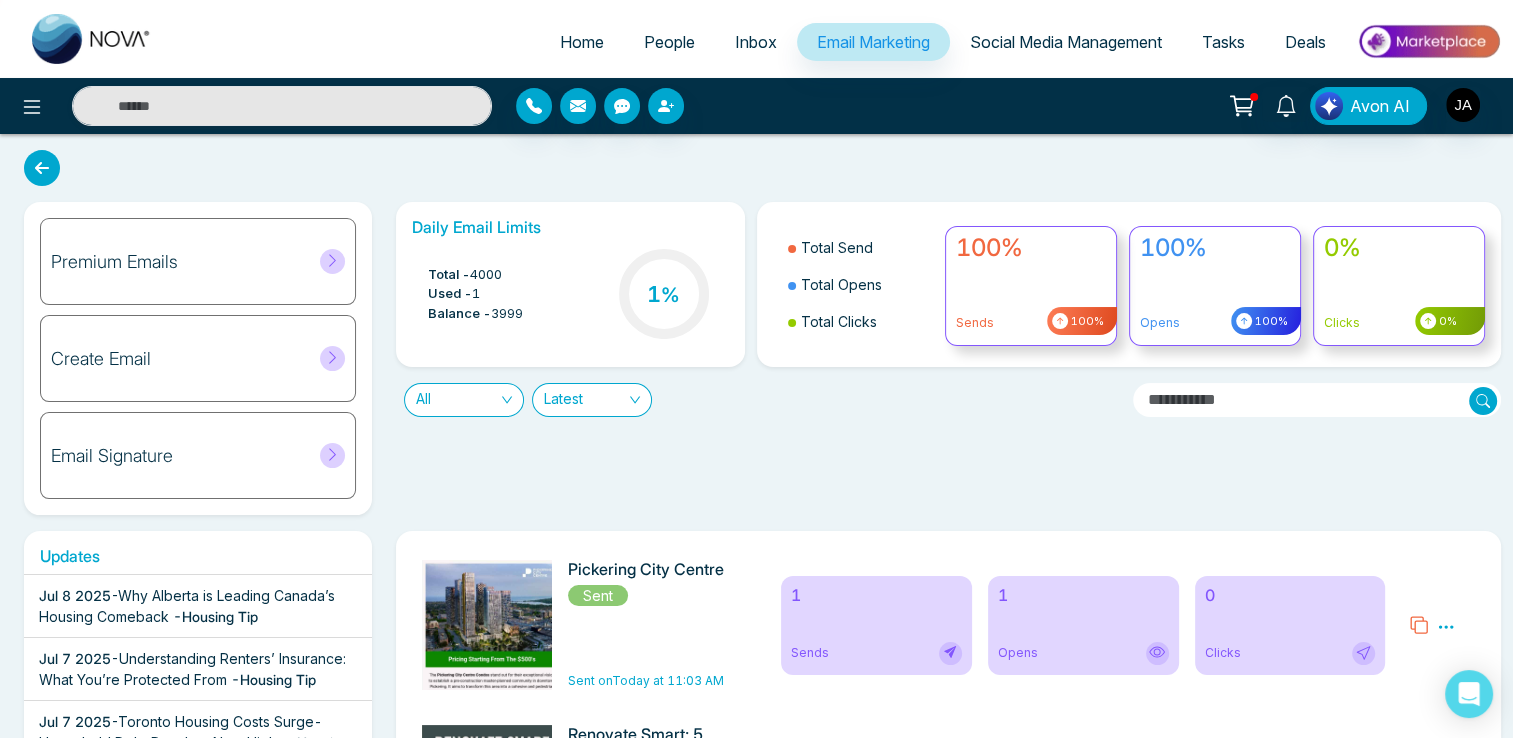 click on "Pickering City Centre" at bounding box center [651, 569] 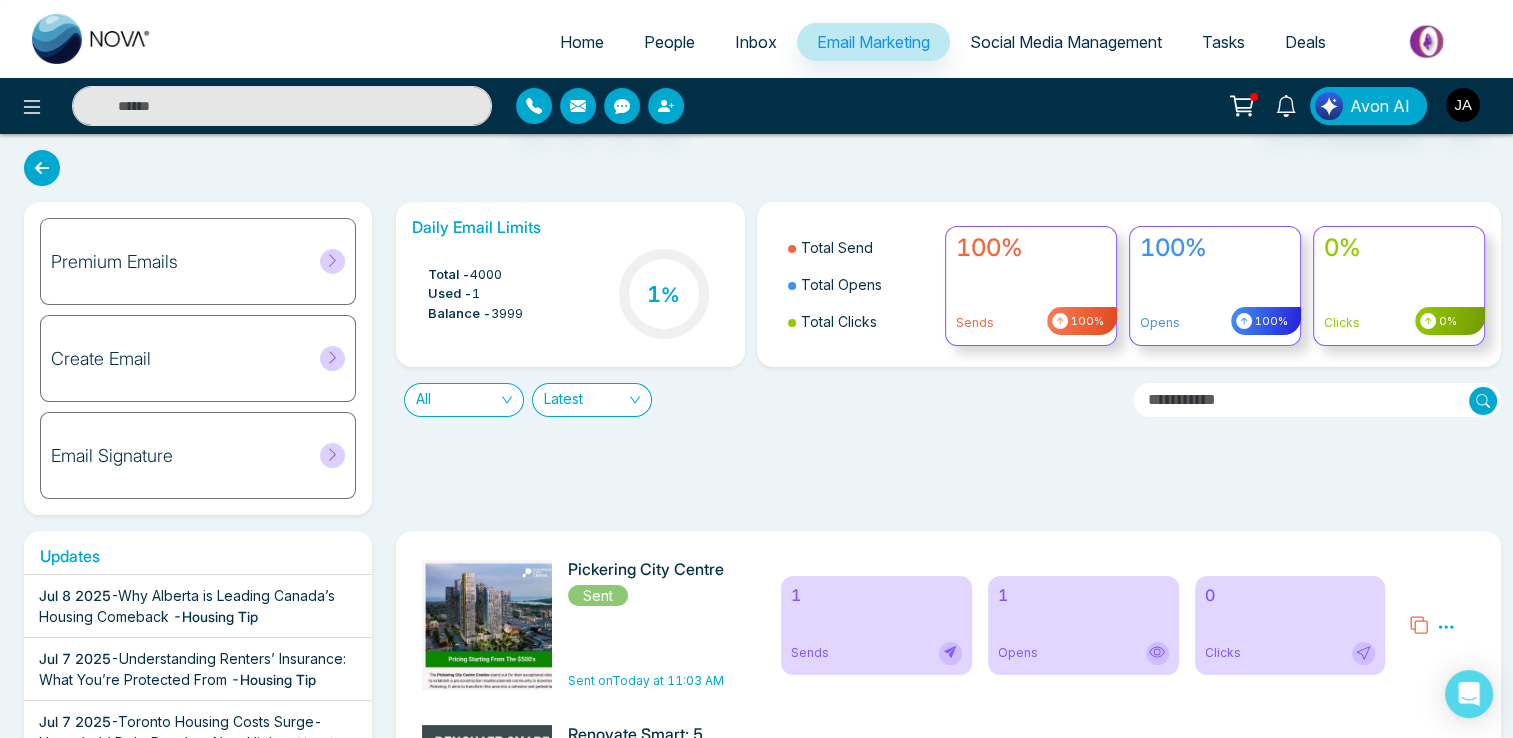 click on "Create Email" at bounding box center (198, 358) 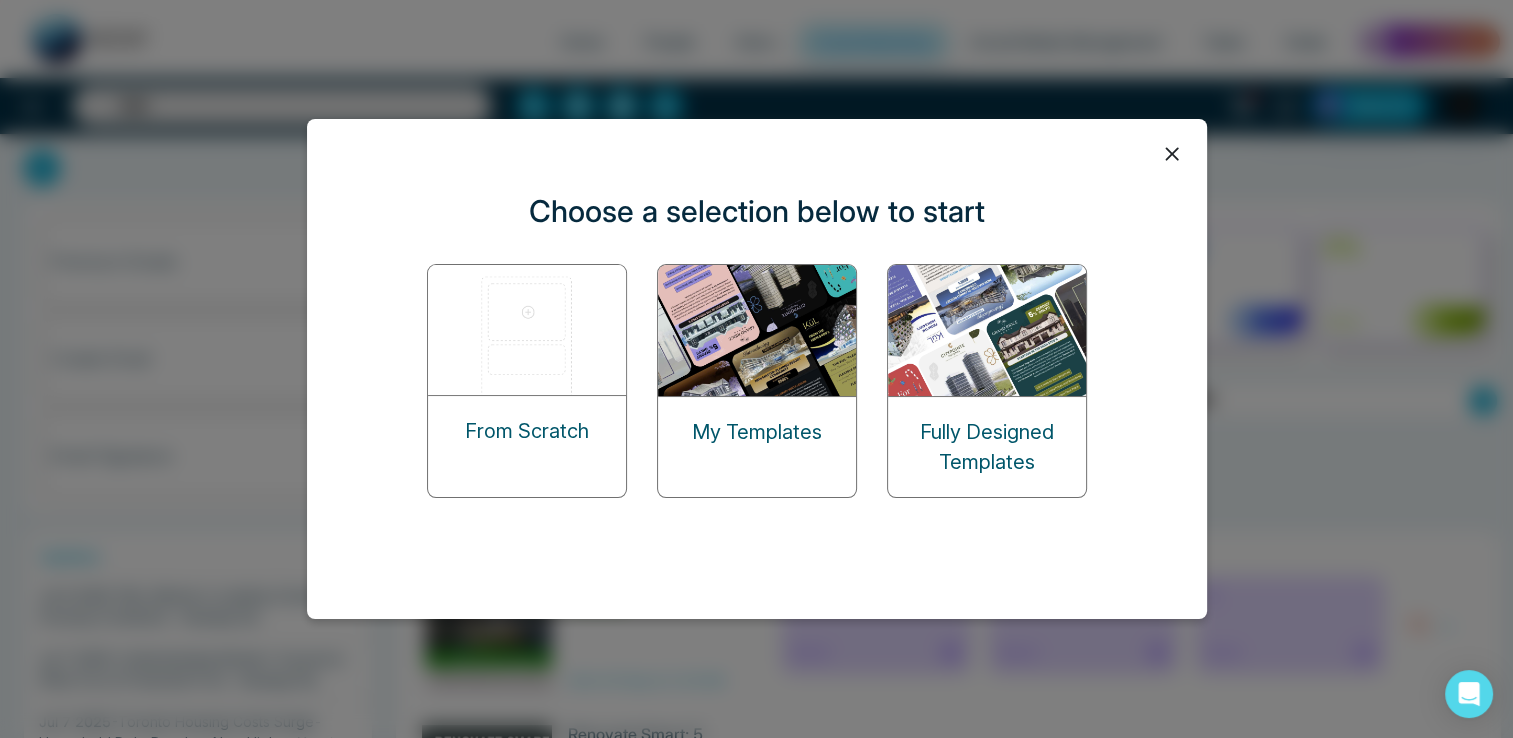 click at bounding box center (758, 330) 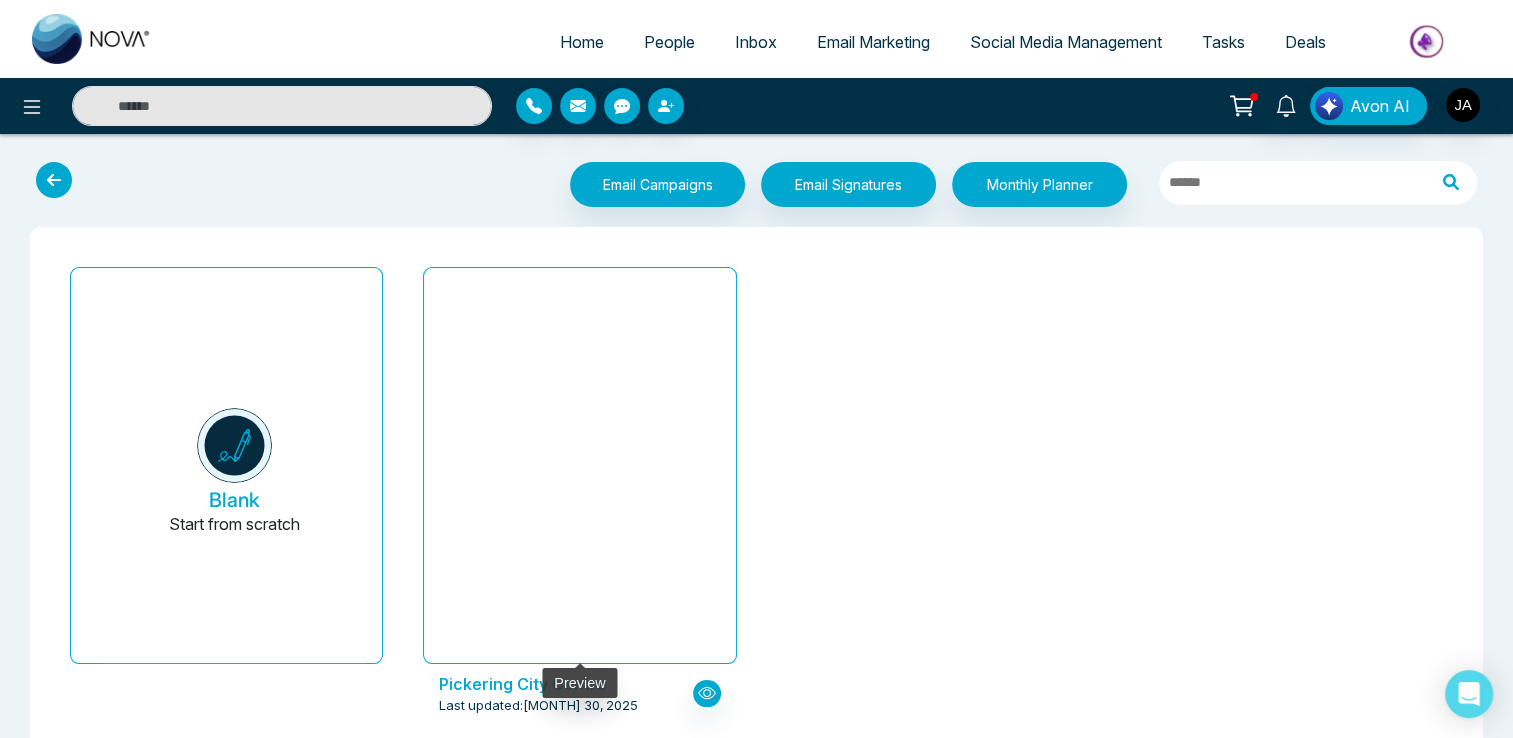 click at bounding box center [580, -1670] 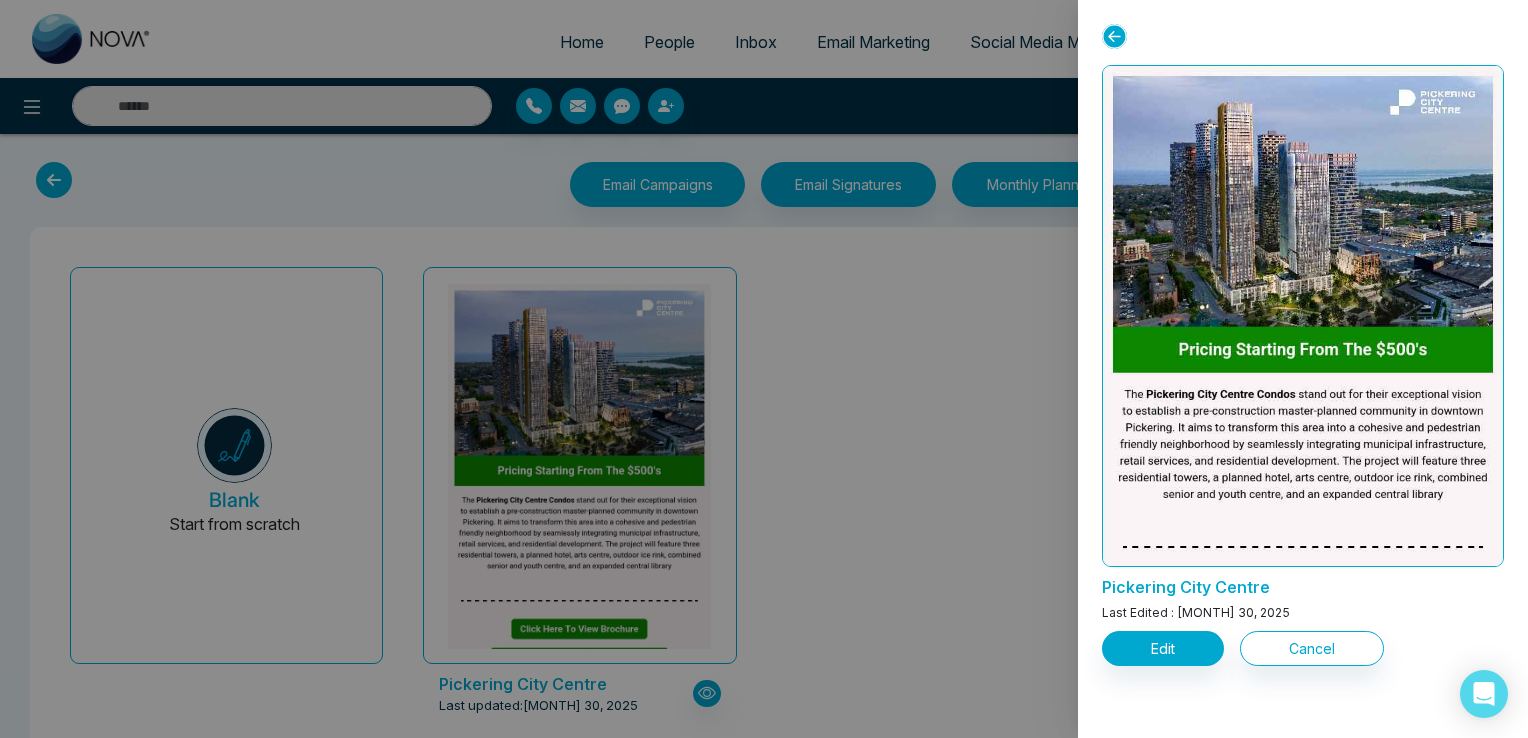 click at bounding box center [764, 369] 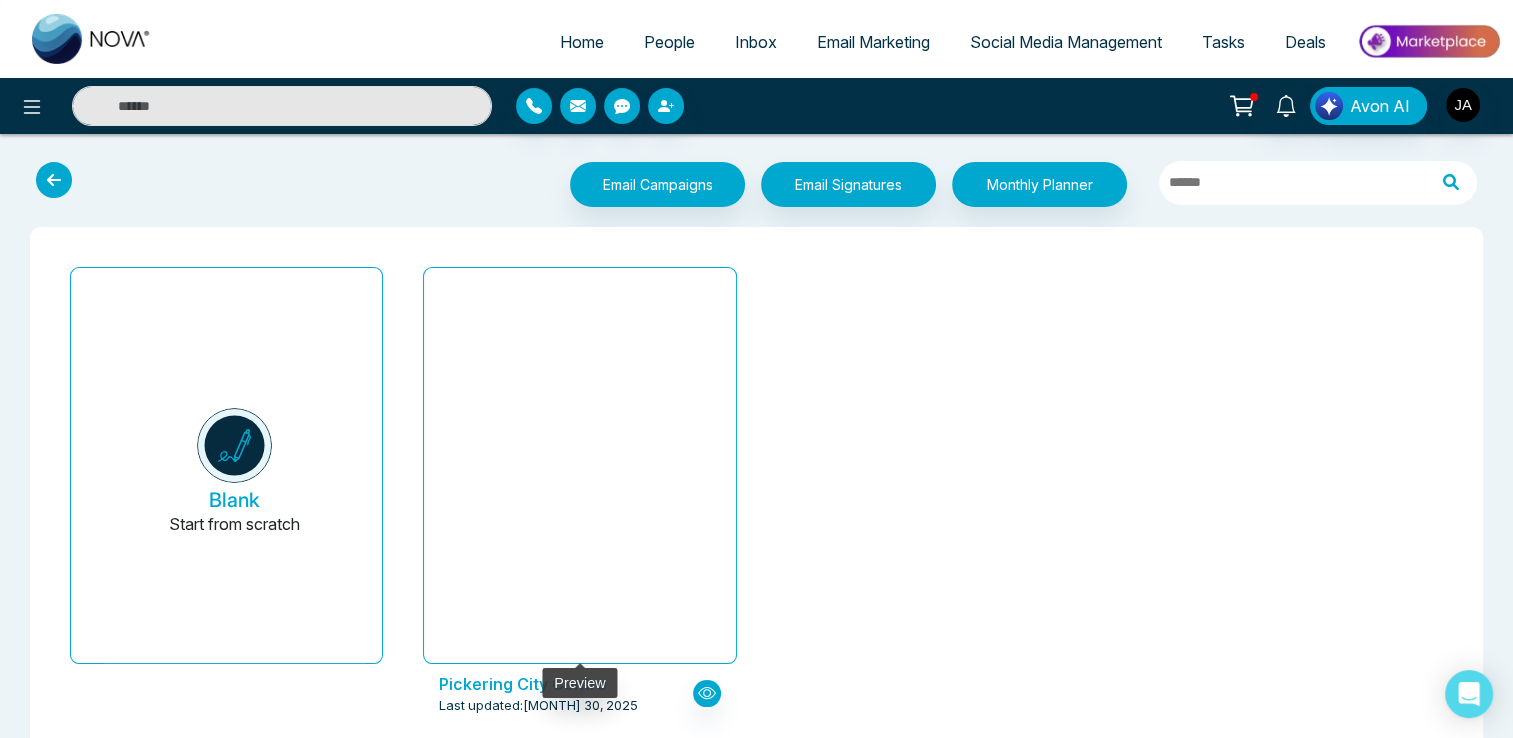 click at bounding box center [580, -1670] 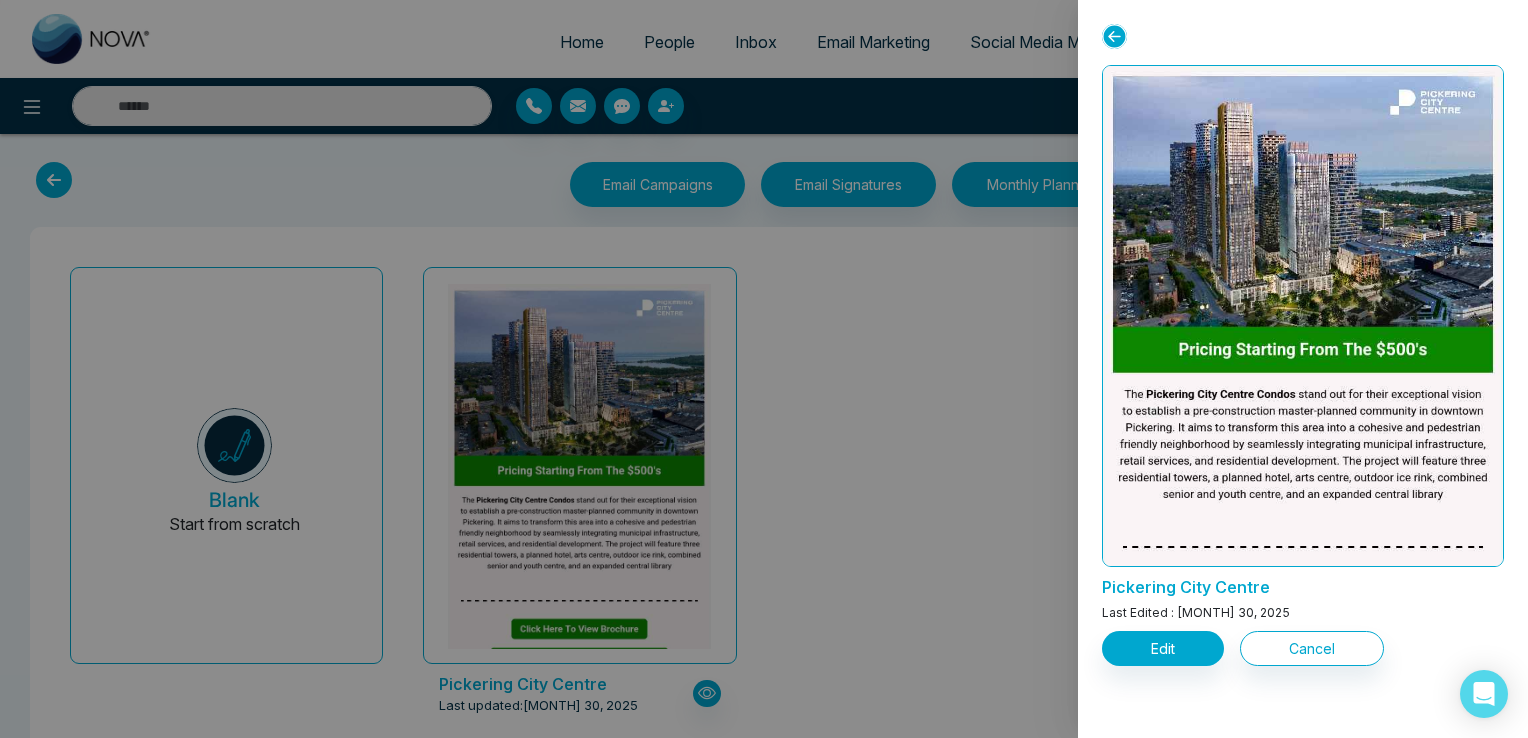 click at bounding box center (764, 369) 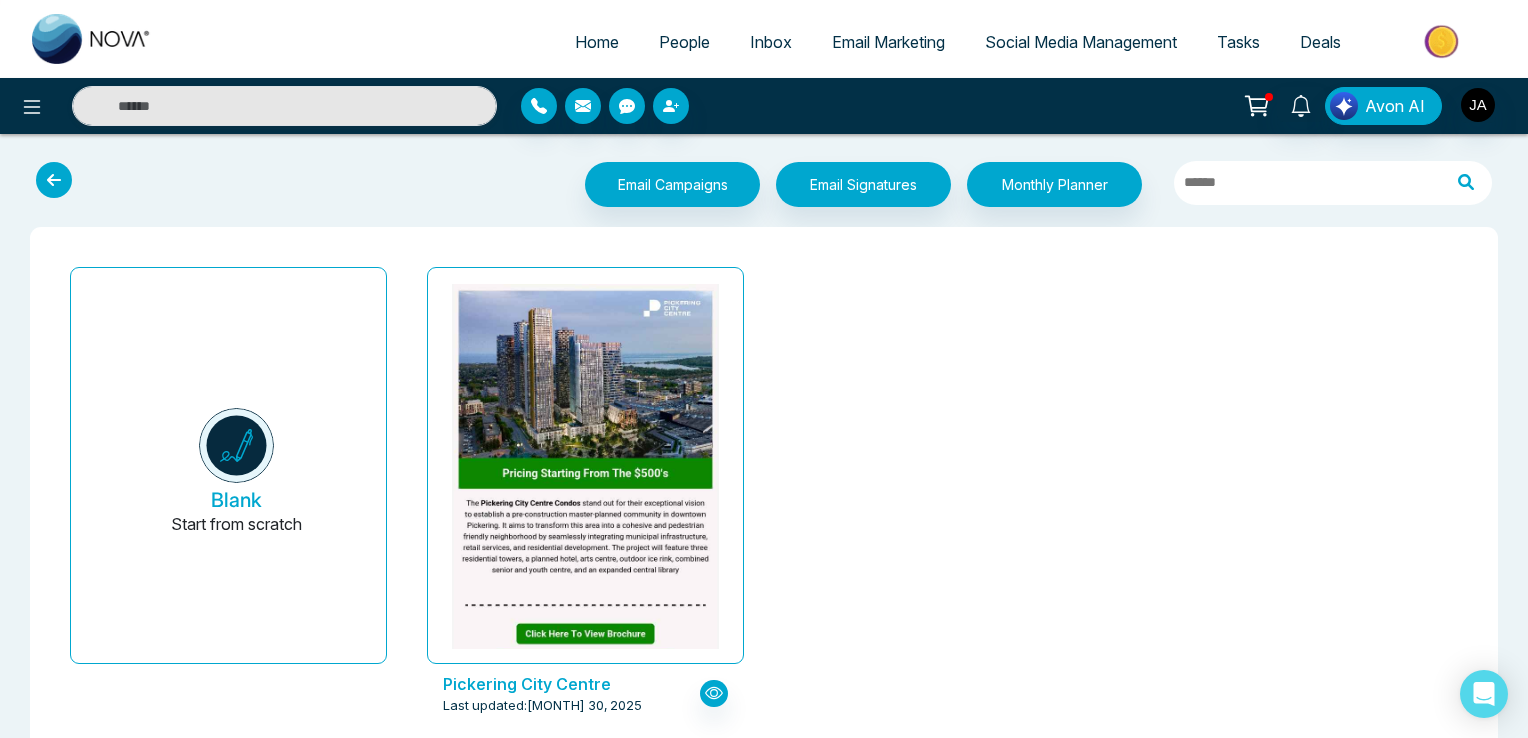 scroll, scrollTop: 64, scrollLeft: 0, axis: vertical 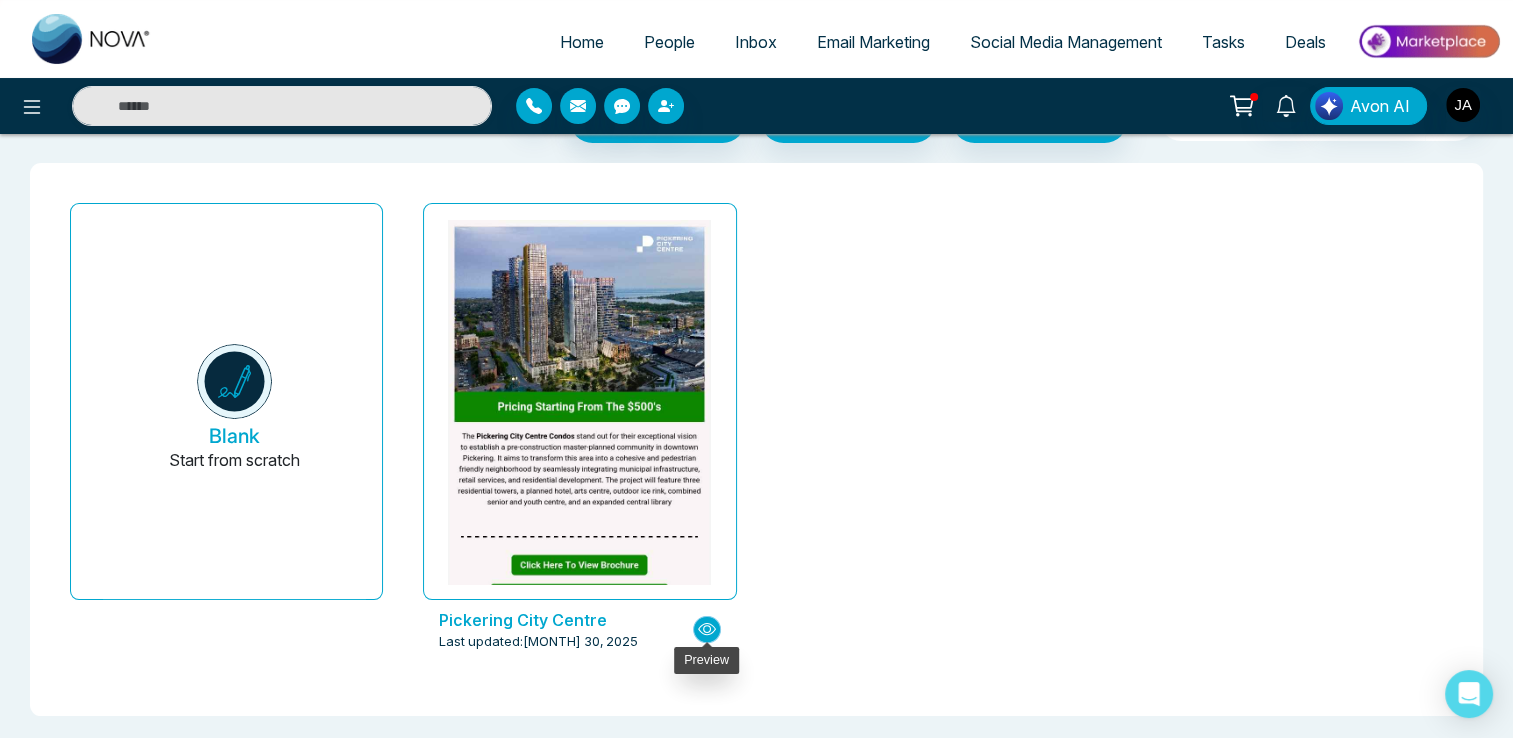 click 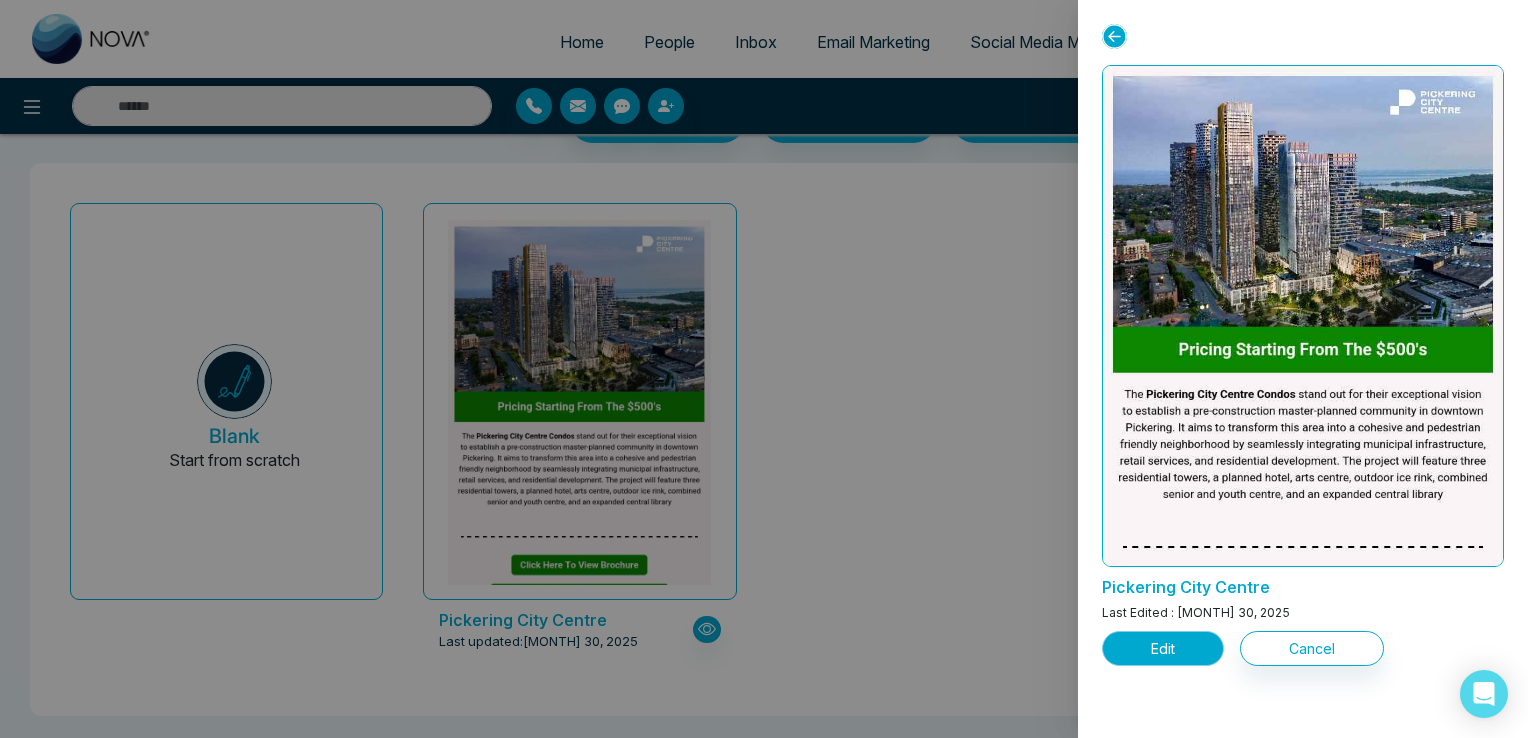 click on "Edit" at bounding box center (1163, 648) 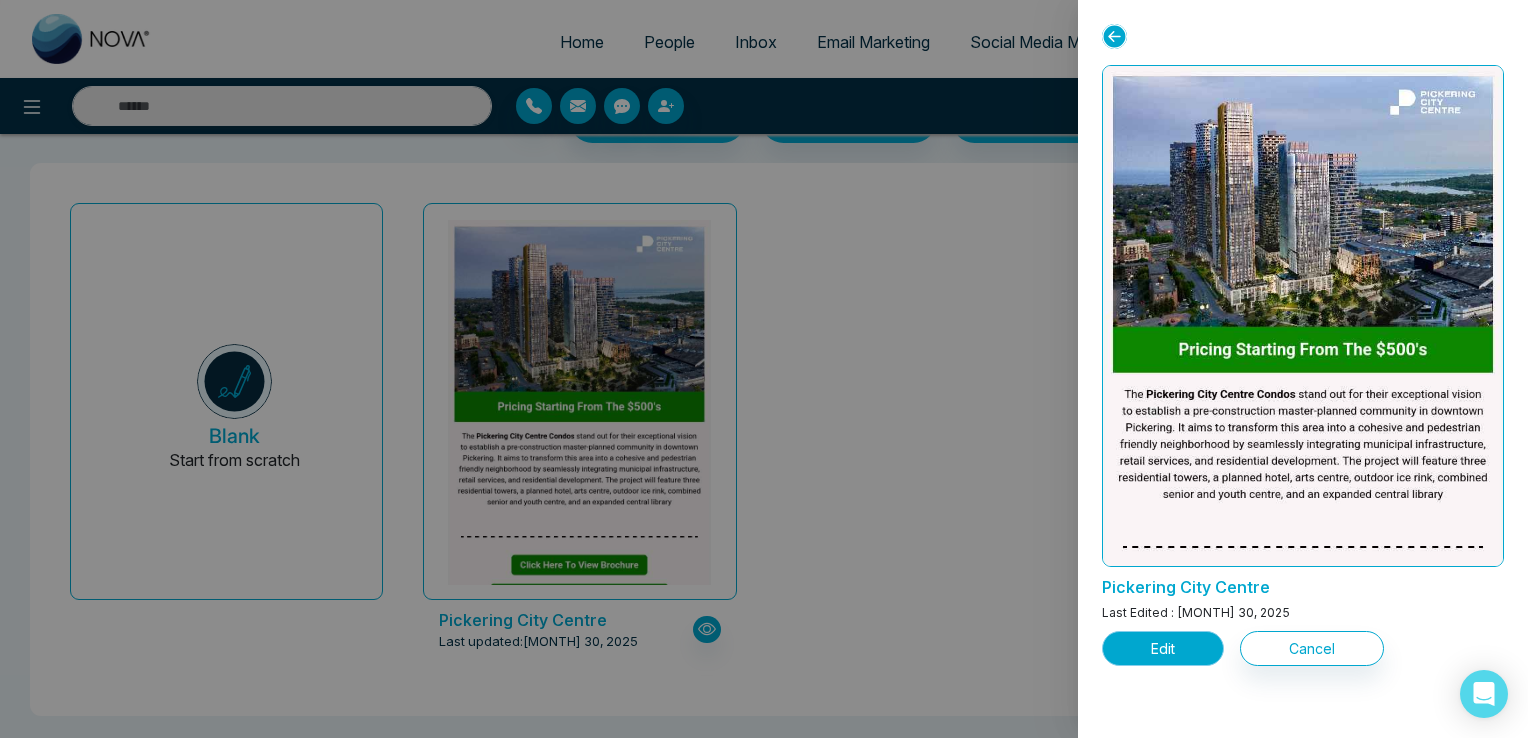 click on "Edit" at bounding box center (1163, 648) 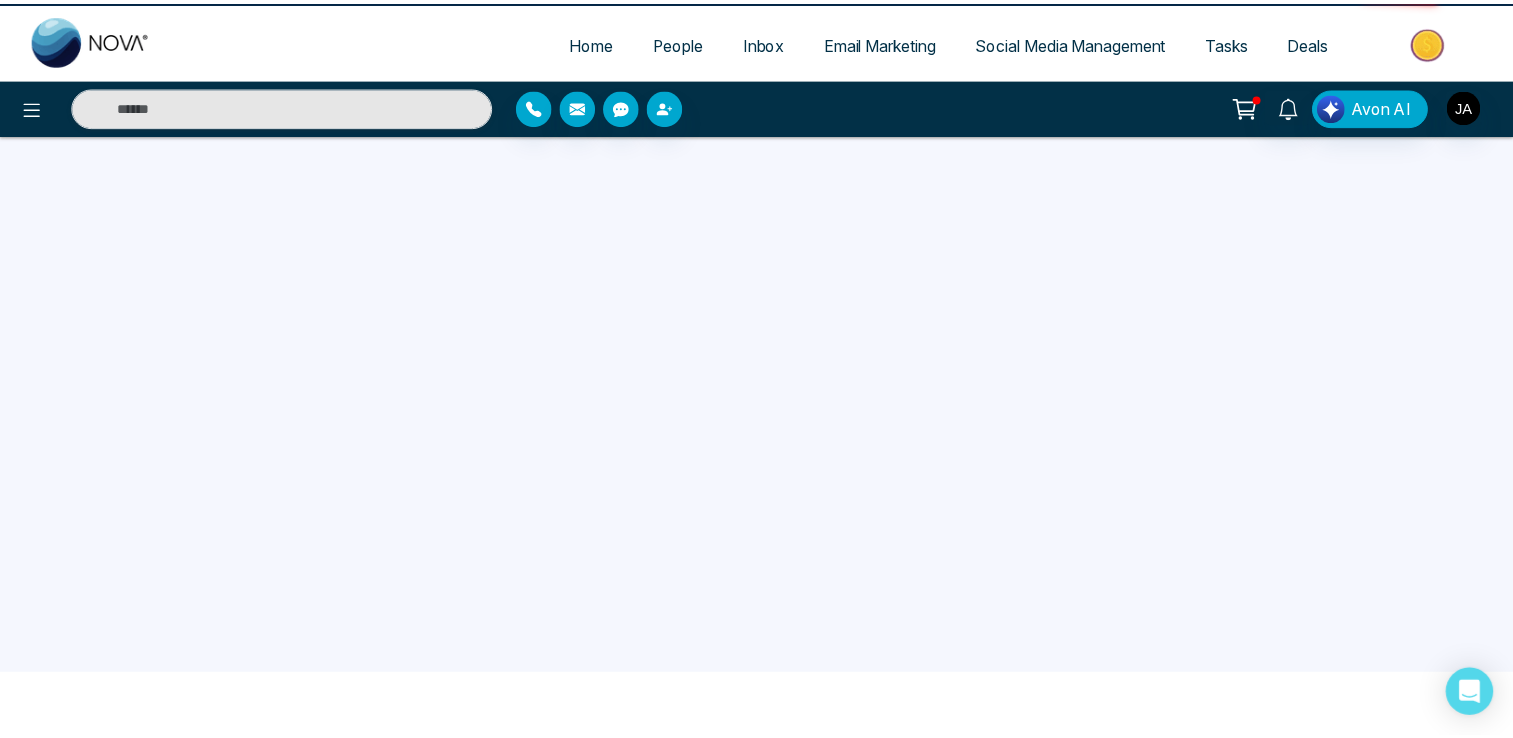 scroll, scrollTop: 0, scrollLeft: 0, axis: both 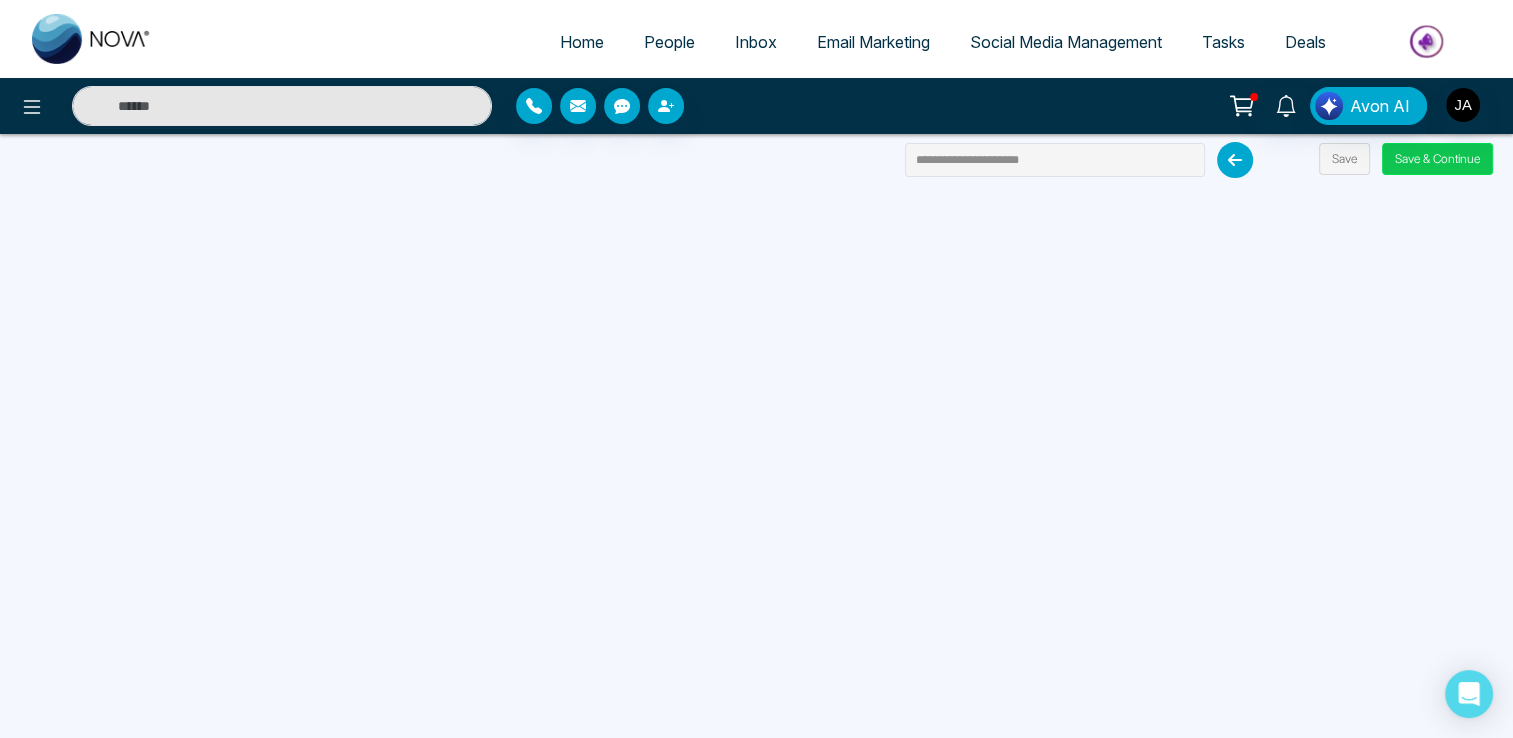click on "Save & Continue" at bounding box center [1437, 159] 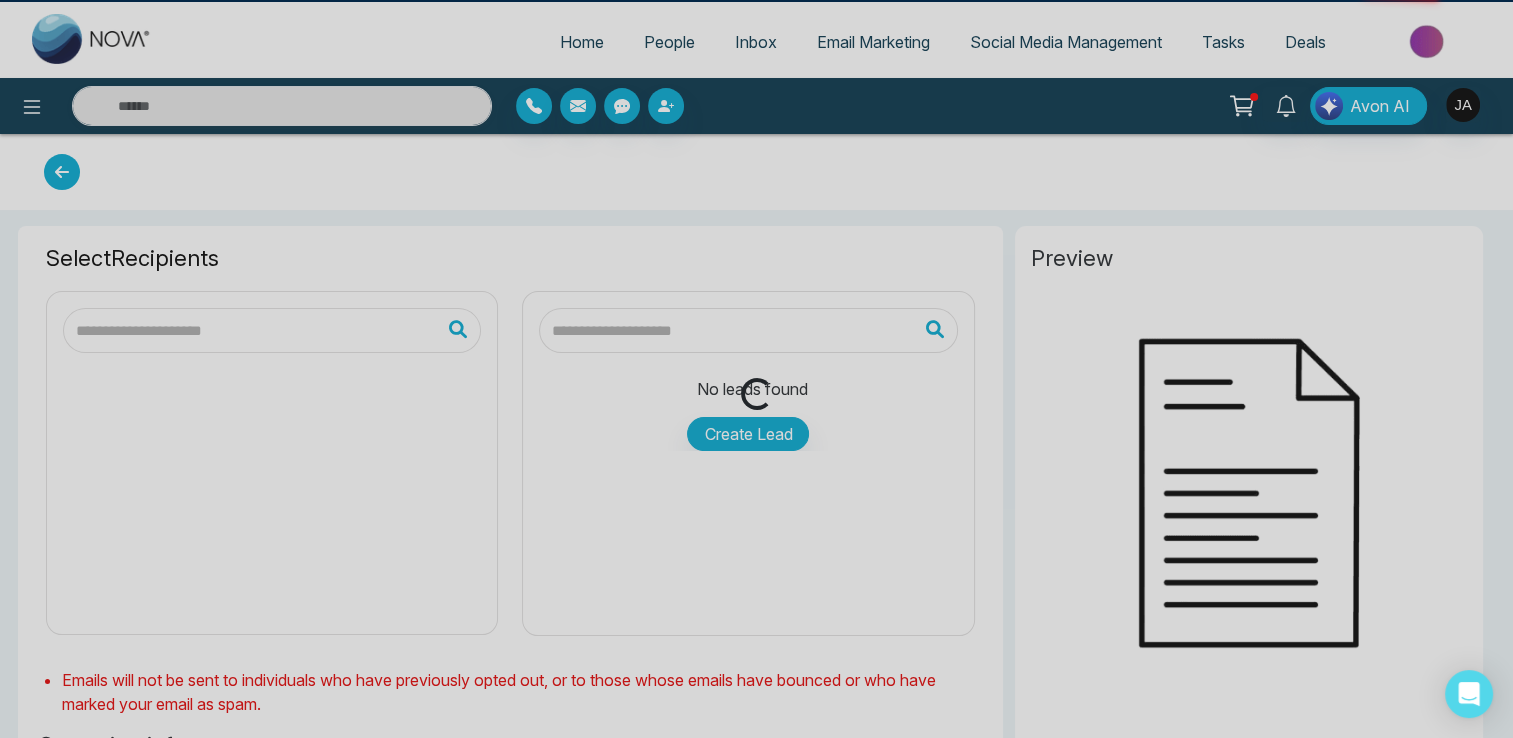 click on "Loading..." at bounding box center [756, 369] 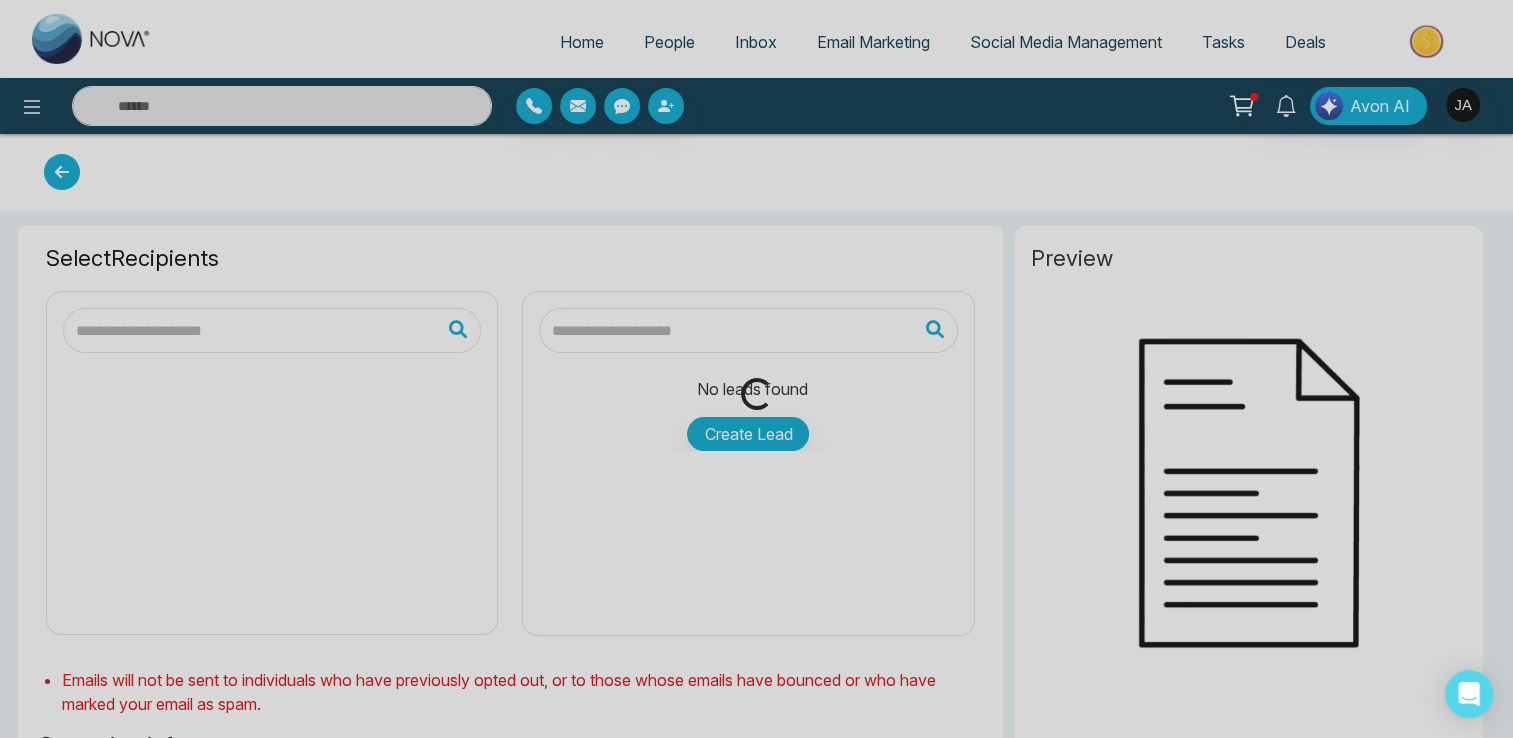 type on "**********" 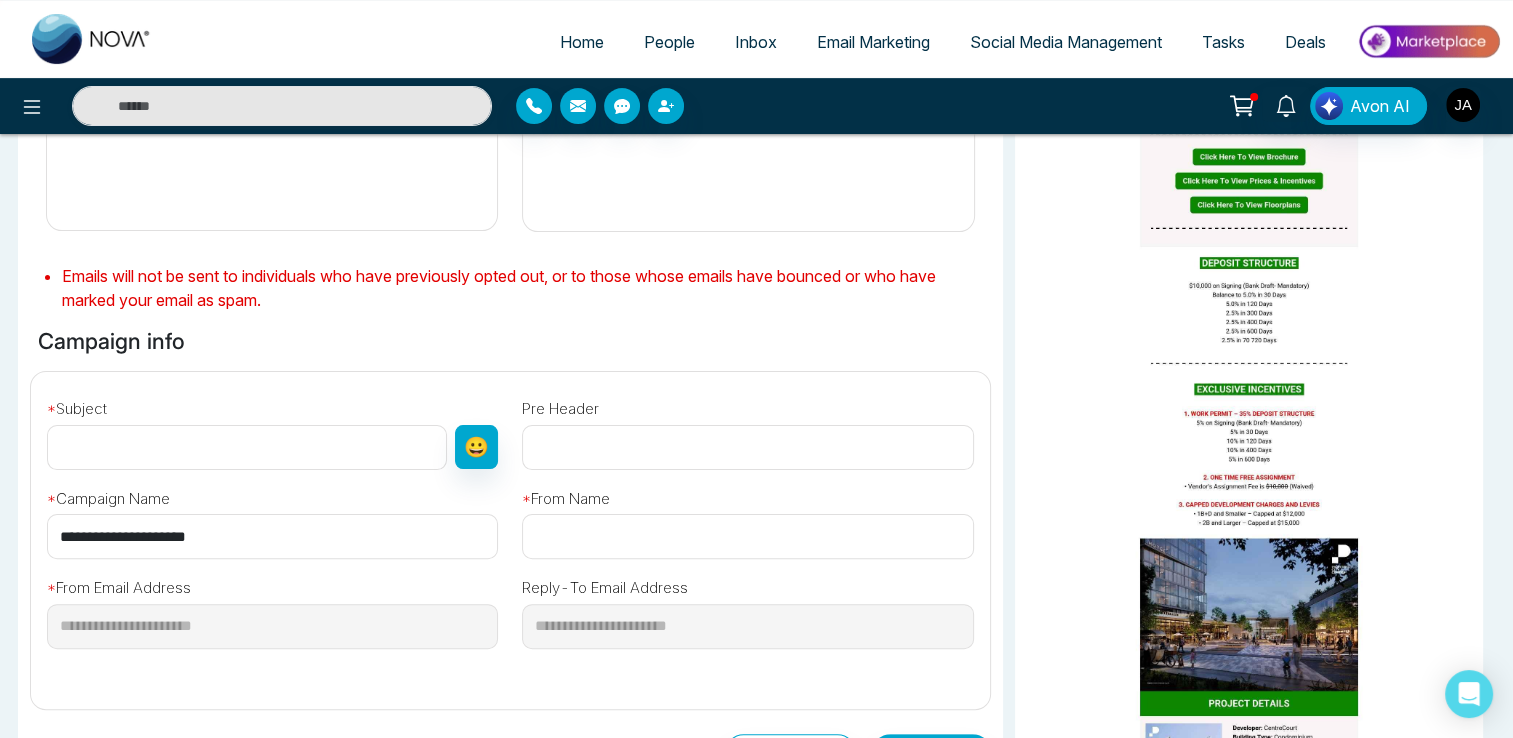 scroll, scrollTop: 412, scrollLeft: 0, axis: vertical 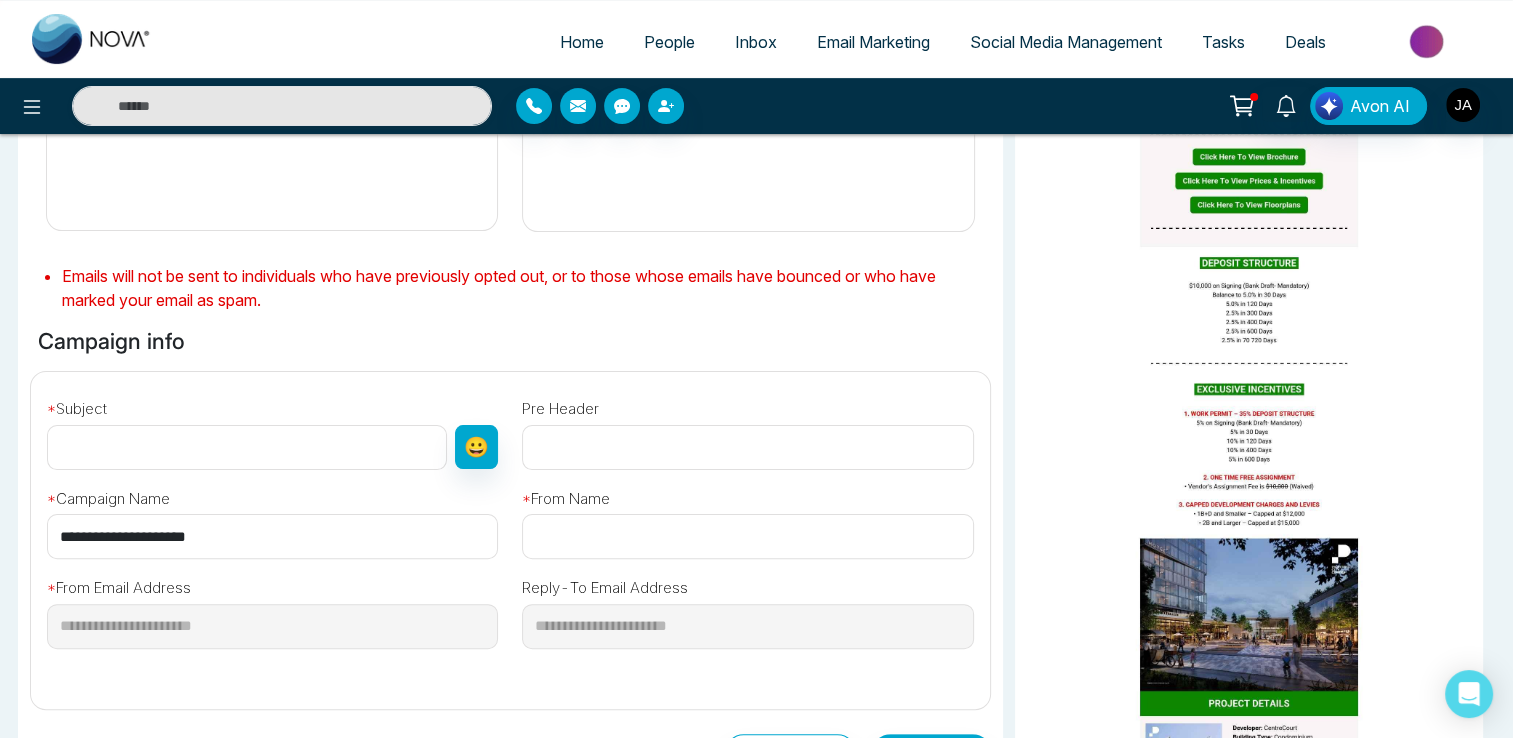 click at bounding box center [247, 447] 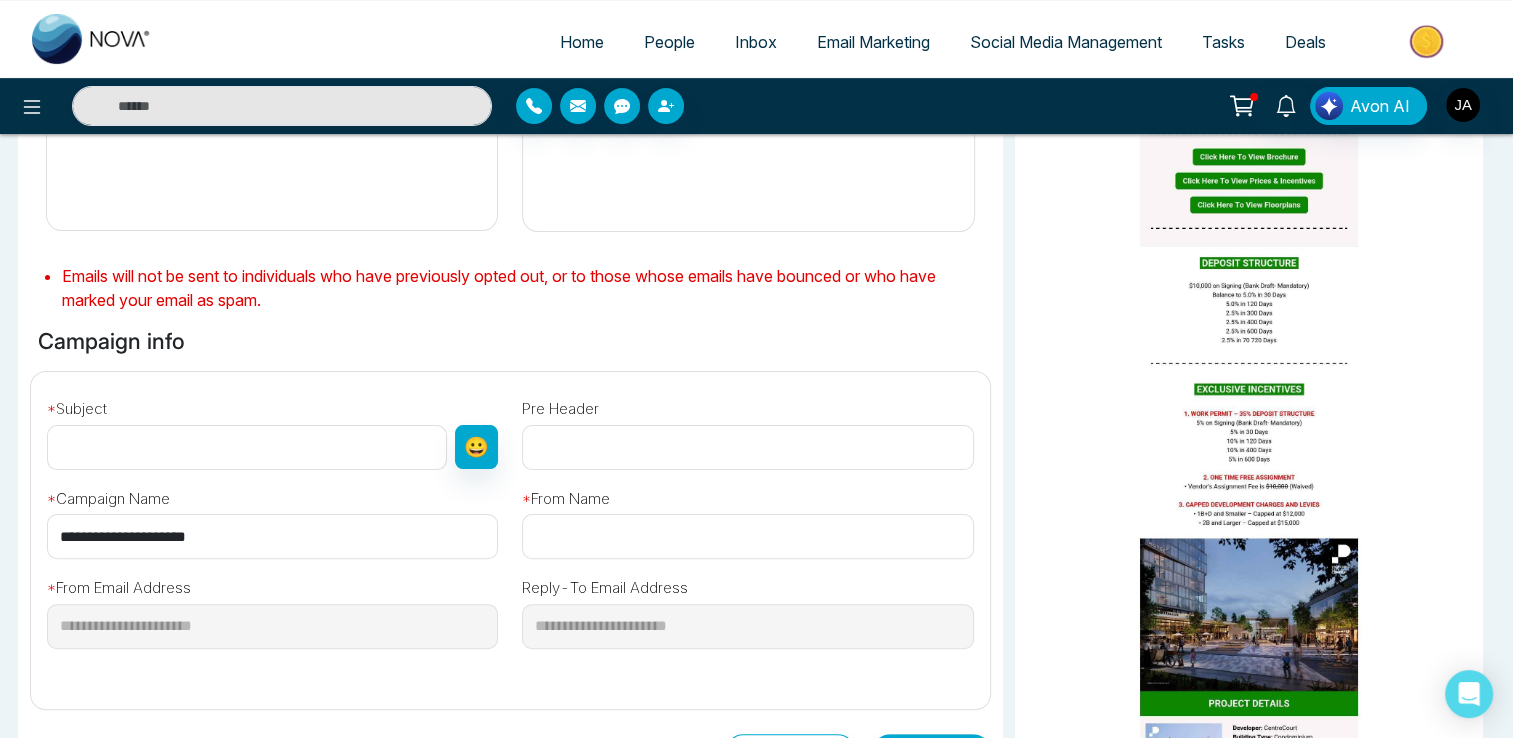 type on "**********" 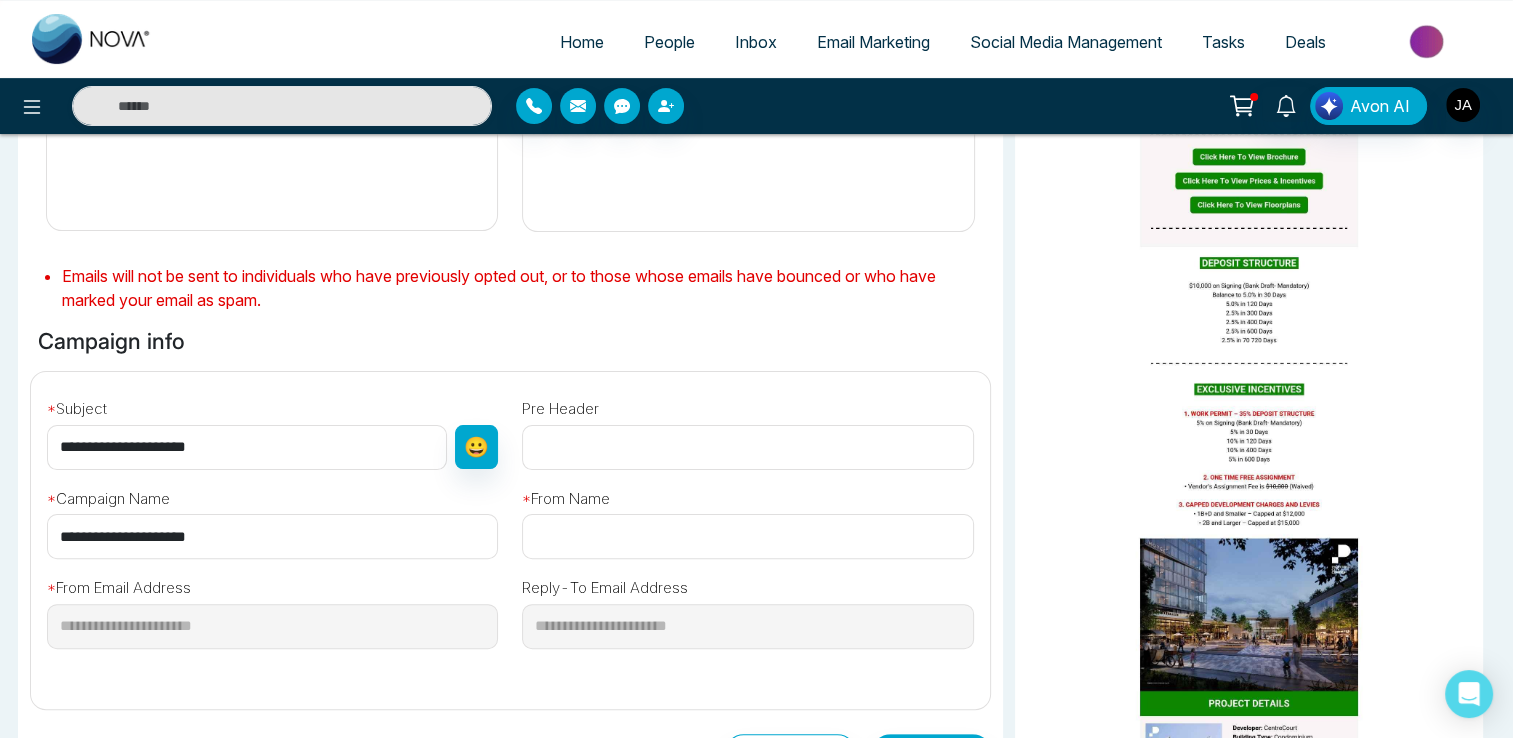 type on "**********" 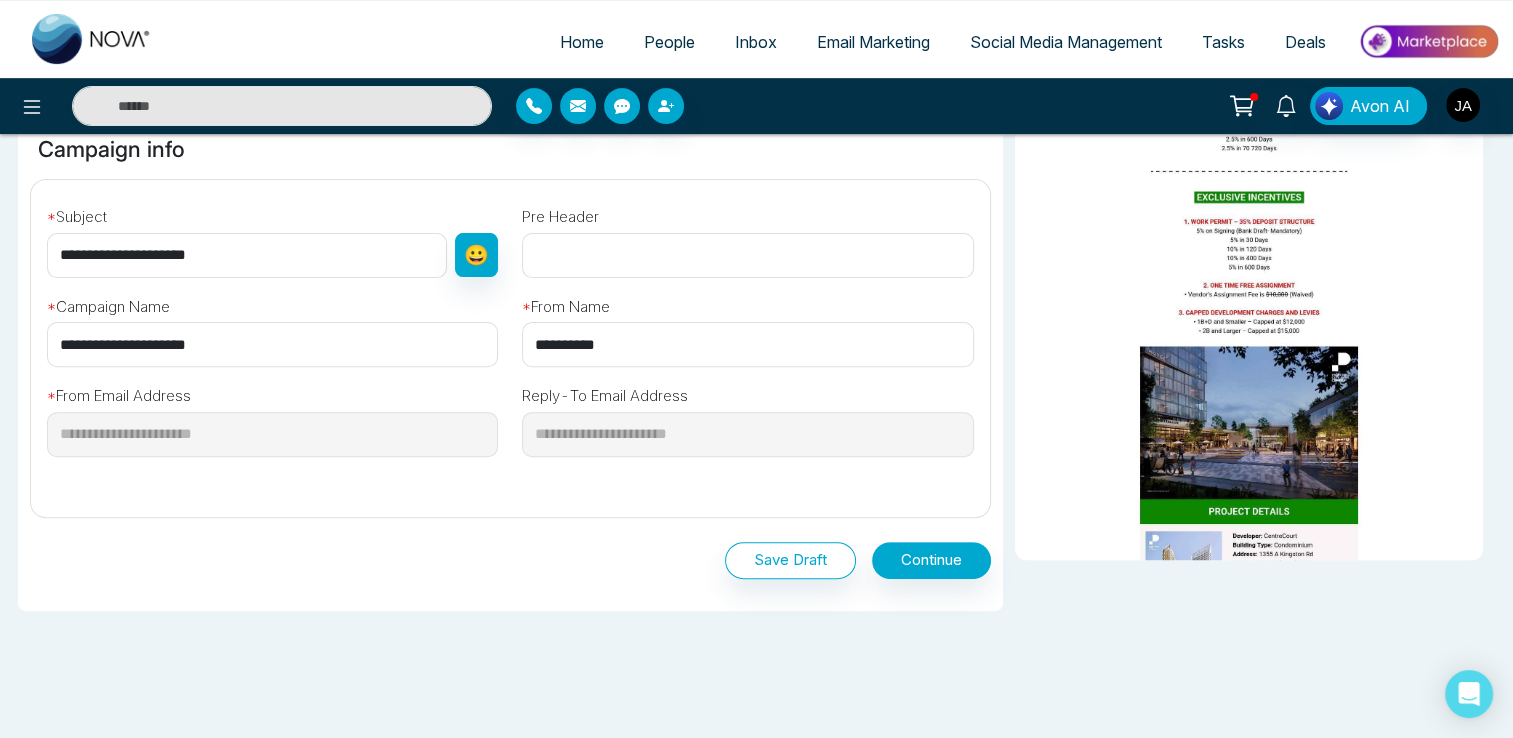 scroll, scrollTop: 611, scrollLeft: 0, axis: vertical 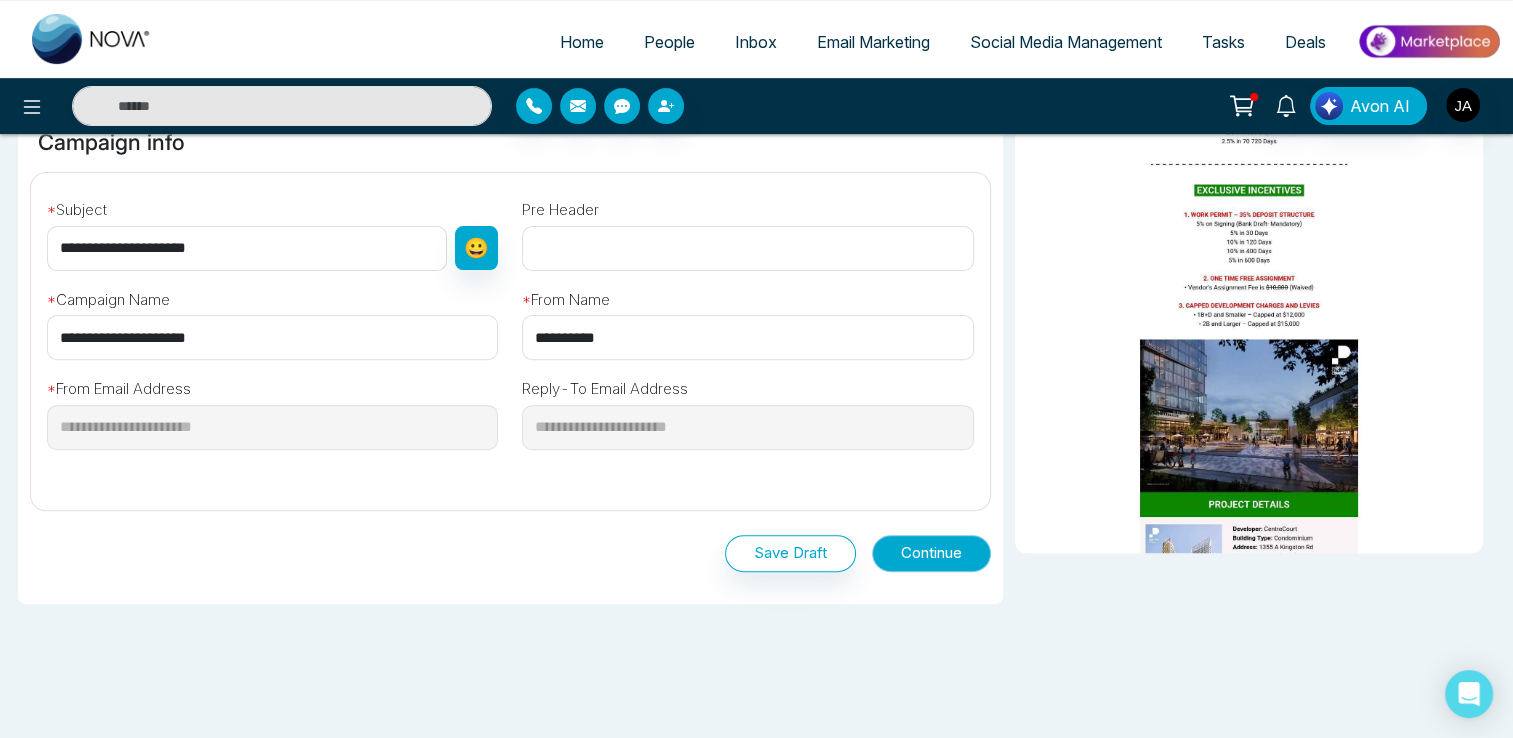 click on "Continue" at bounding box center [931, 553] 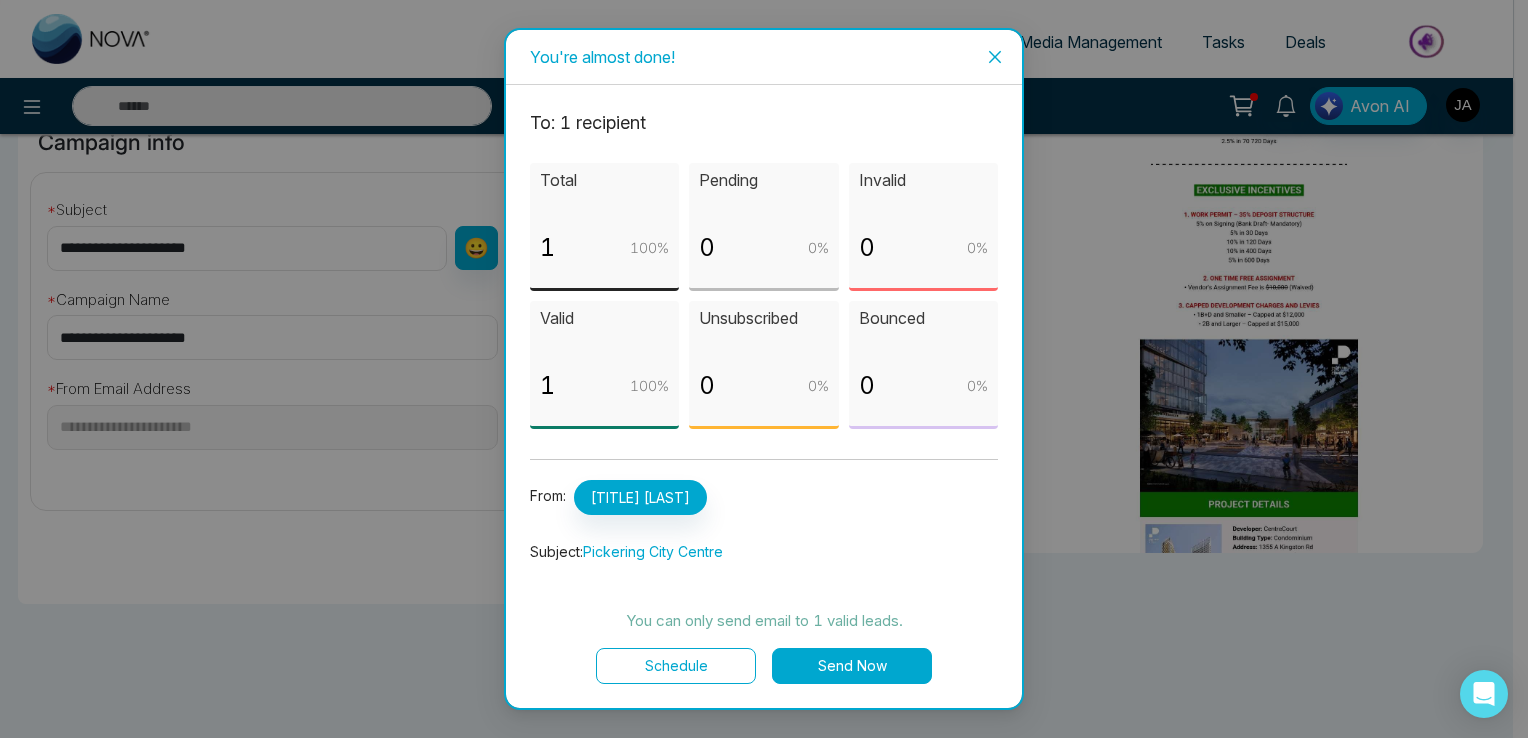 click on "Send Now" at bounding box center (852, 666) 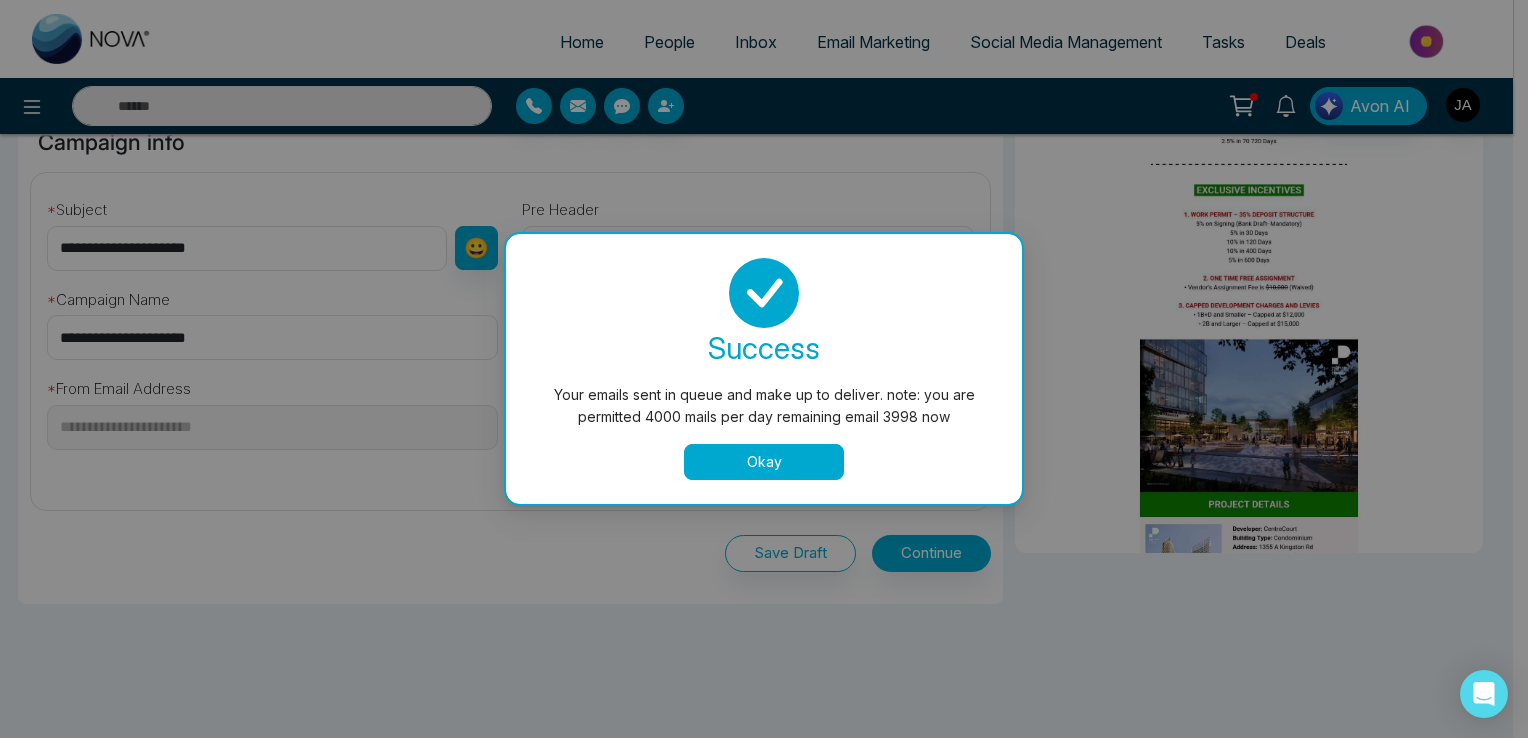 click on "Okay" at bounding box center [764, 462] 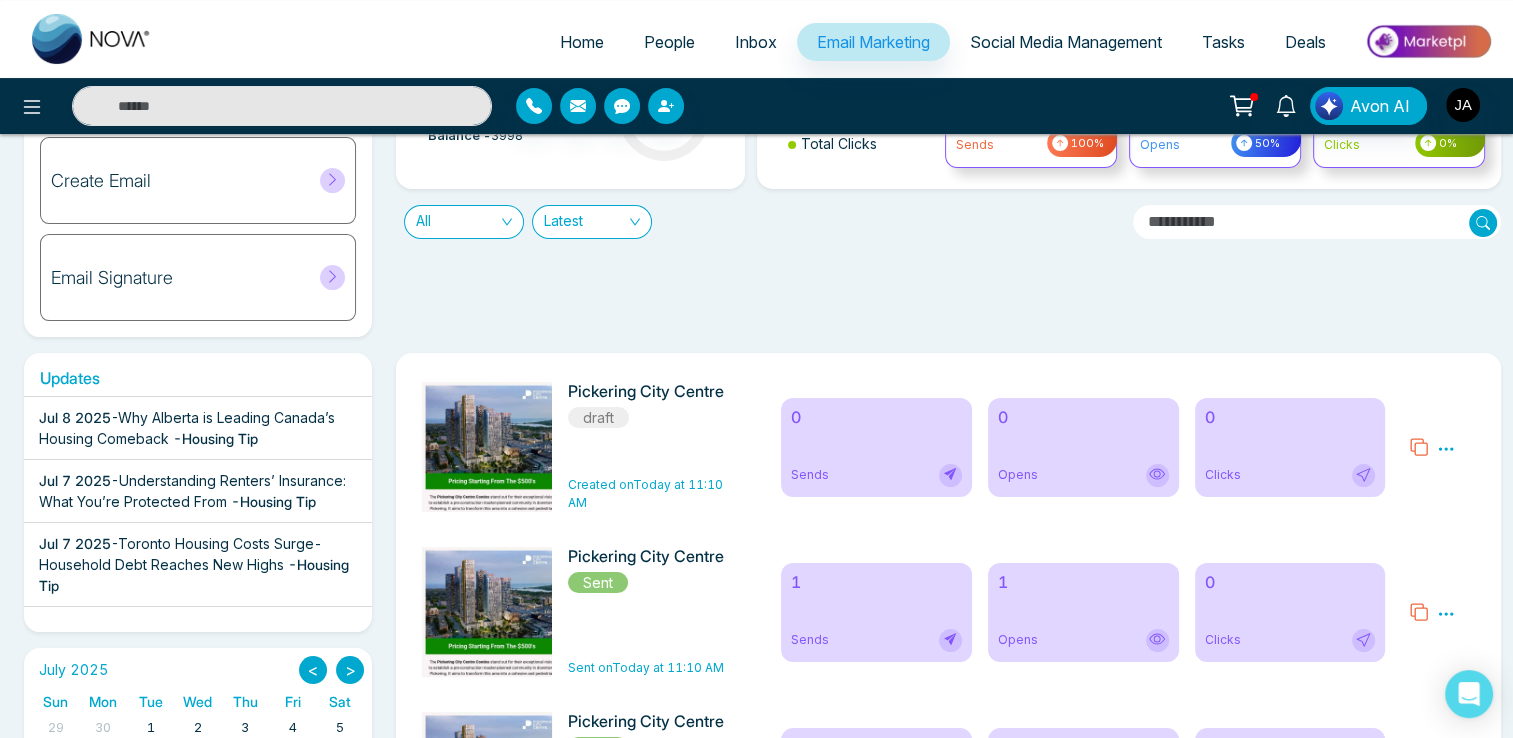 scroll, scrollTop: 179, scrollLeft: 0, axis: vertical 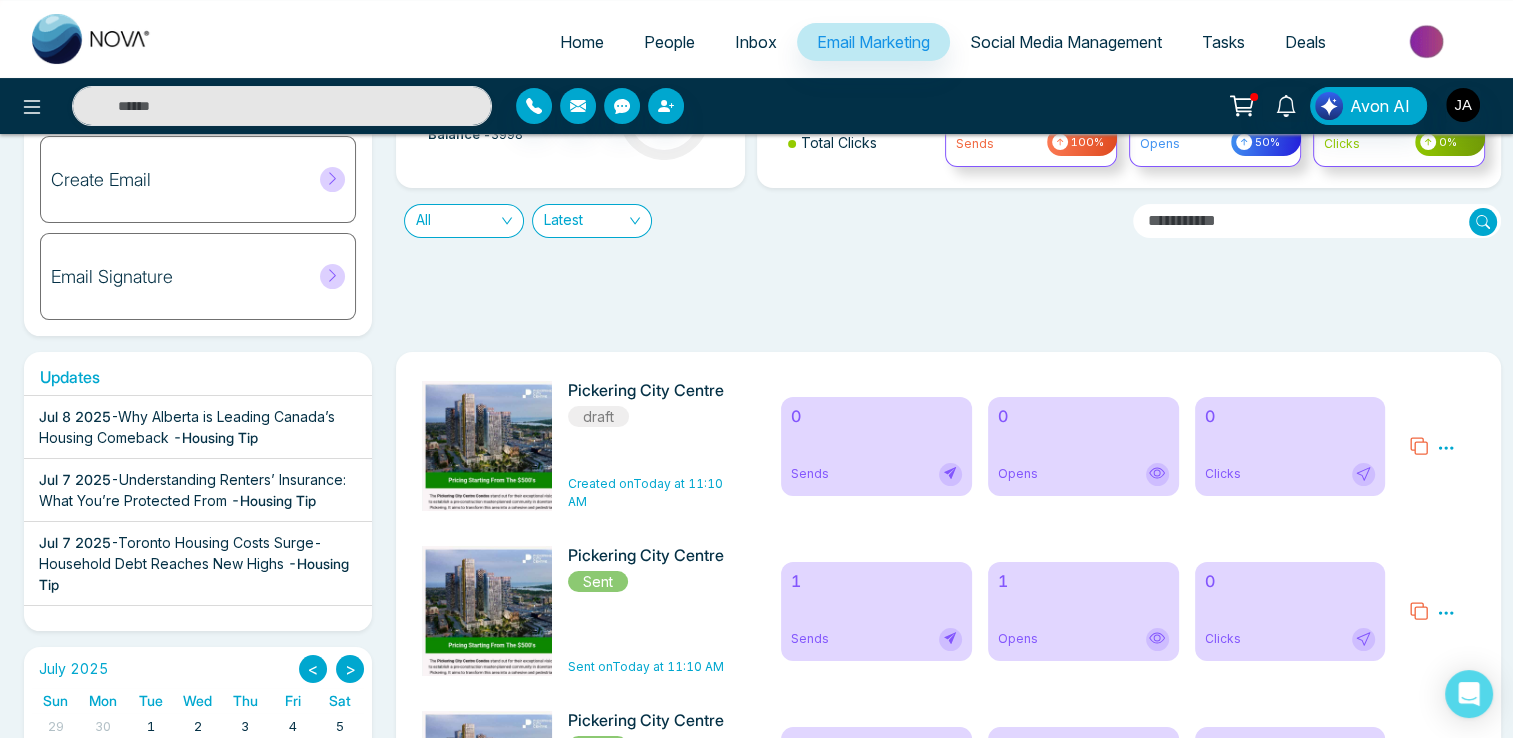 click at bounding box center [492, 1286] 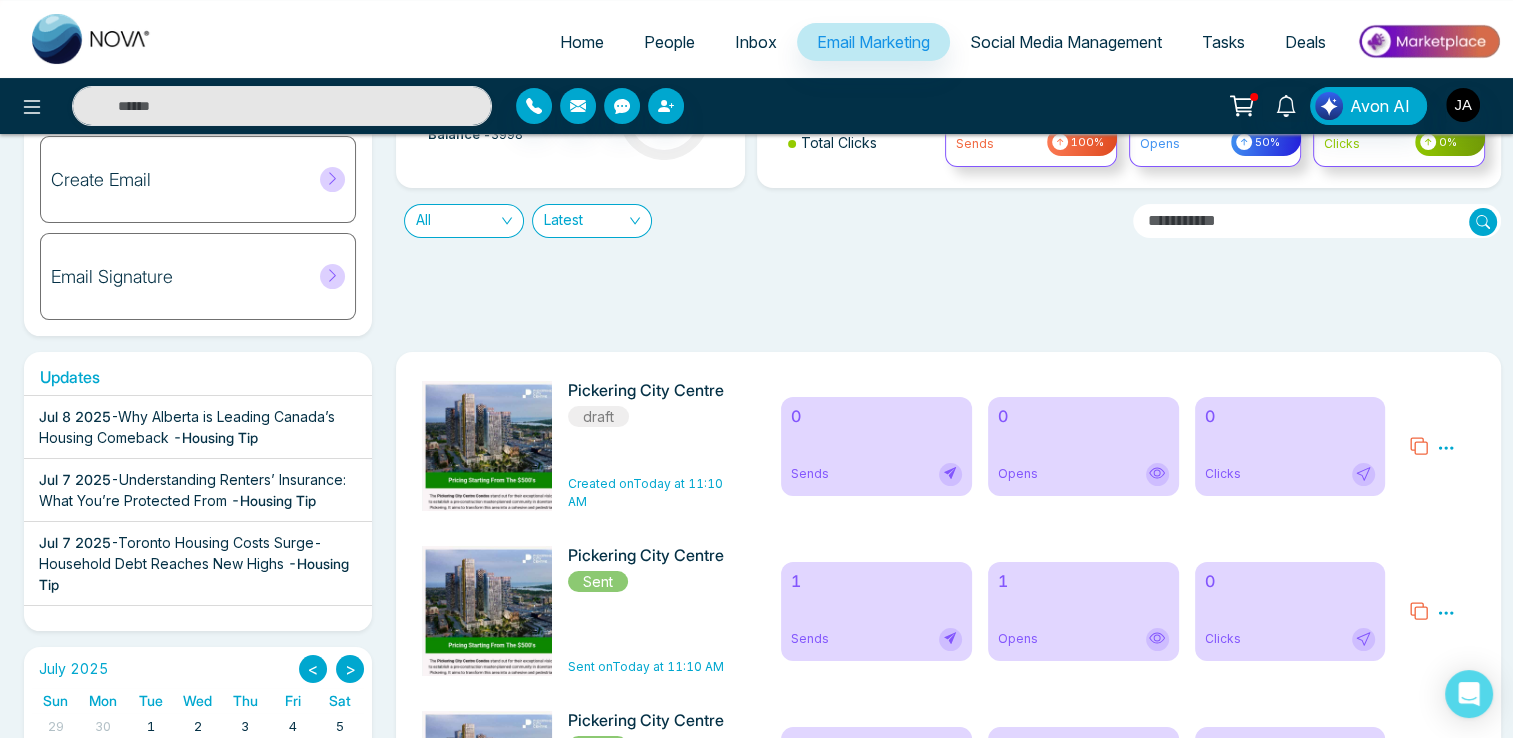 click at bounding box center [492, 1286] 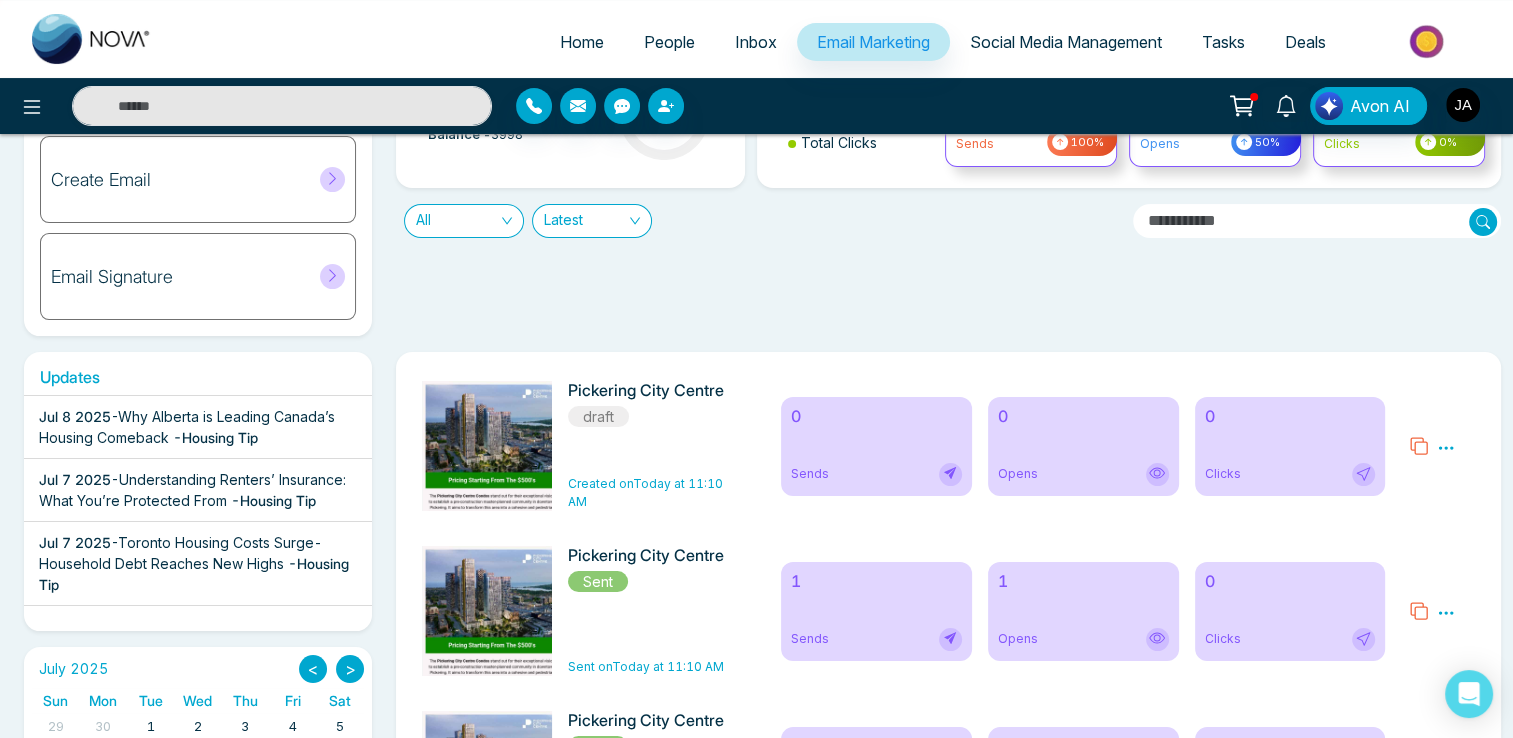 click 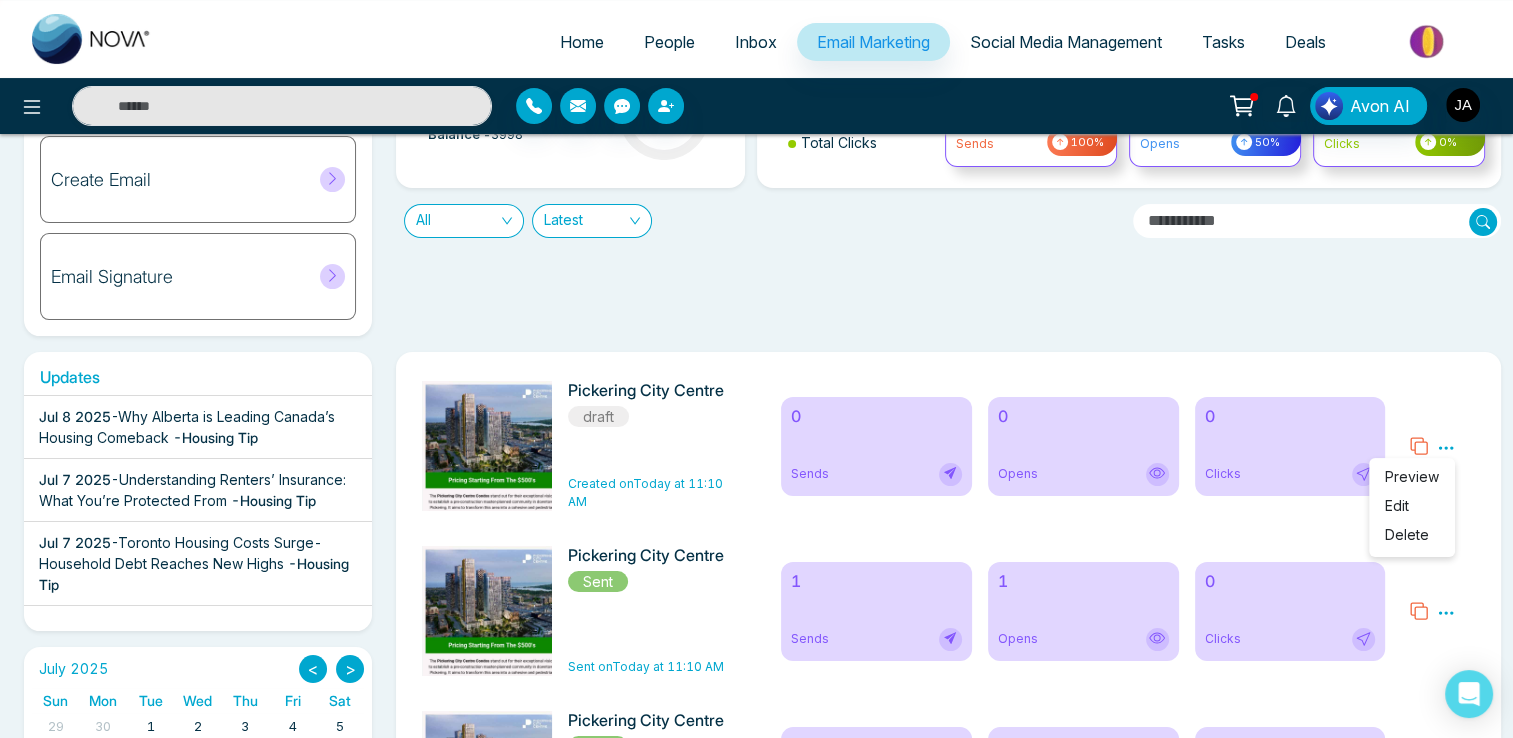 click on "Edit" at bounding box center [1397, 505] 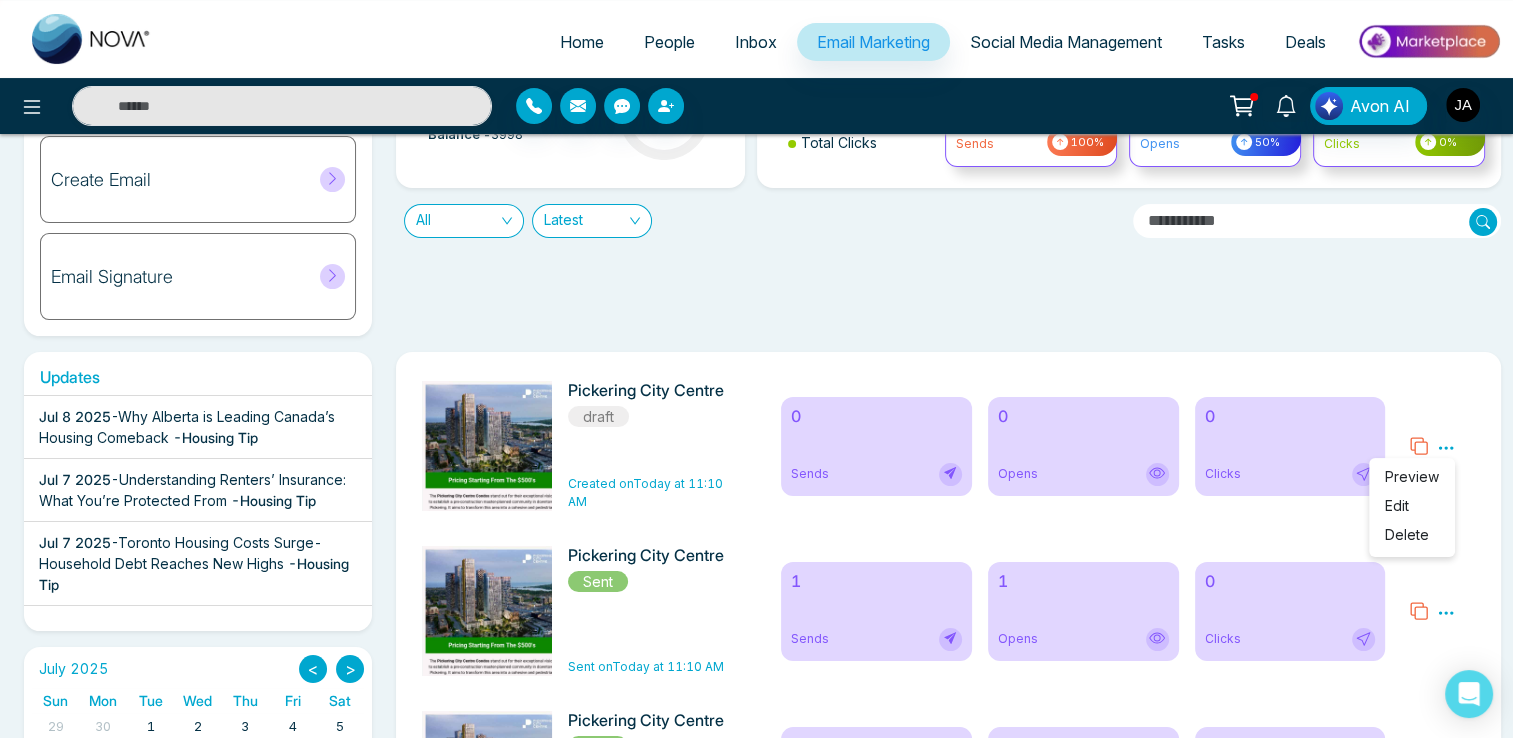 scroll, scrollTop: 0, scrollLeft: 0, axis: both 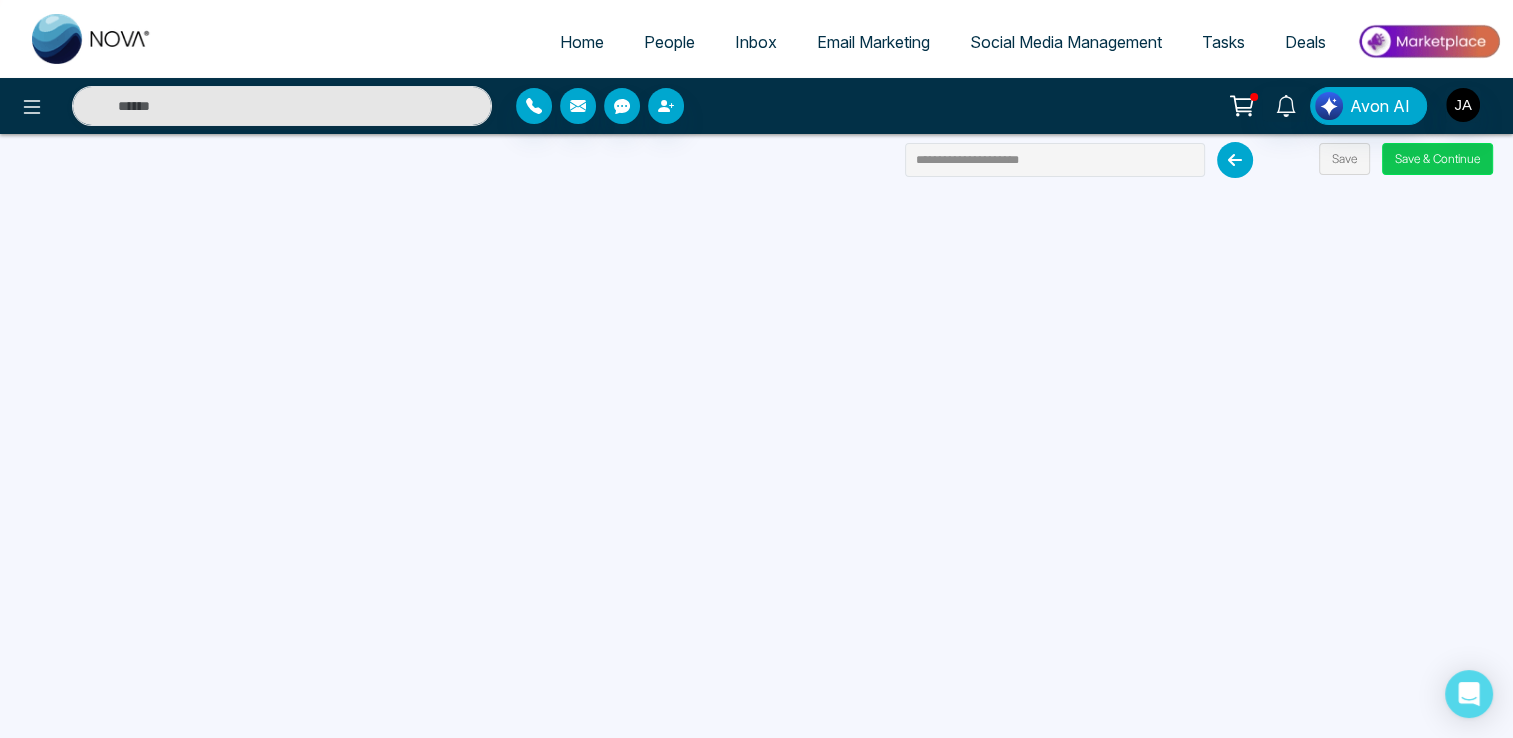 click on "Save & Continue" at bounding box center [1437, 159] 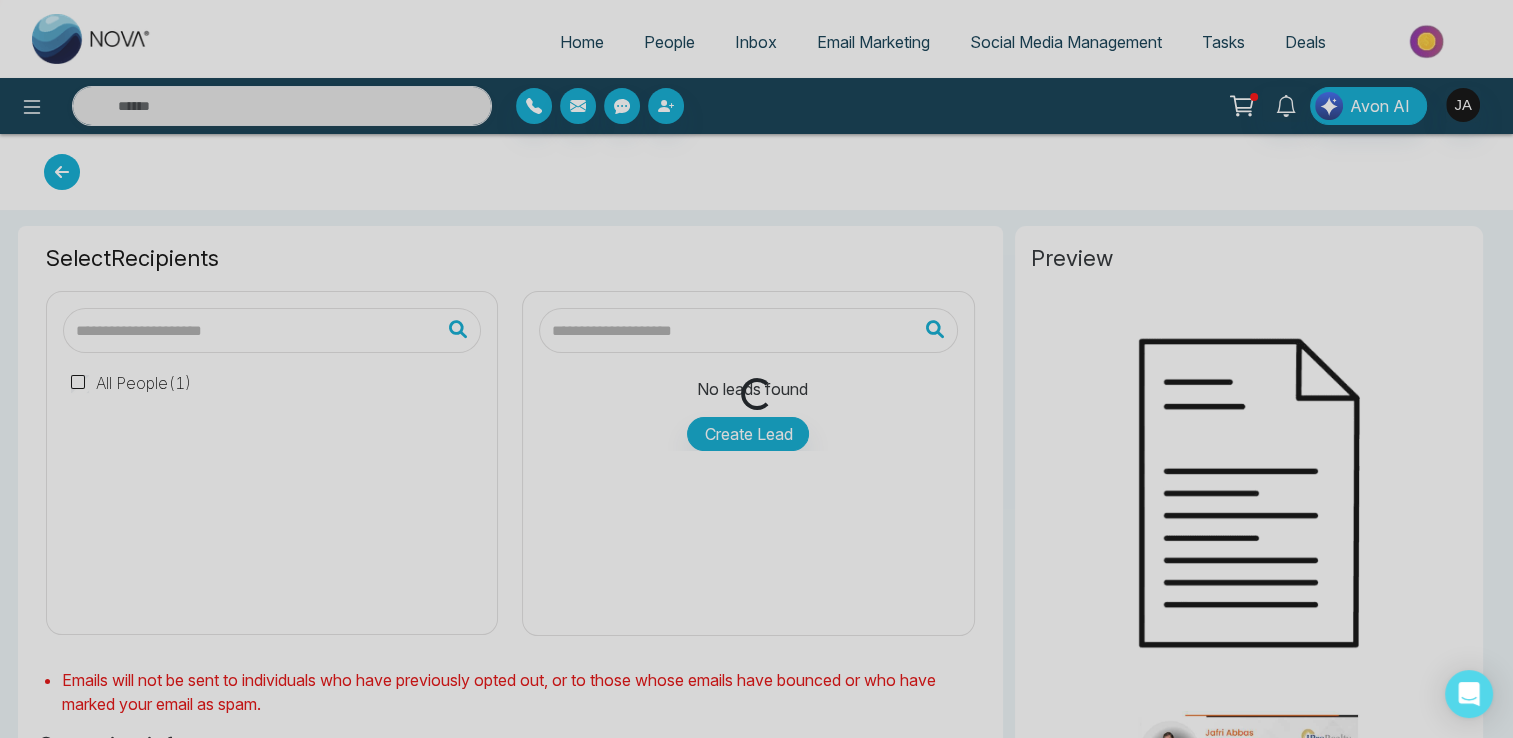 type on "**********" 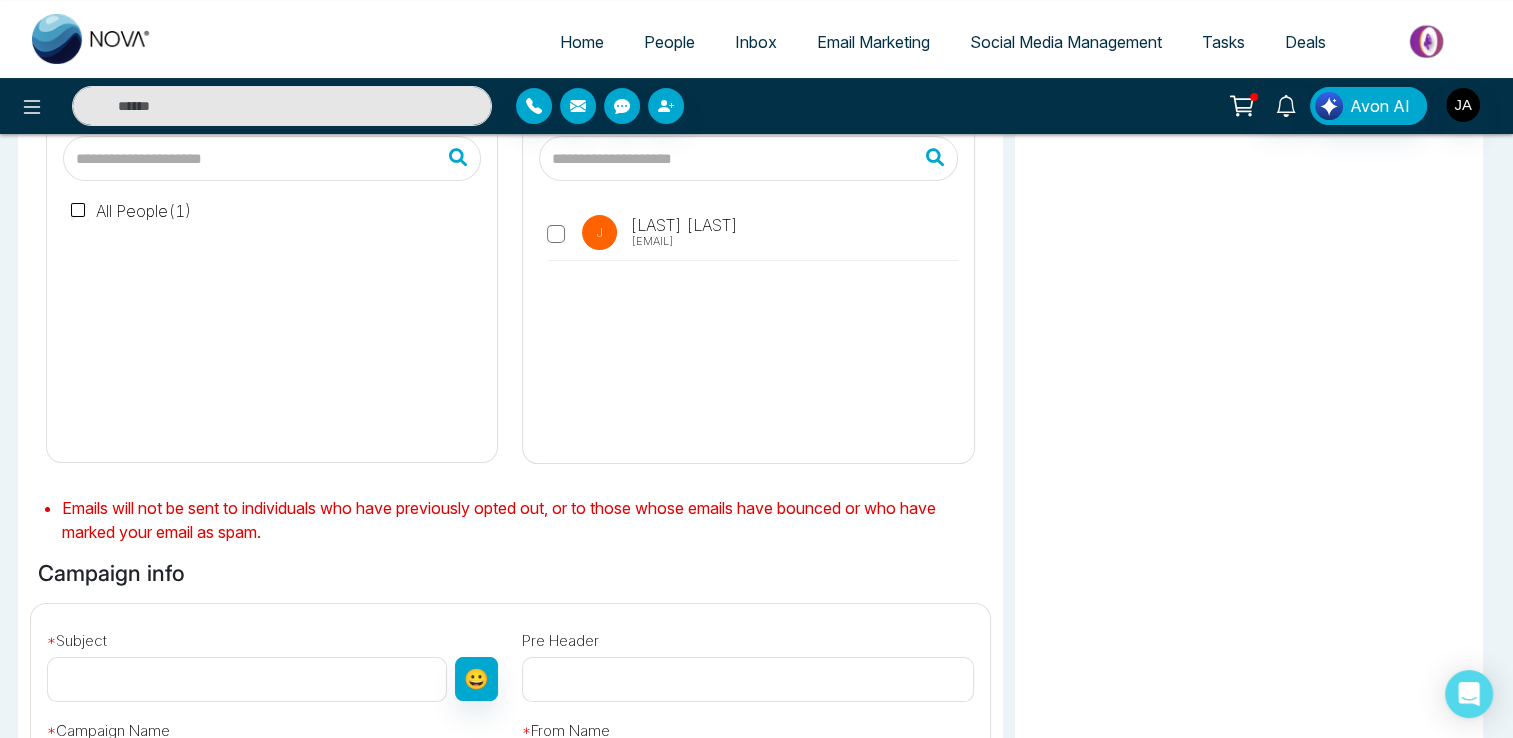 scroll, scrollTop: 183, scrollLeft: 0, axis: vertical 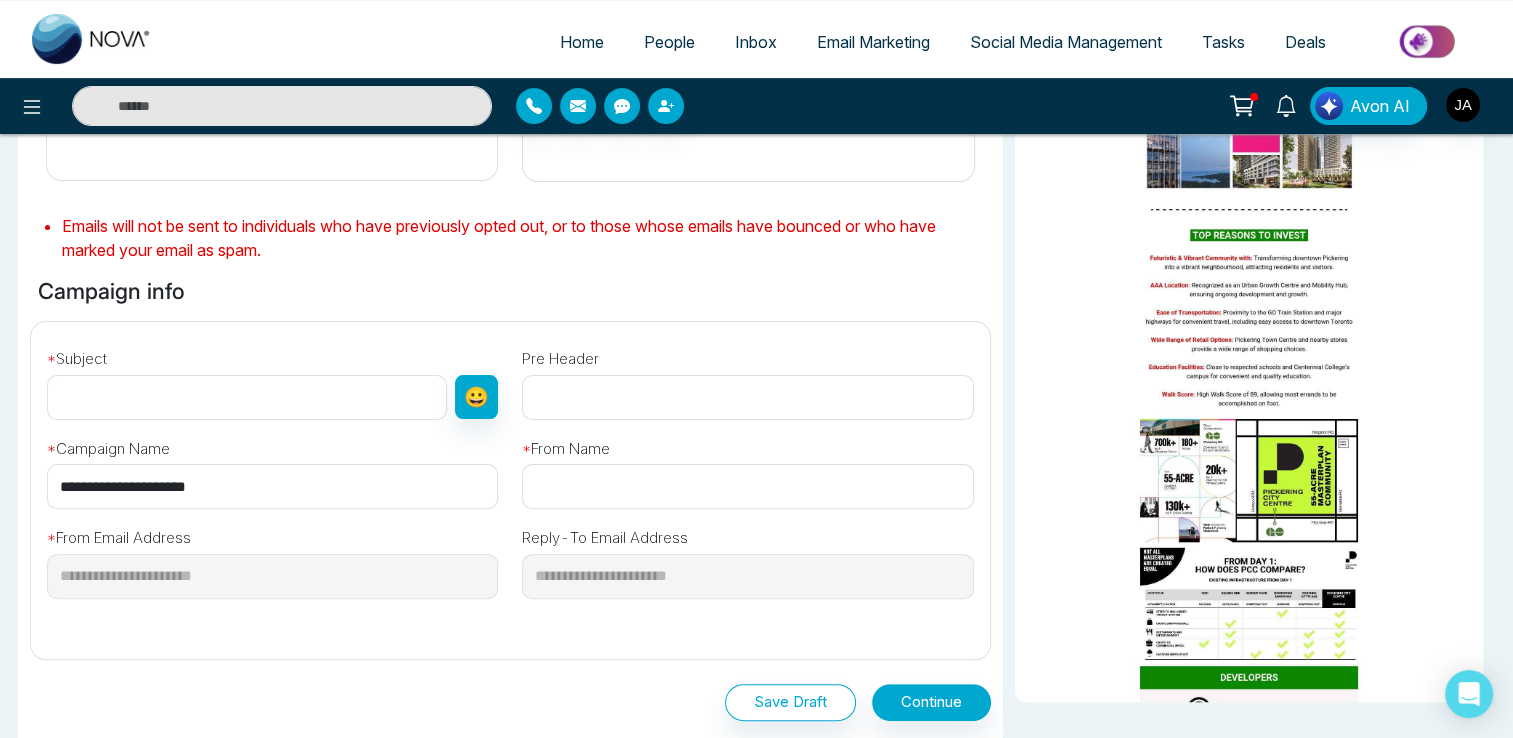 click at bounding box center [247, 397] 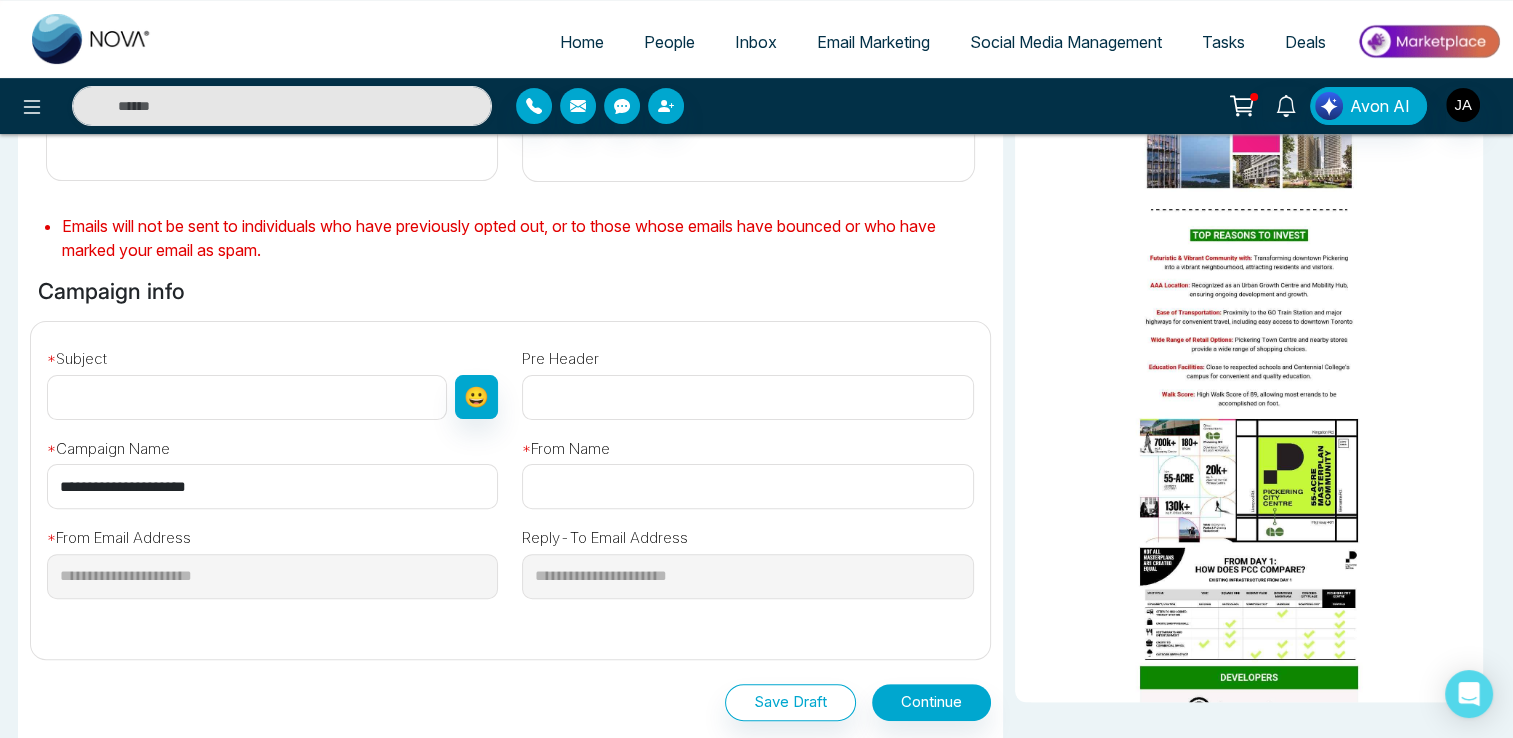 type on "**********" 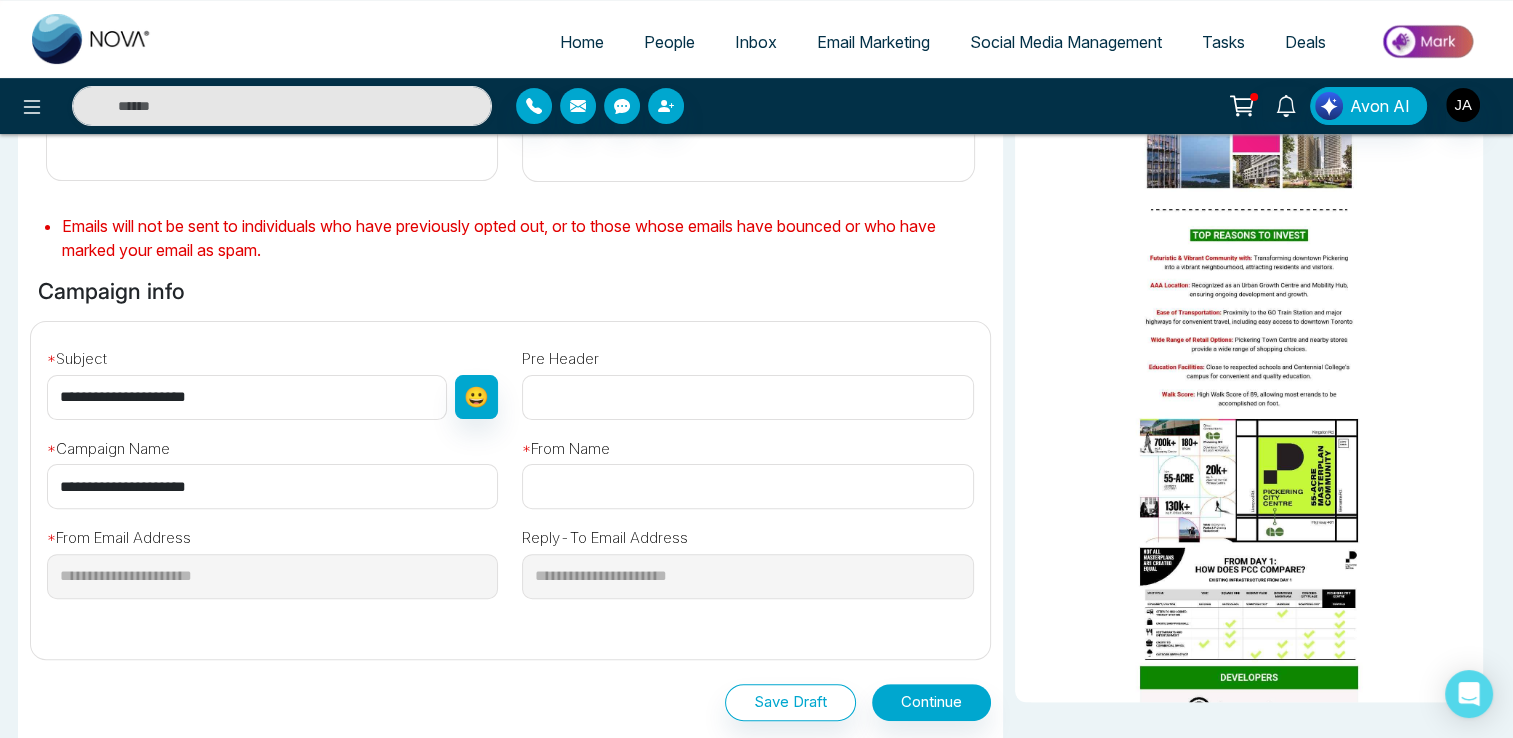 type on "**********" 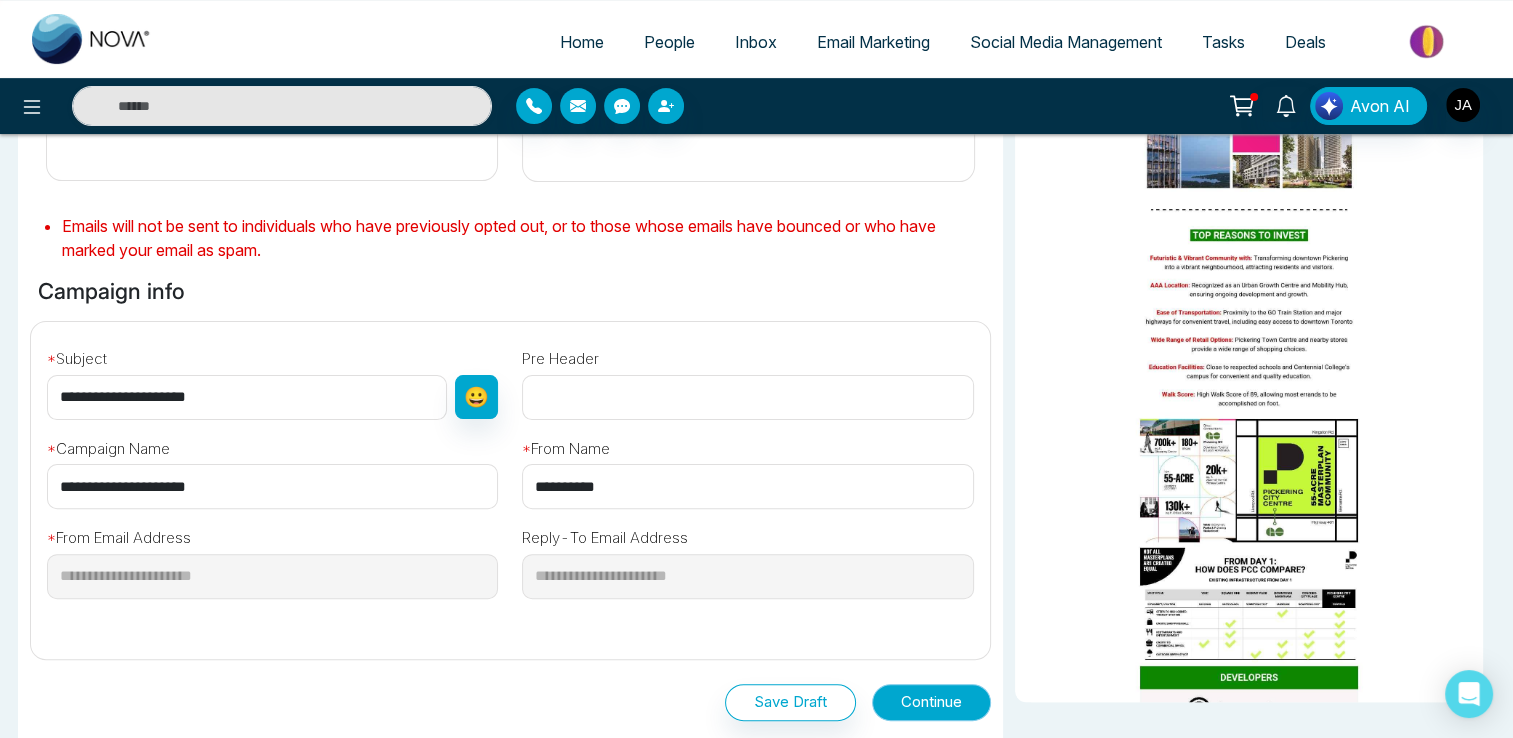 click on "Continue" at bounding box center (931, 702) 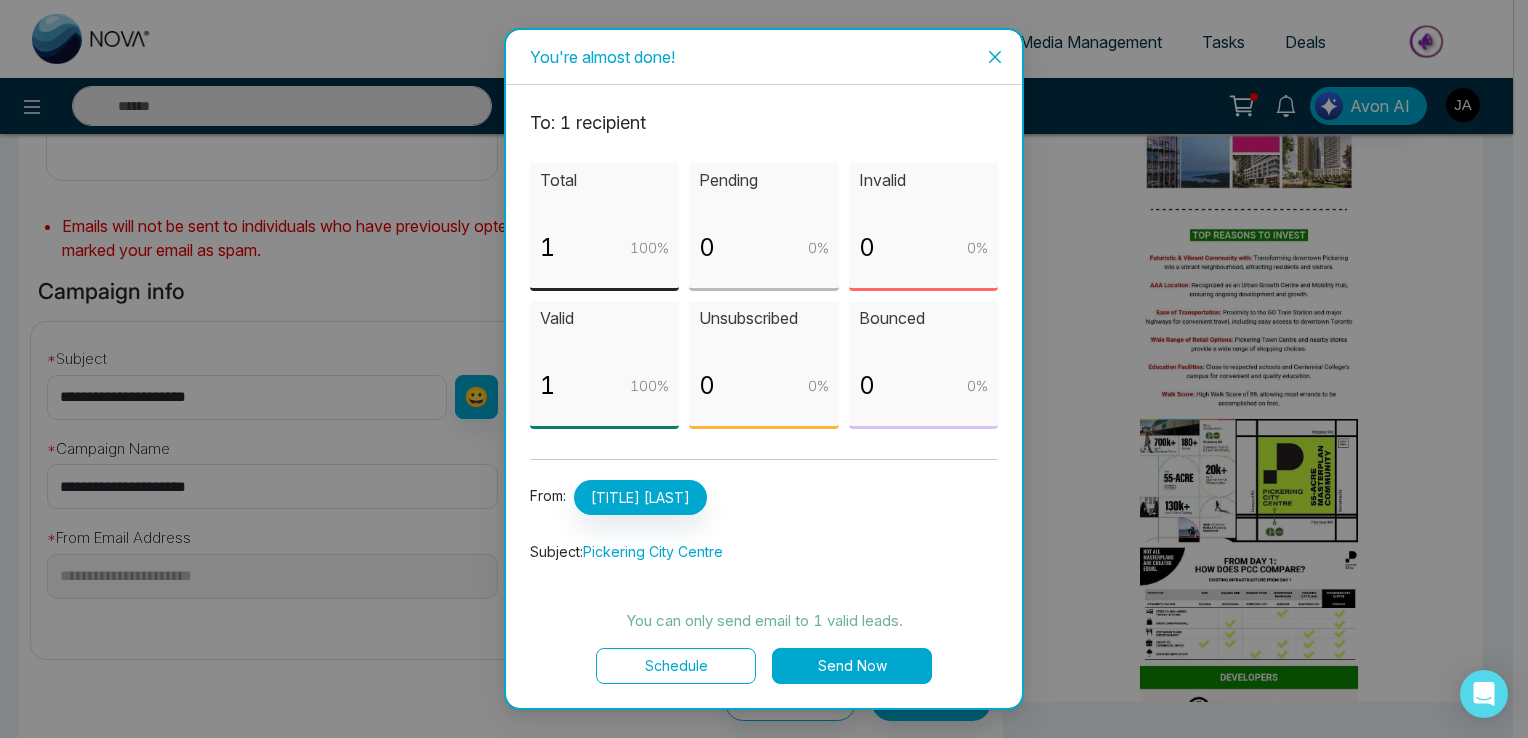 click on "Send Now" at bounding box center [852, 666] 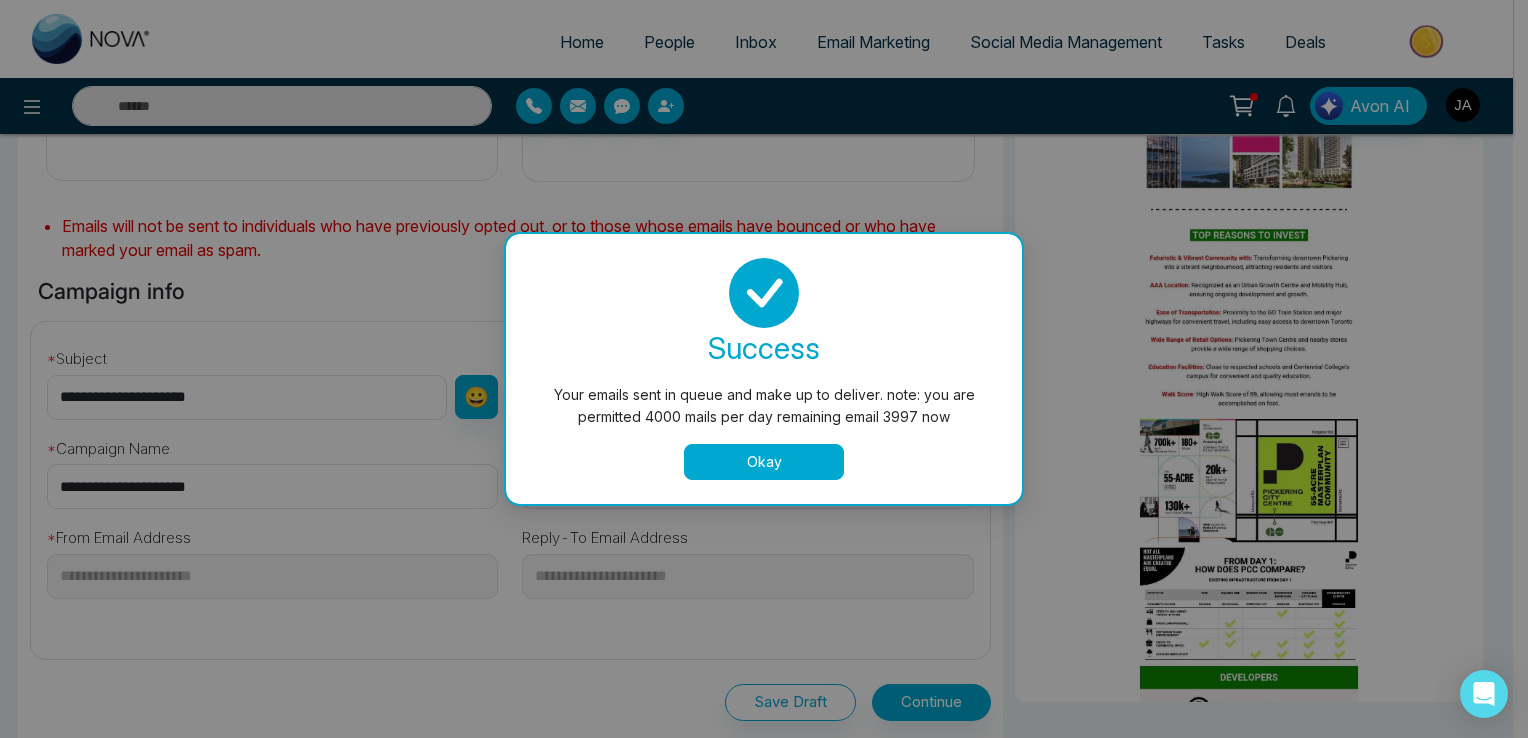 click on "Okay" at bounding box center [764, 462] 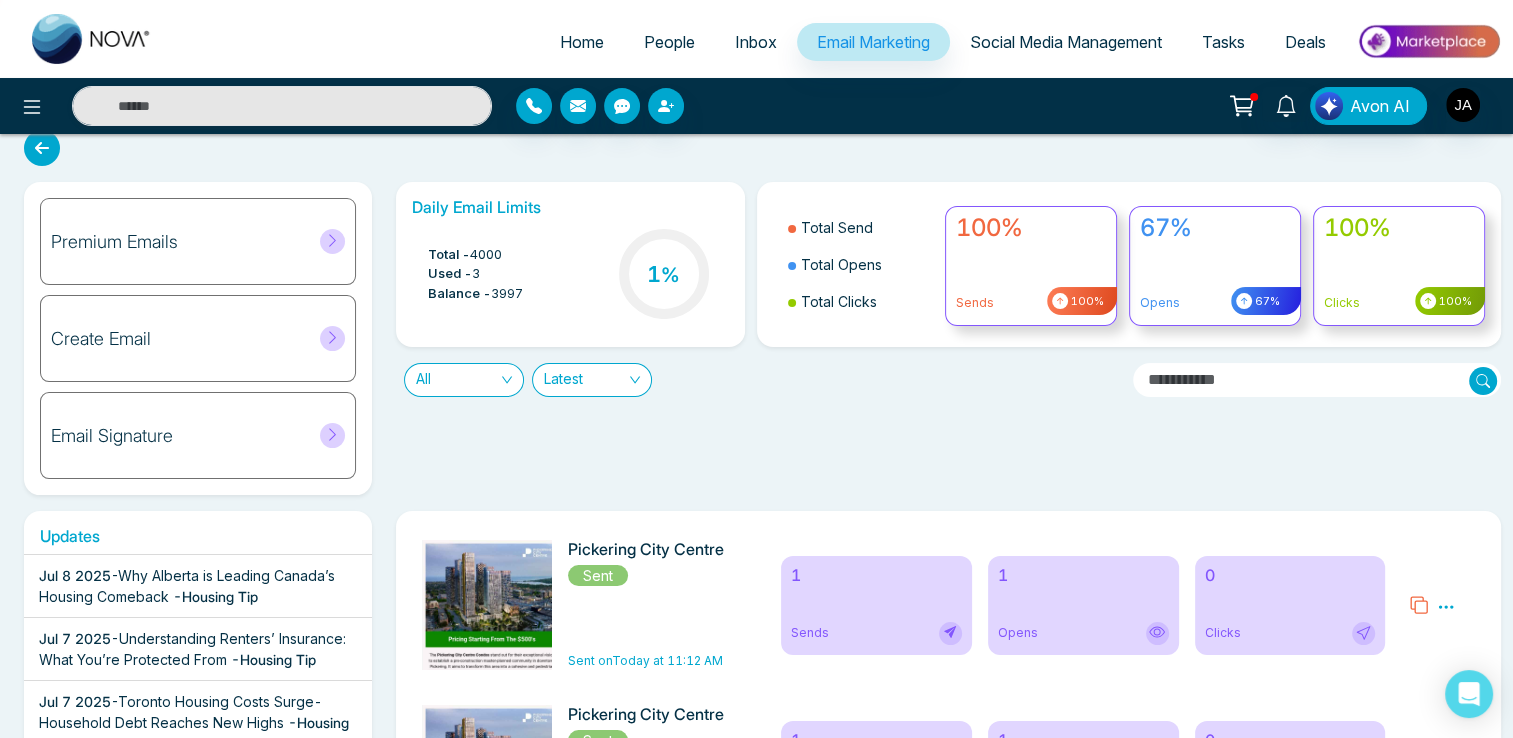 scroll, scrollTop: 0, scrollLeft: 0, axis: both 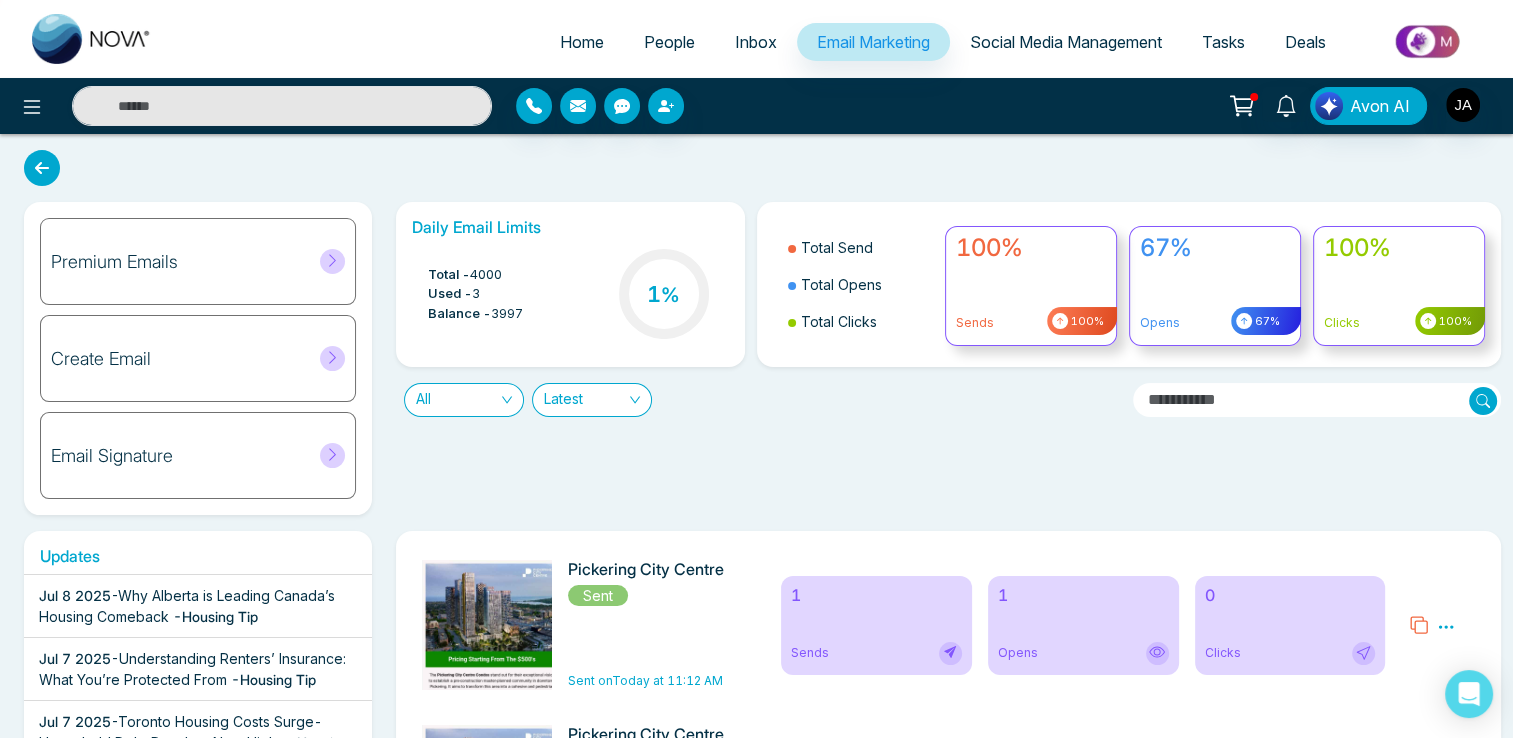 click on "Create Email" at bounding box center [198, 358] 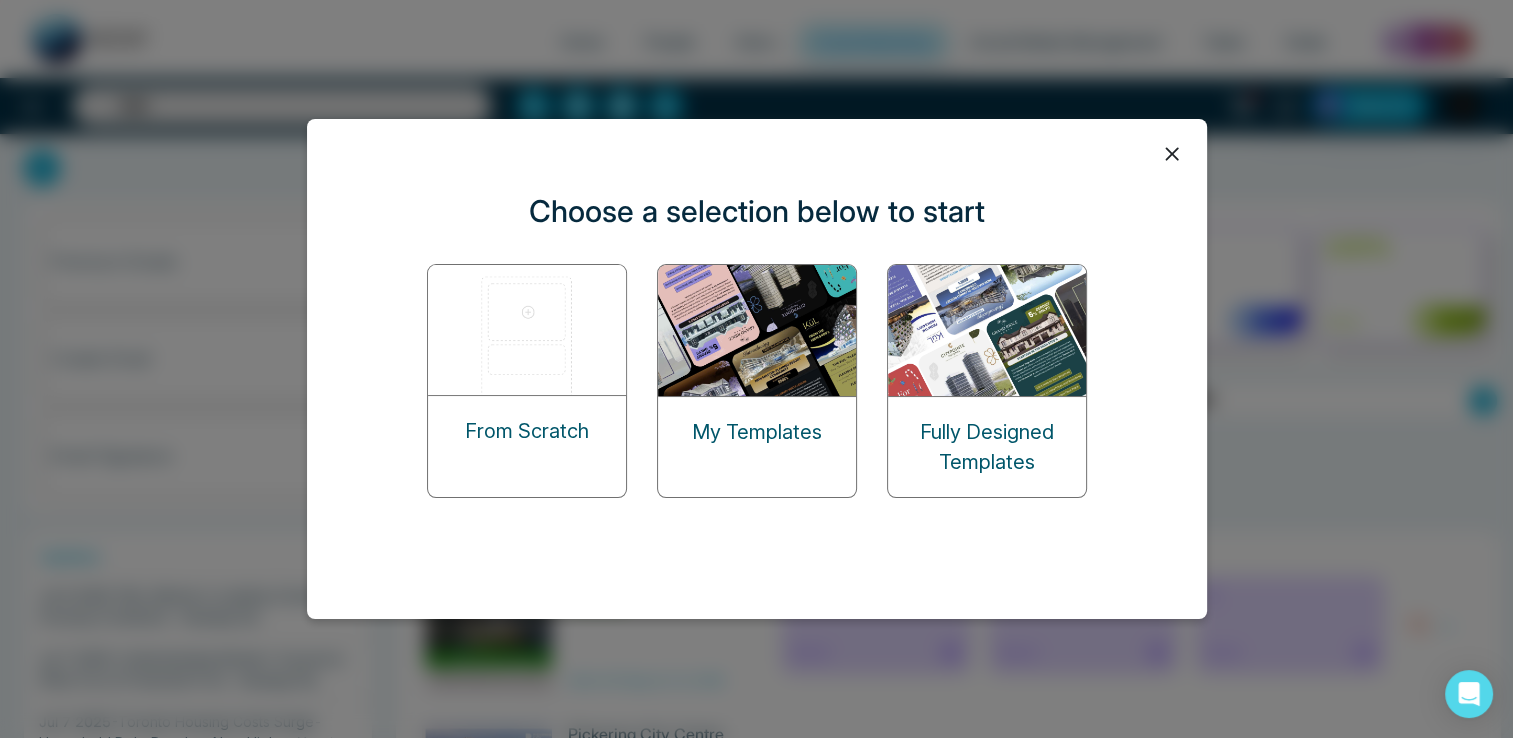 click 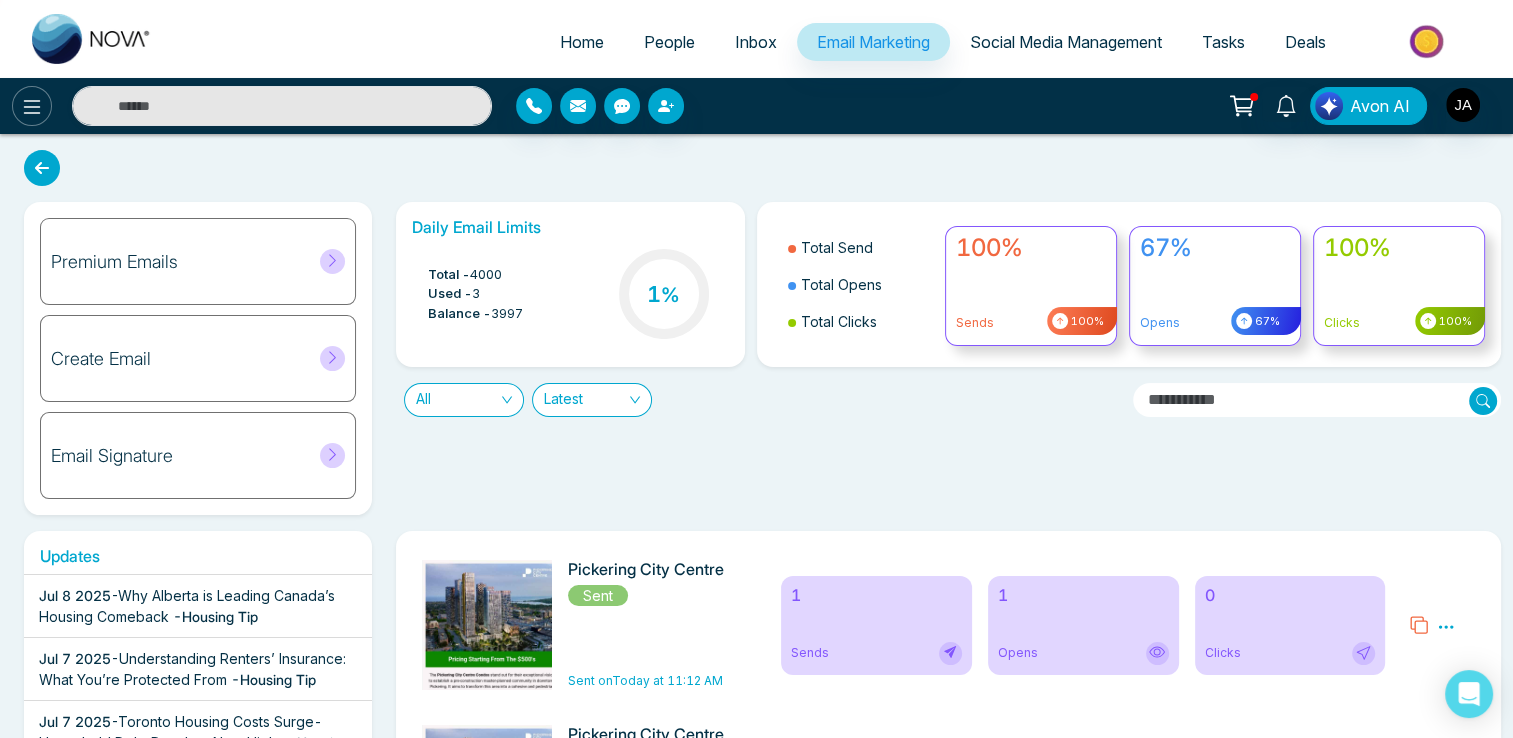 click 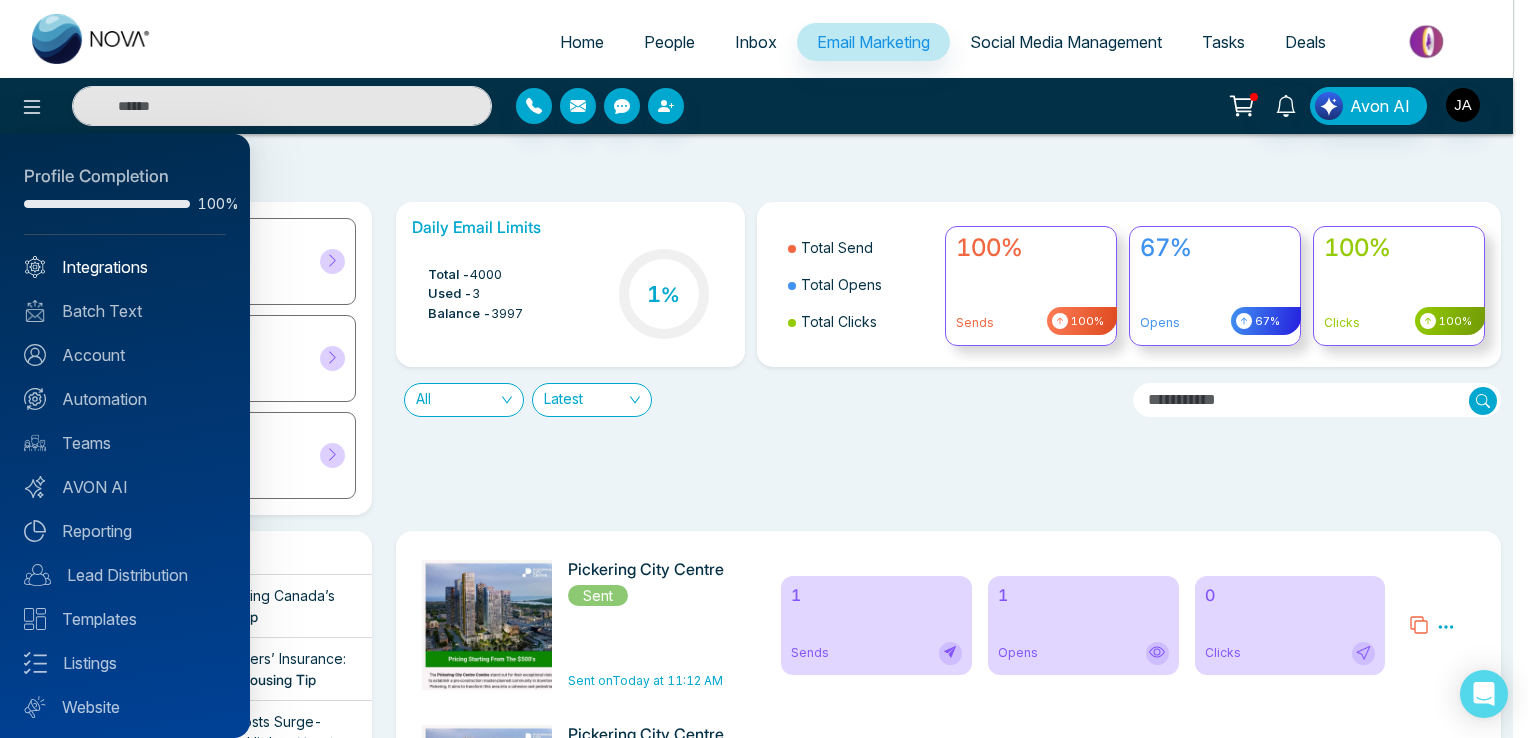click on "Integrations" at bounding box center [125, 267] 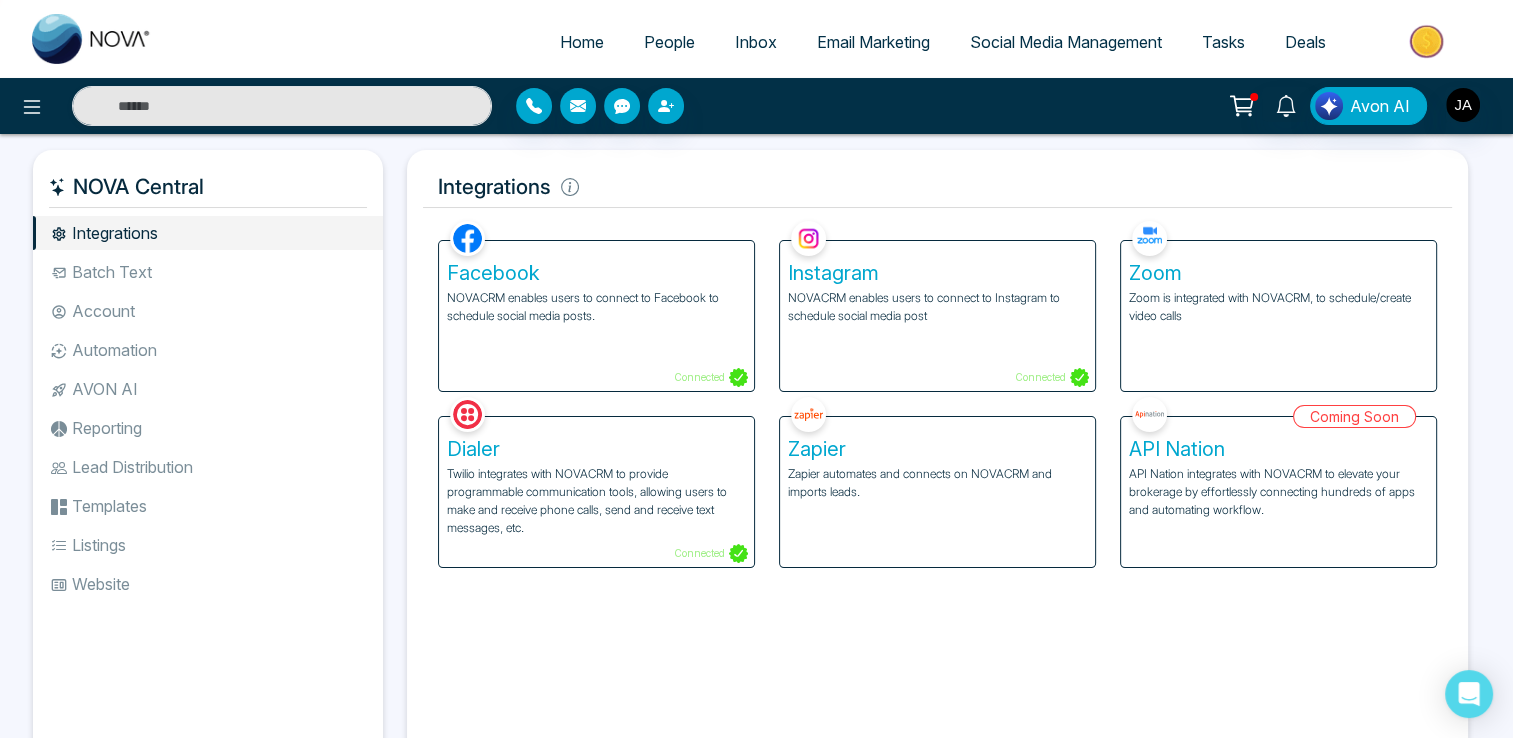 click on "Automation" at bounding box center (208, 350) 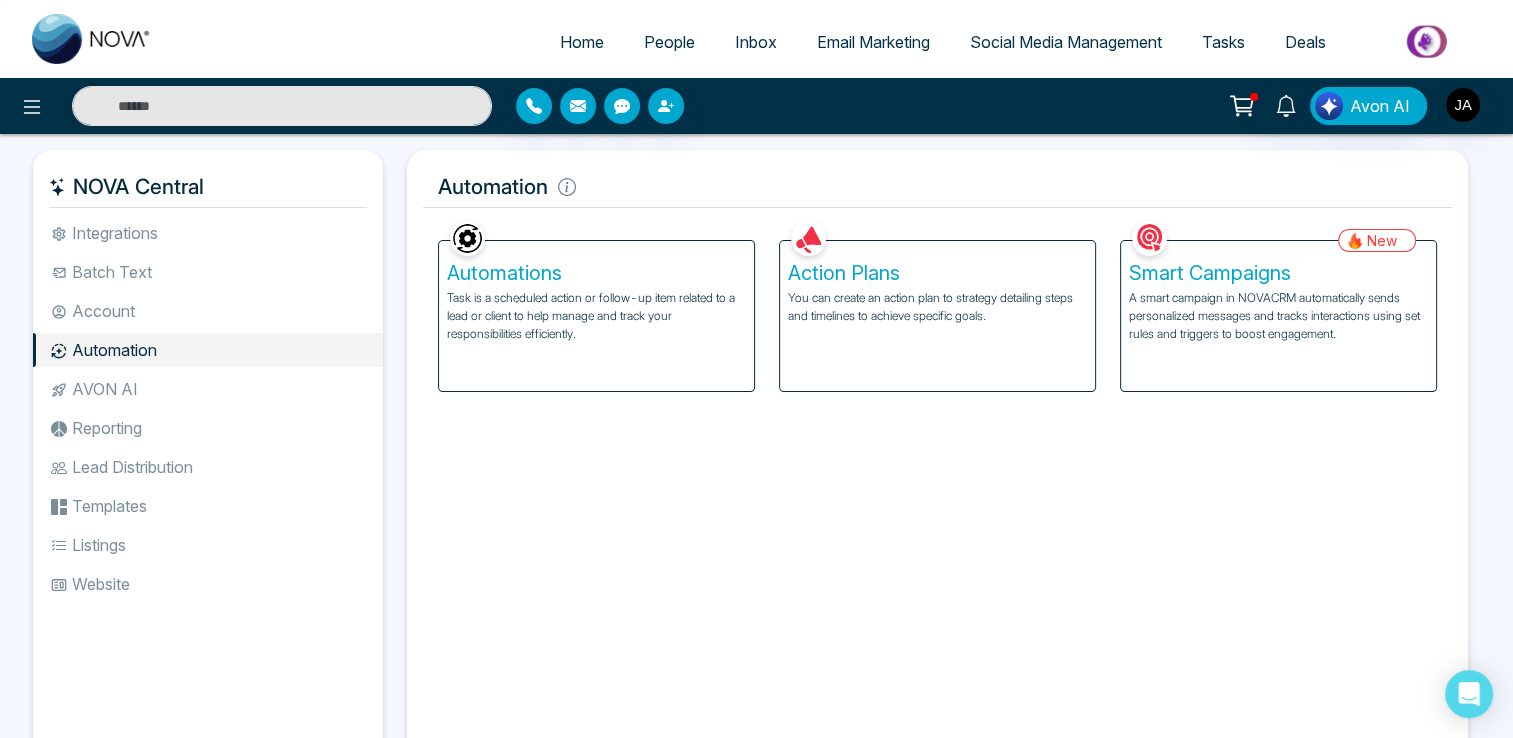 click on "Smart Campaigns A smart campaign in NOVACRM automatically sends personalized messages and tracks interactions using set rules and triggers to boost engagement." at bounding box center (1278, 316) 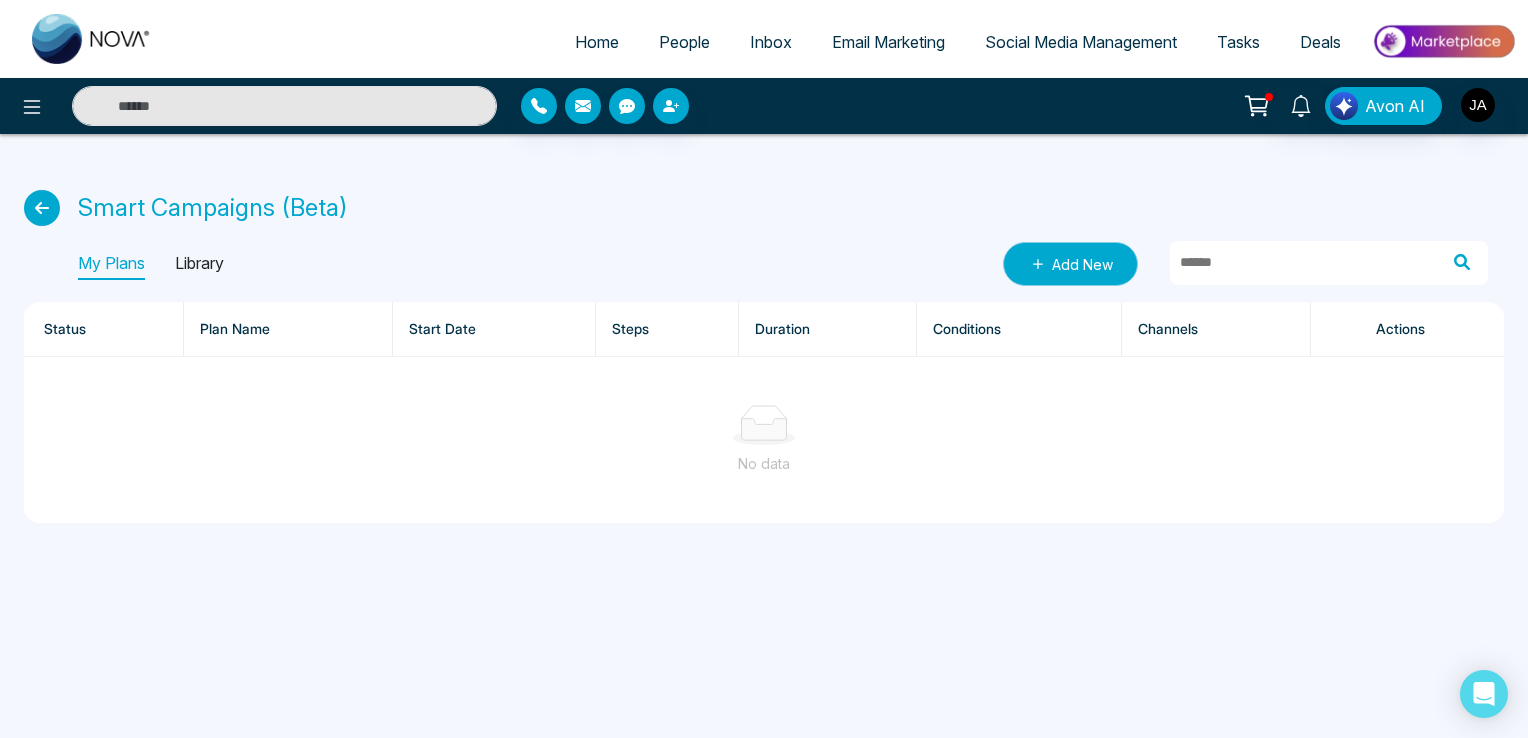 click 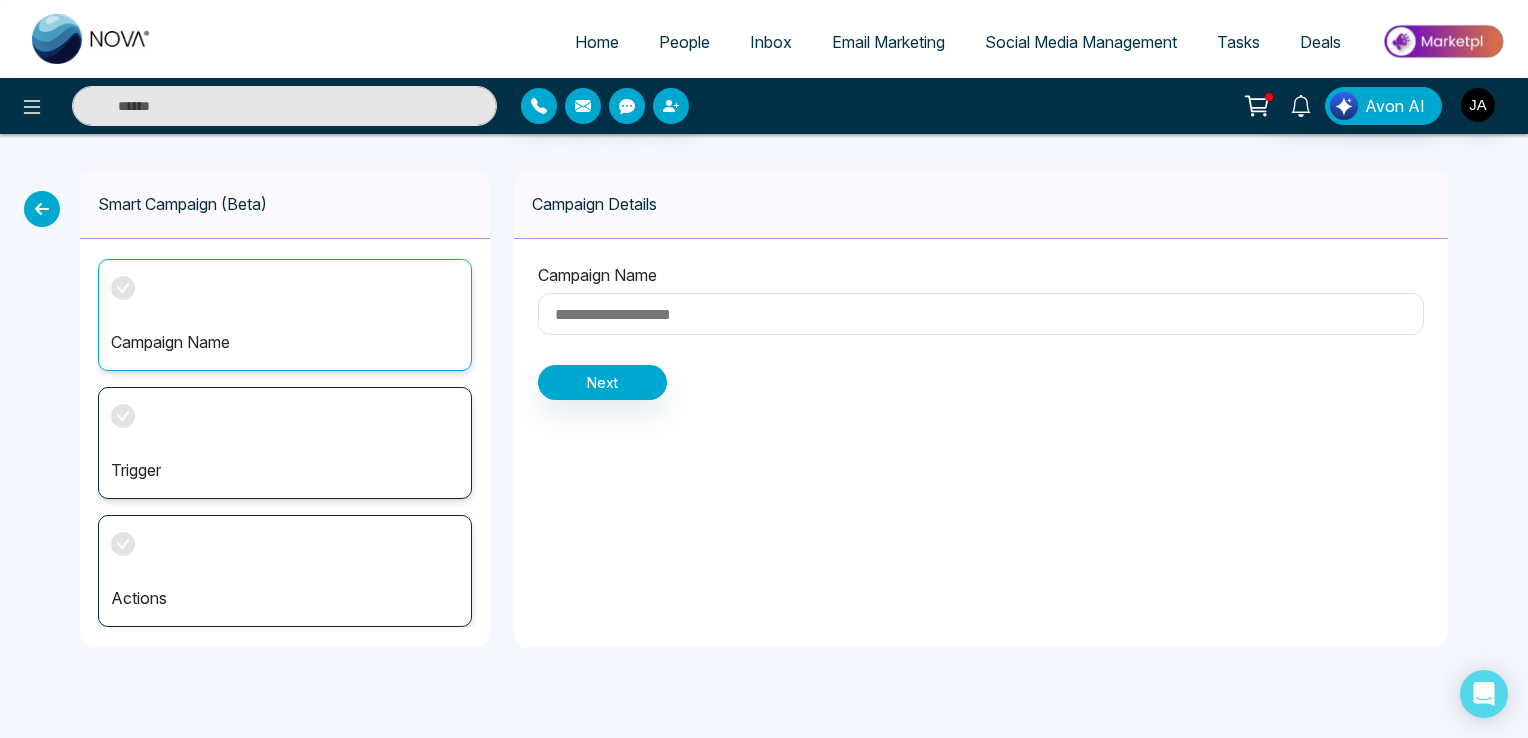 click at bounding box center (42, 209) 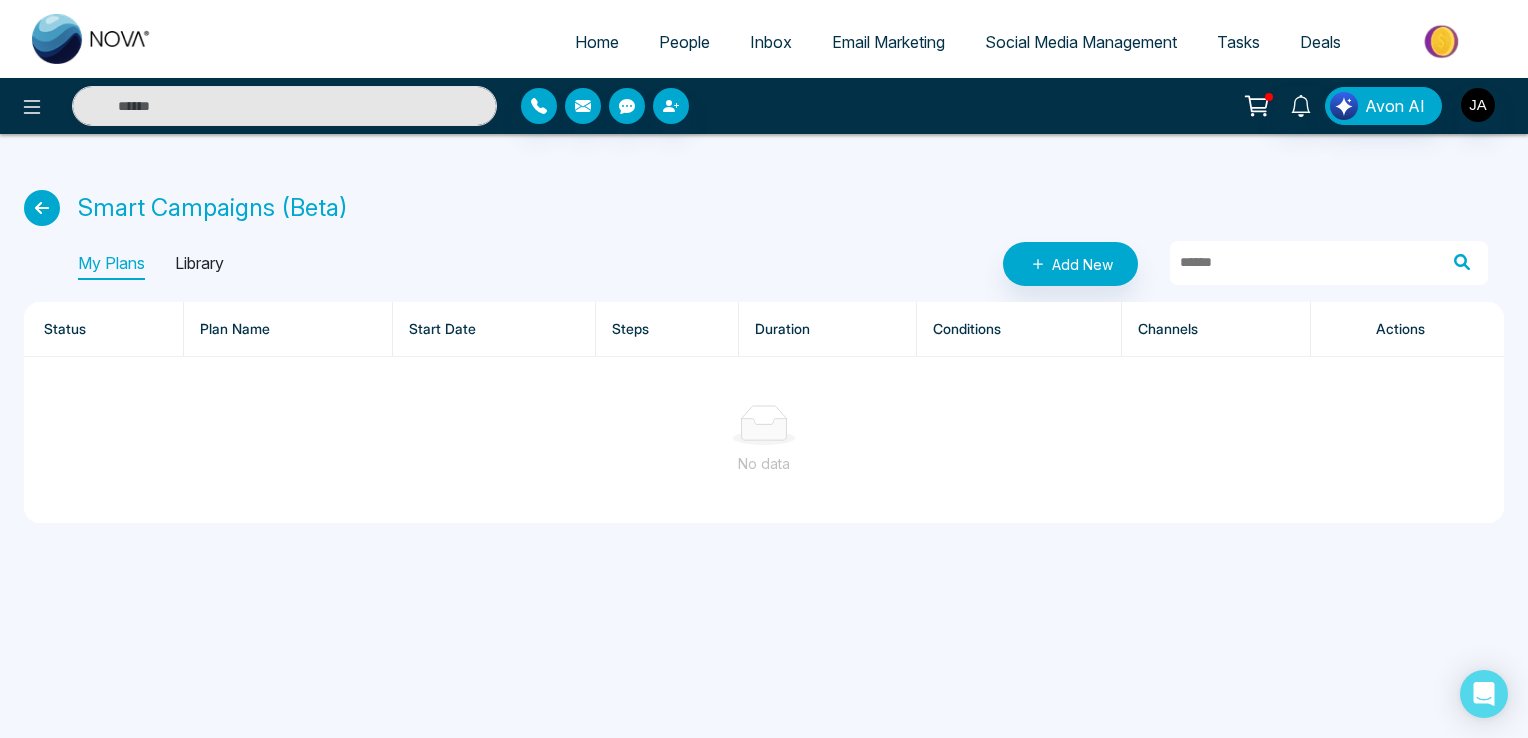 click at bounding box center [42, 208] 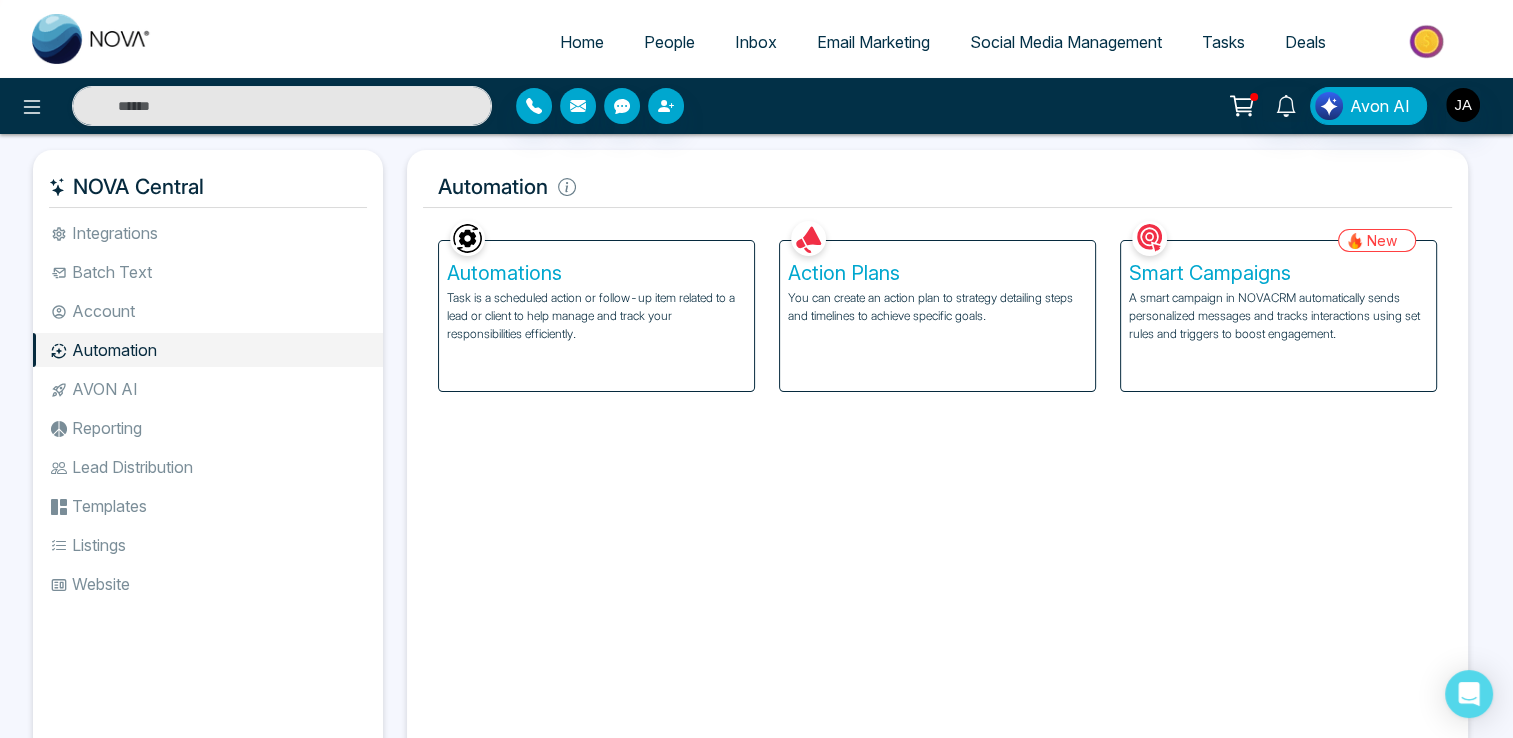 click on "AVON AI" at bounding box center (208, 389) 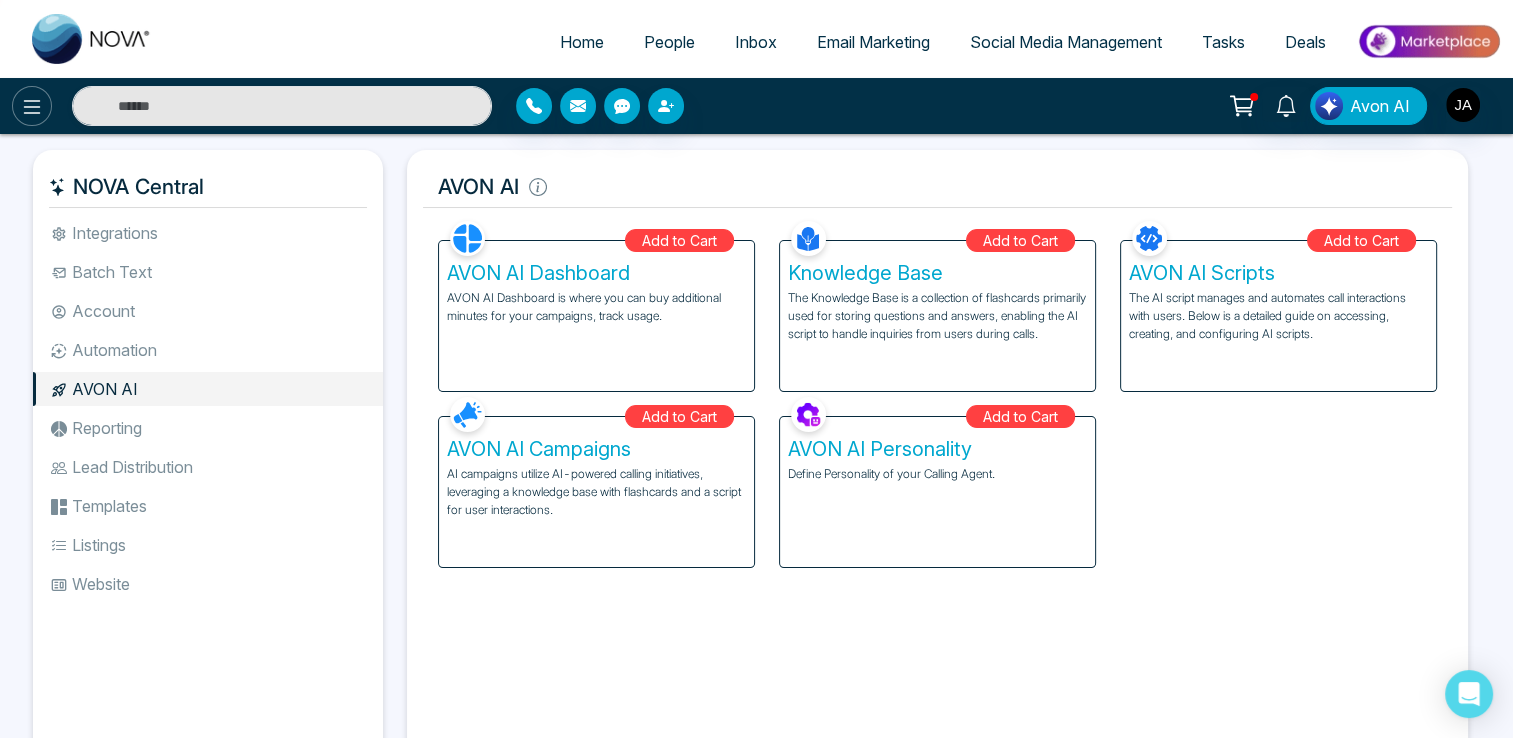 click 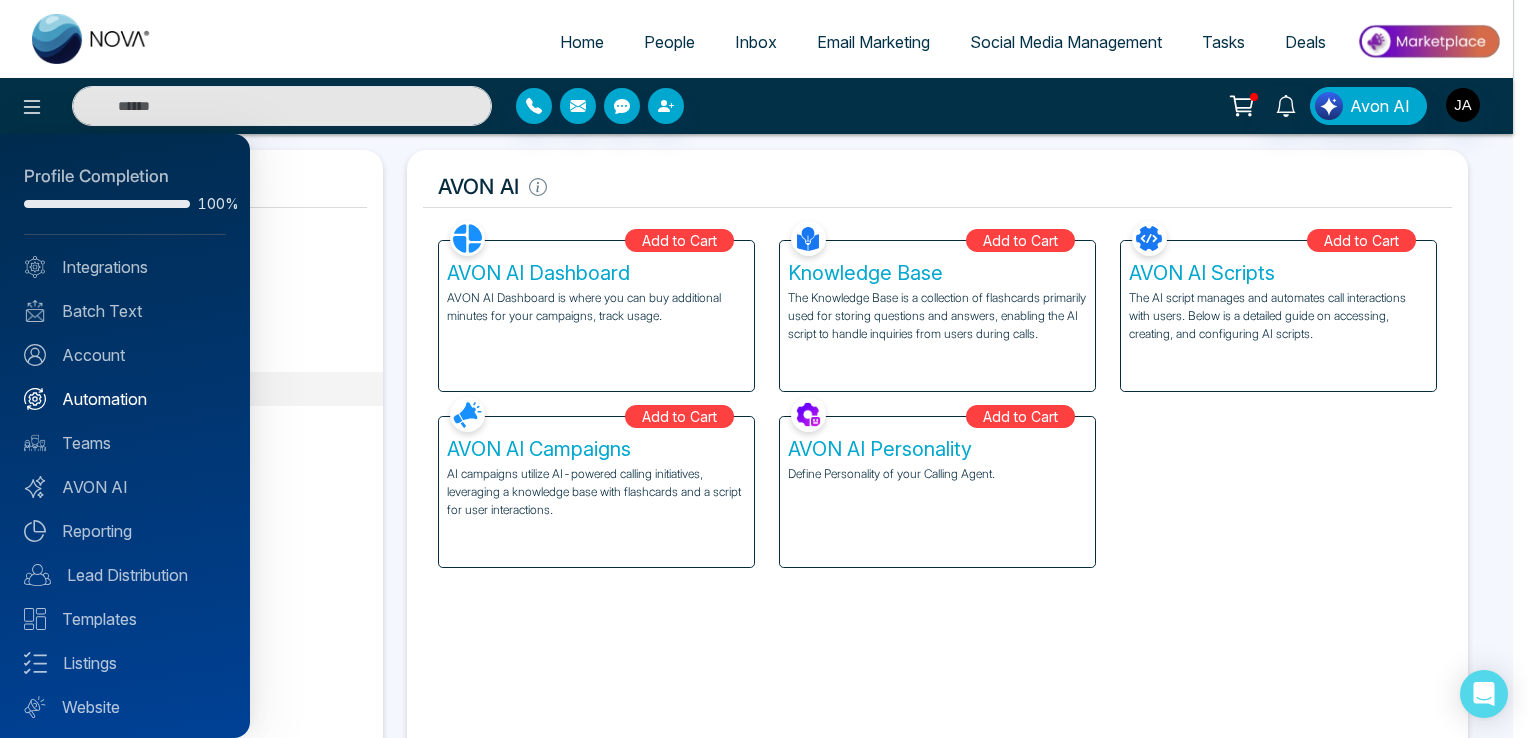 click on "Automation" at bounding box center [125, 399] 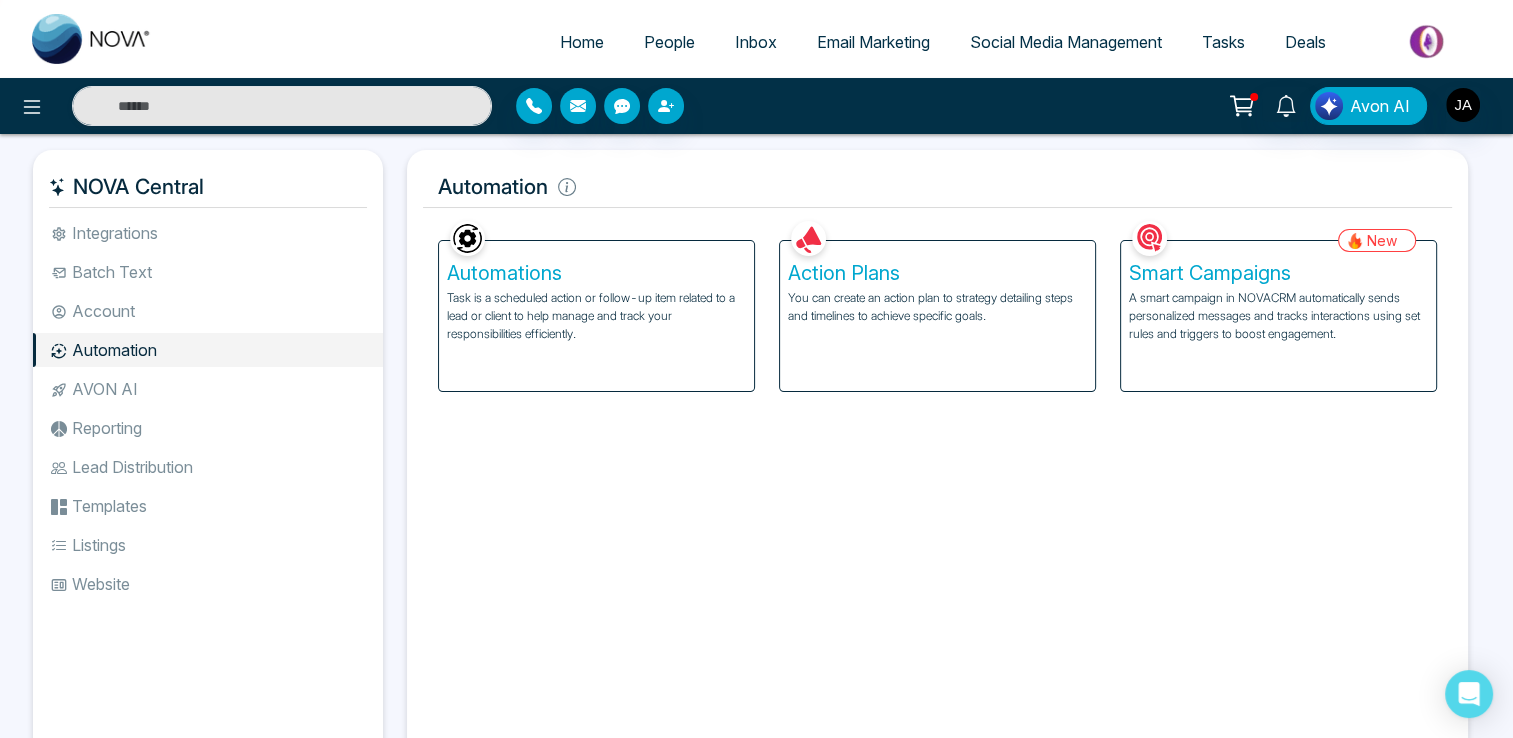 click on "Automations Task is a scheduled action or follow-up item related to a lead or client to help manage and track your responsibilities efficiently." at bounding box center (596, 316) 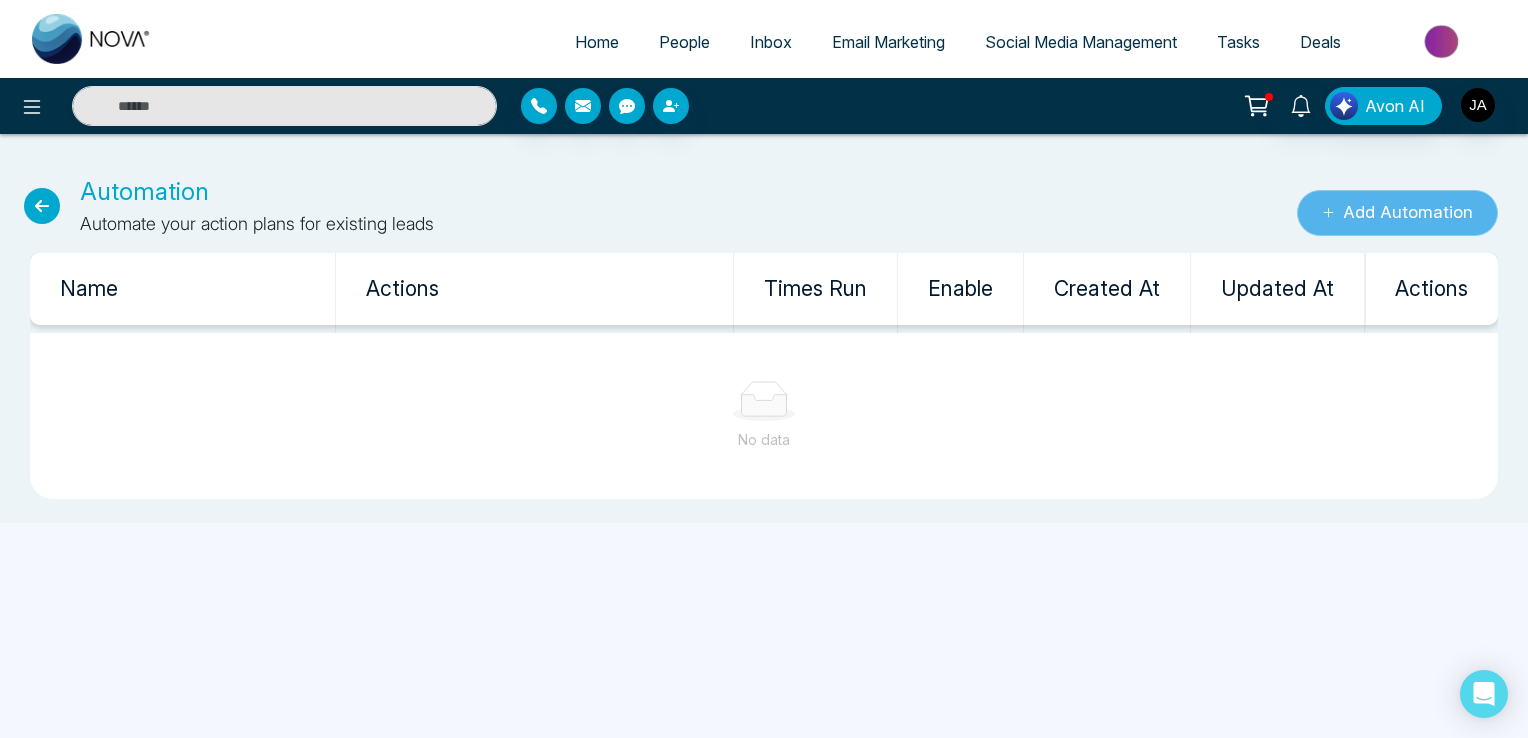 click on "Add Automation" at bounding box center [1397, 213] 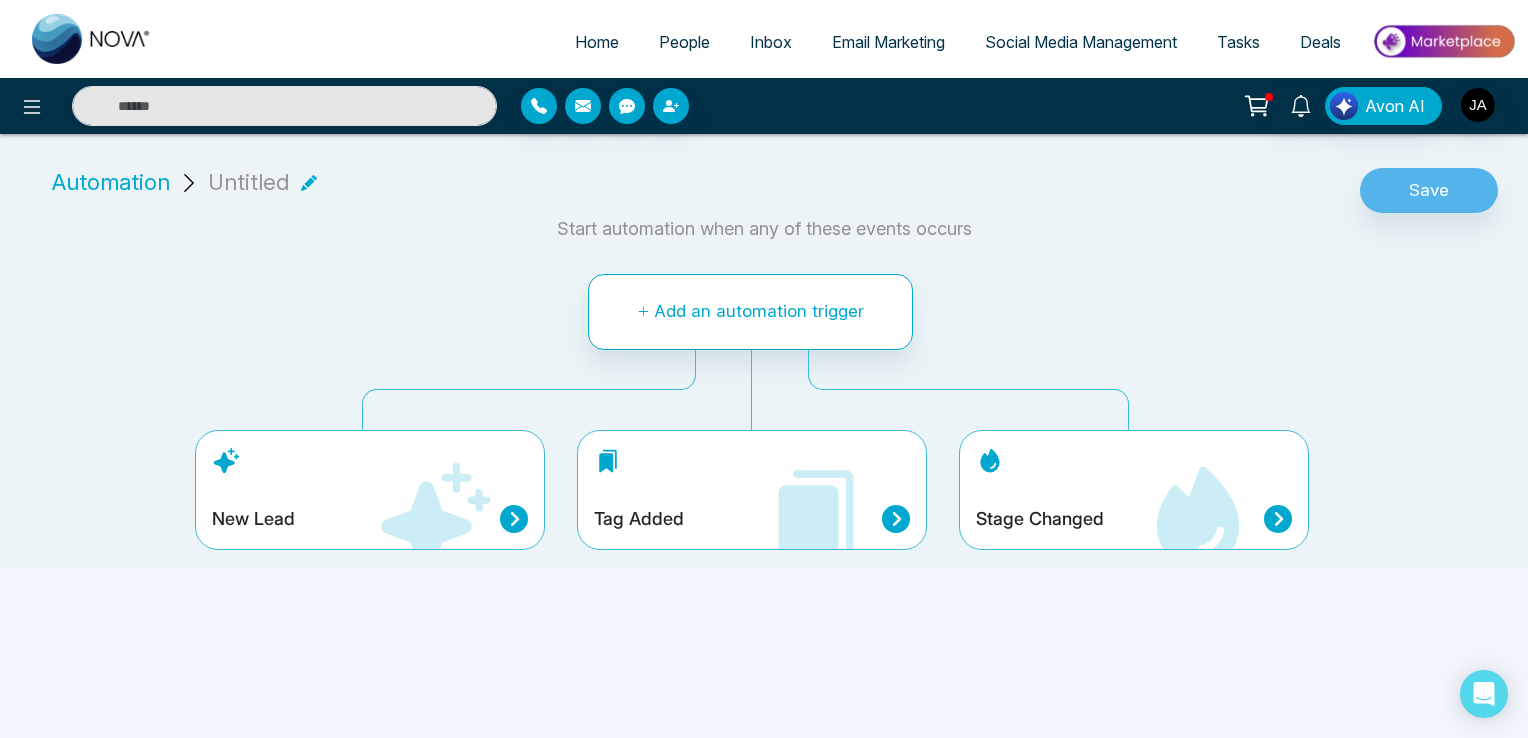 click 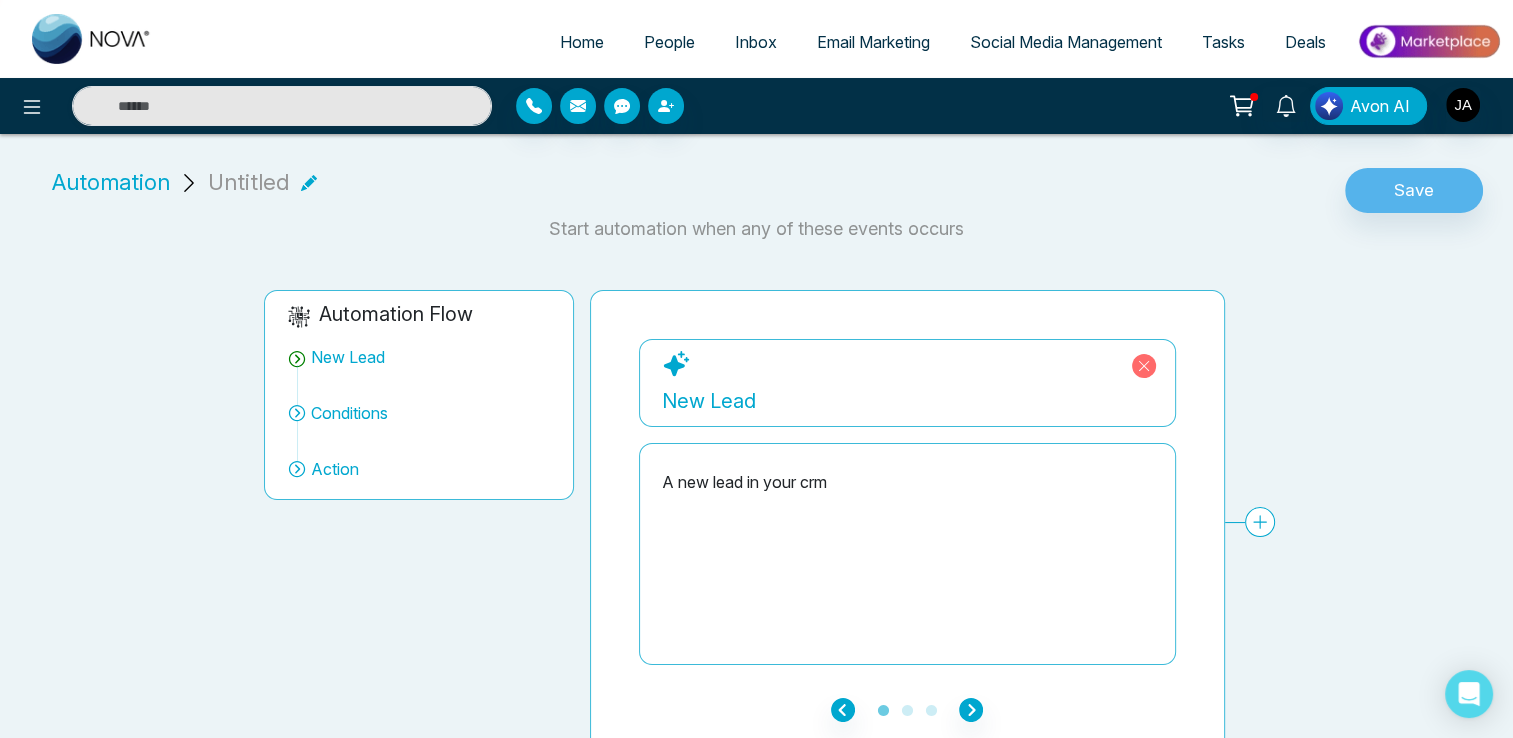 scroll, scrollTop: 14, scrollLeft: 0, axis: vertical 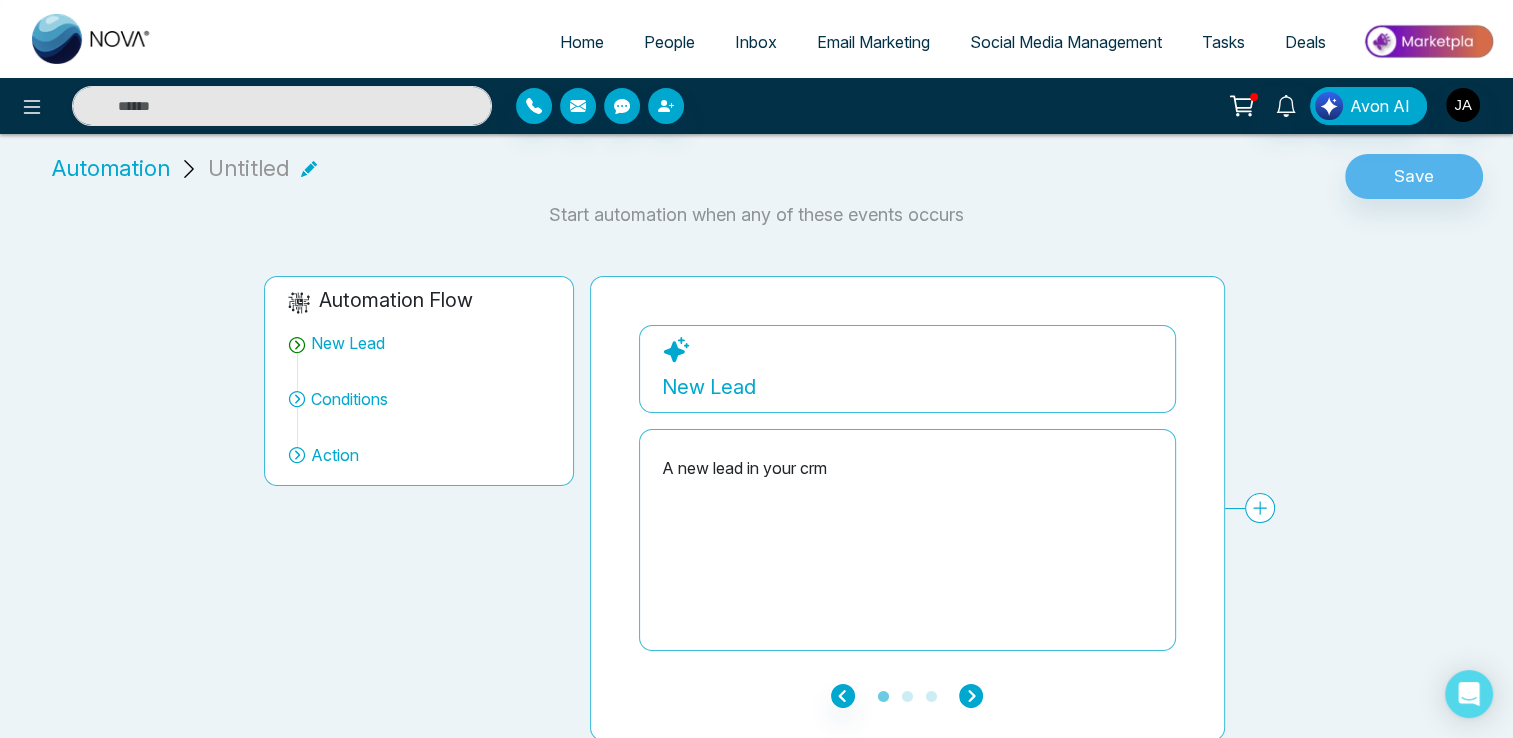 click 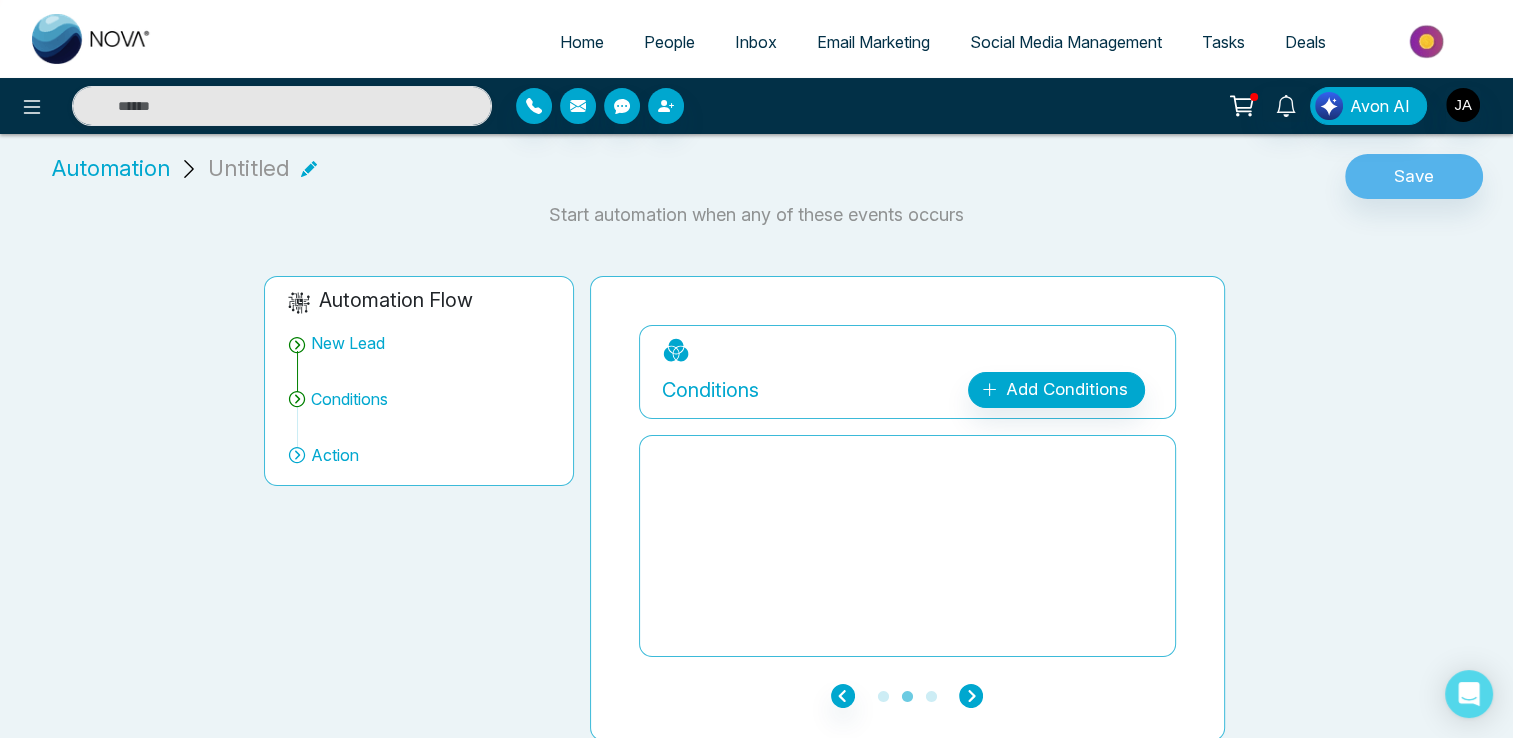 click 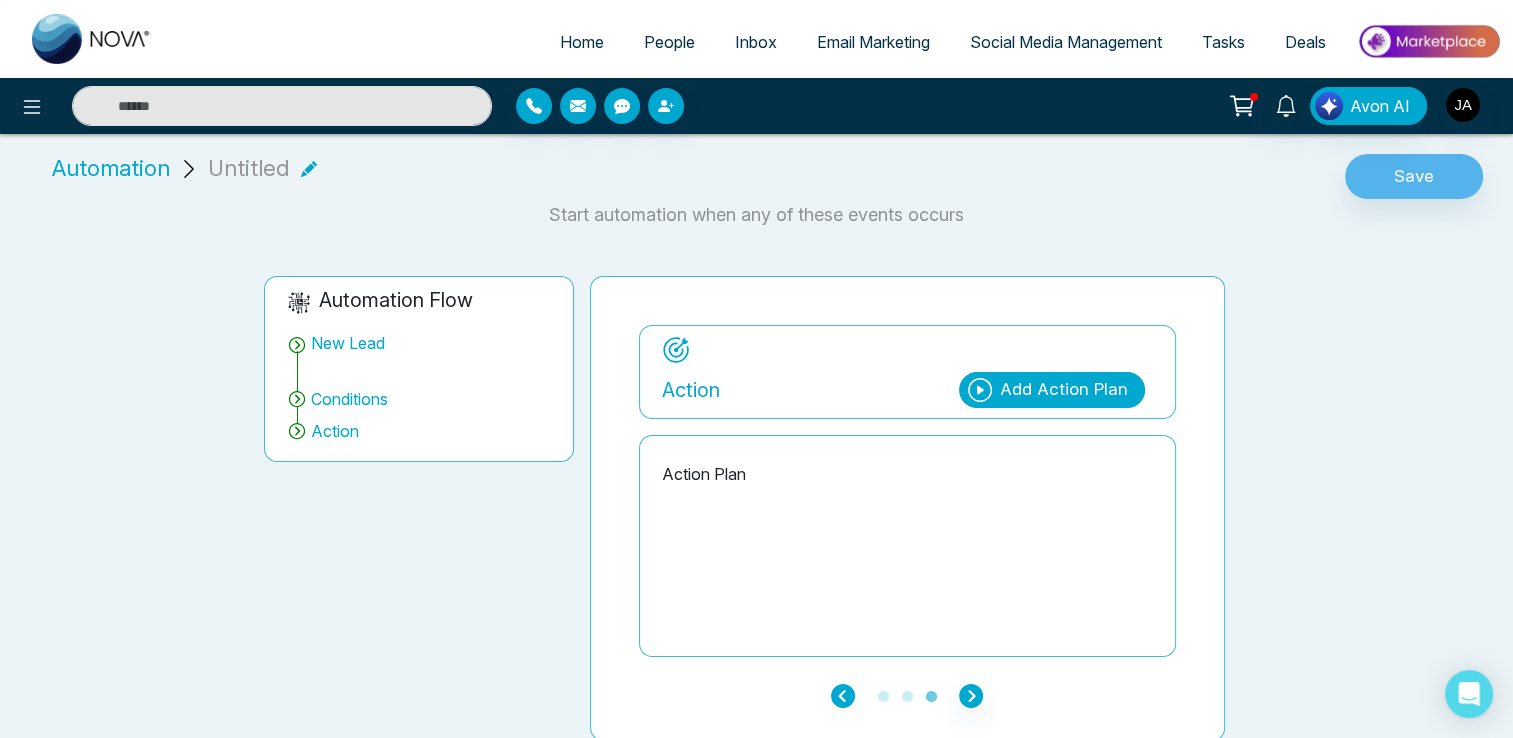 click 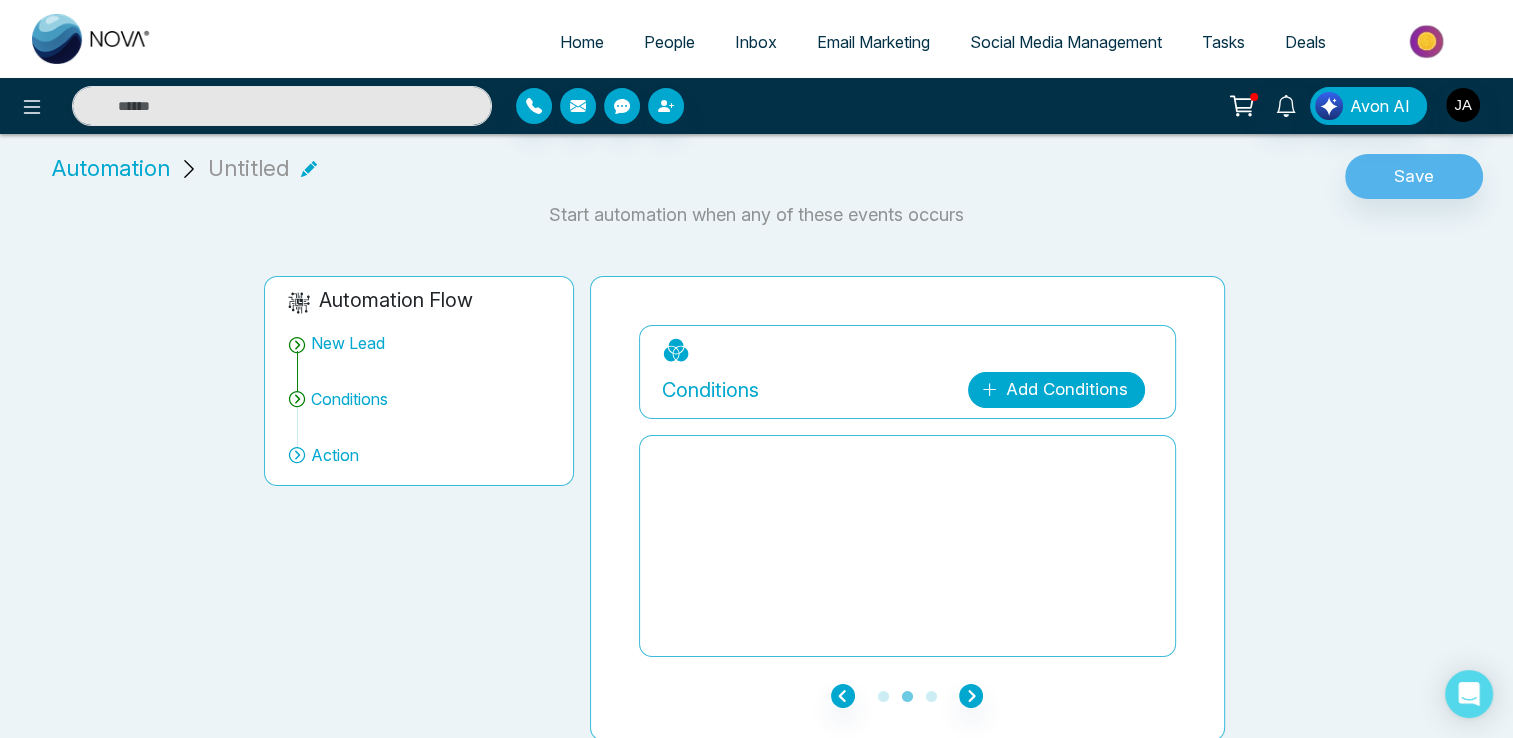 click on "Add Conditions" at bounding box center [1056, 390] 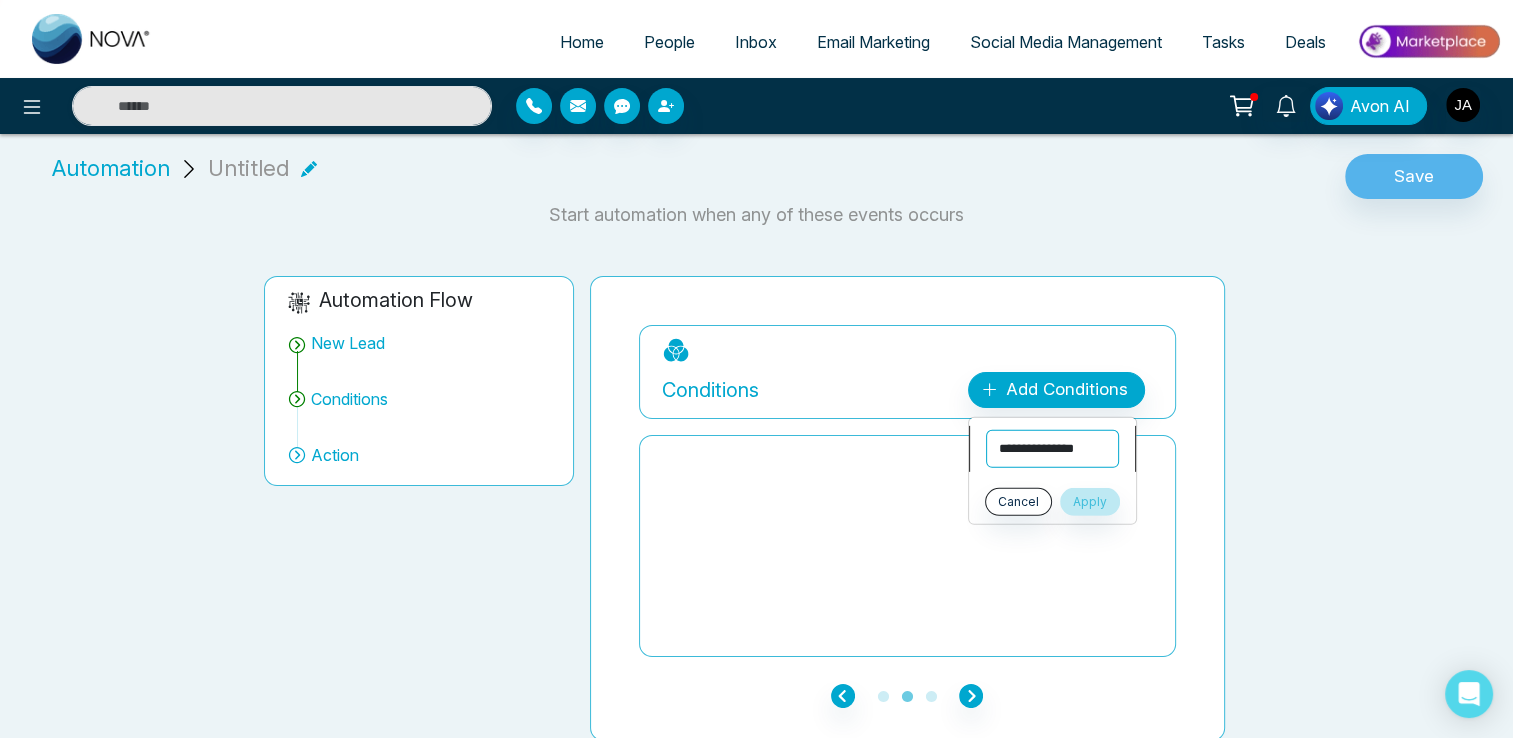 click on "**********" at bounding box center (1052, 449) 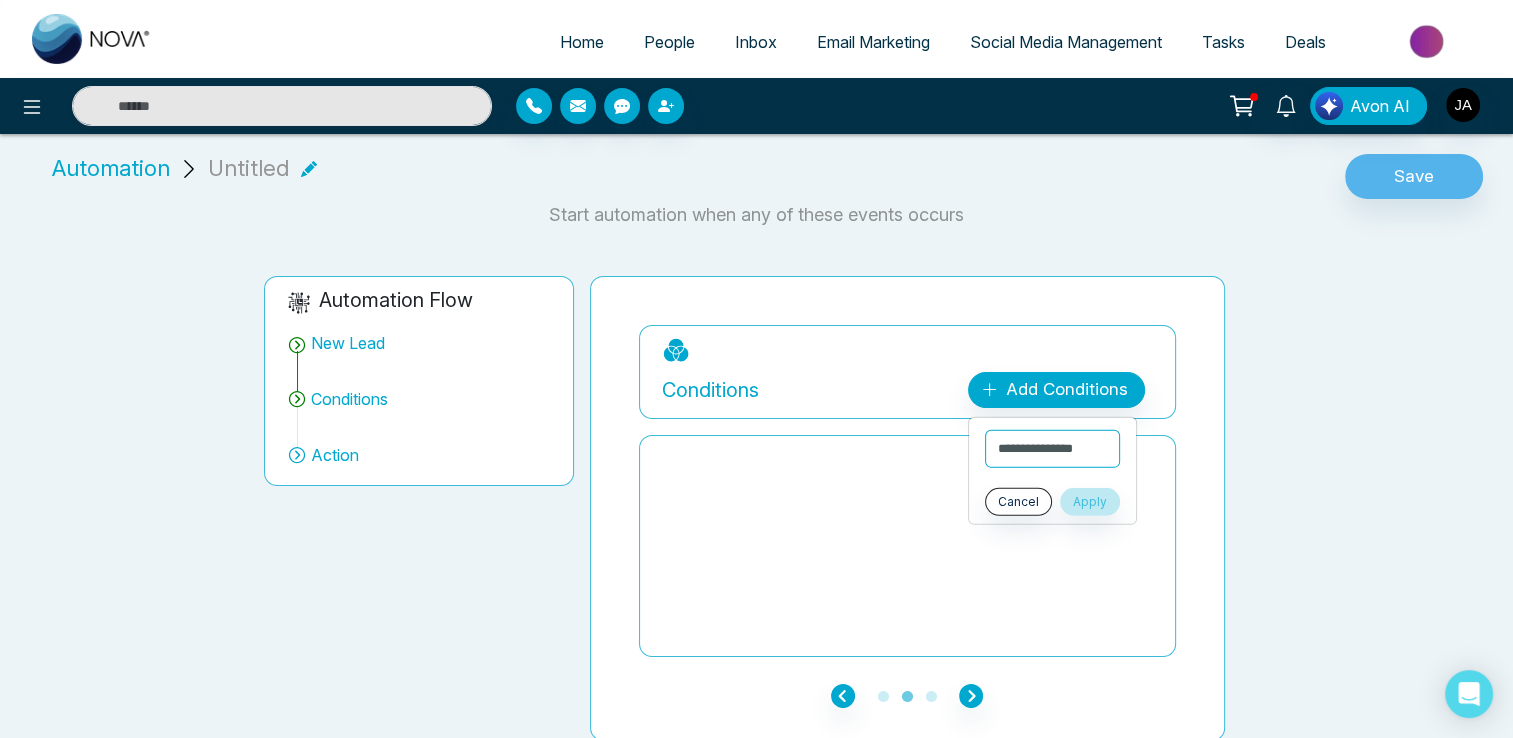 click at bounding box center [907, 546] 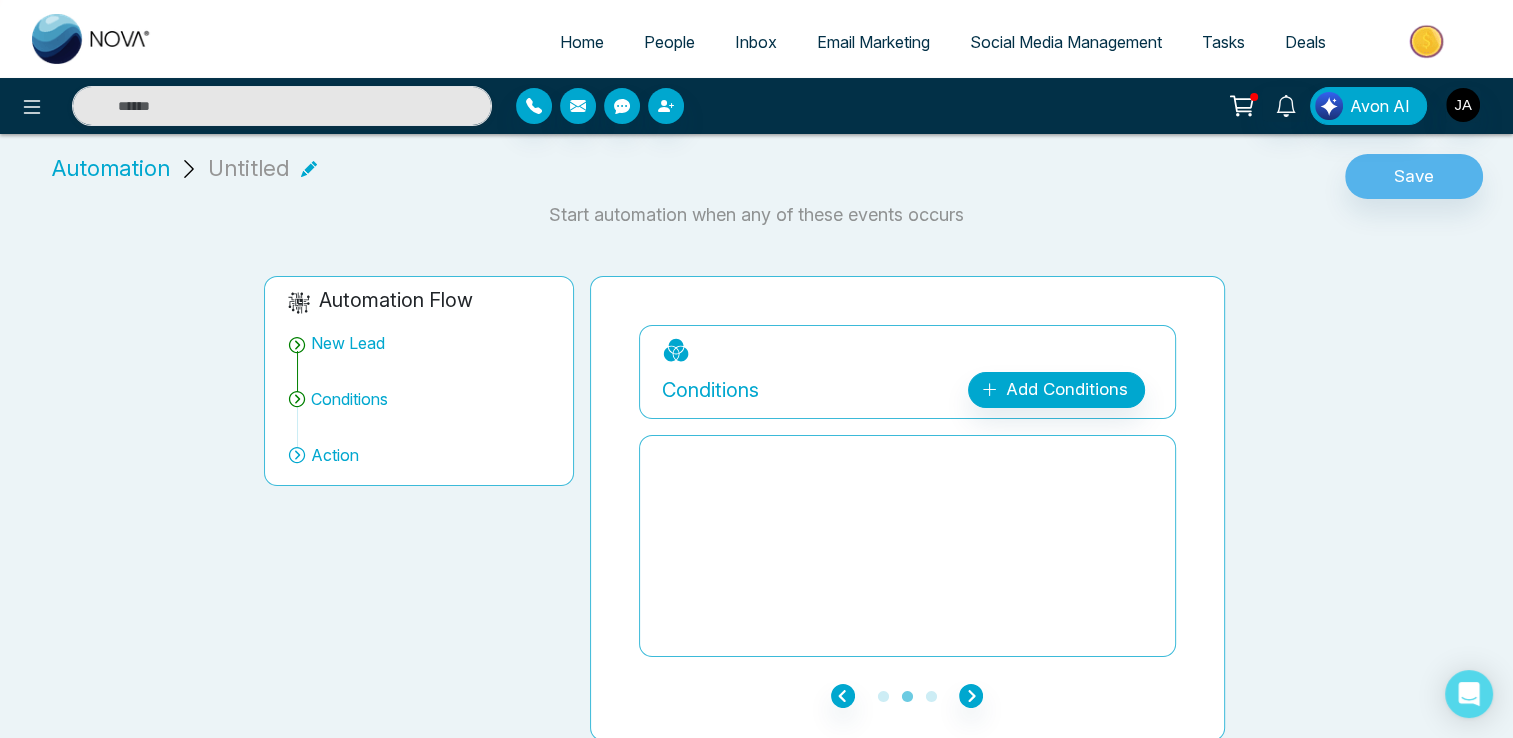 click on "**********" at bounding box center (907, 508) 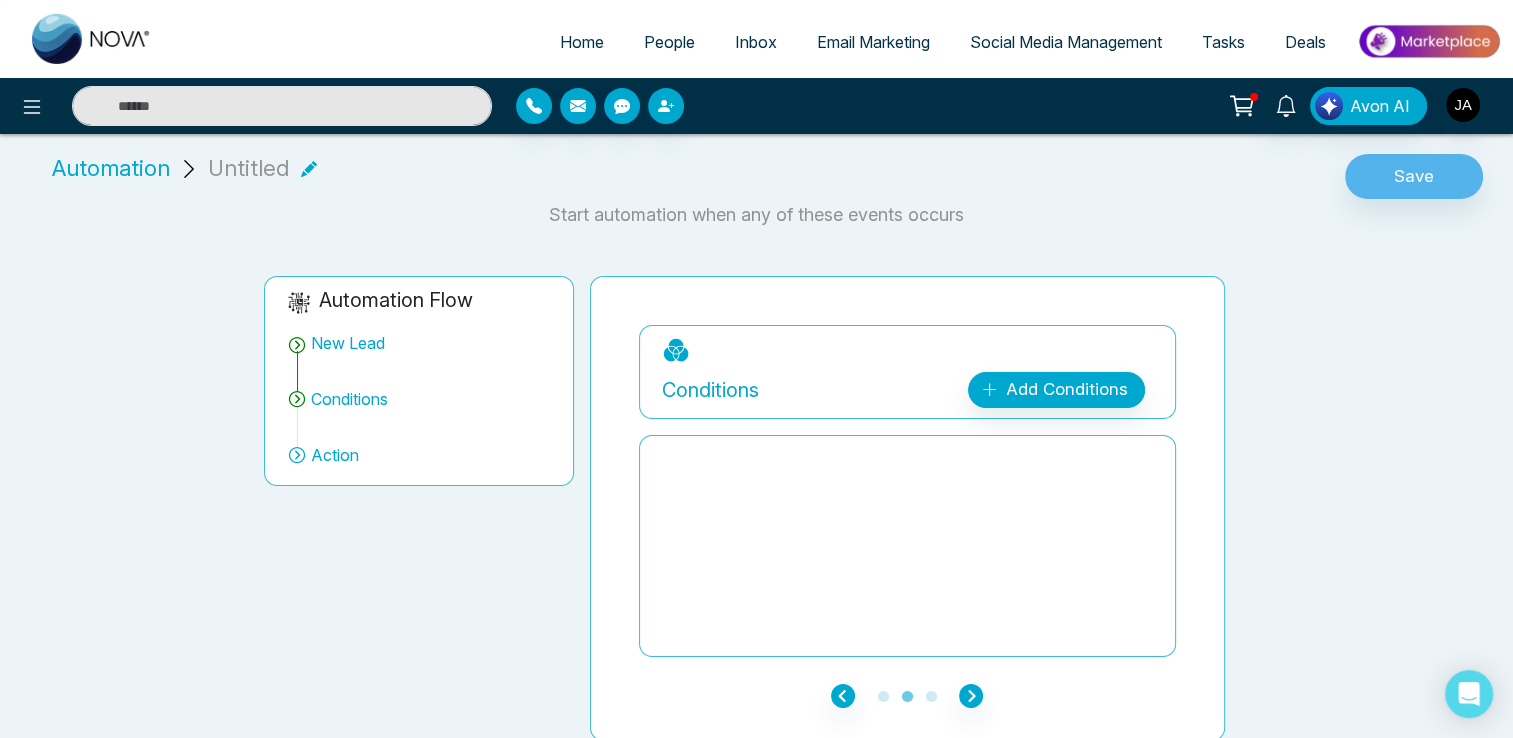 click on "Tasks" at bounding box center (1223, 42) 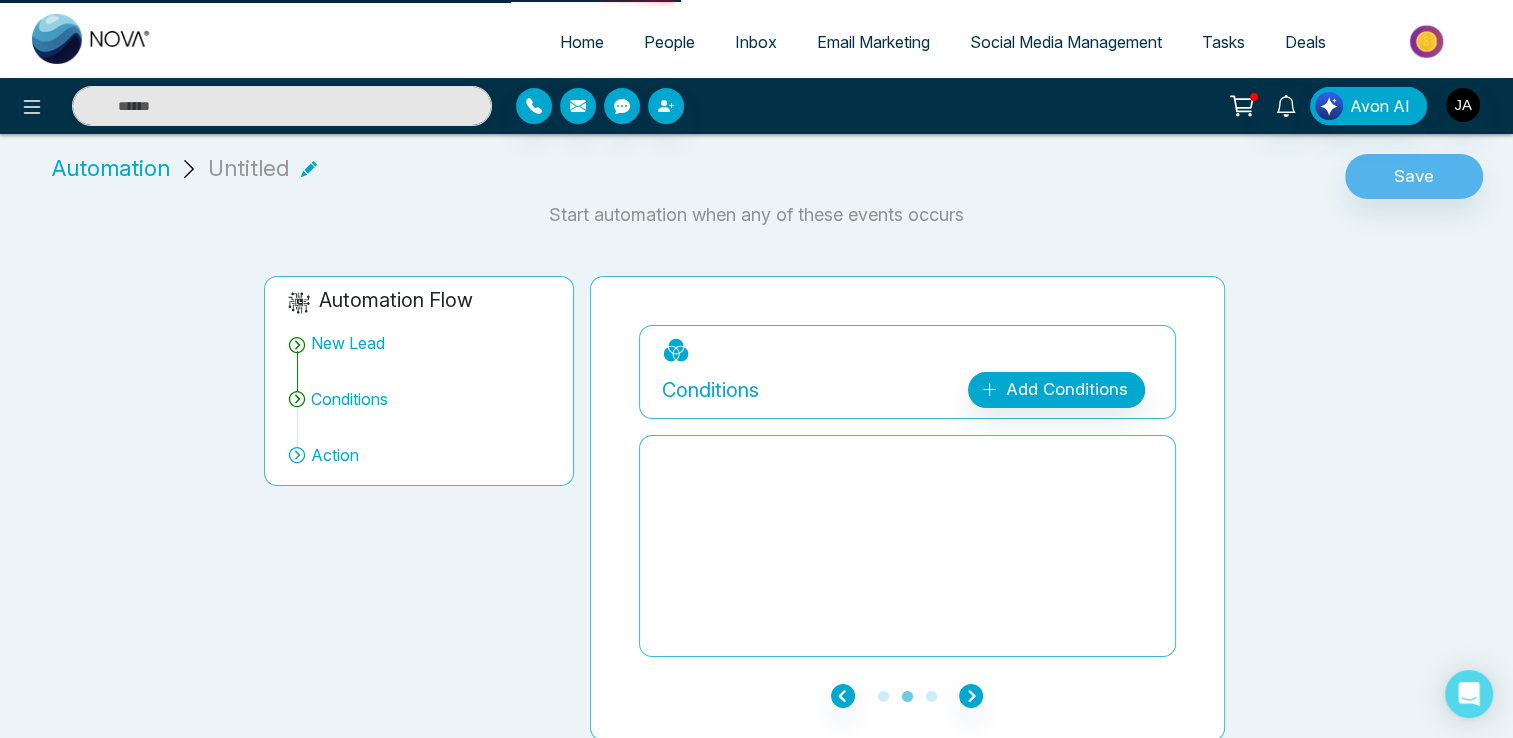 scroll, scrollTop: 0, scrollLeft: 0, axis: both 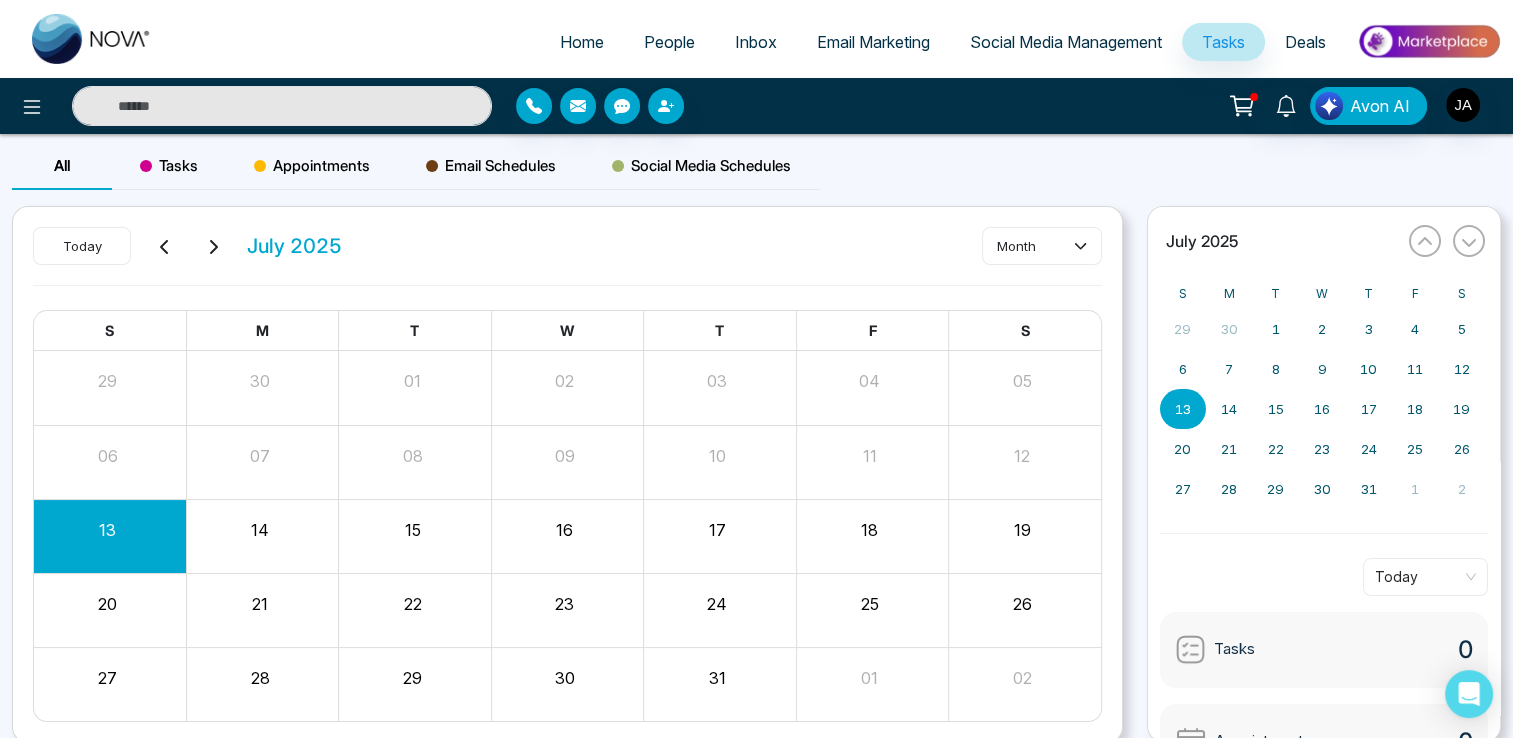 click on "Deals" at bounding box center [1305, 42] 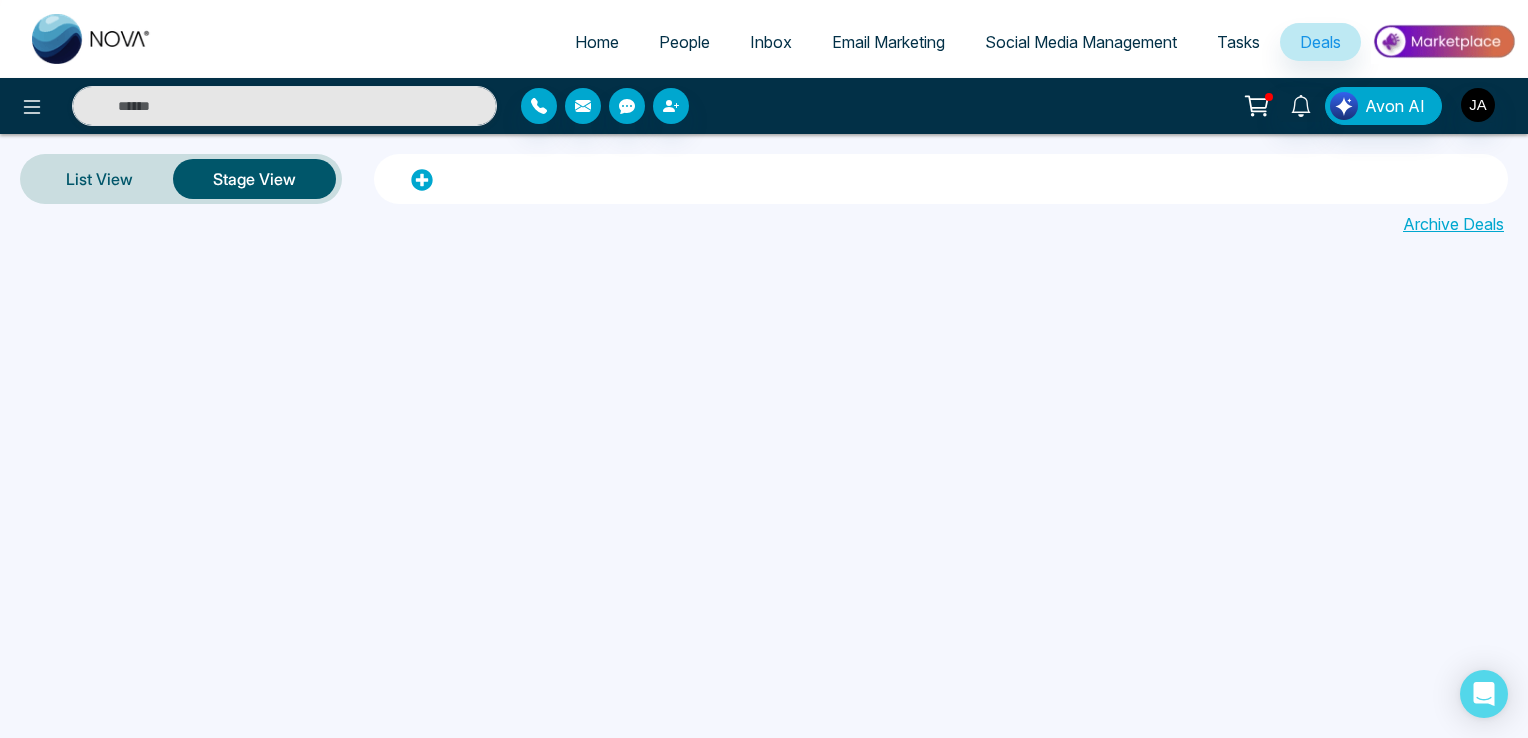 click on "Email Marketing" at bounding box center (888, 42) 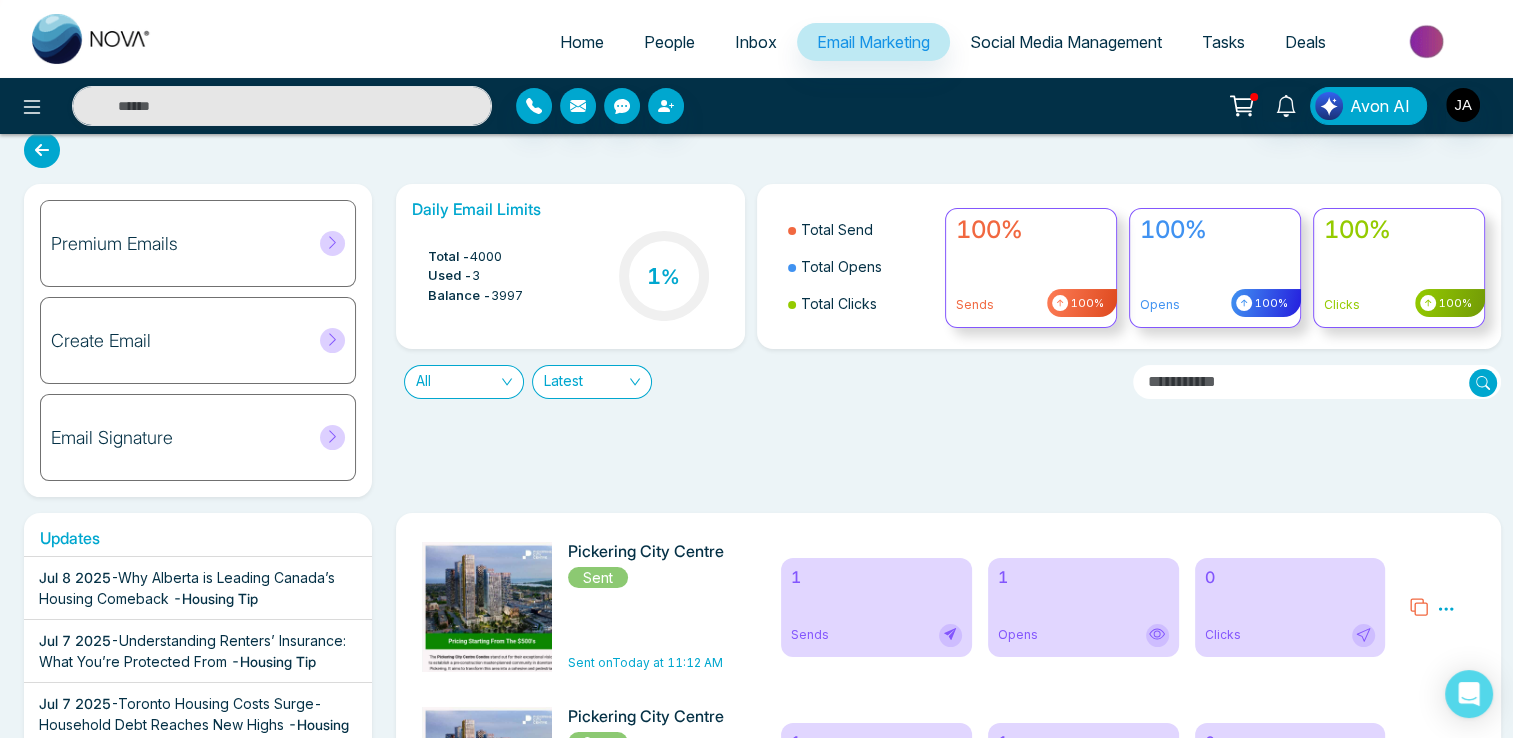 scroll, scrollTop: 0, scrollLeft: 0, axis: both 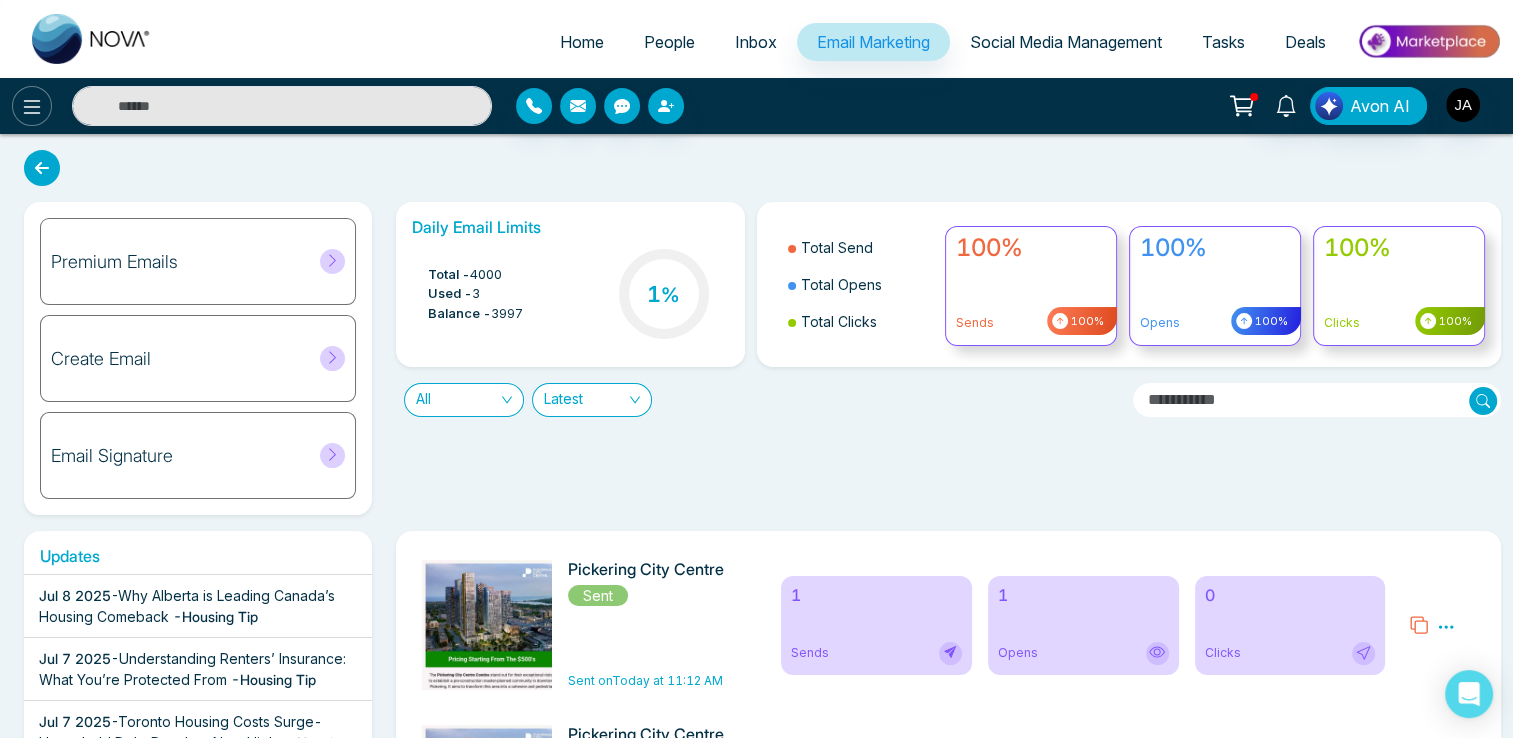 click at bounding box center (32, 106) 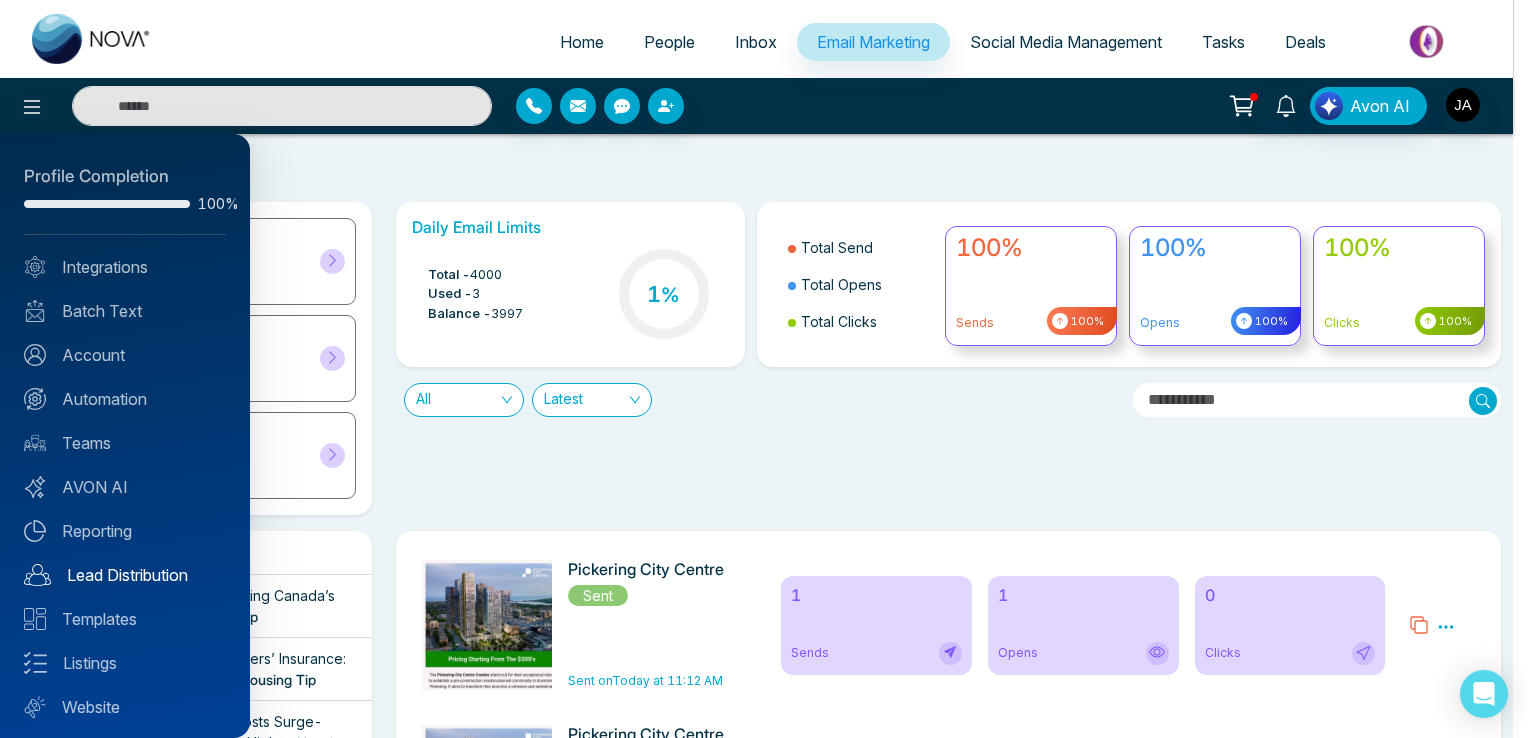 click on "Lead Distribution" at bounding box center (125, 575) 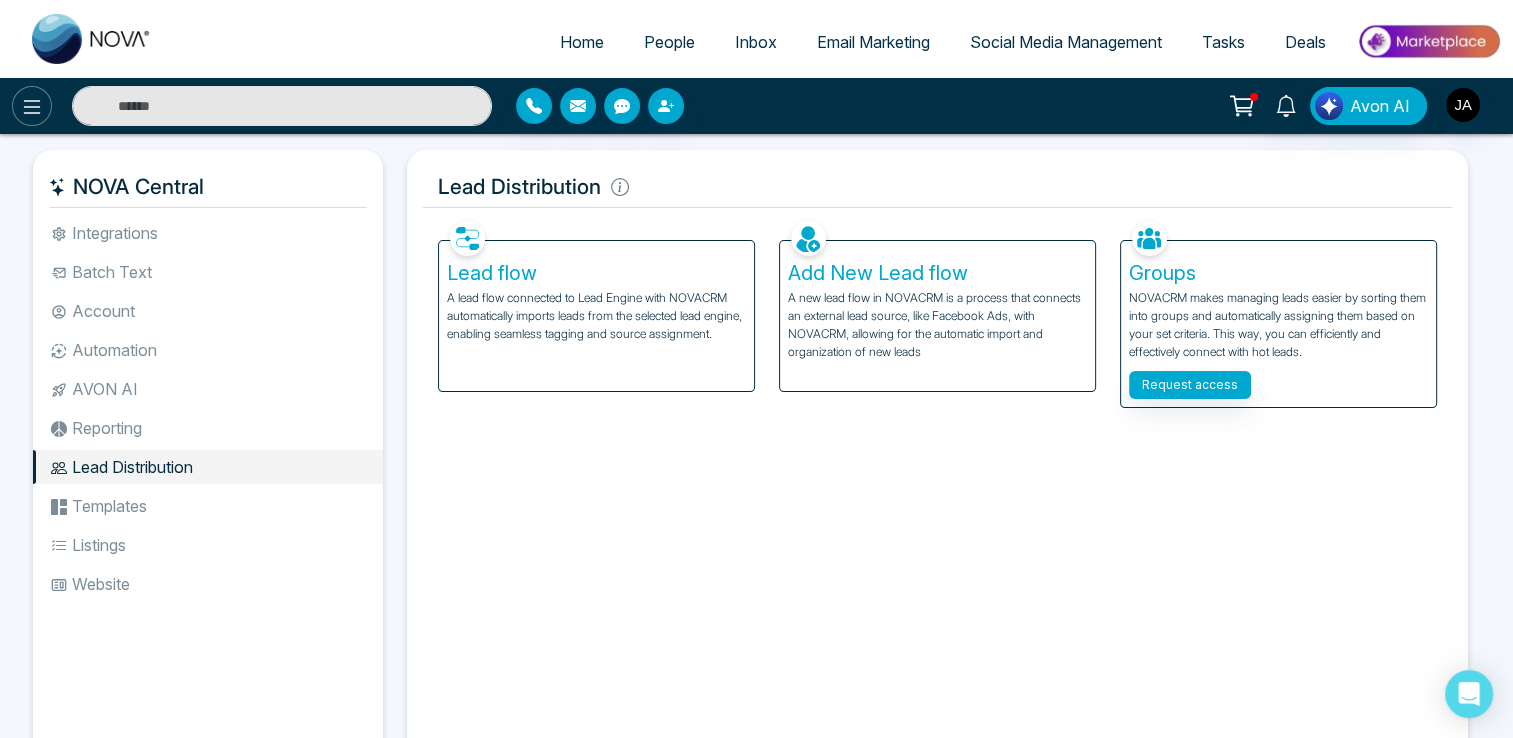 click at bounding box center (32, 106) 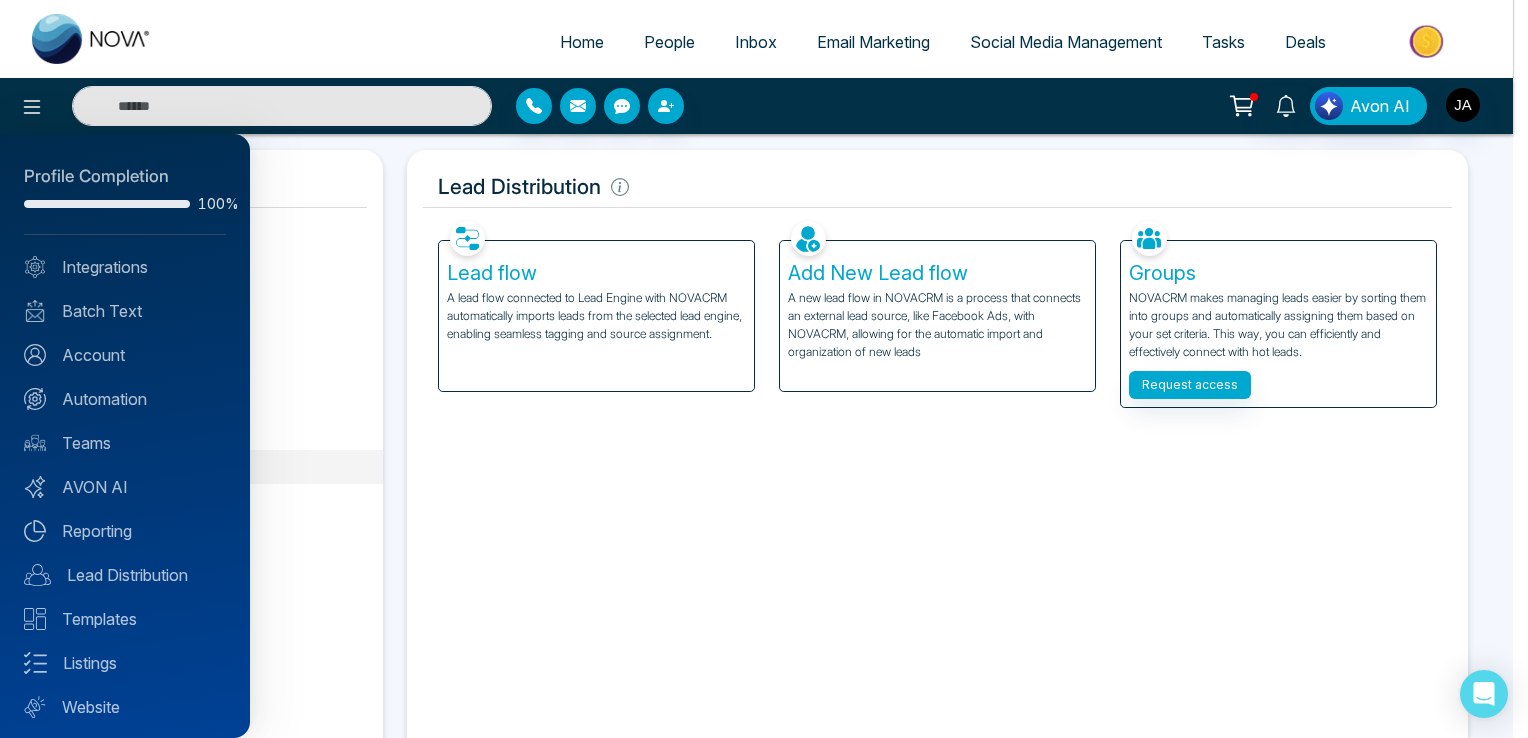 click at bounding box center (764, 369) 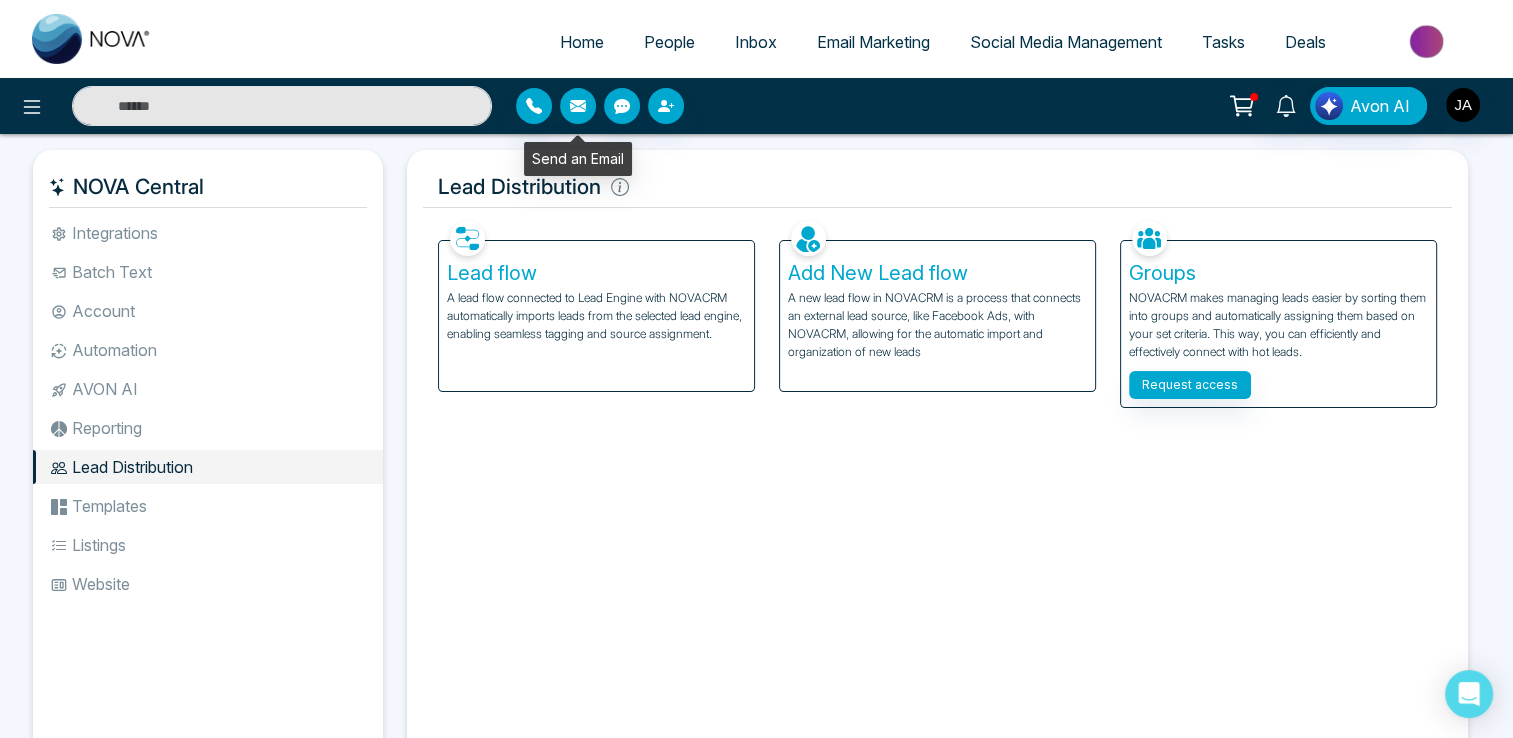 click 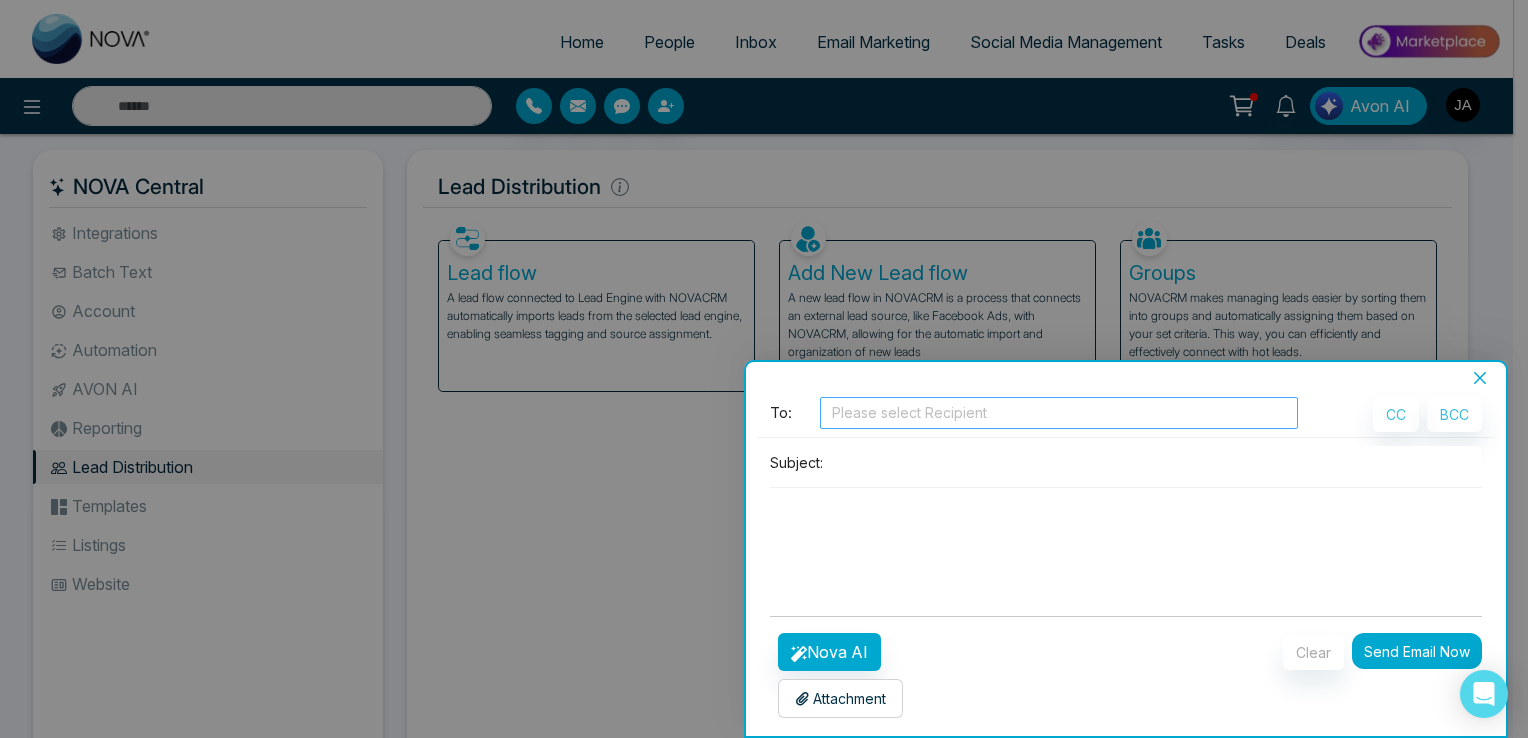 click at bounding box center (1059, 413) 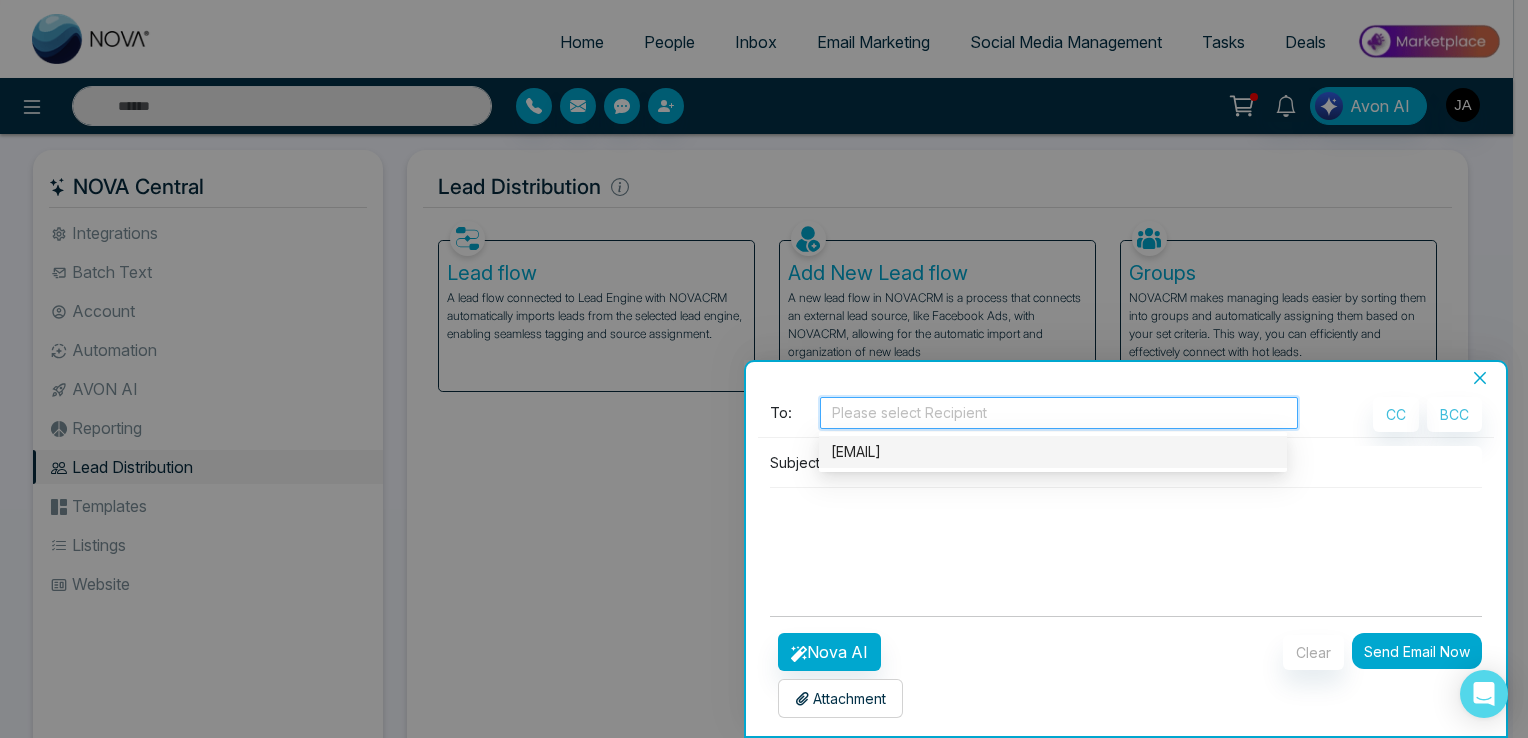 click on "**********" at bounding box center [1126, 561] 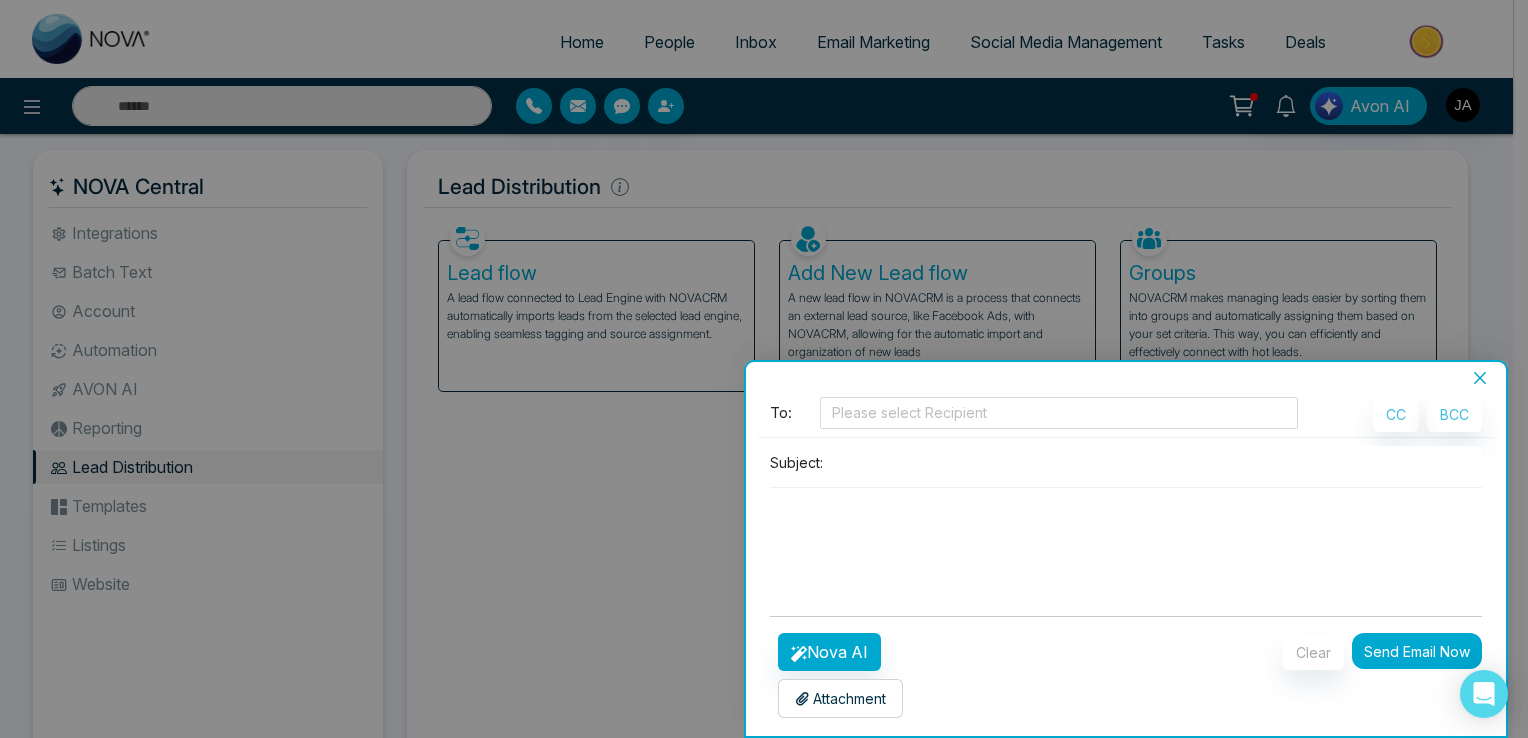 click at bounding box center (764, 369) 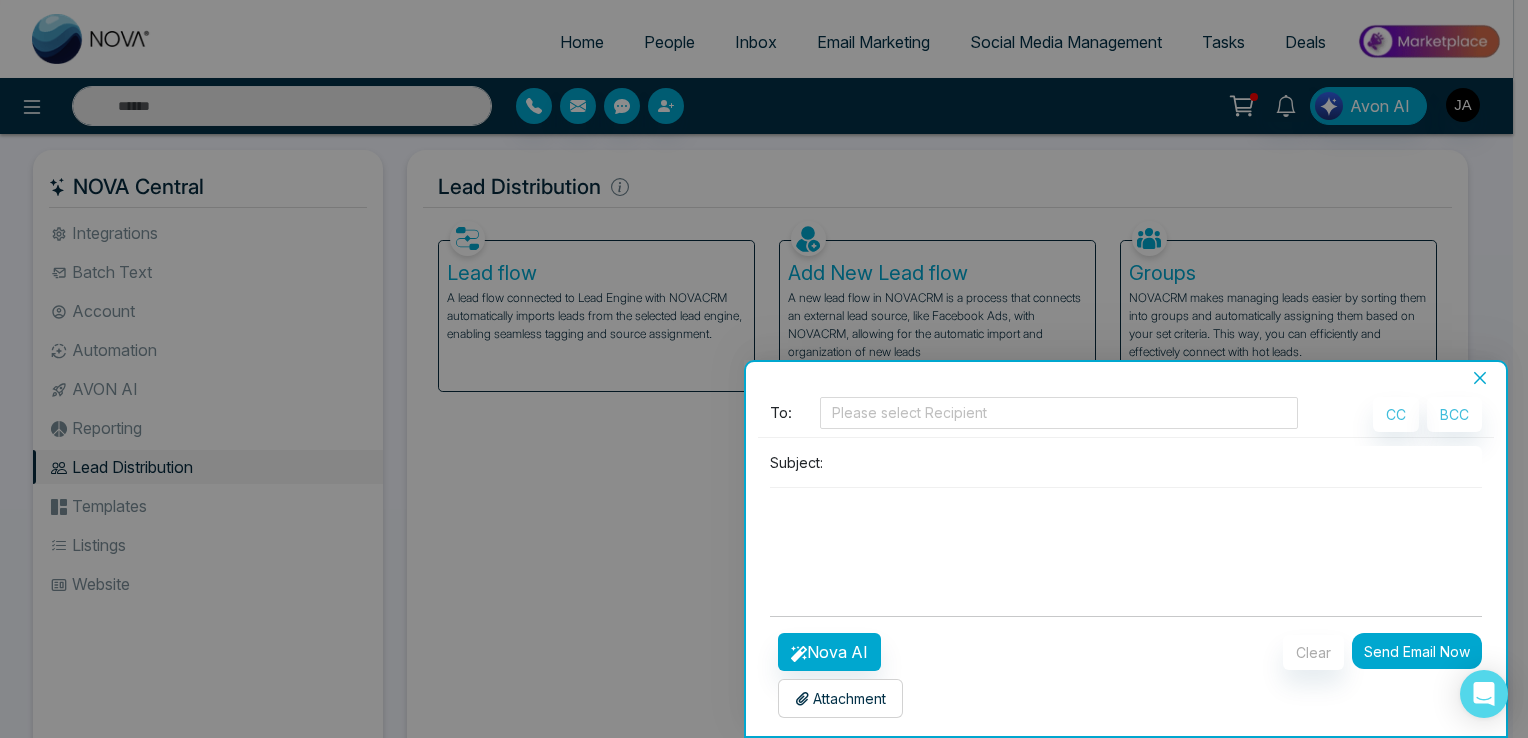 click at bounding box center (764, 369) 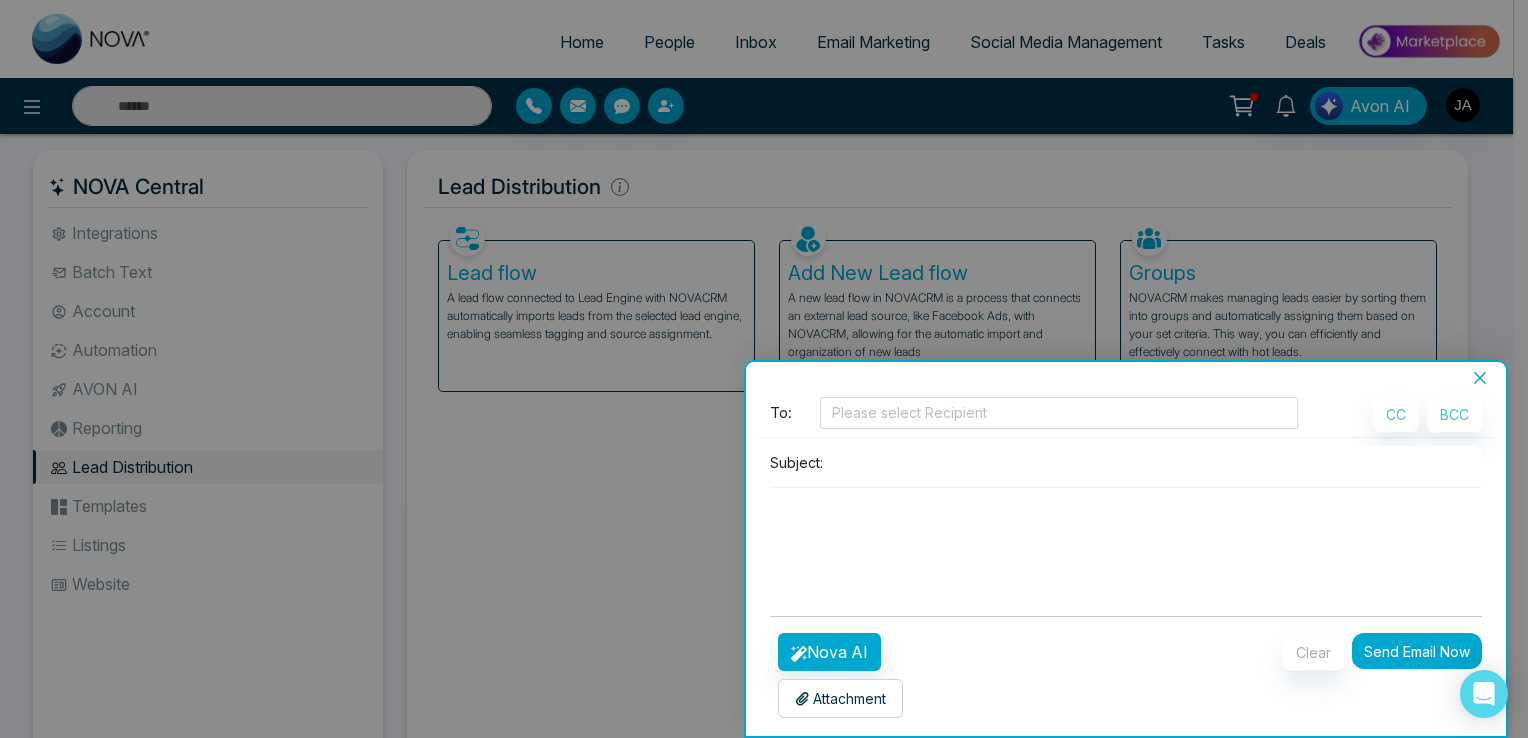 click 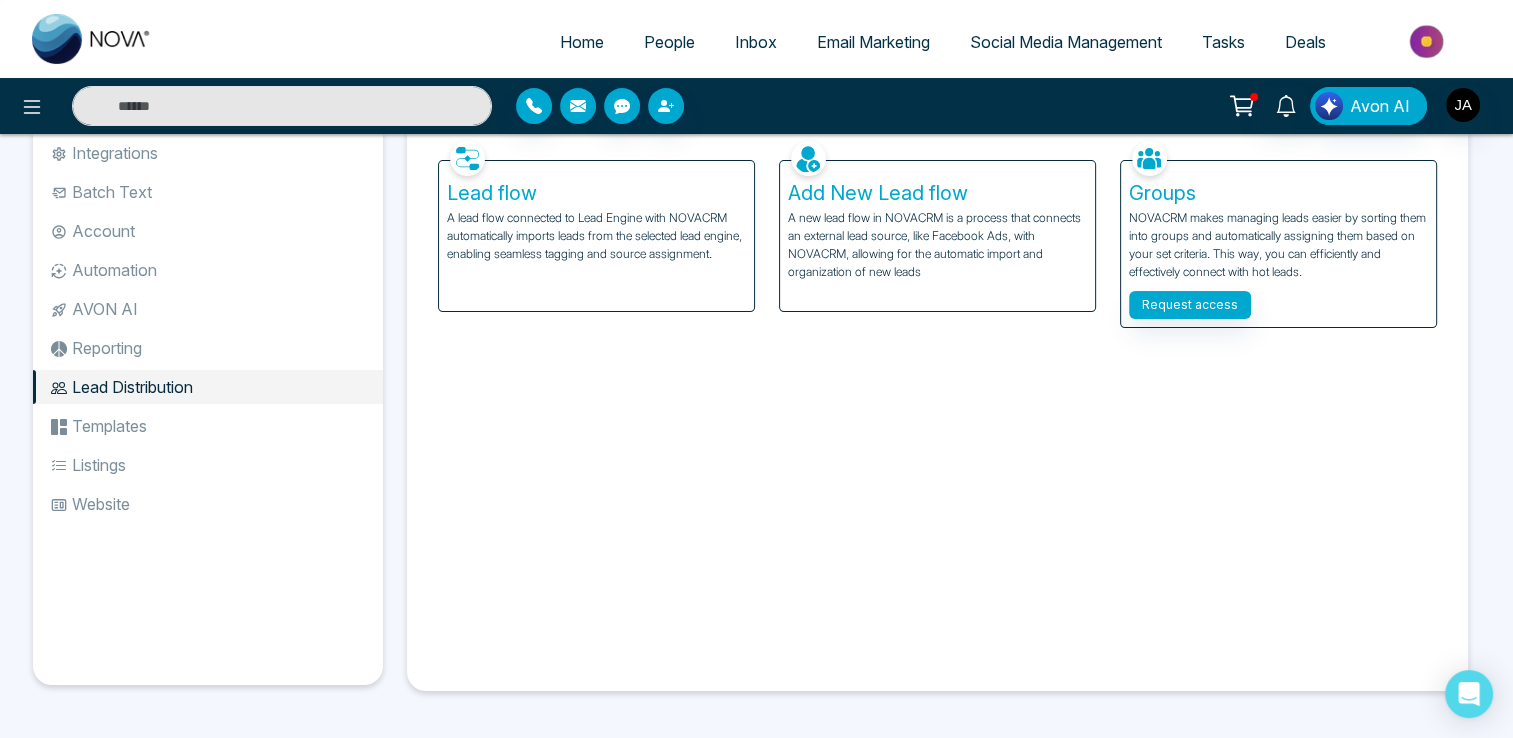 scroll, scrollTop: 0, scrollLeft: 0, axis: both 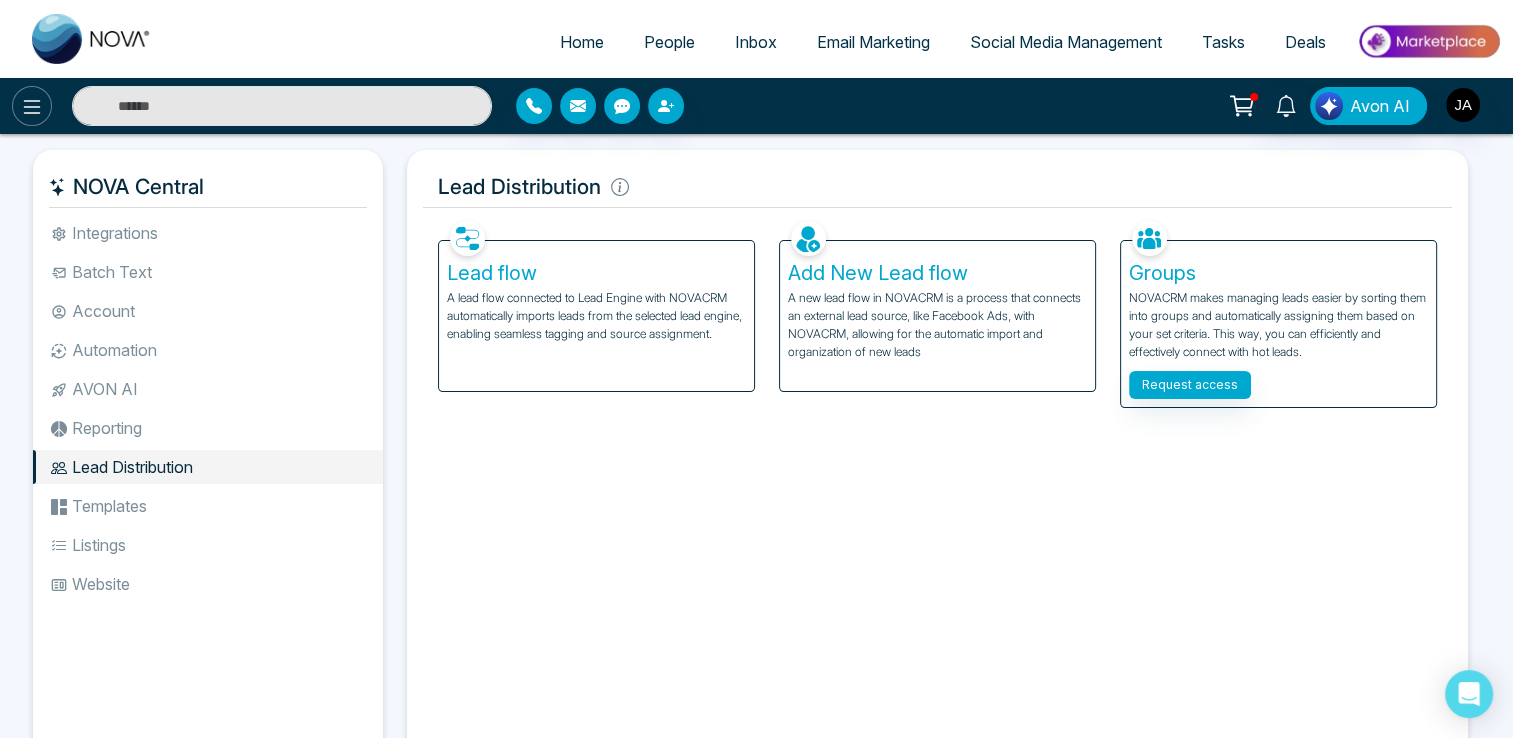 click at bounding box center [32, 106] 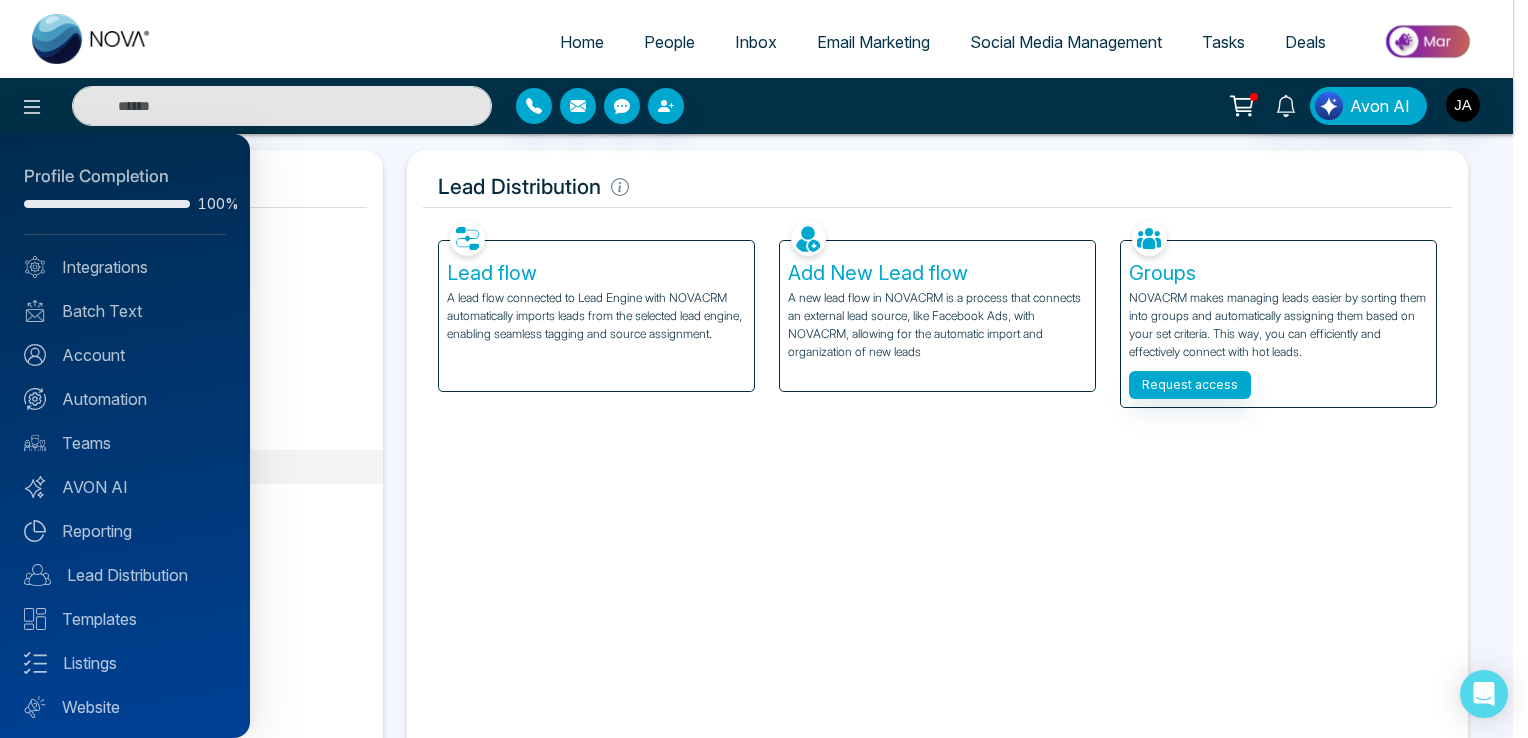 click at bounding box center (764, 369) 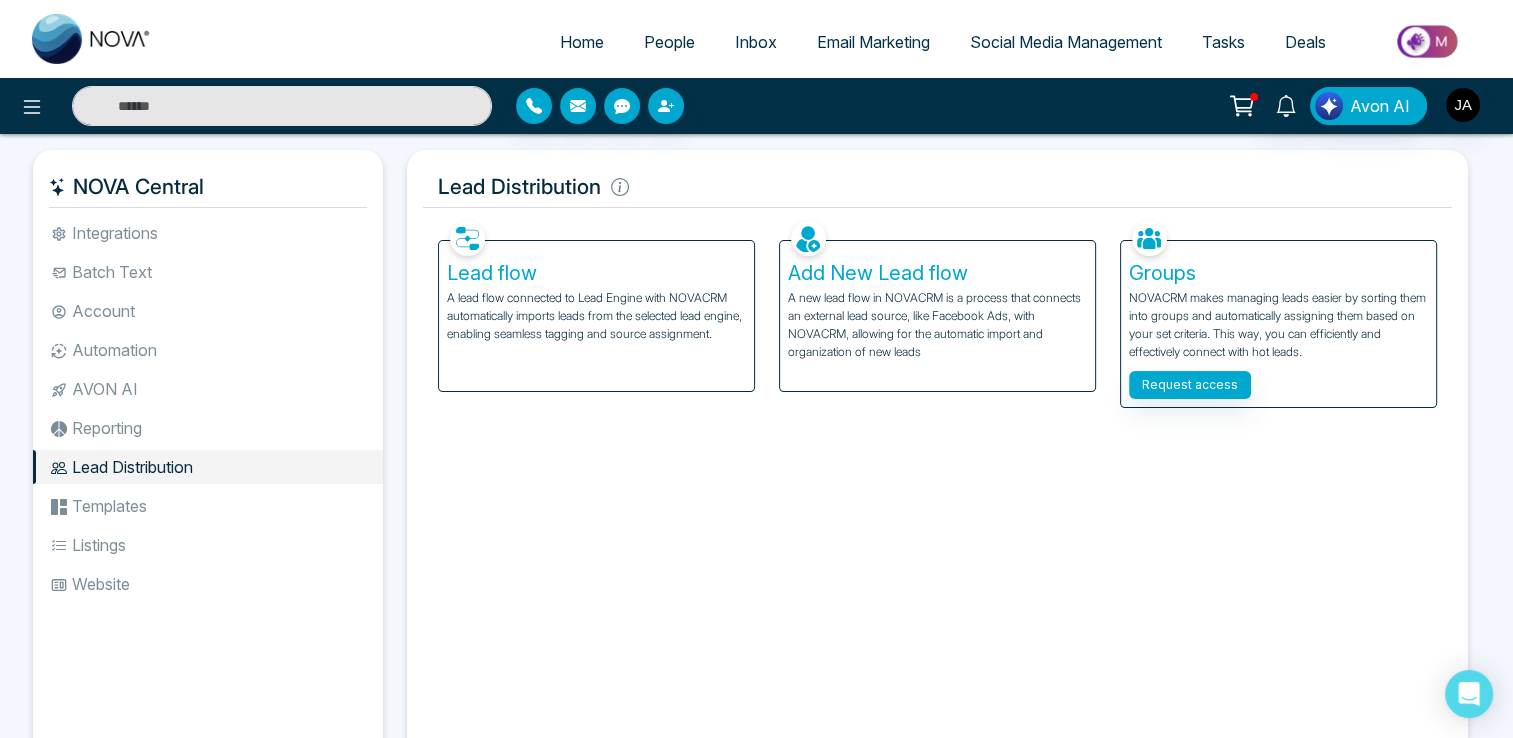 click on "Home" at bounding box center [582, 42] 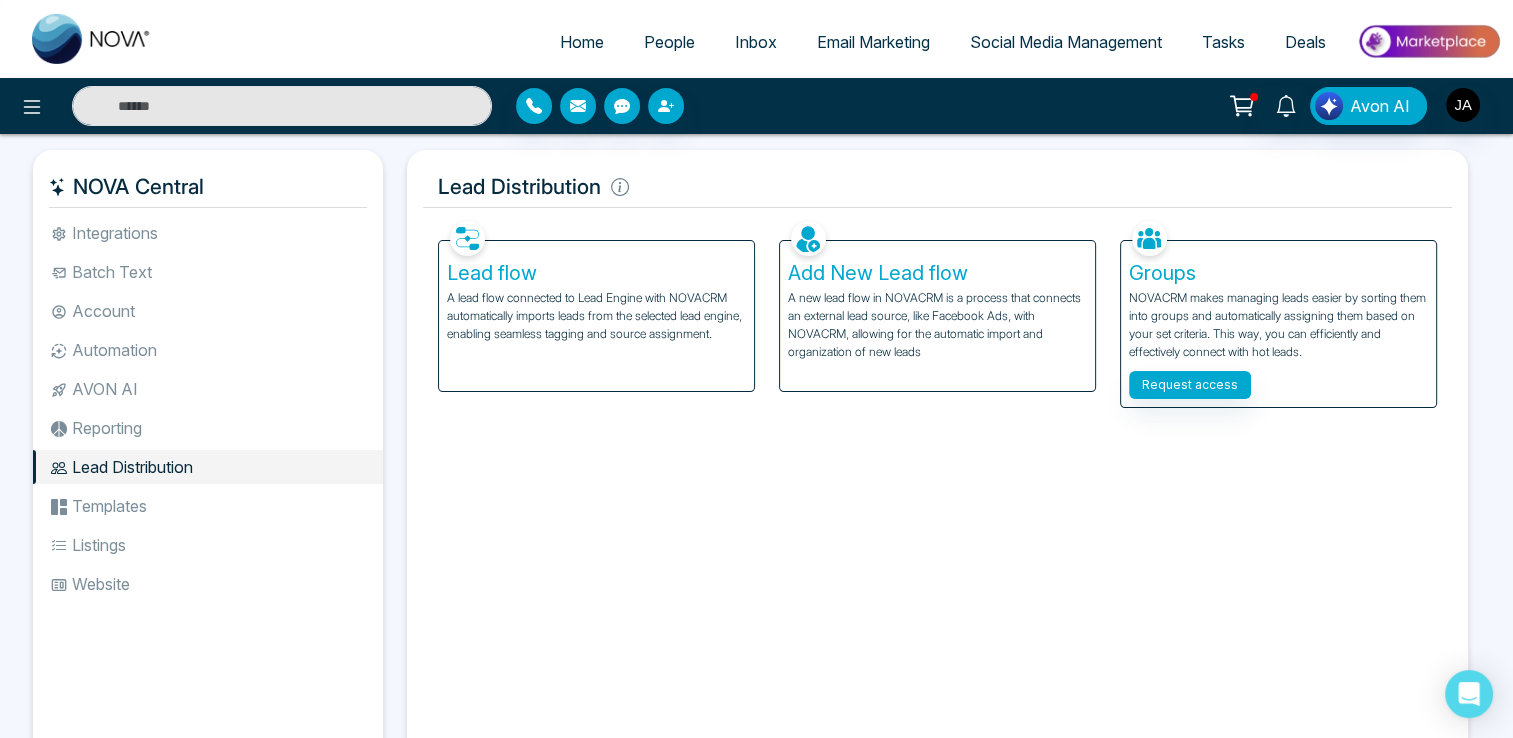 select on "*" 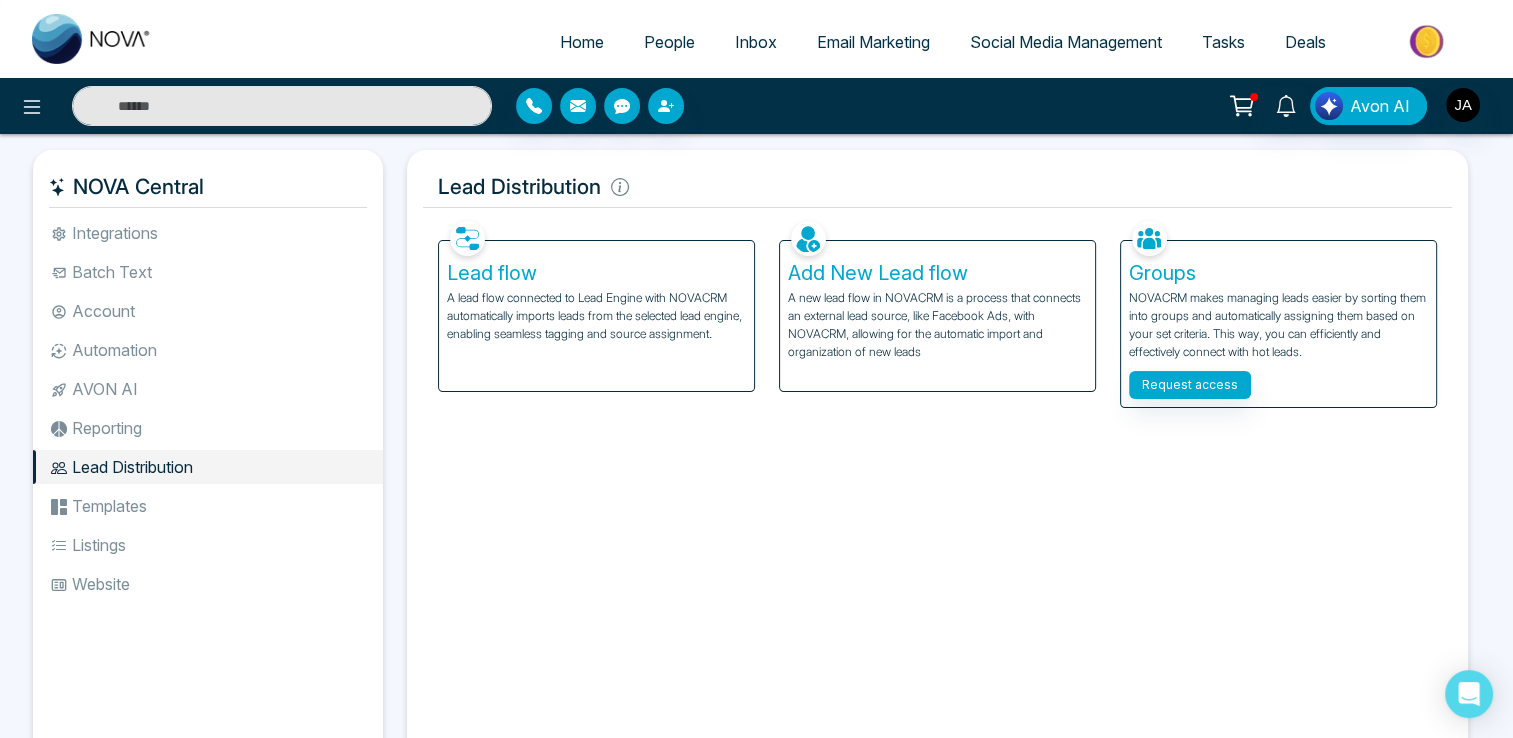 select on "*" 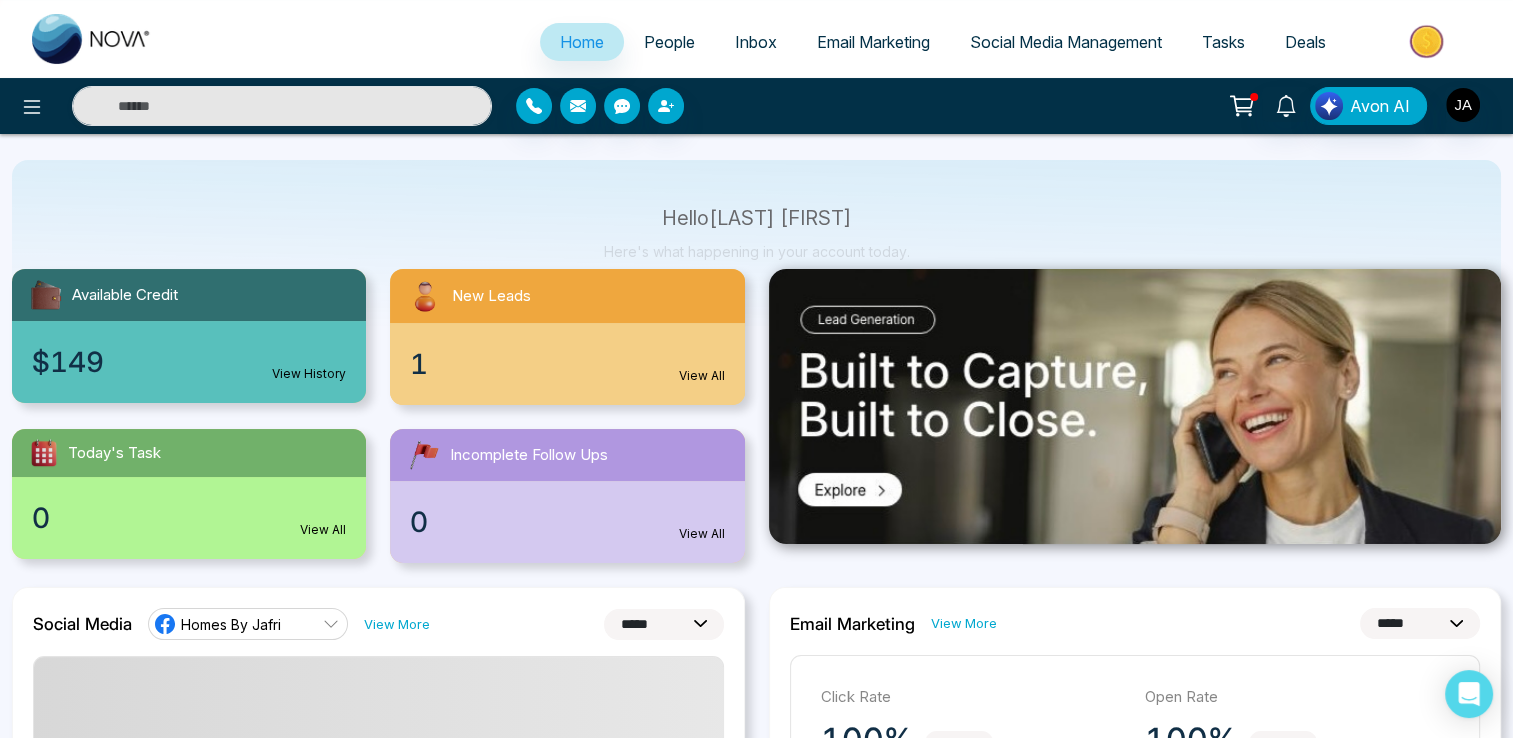 scroll, scrollTop: 88, scrollLeft: 0, axis: vertical 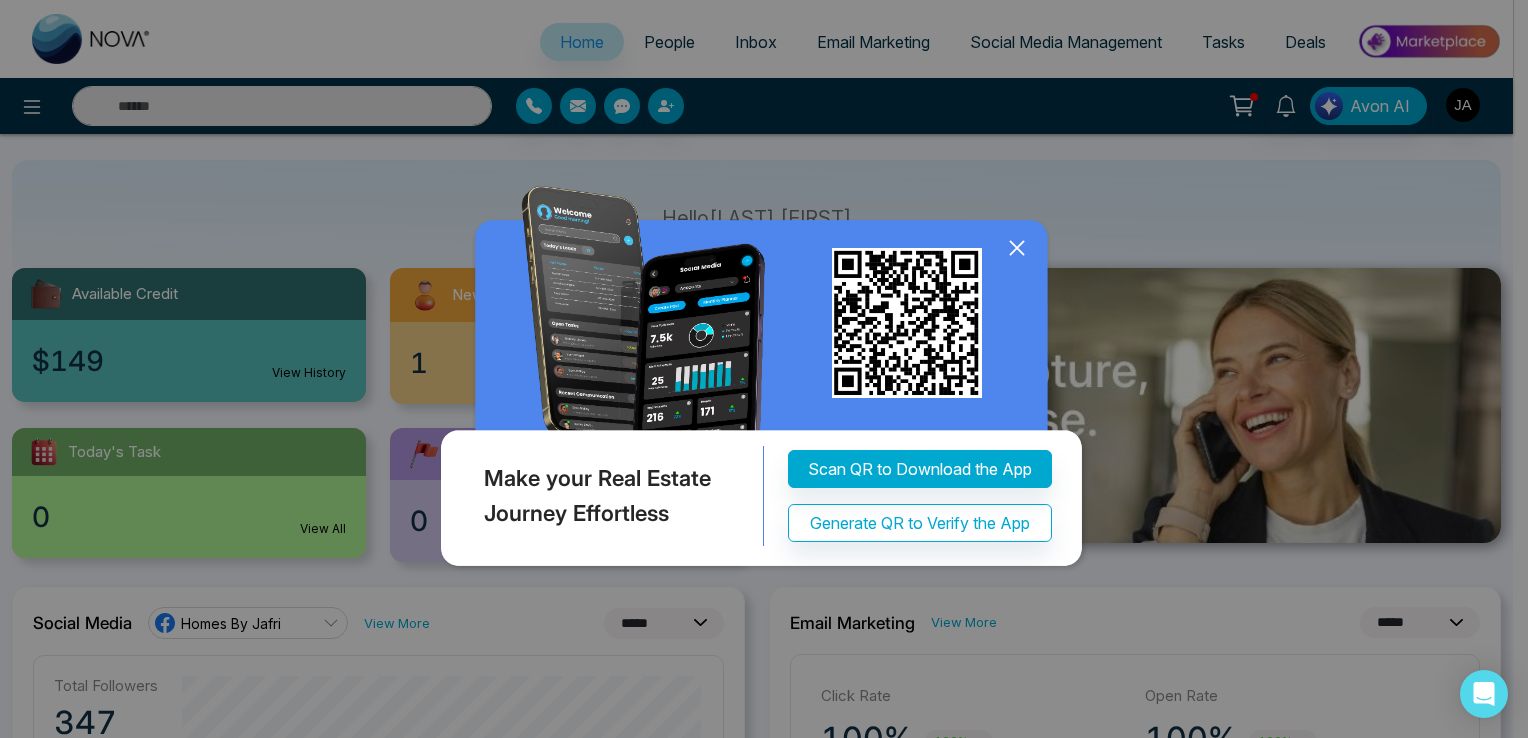 click 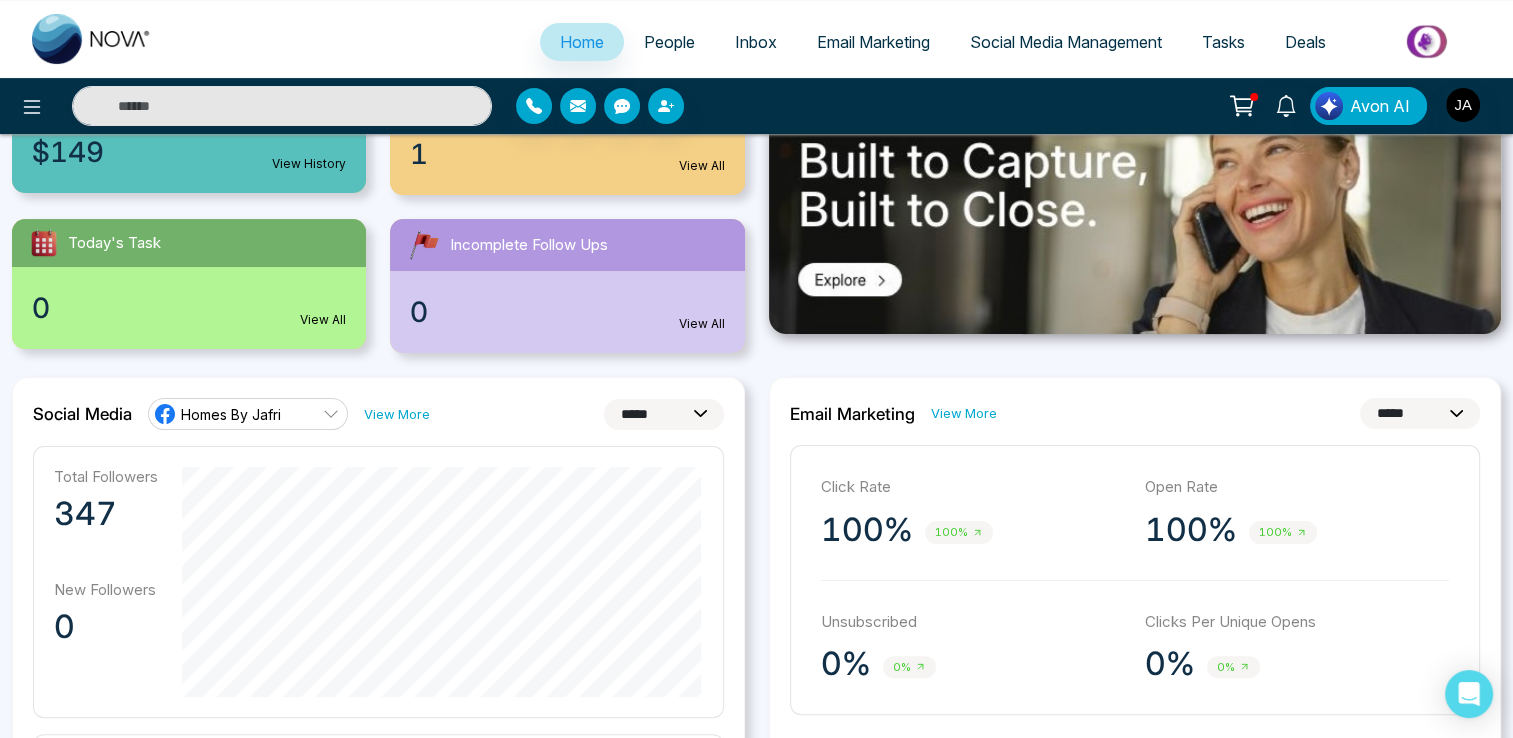 scroll, scrollTop: 296, scrollLeft: 0, axis: vertical 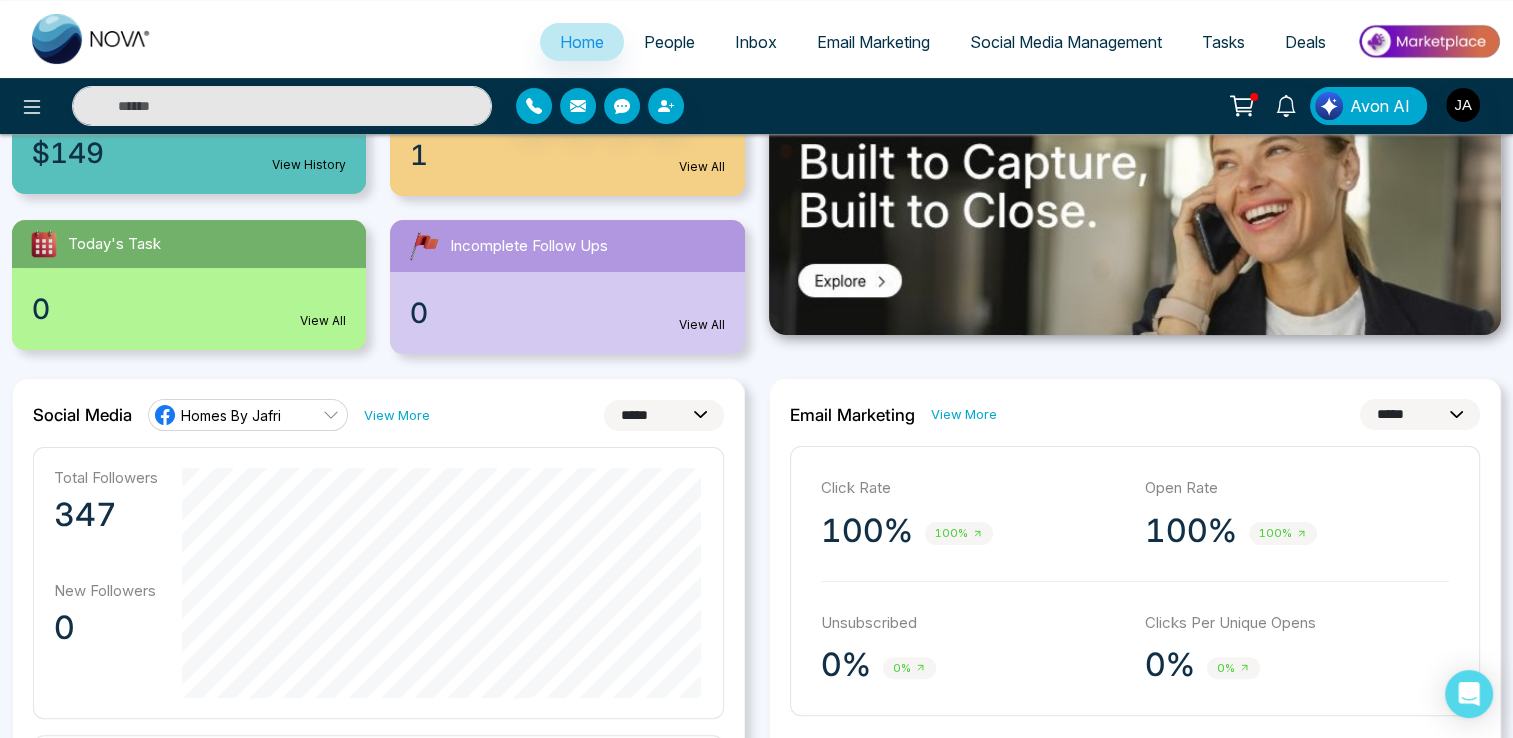 click on "Homes By Jafri" at bounding box center (248, 415) 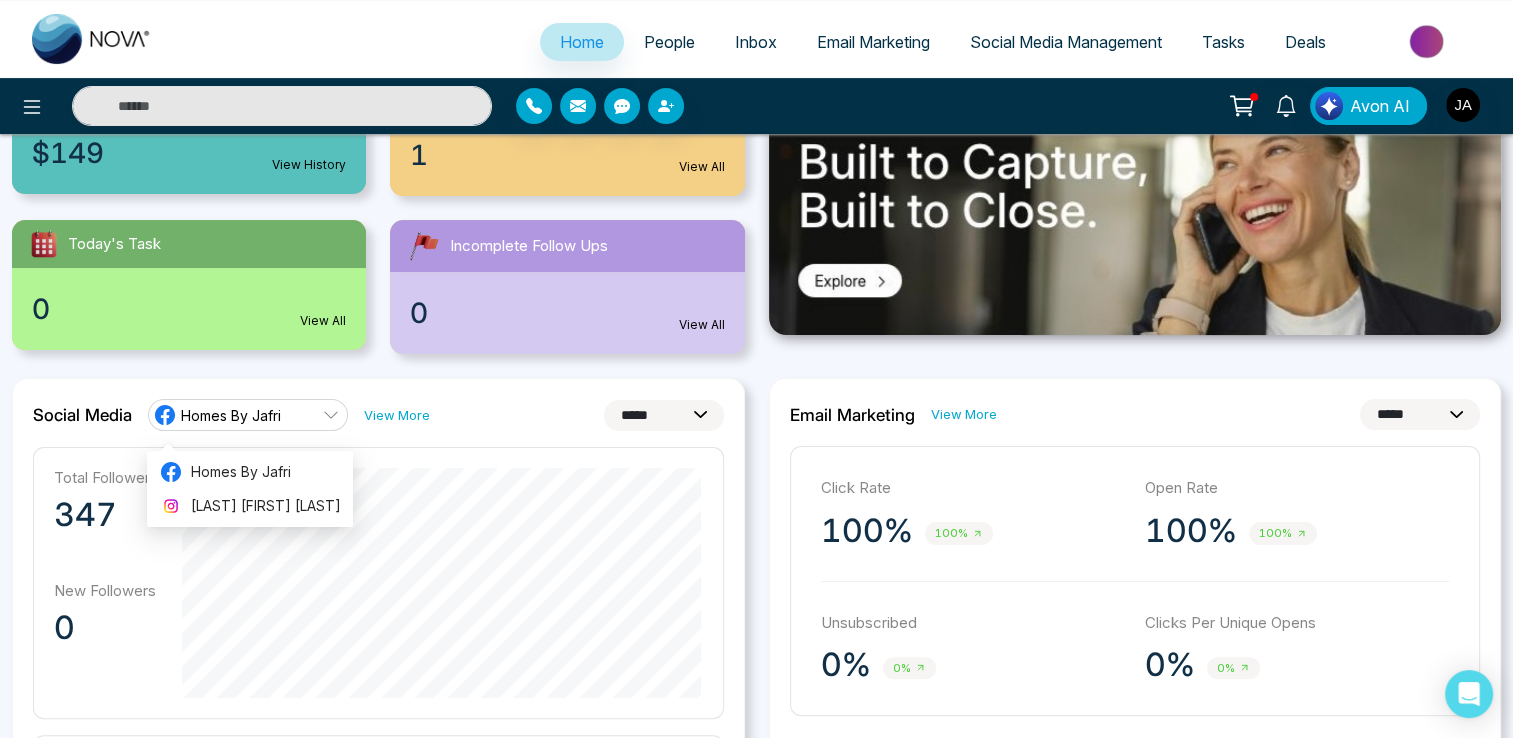 click on "Homes By Jafri" at bounding box center (248, 415) 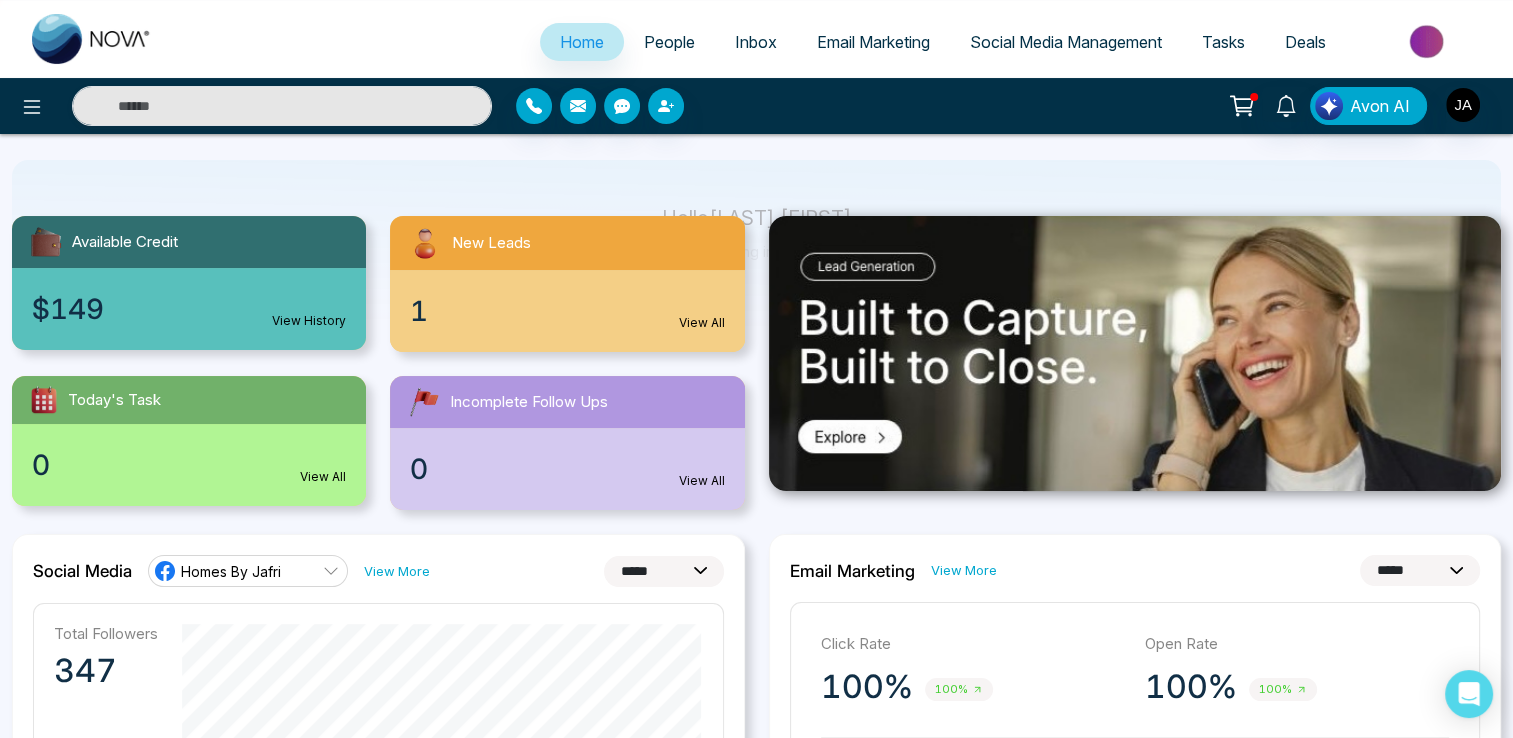 scroll, scrollTop: 146, scrollLeft: 0, axis: vertical 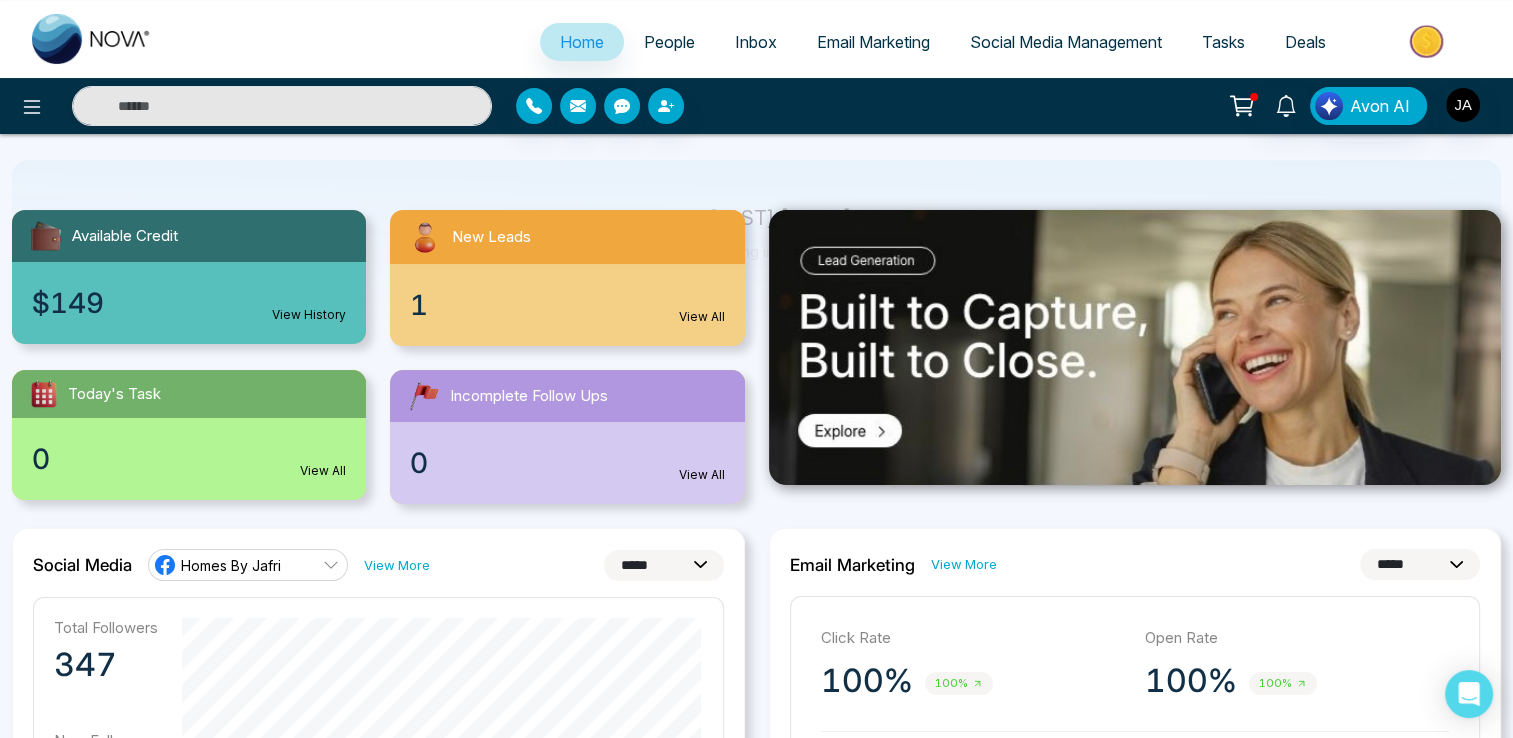 click on "Your Credits: $149 View History" at bounding box center [189, 303] 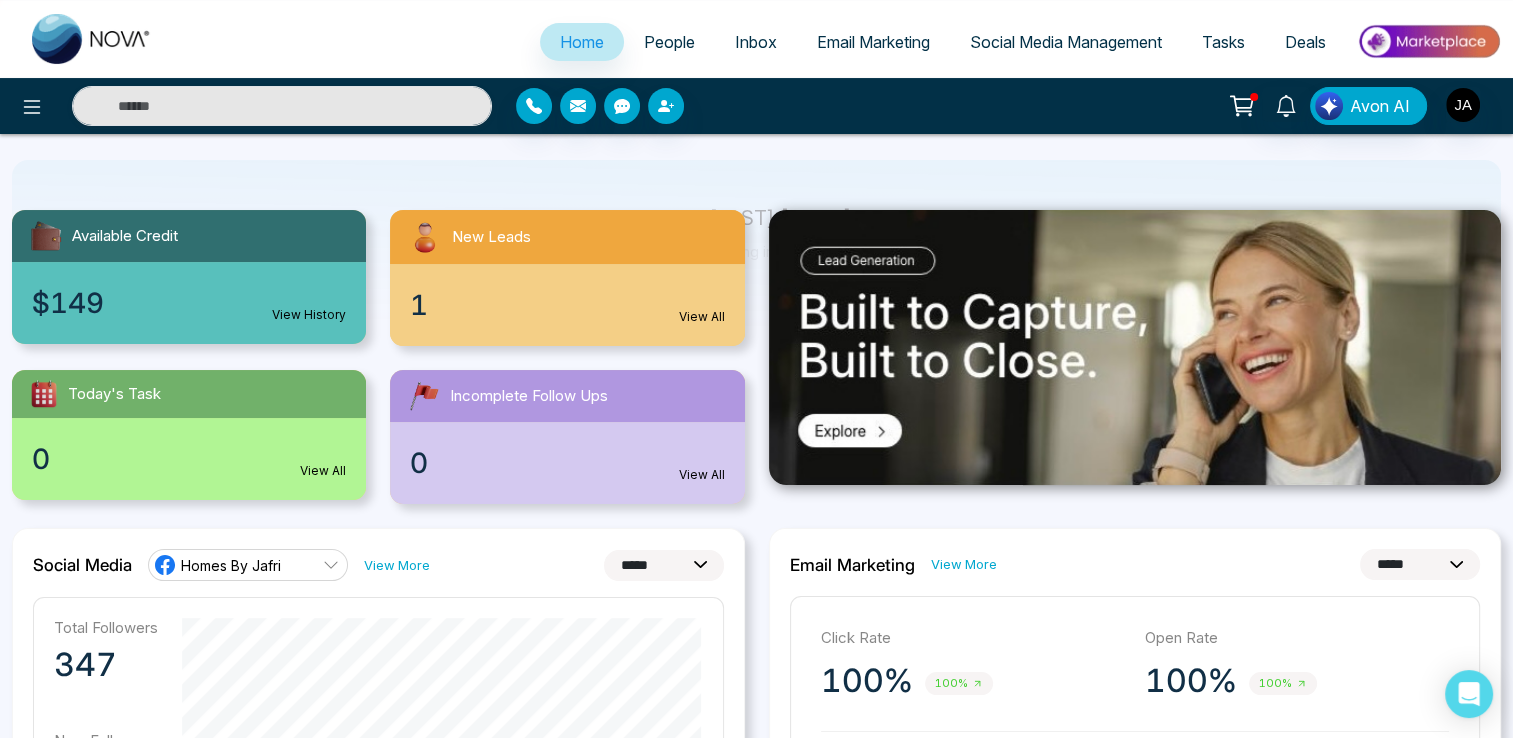 scroll, scrollTop: 0, scrollLeft: 0, axis: both 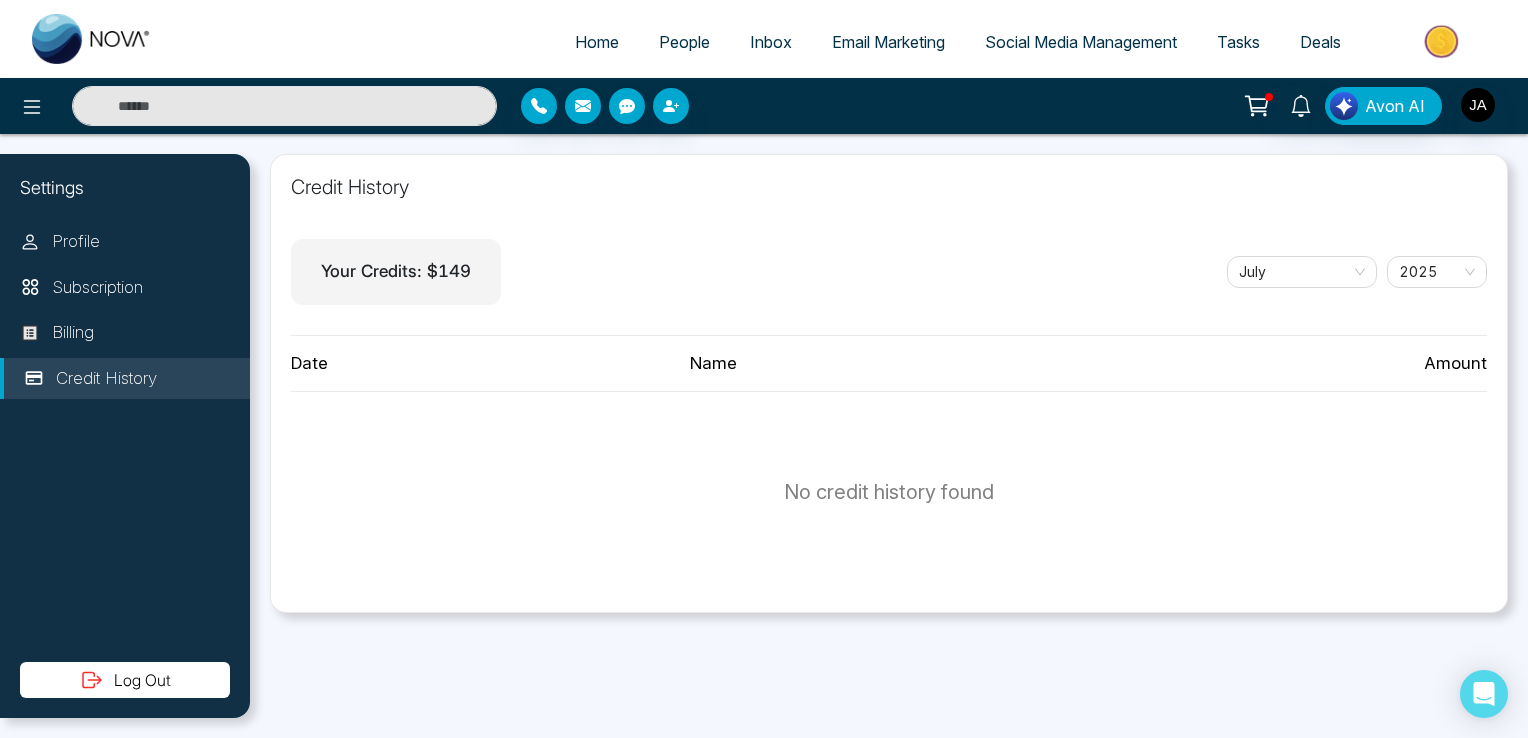 click on "Your Credits: $149" at bounding box center (396, 272) 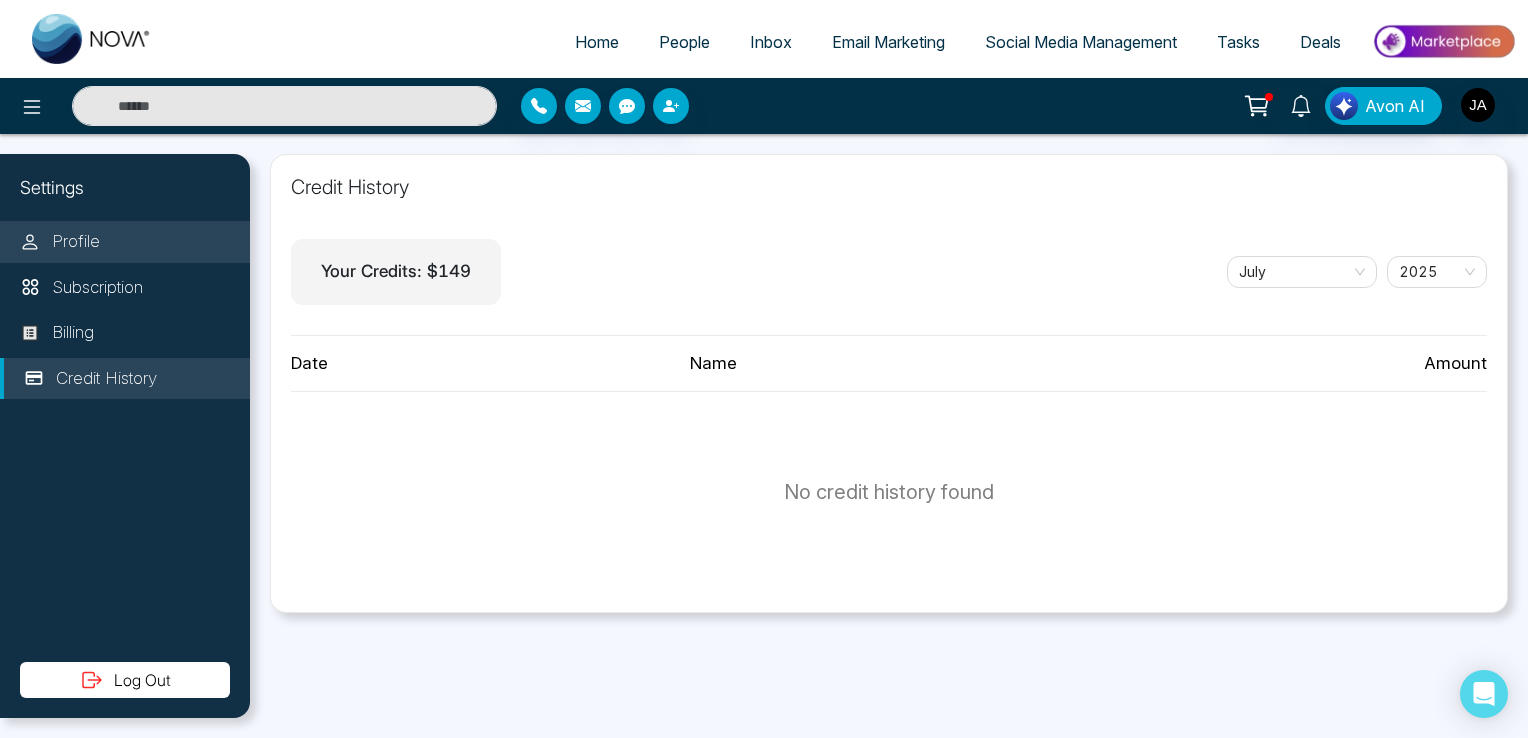 click on "Profile" at bounding box center (125, 242) 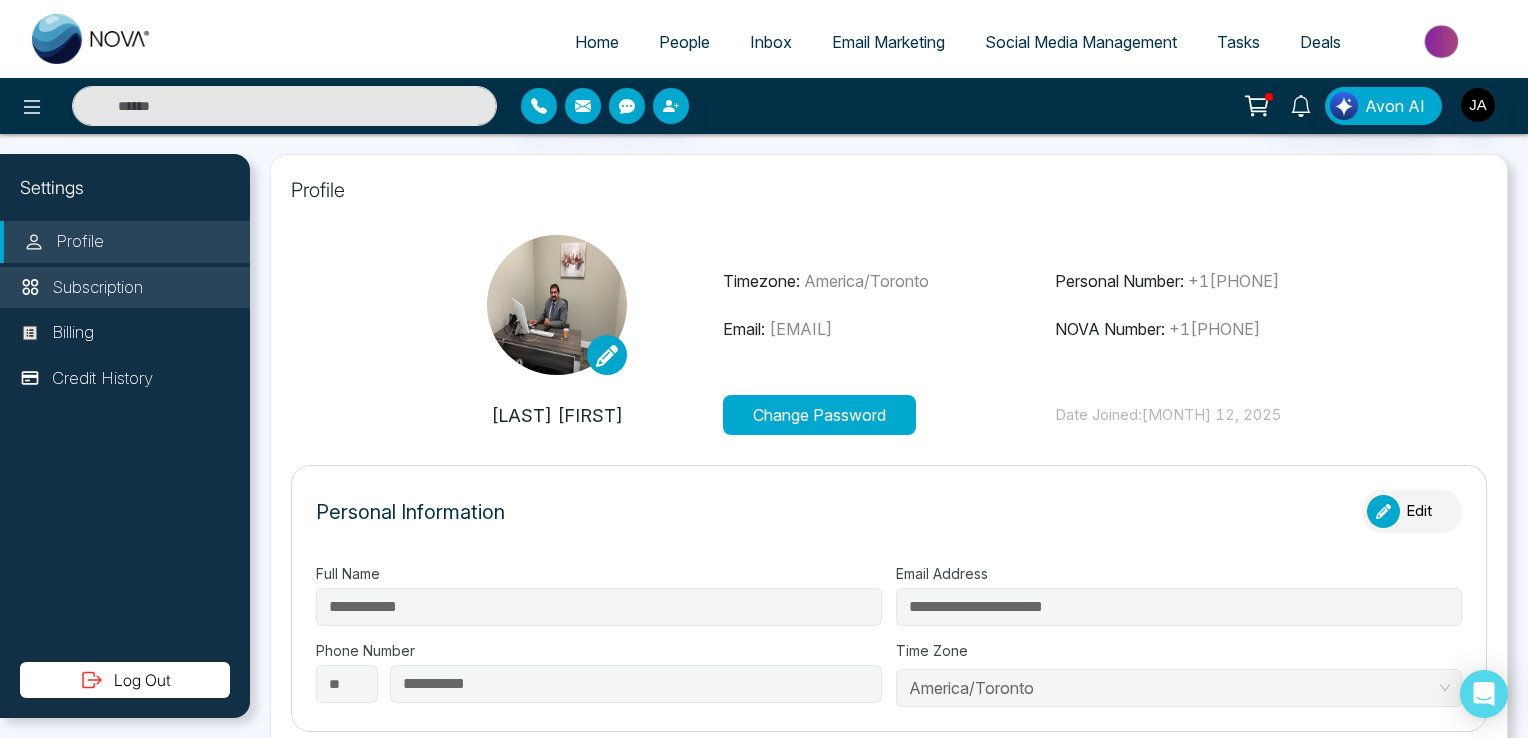 type on "**********" 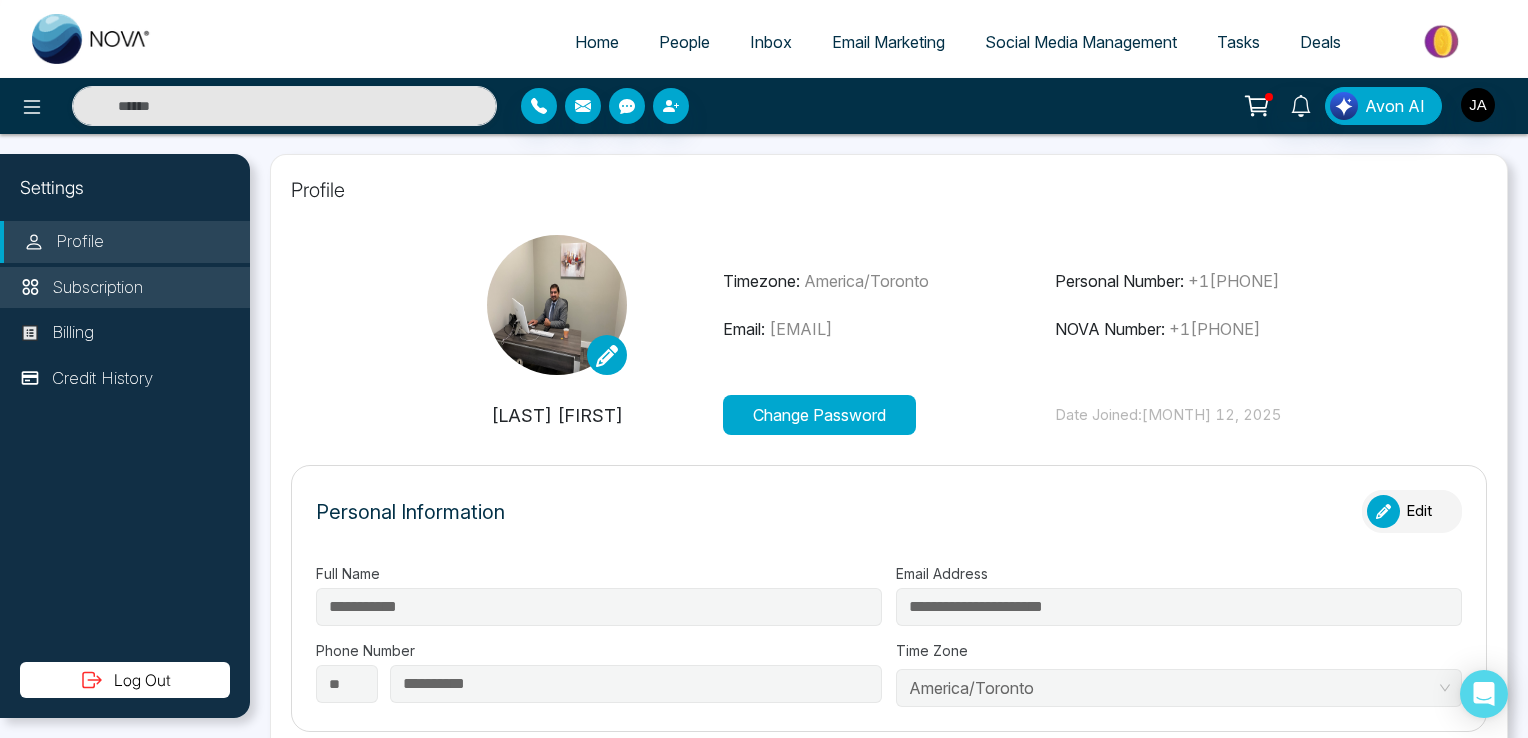 type on "**********" 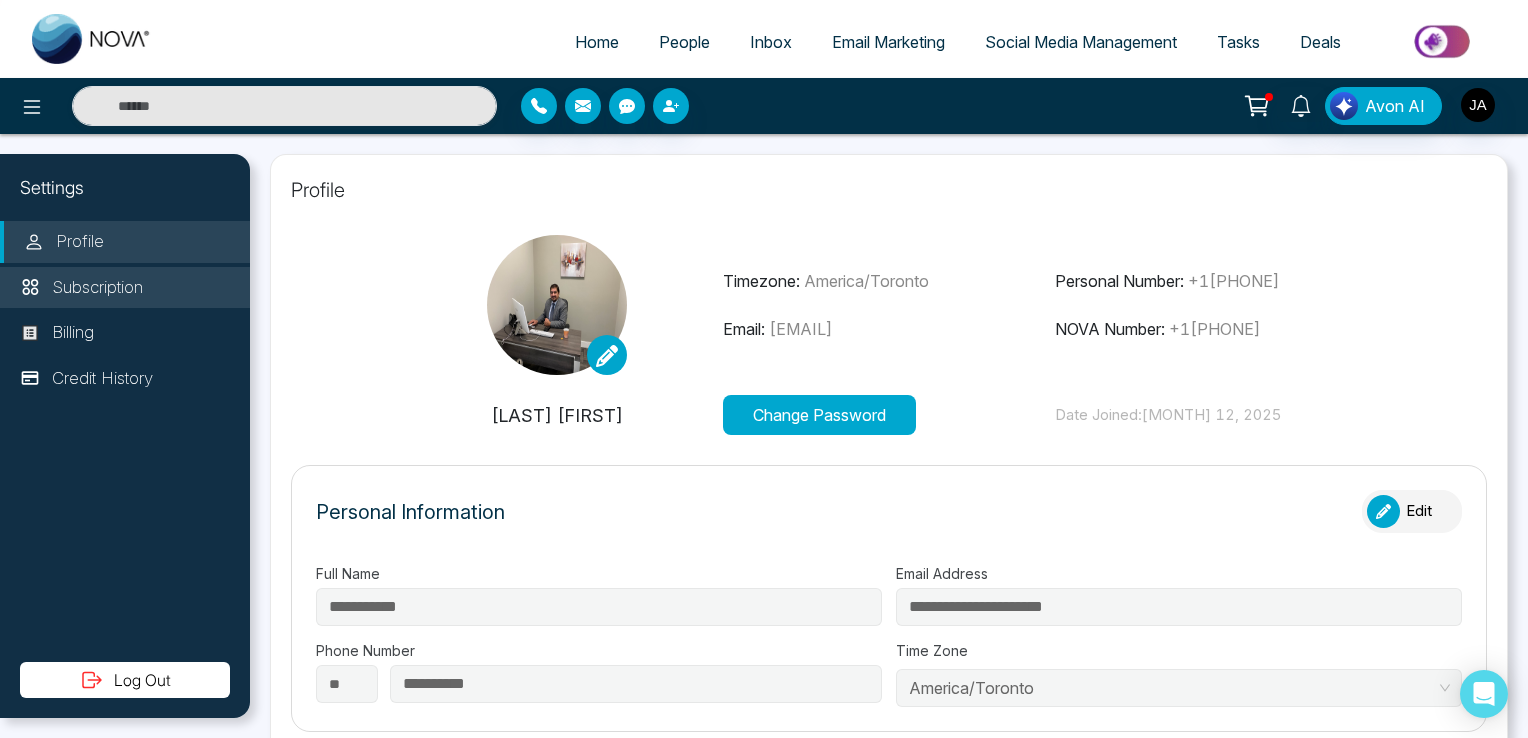 type on "**********" 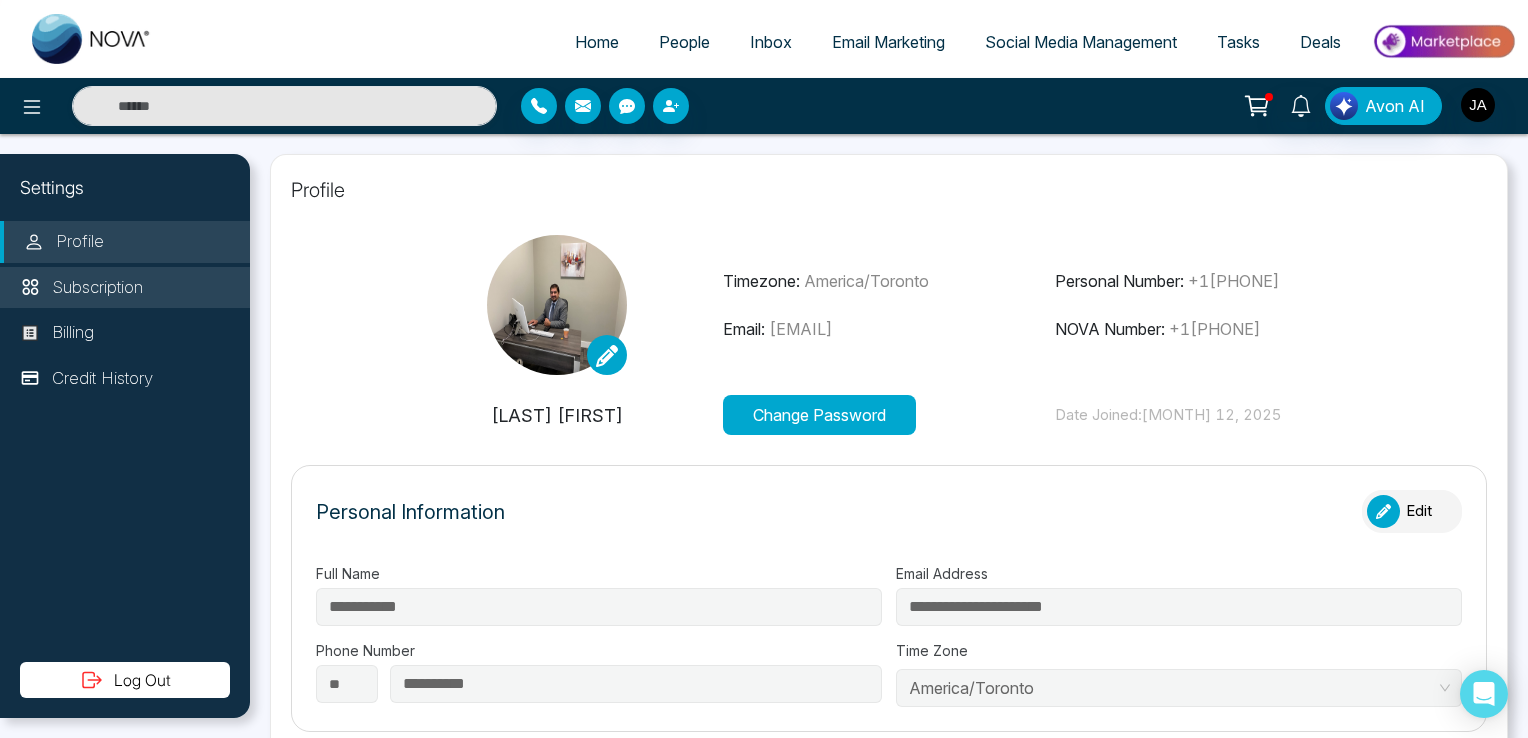 type on "**********" 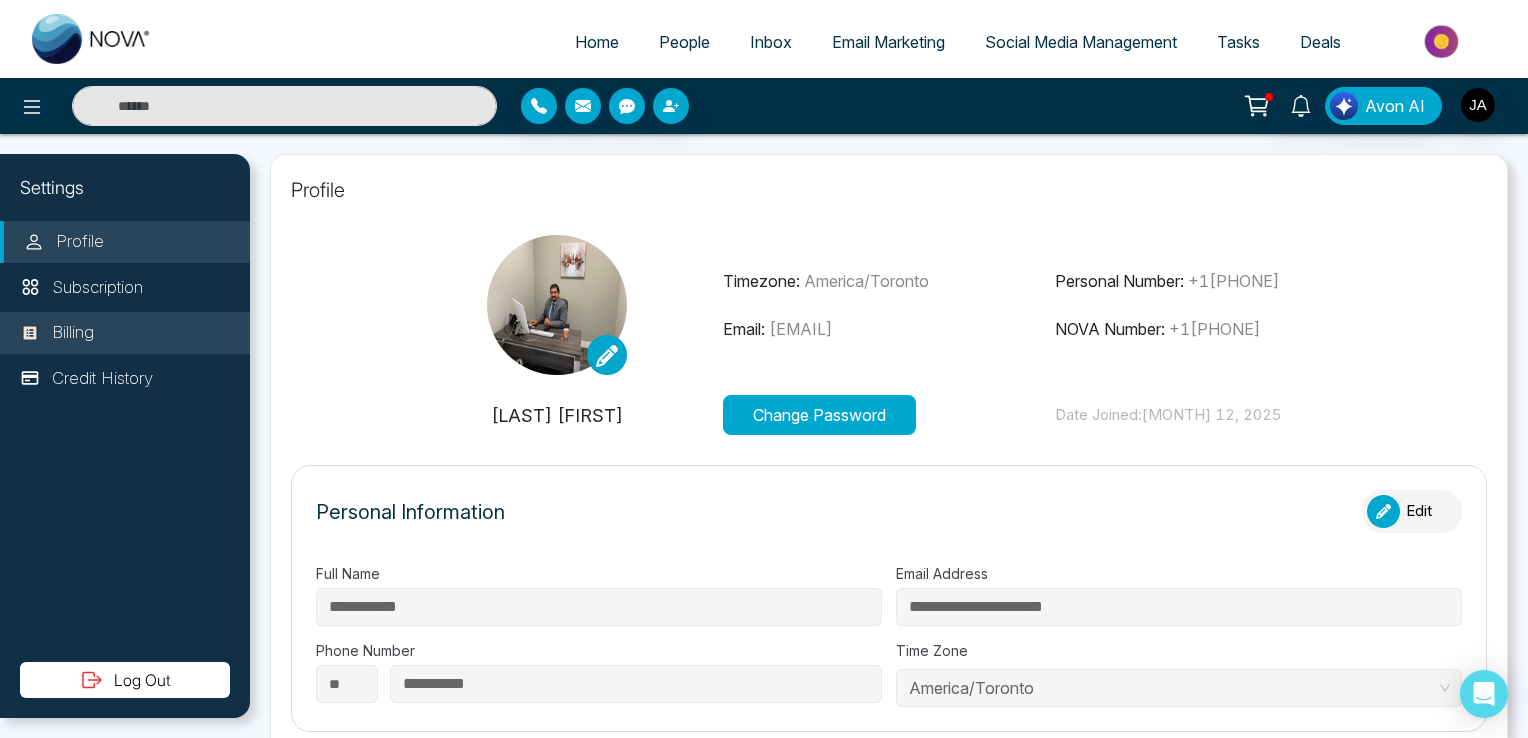 click on "Billing" at bounding box center (125, 333) 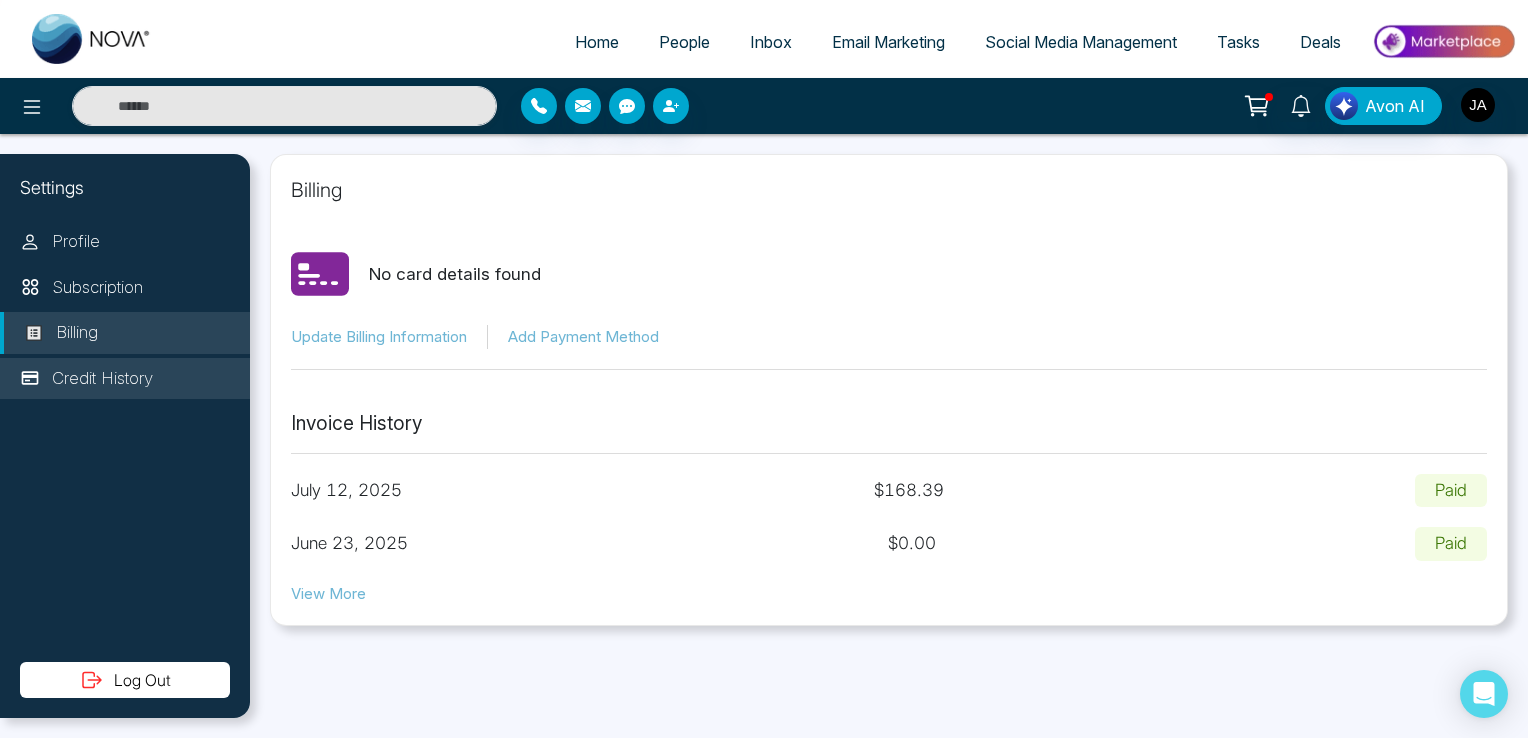 click on "Credit History" at bounding box center (125, 379) 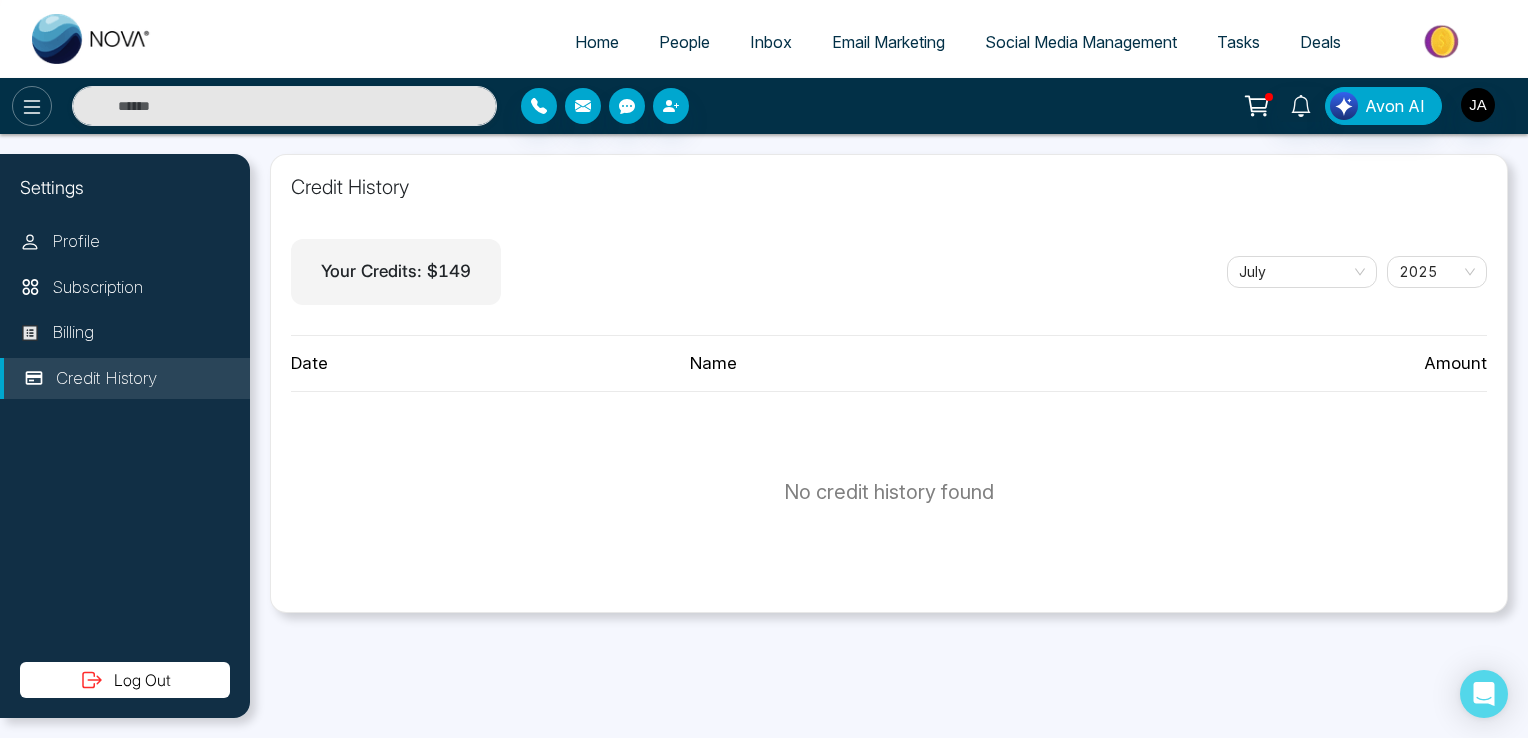 click 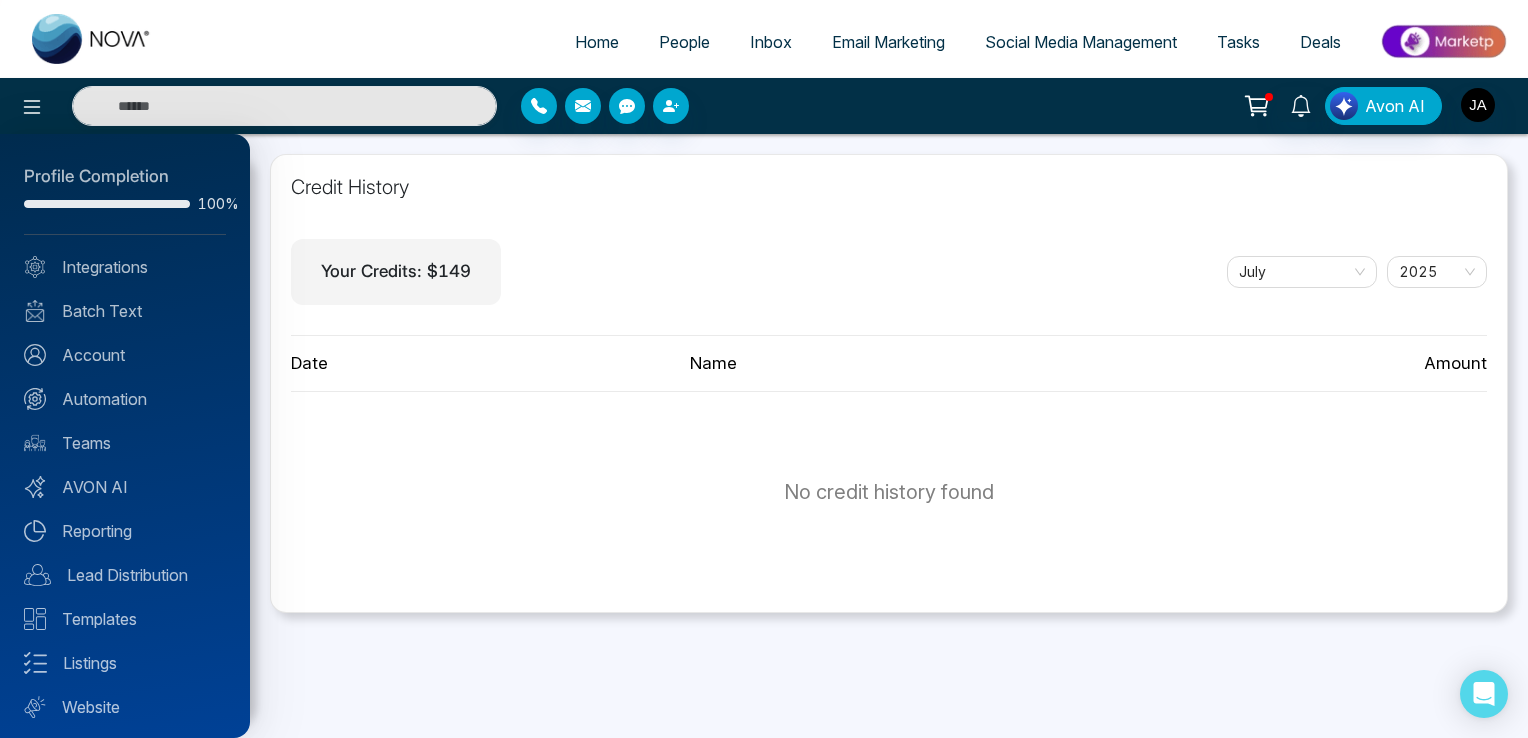 click at bounding box center [764, 369] 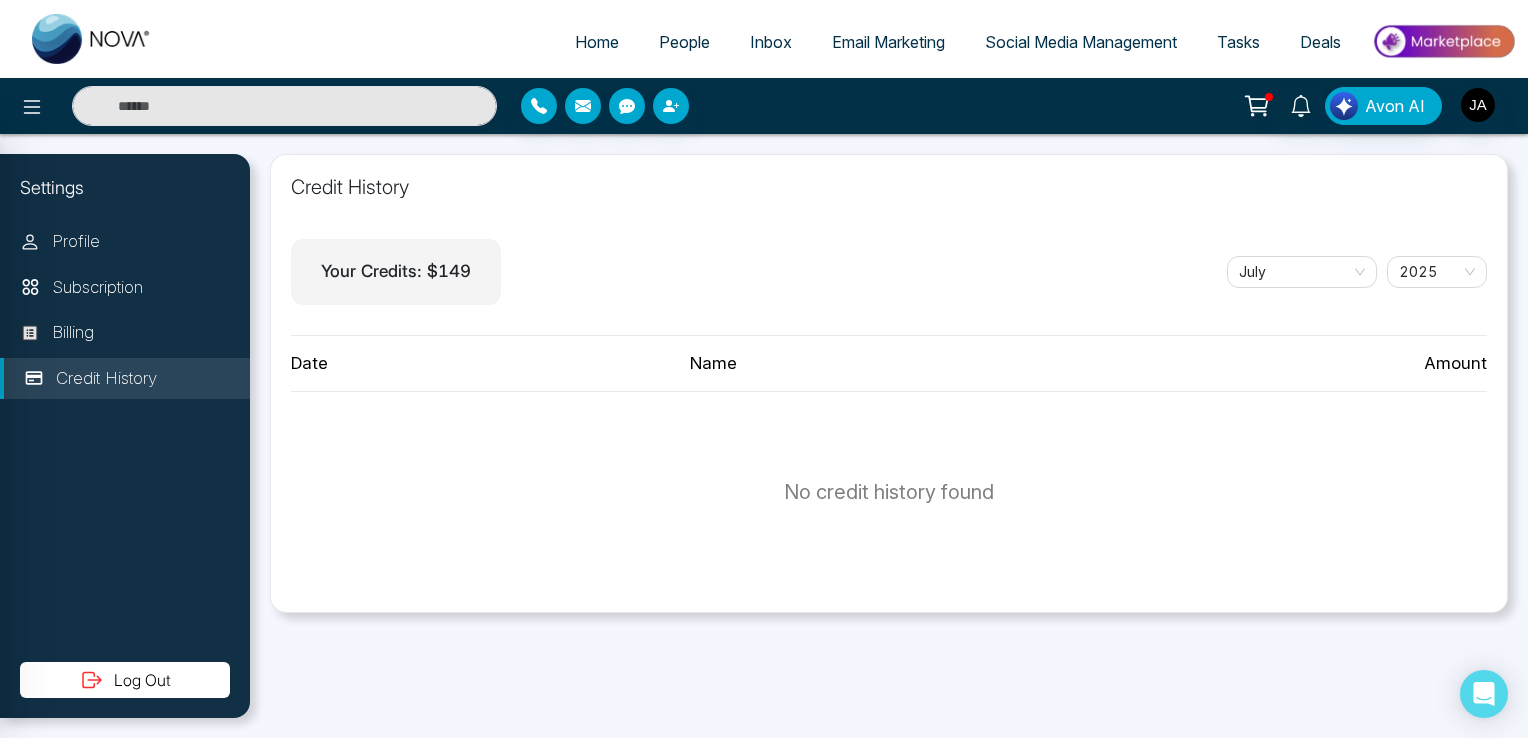 click on "Home" at bounding box center (597, 42) 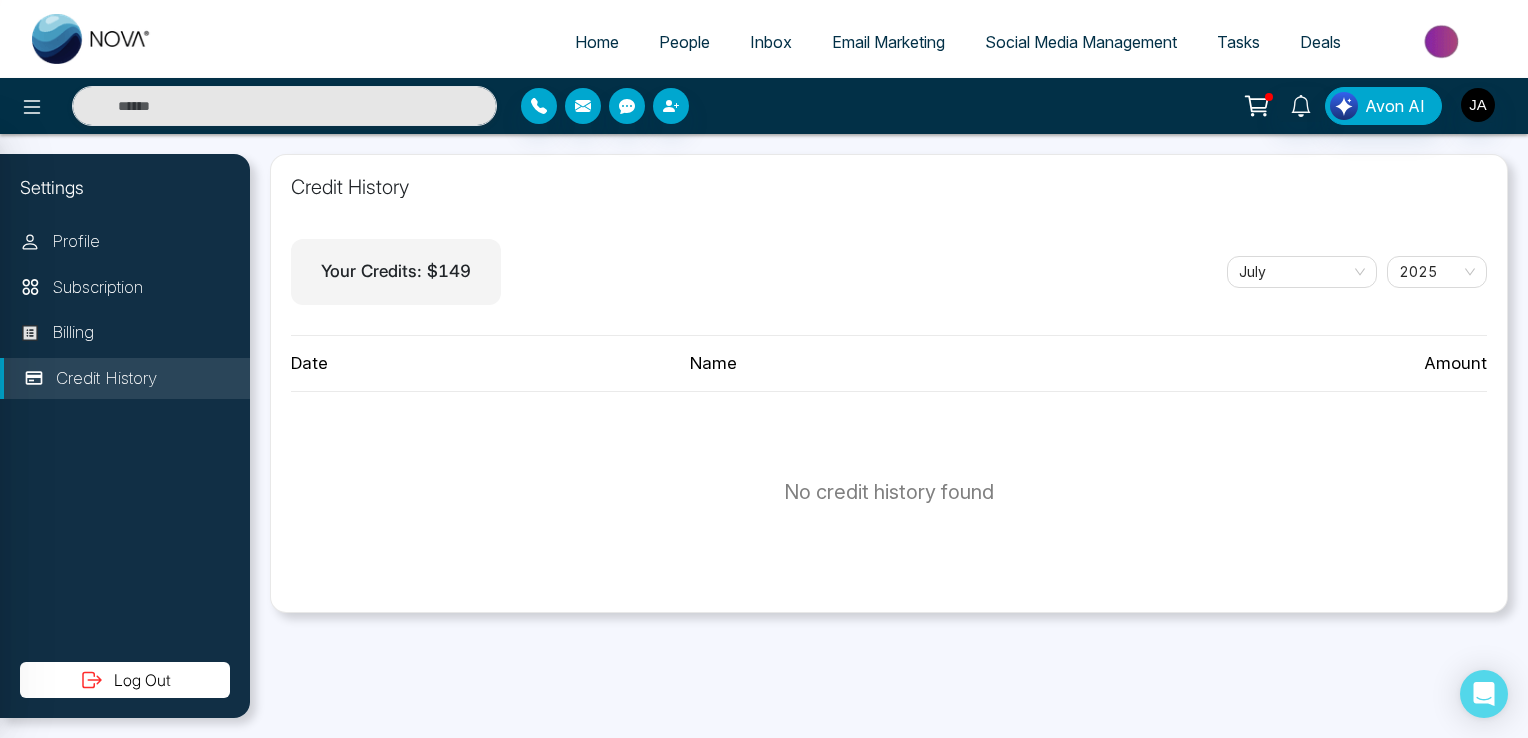 select on "*" 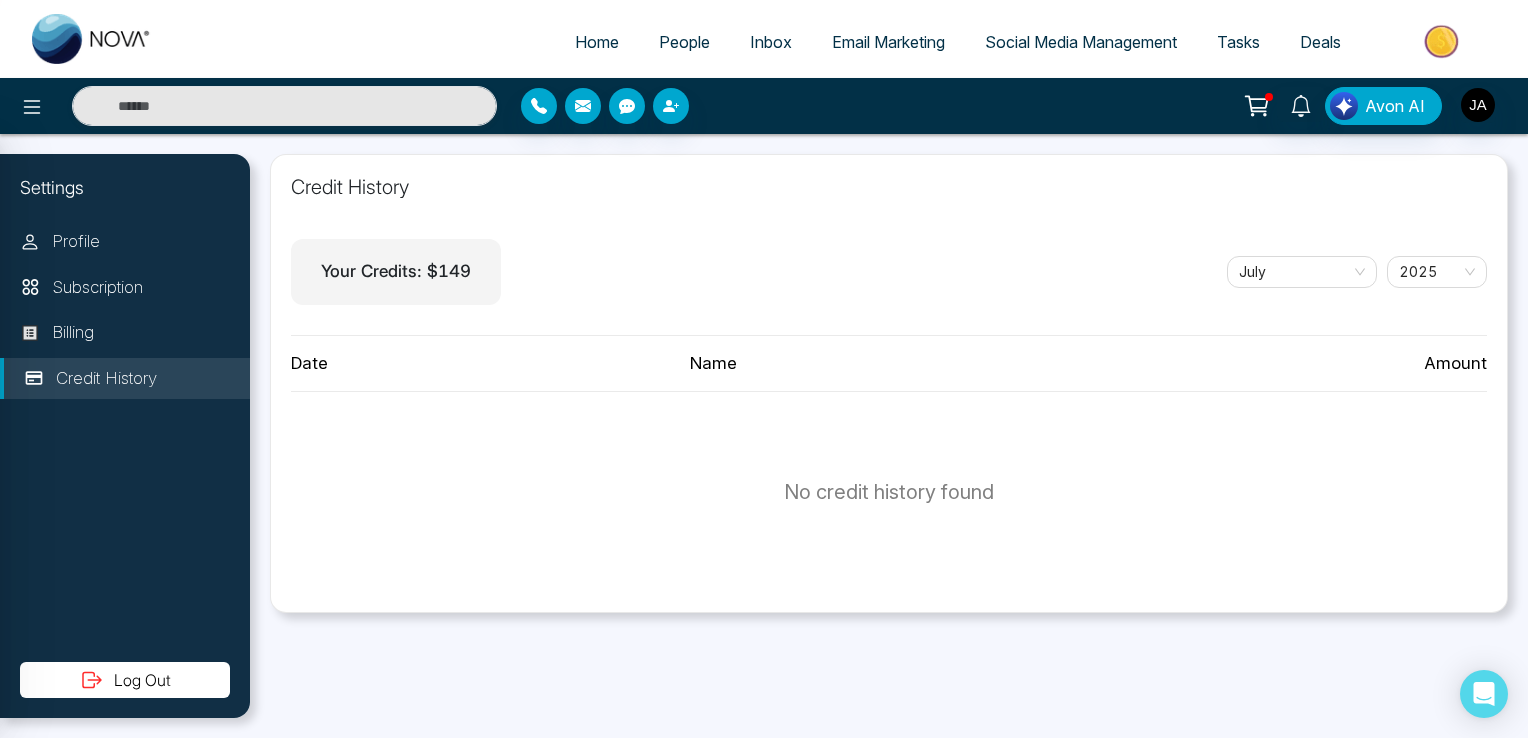 select on "*" 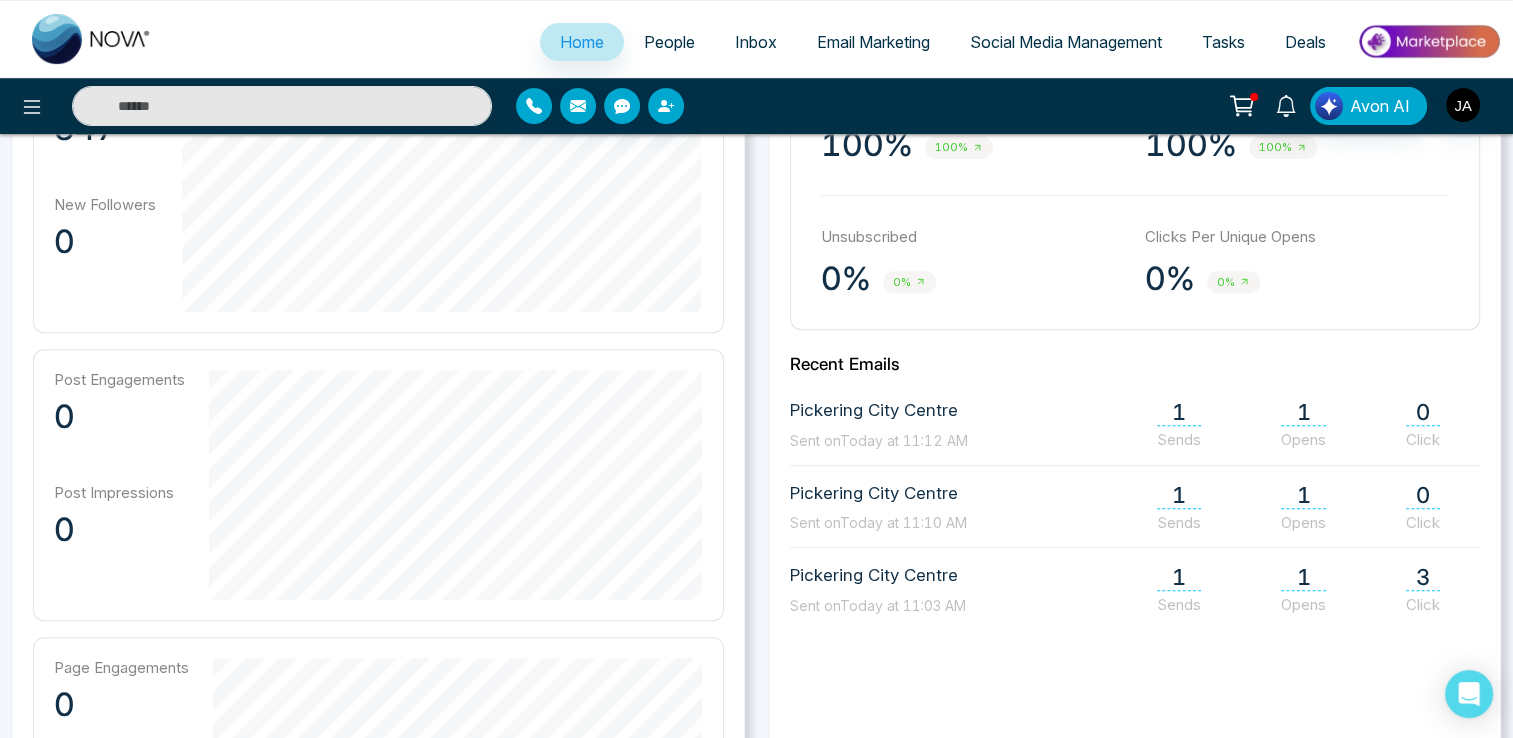 scroll, scrollTop: 602, scrollLeft: 0, axis: vertical 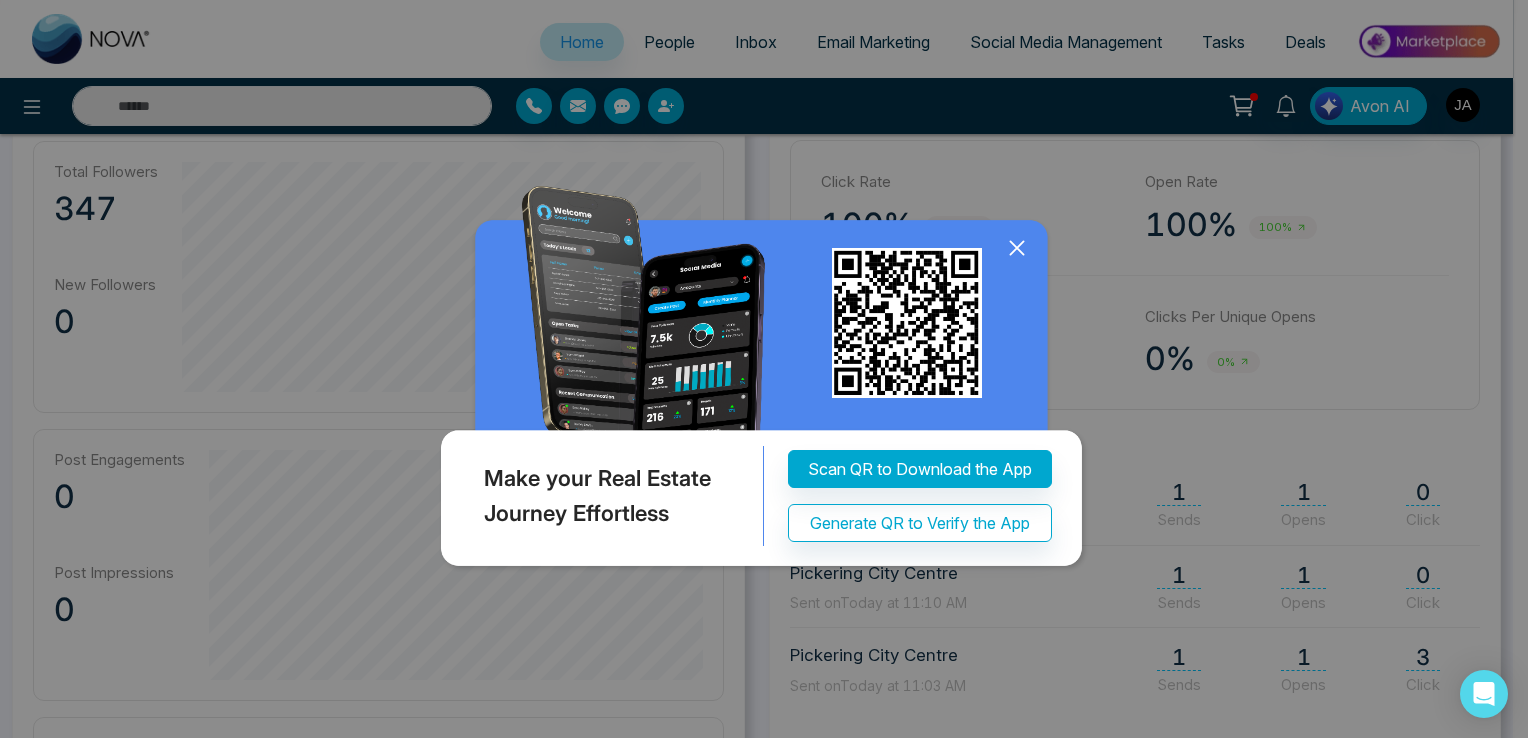click on "Make your Real Estate  Journey Effortless Scan QR to Download the App Generate QR to Verify the App" at bounding box center [764, 369] 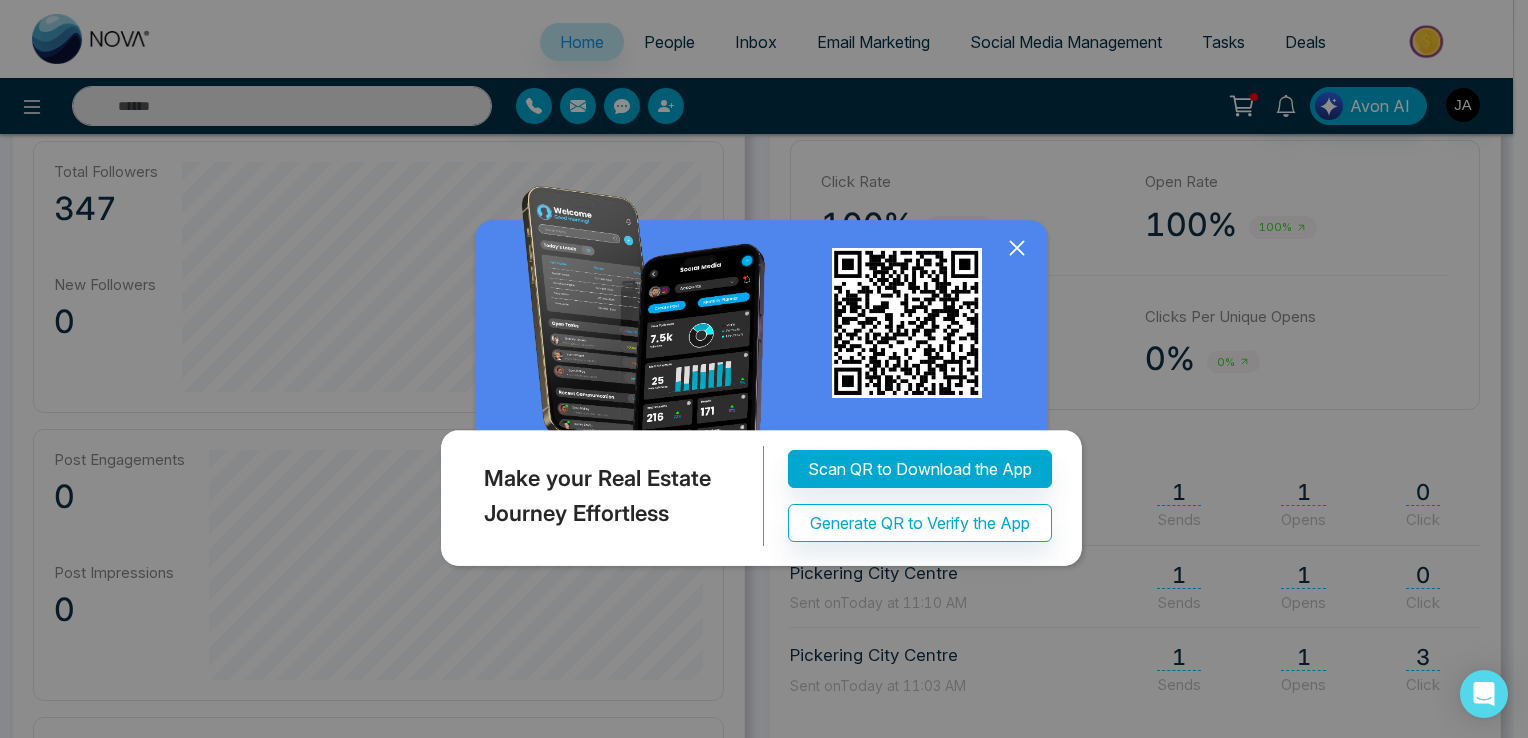 click 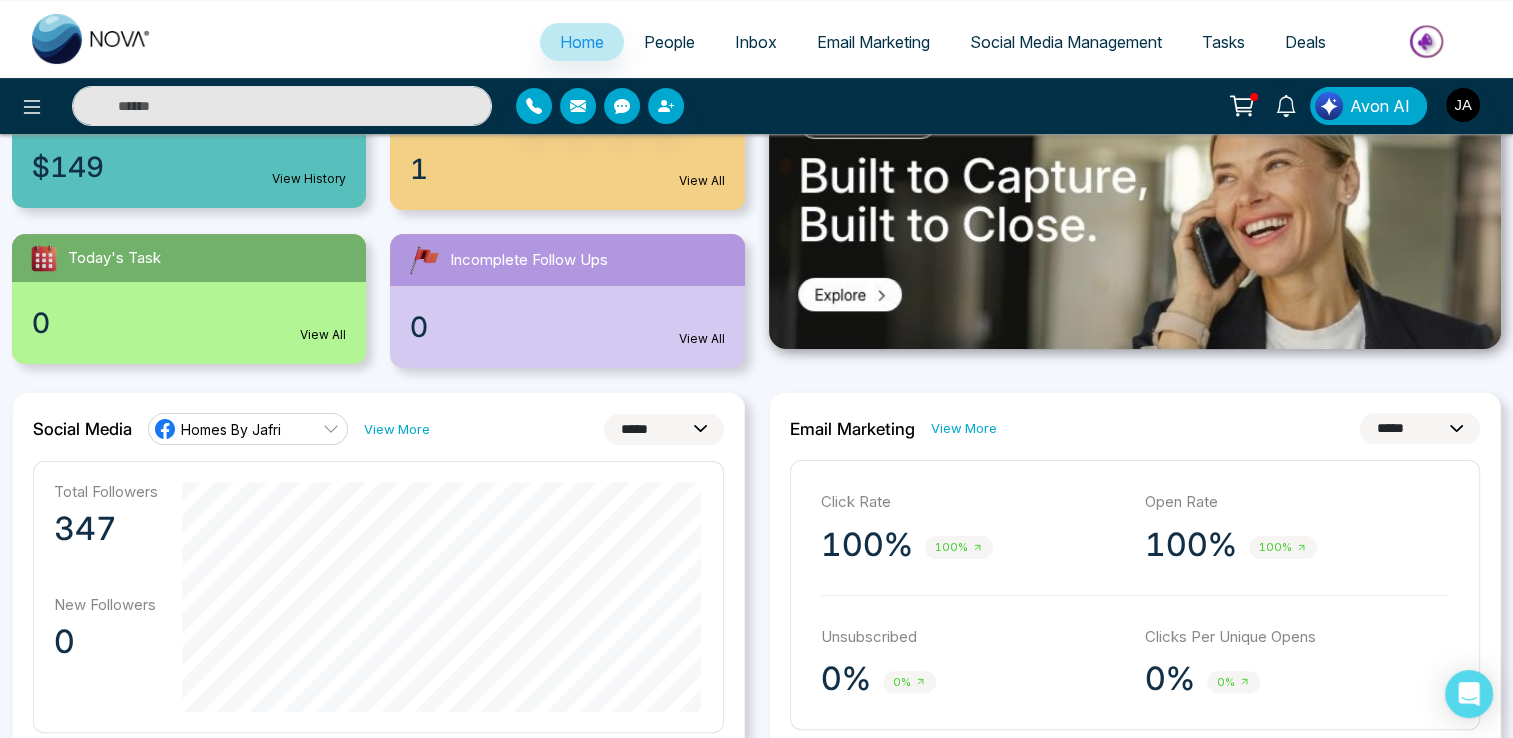 scroll, scrollTop: 291, scrollLeft: 0, axis: vertical 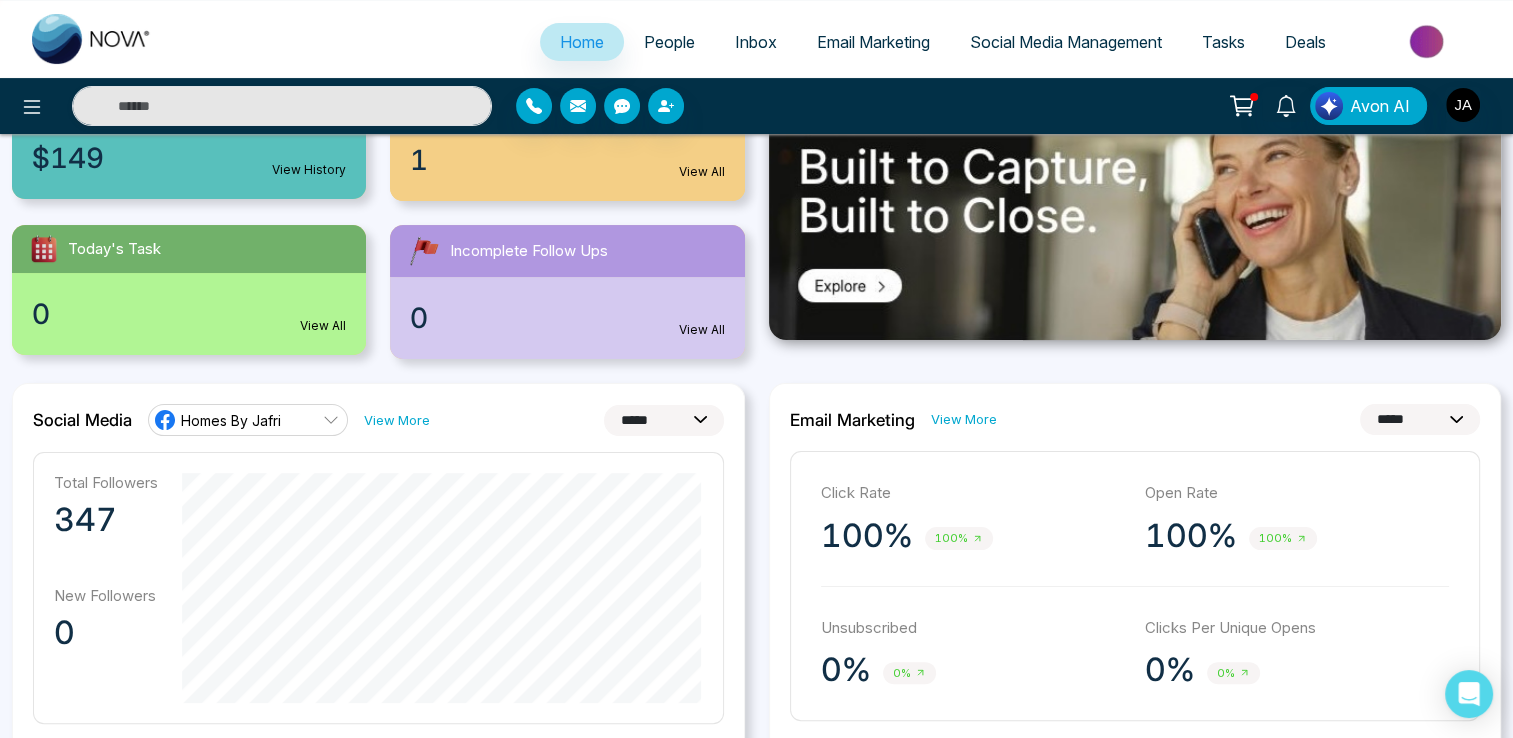 click on "View More" at bounding box center [397, 420] 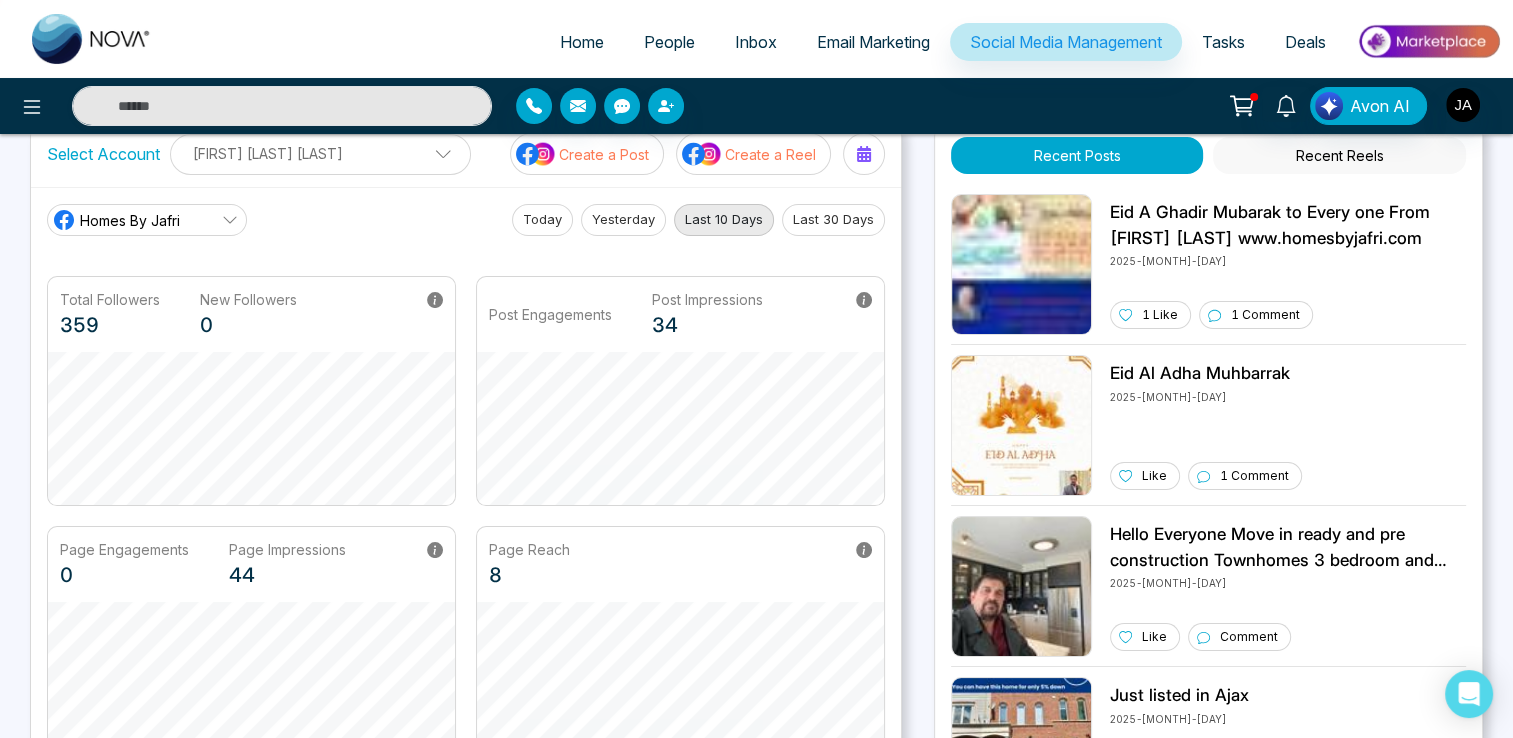 scroll, scrollTop: 0, scrollLeft: 0, axis: both 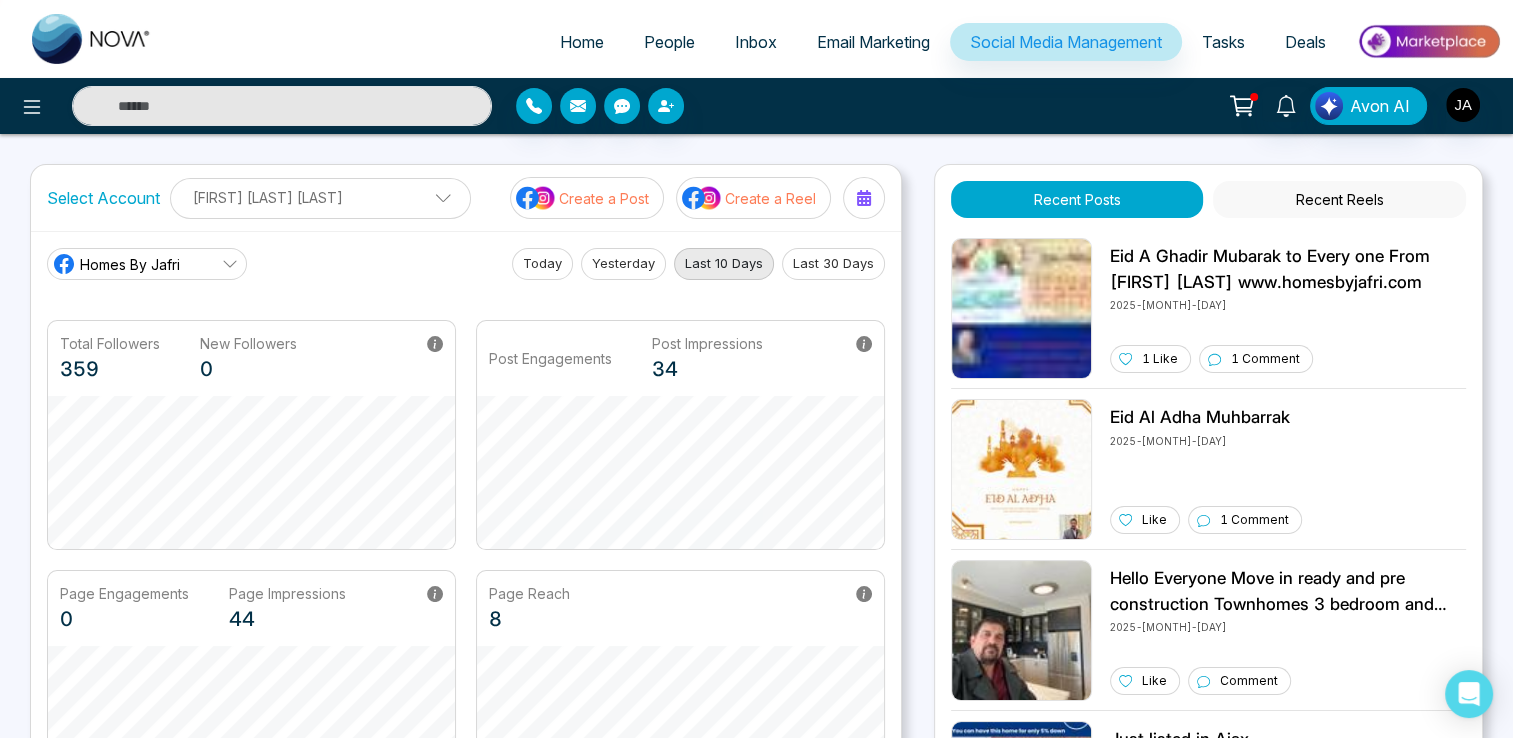 click on "Create a Post" at bounding box center [587, 198] 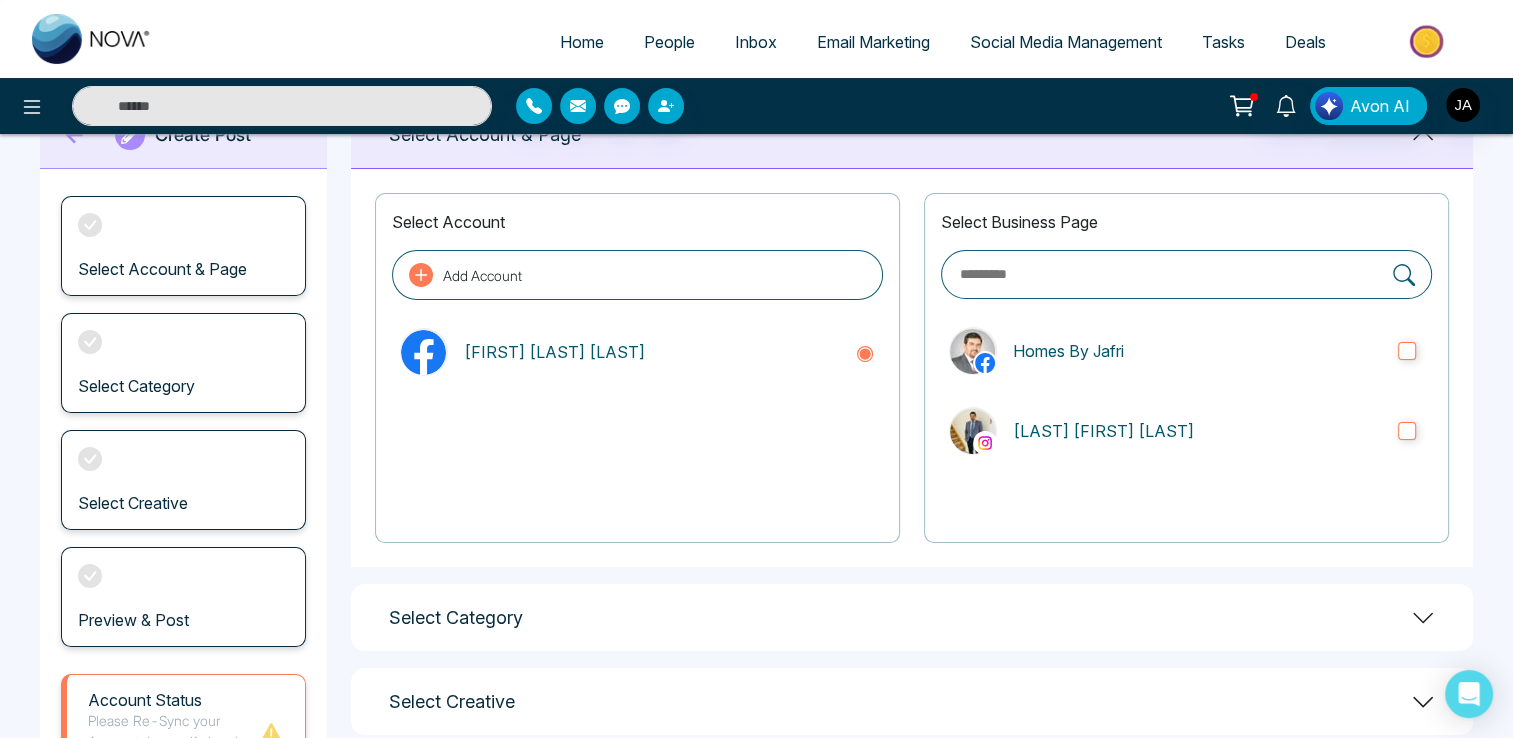 scroll, scrollTop: 271, scrollLeft: 0, axis: vertical 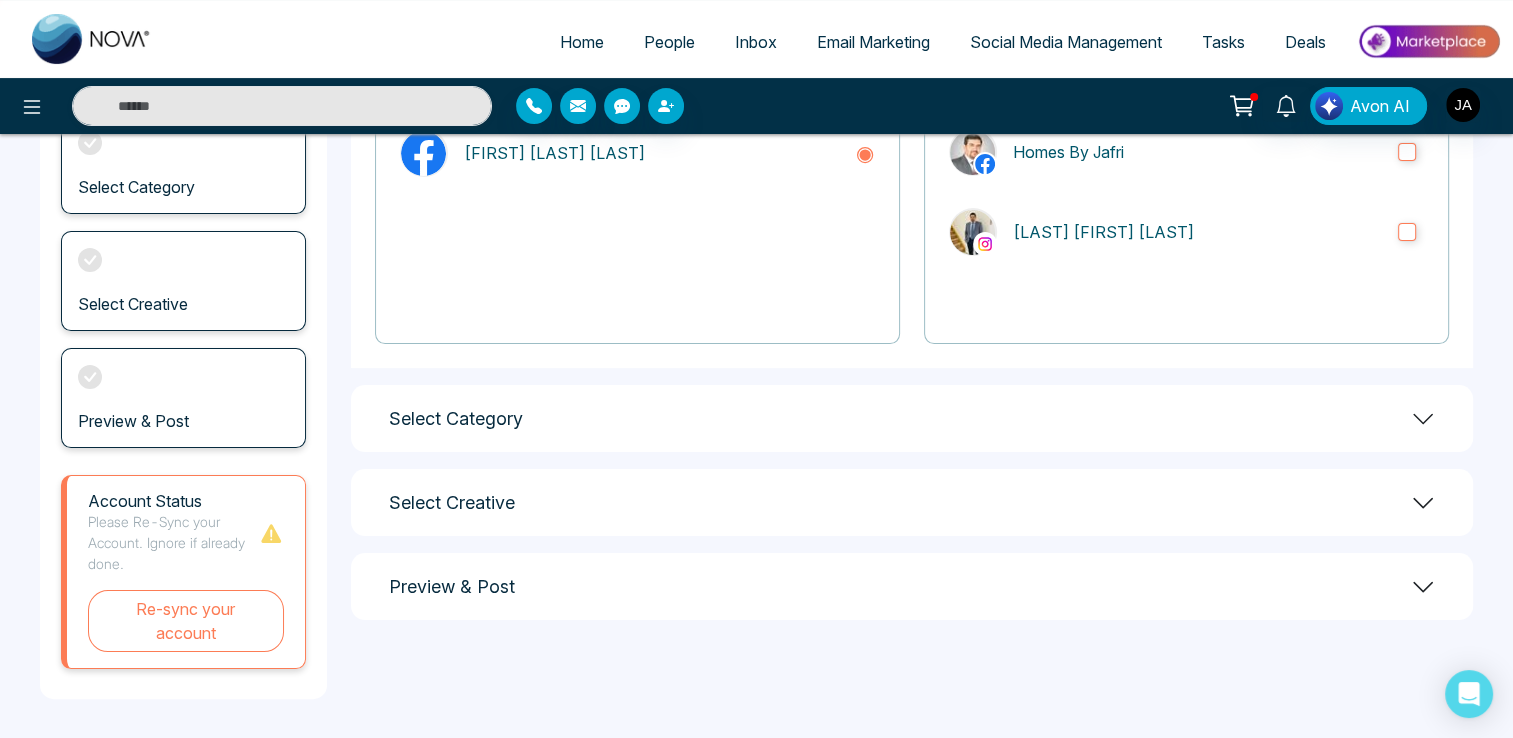 click on "**********" at bounding box center [912, 301] 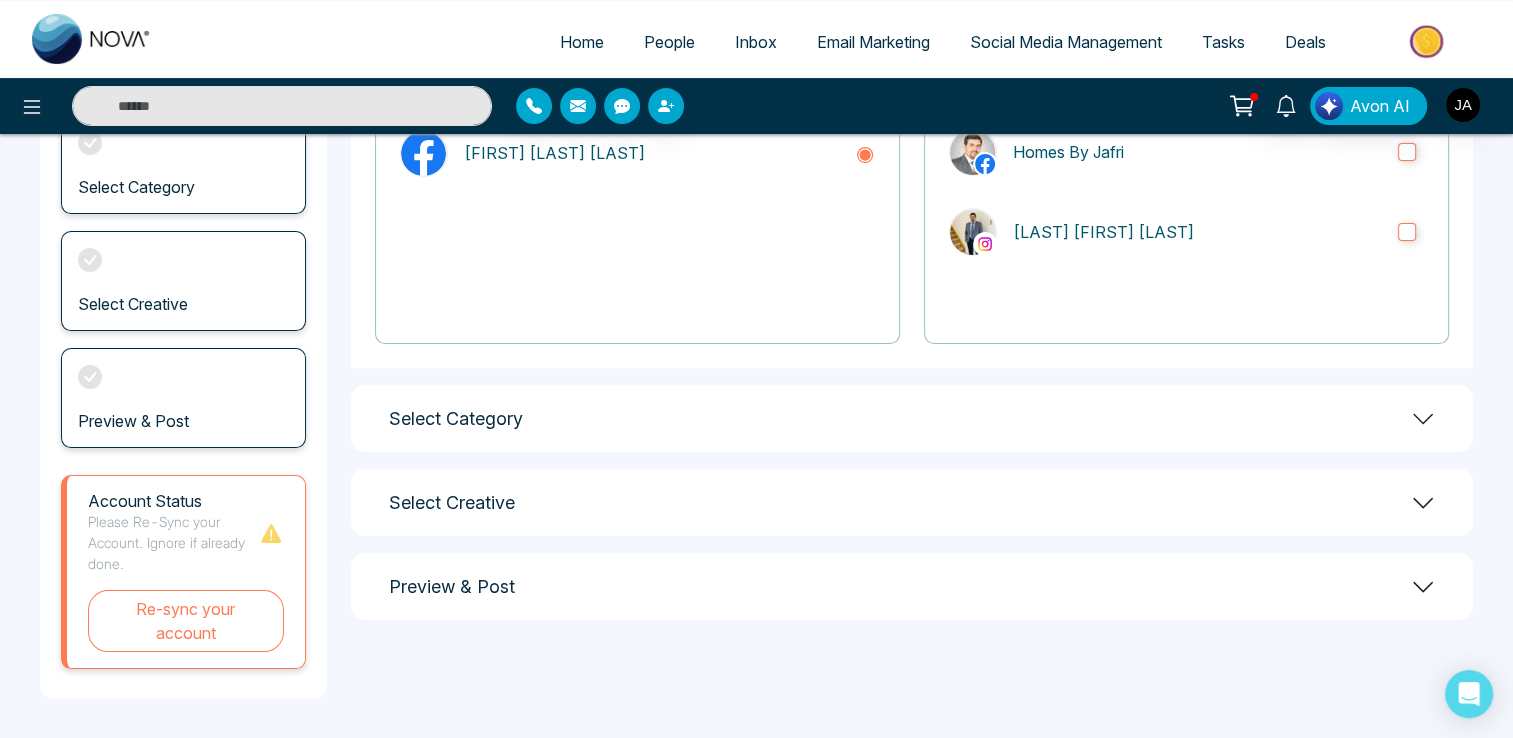 click on "Select Category" at bounding box center (912, 418) 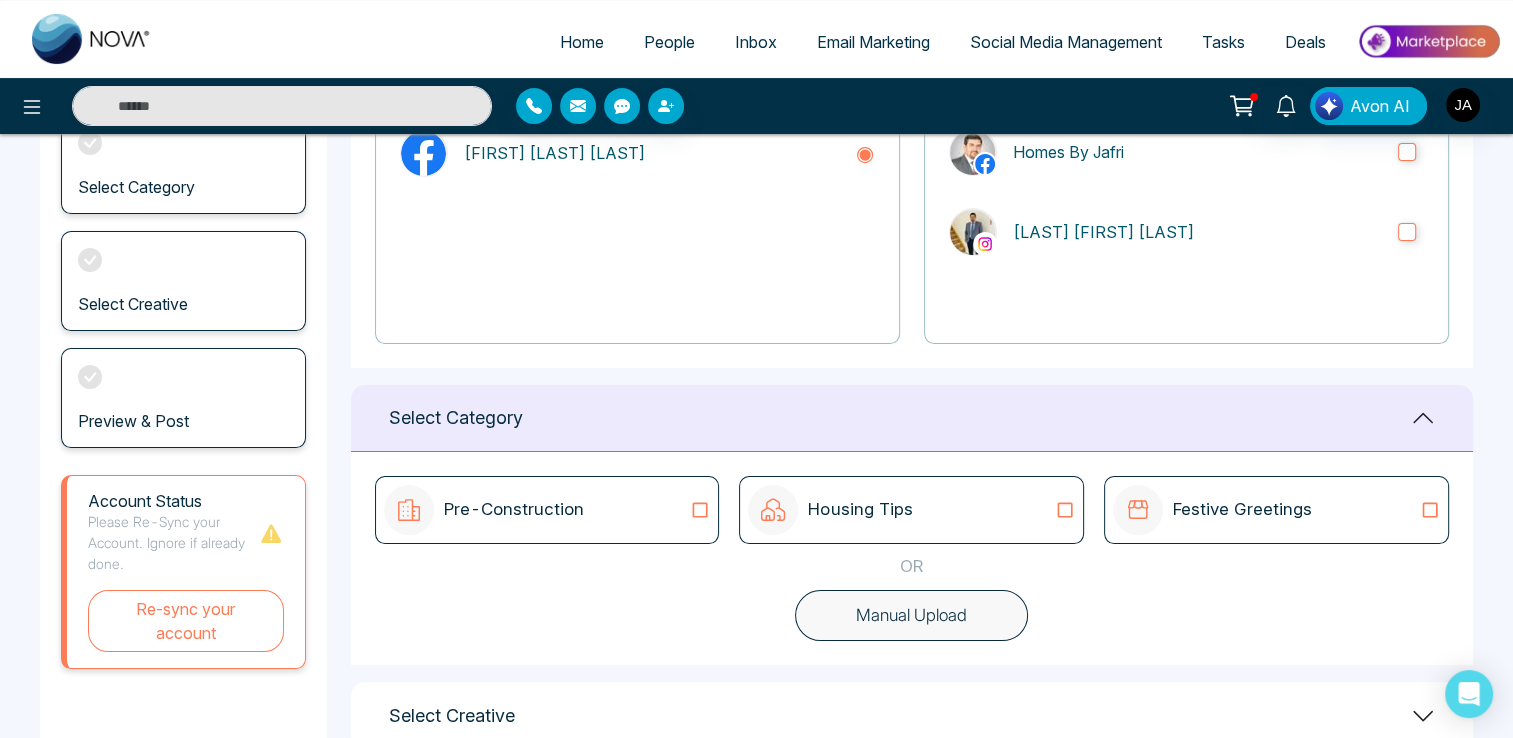 click on "Pre-Construction" at bounding box center [547, 510] 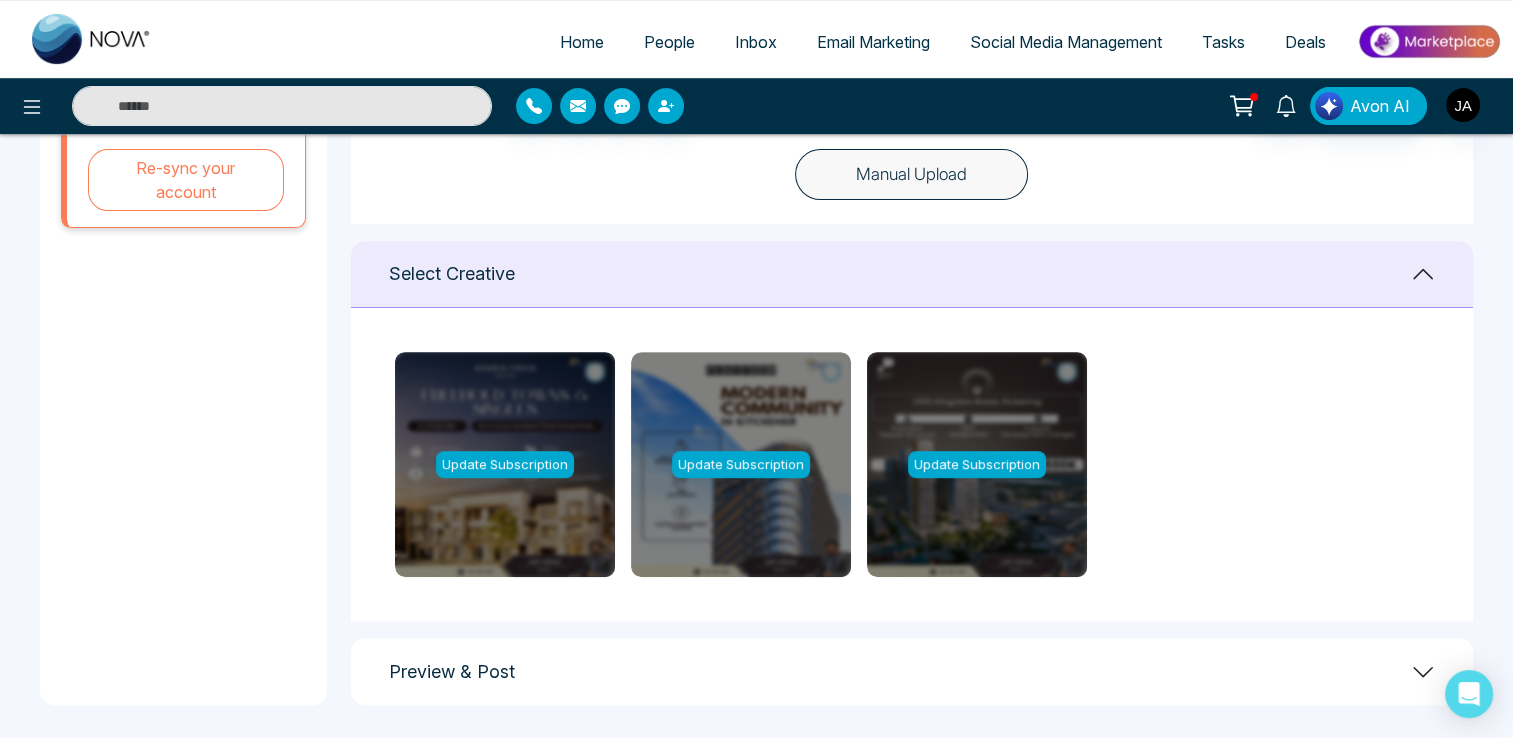scroll, scrollTop: 717, scrollLeft: 0, axis: vertical 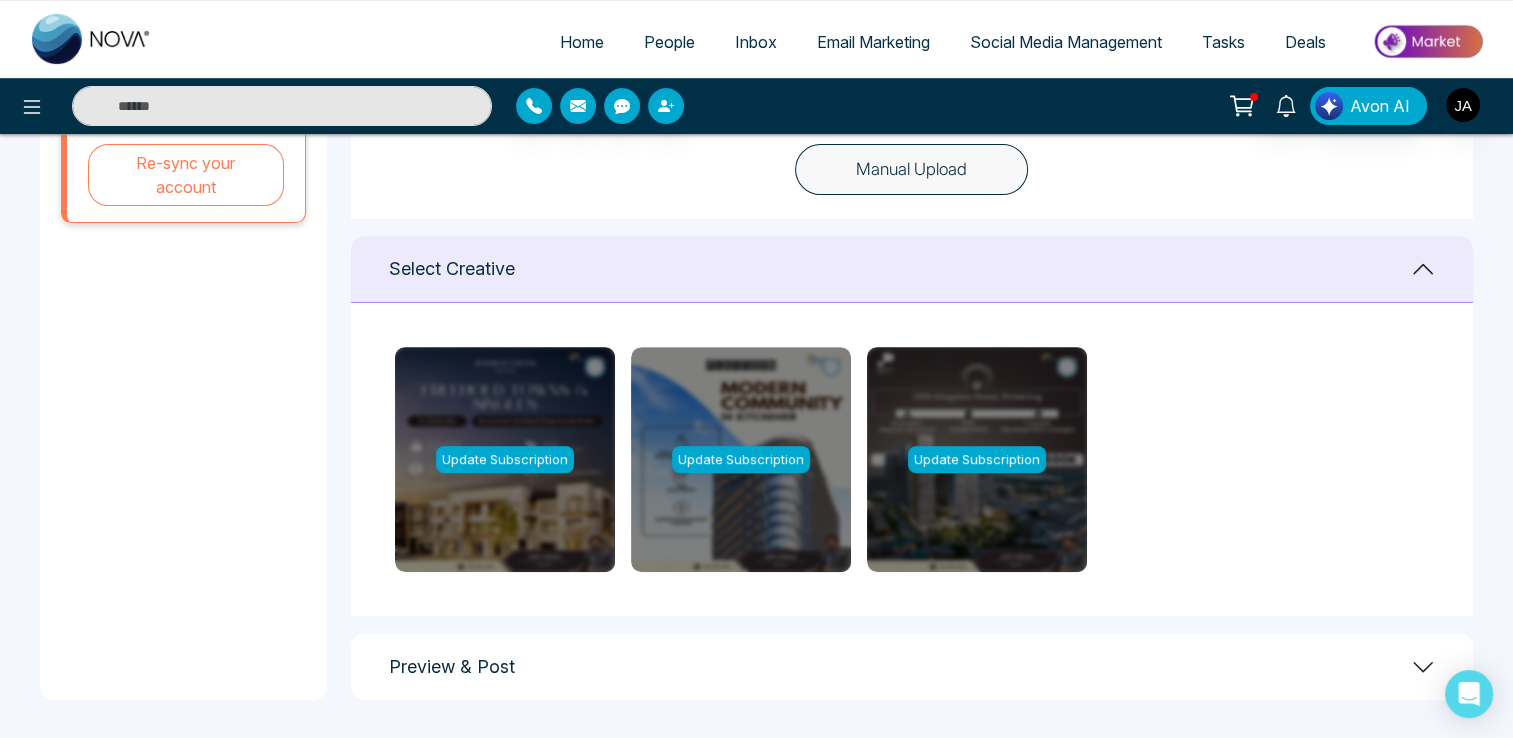 click on "Update Subscription" at bounding box center [977, 460] 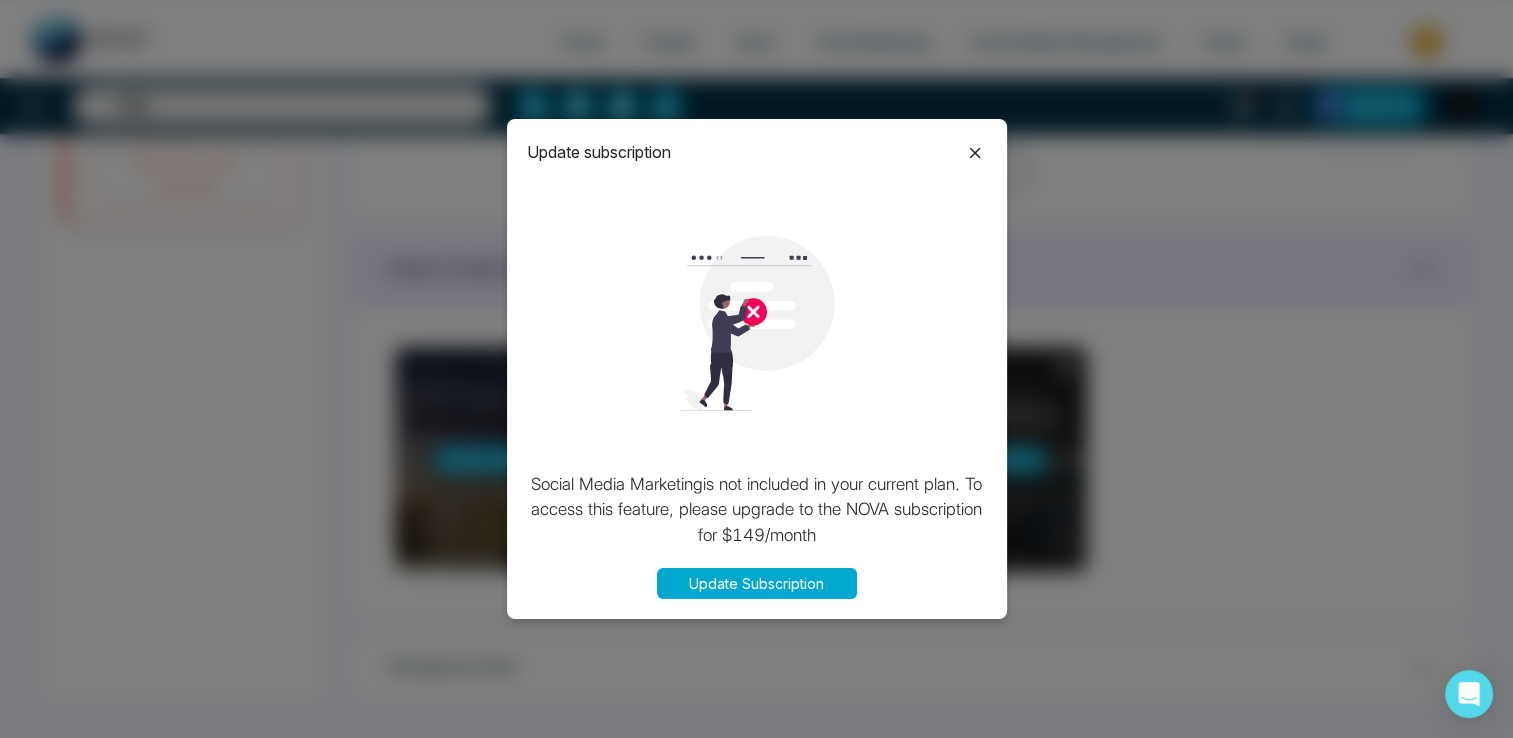 click 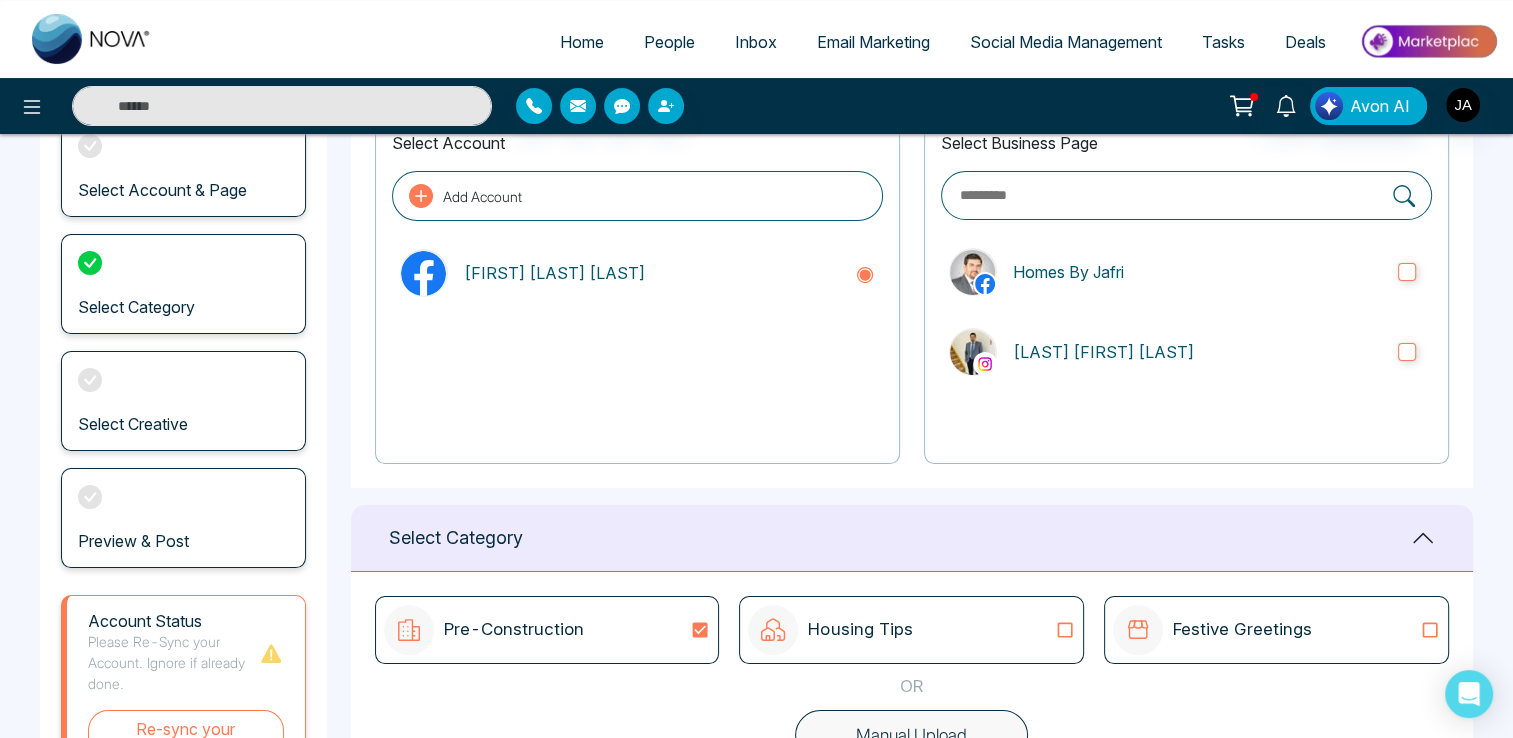 scroll, scrollTop: 0, scrollLeft: 0, axis: both 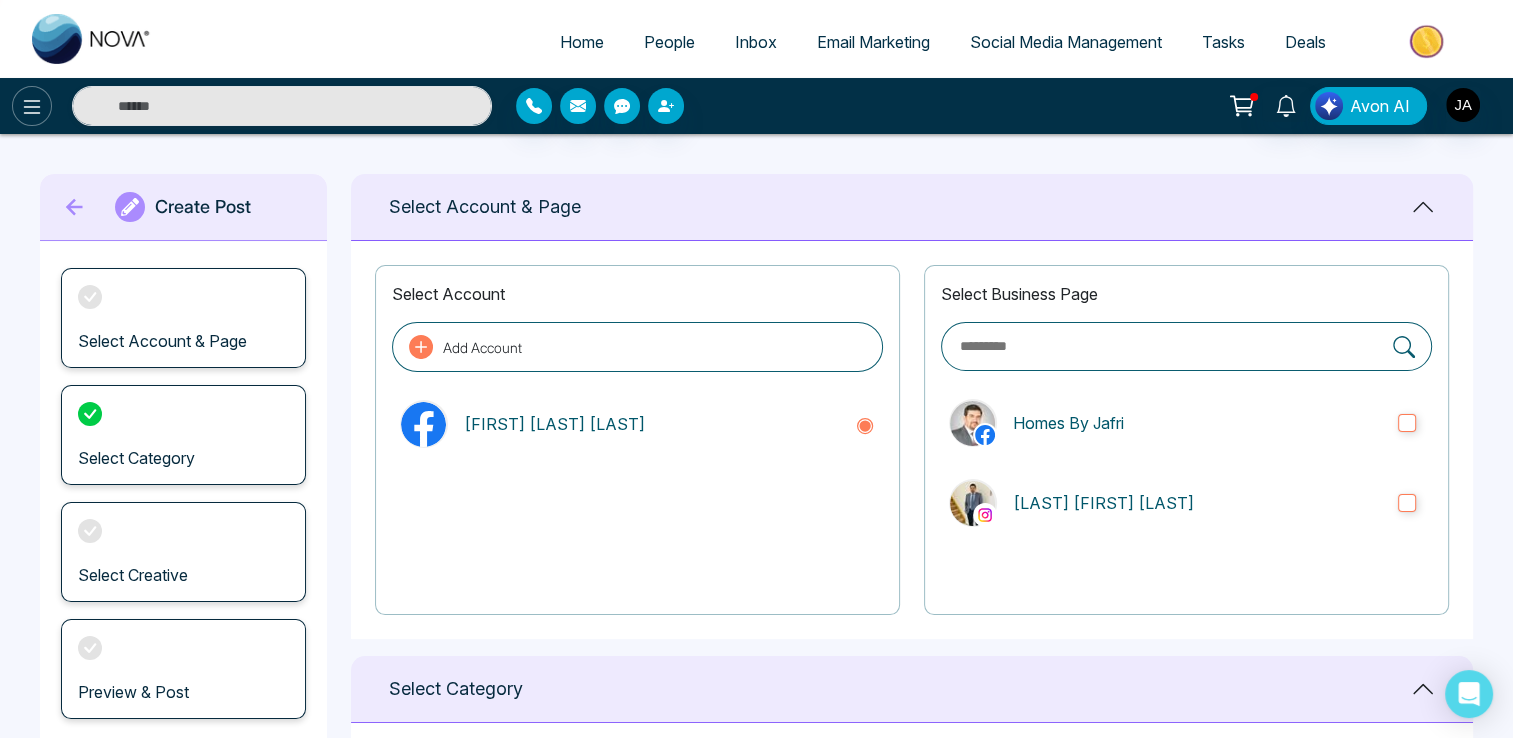 click 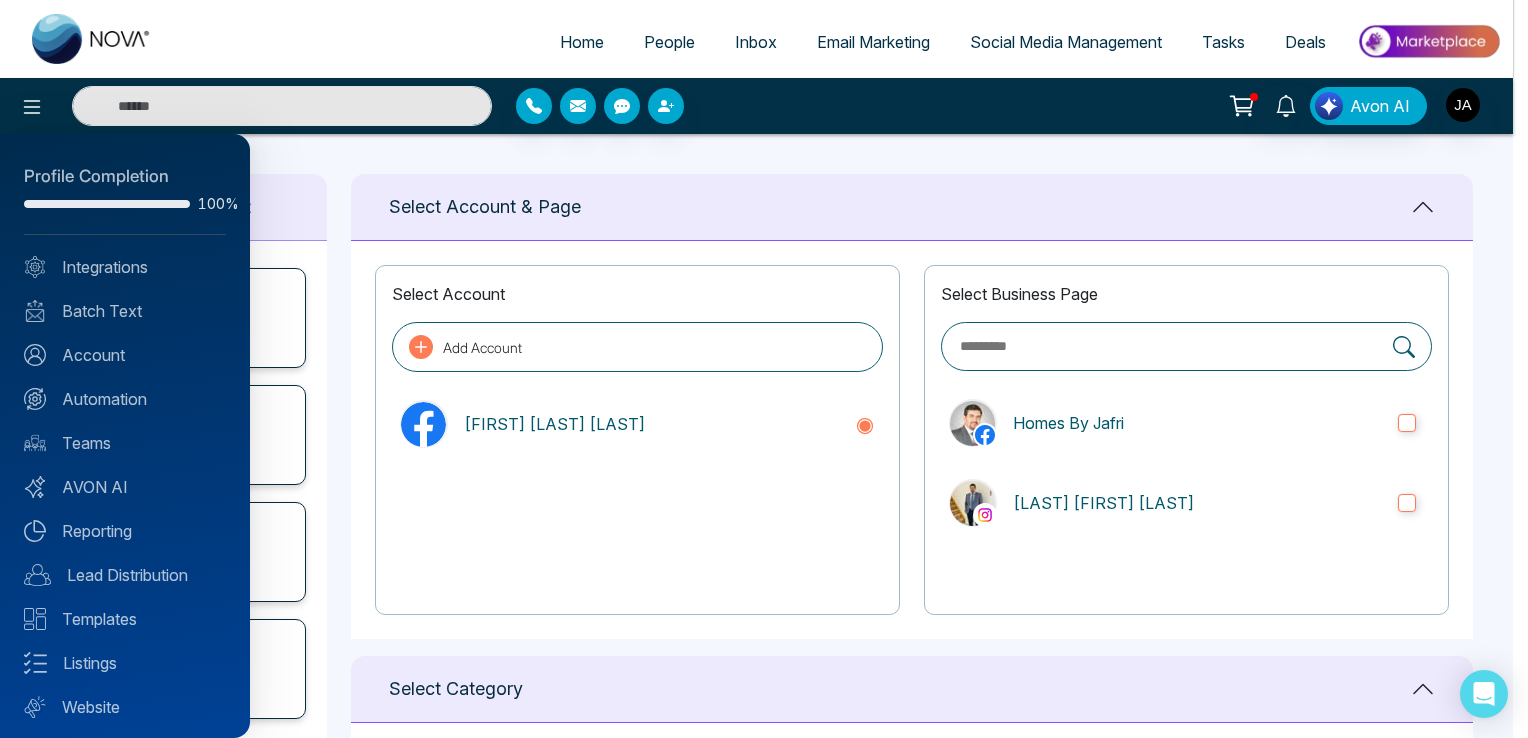 click at bounding box center [764, 369] 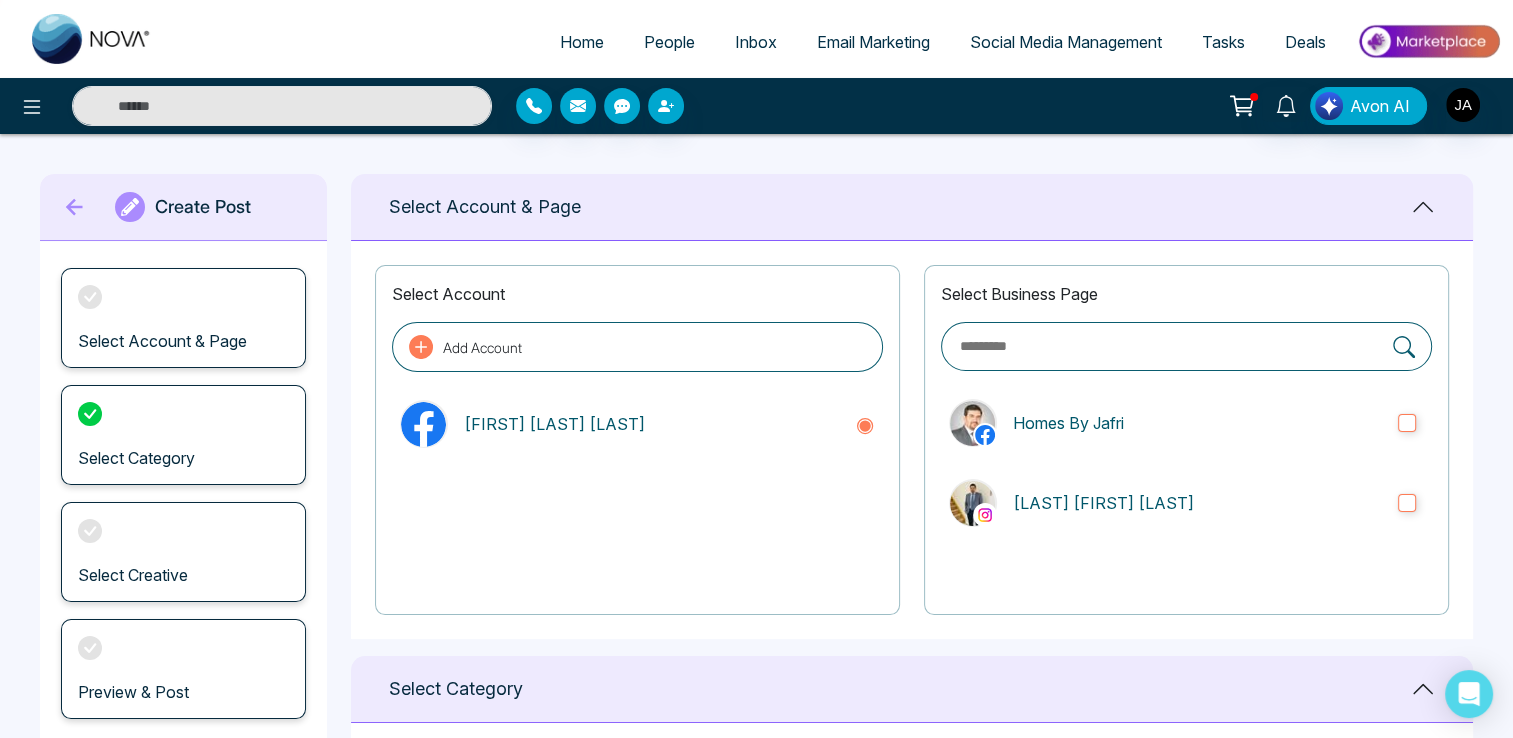 click on "Home" at bounding box center [582, 42] 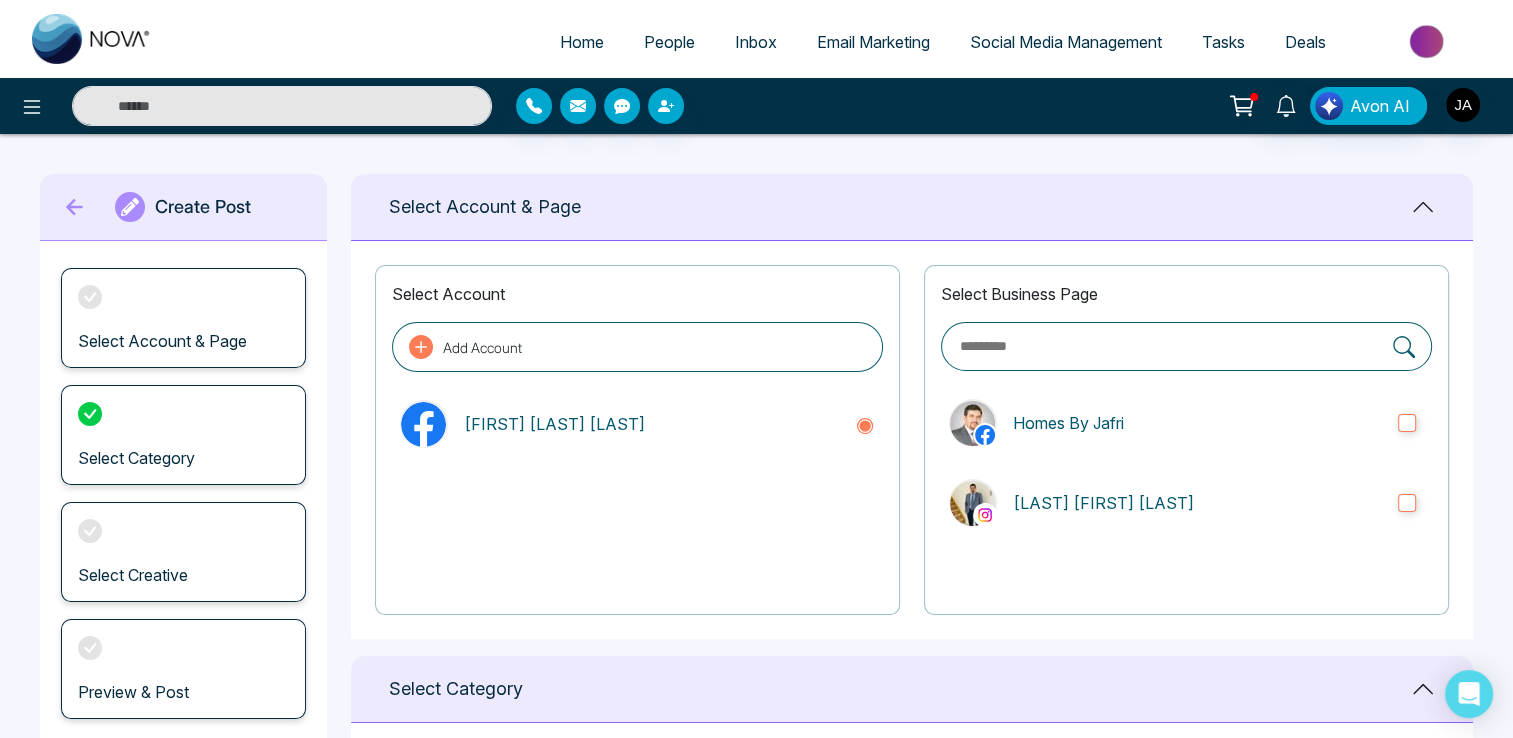 select on "*" 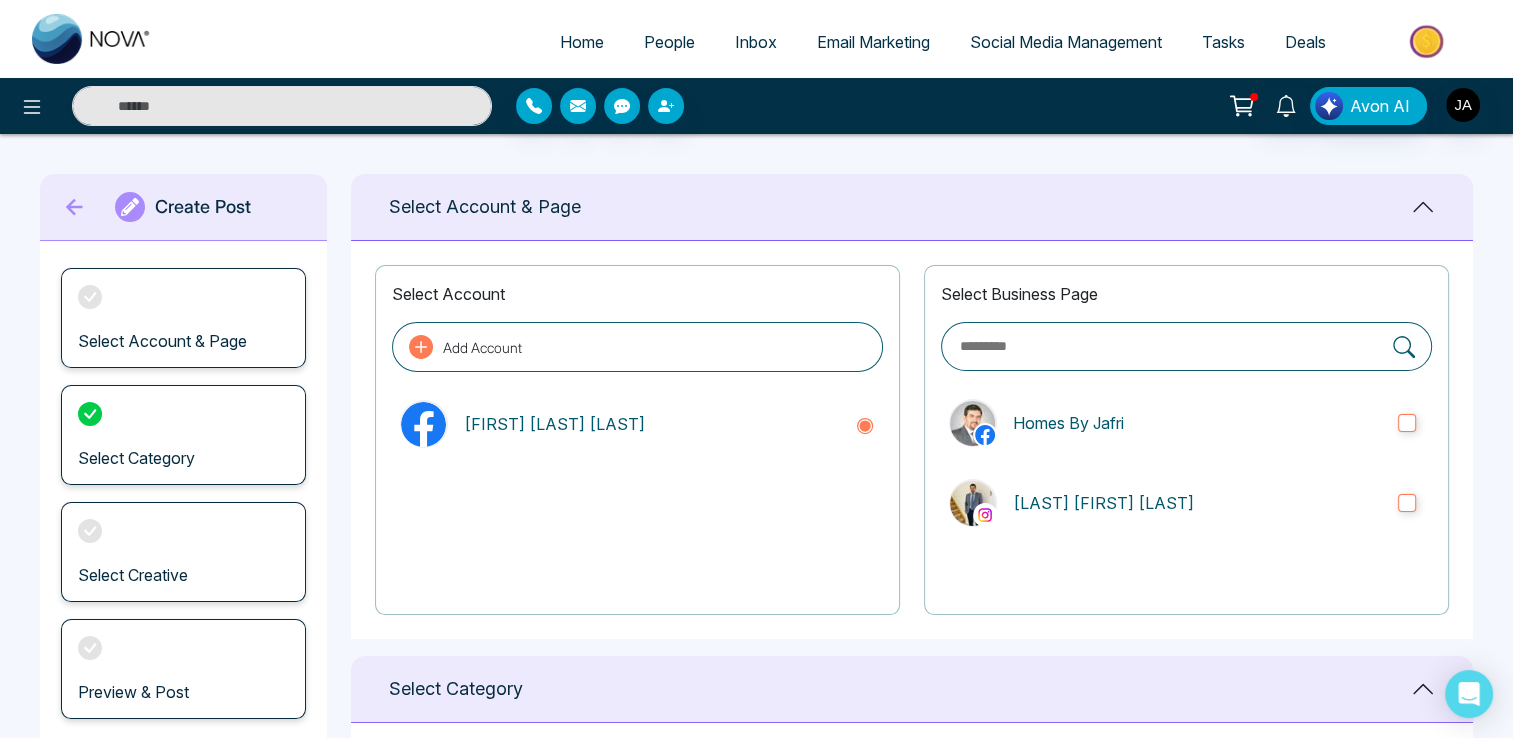 select on "*" 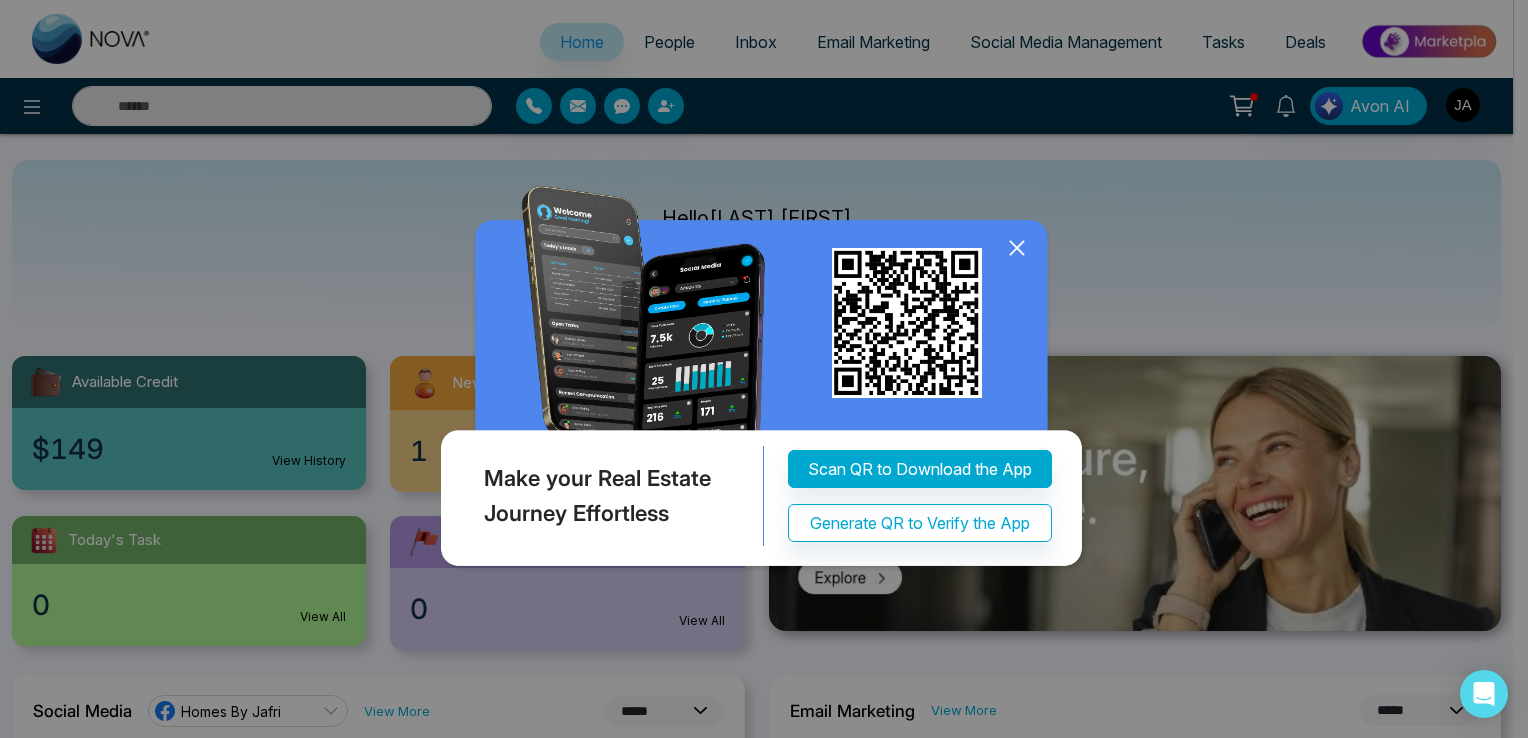 click 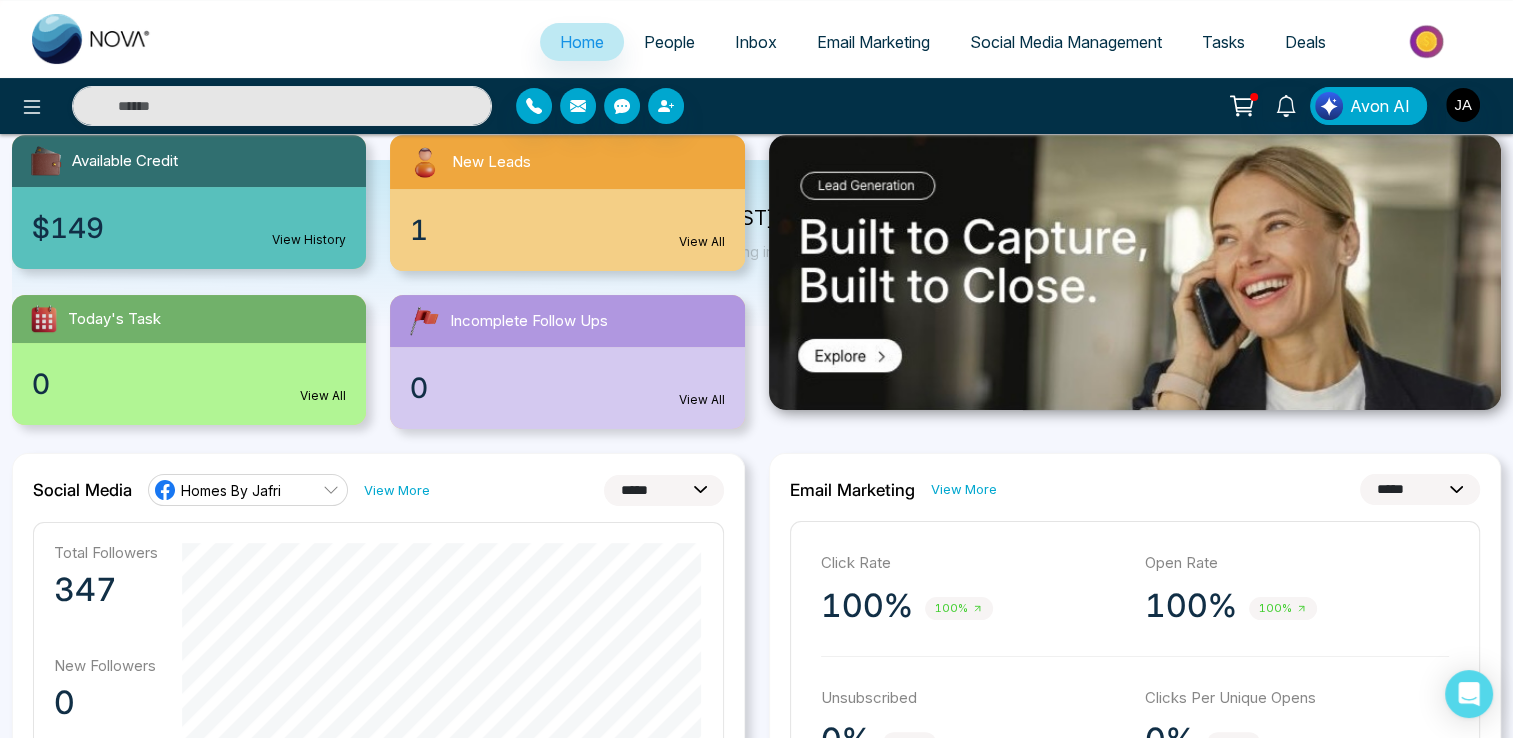 scroll, scrollTop: 0, scrollLeft: 0, axis: both 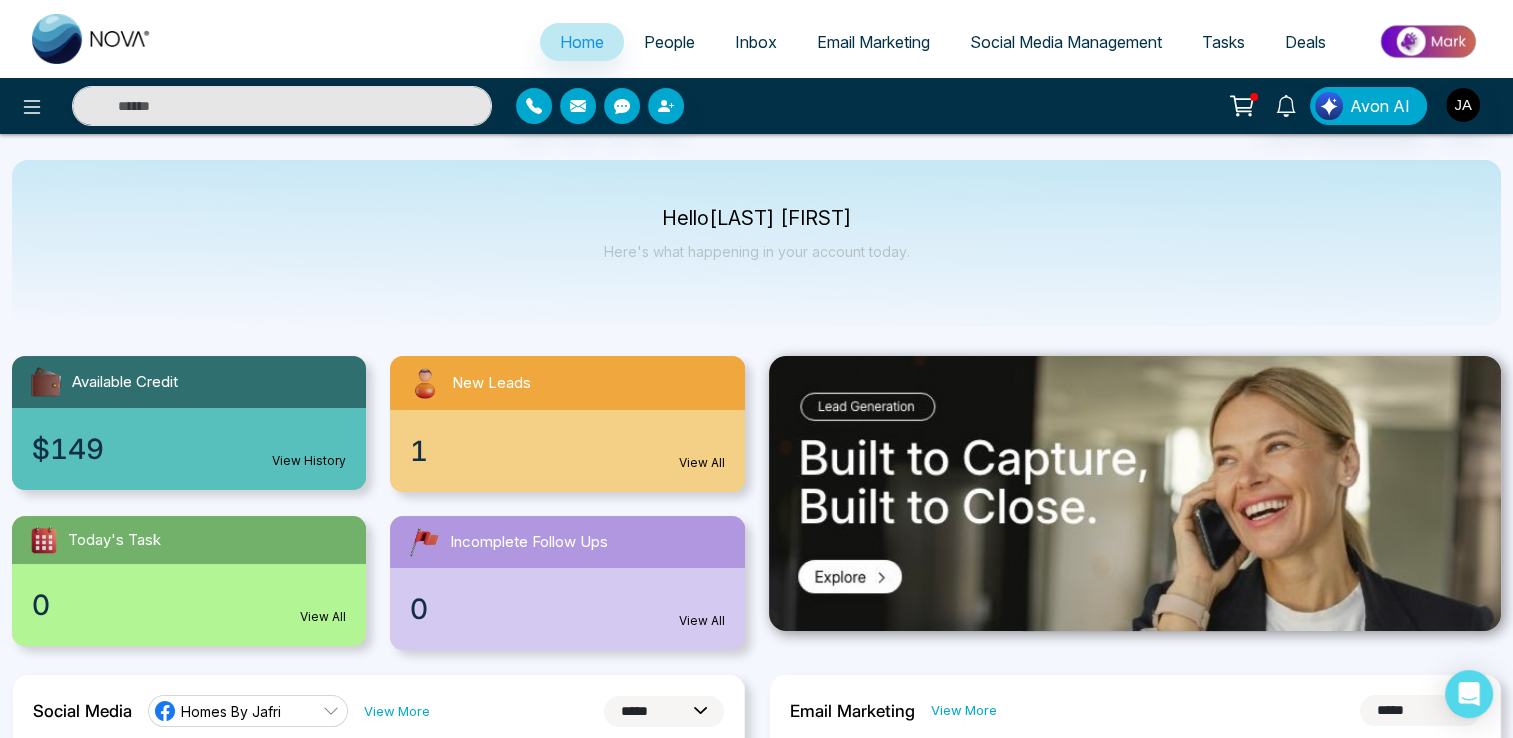 click on "Email Marketing" at bounding box center [873, 42] 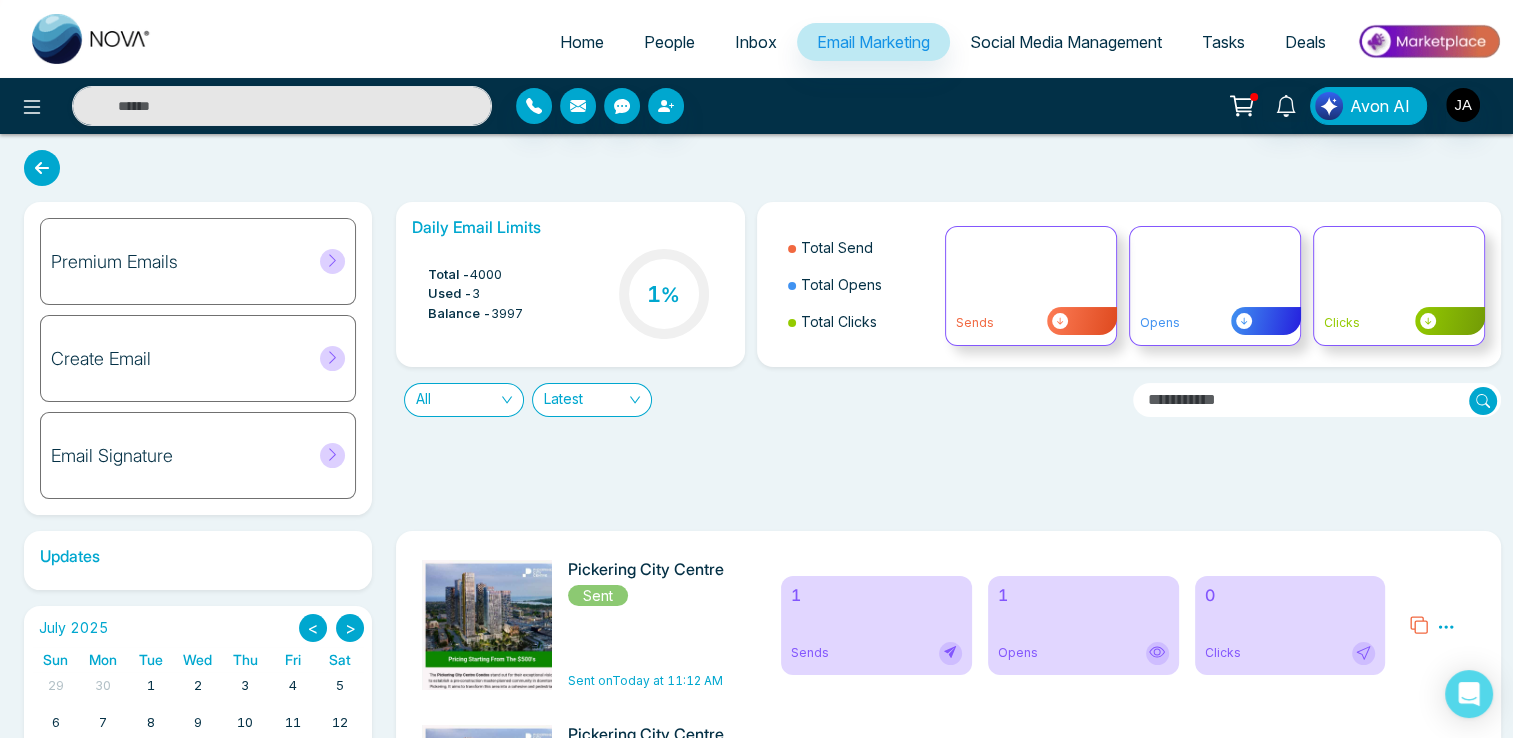 click on "Premium Emails" at bounding box center [198, 261] 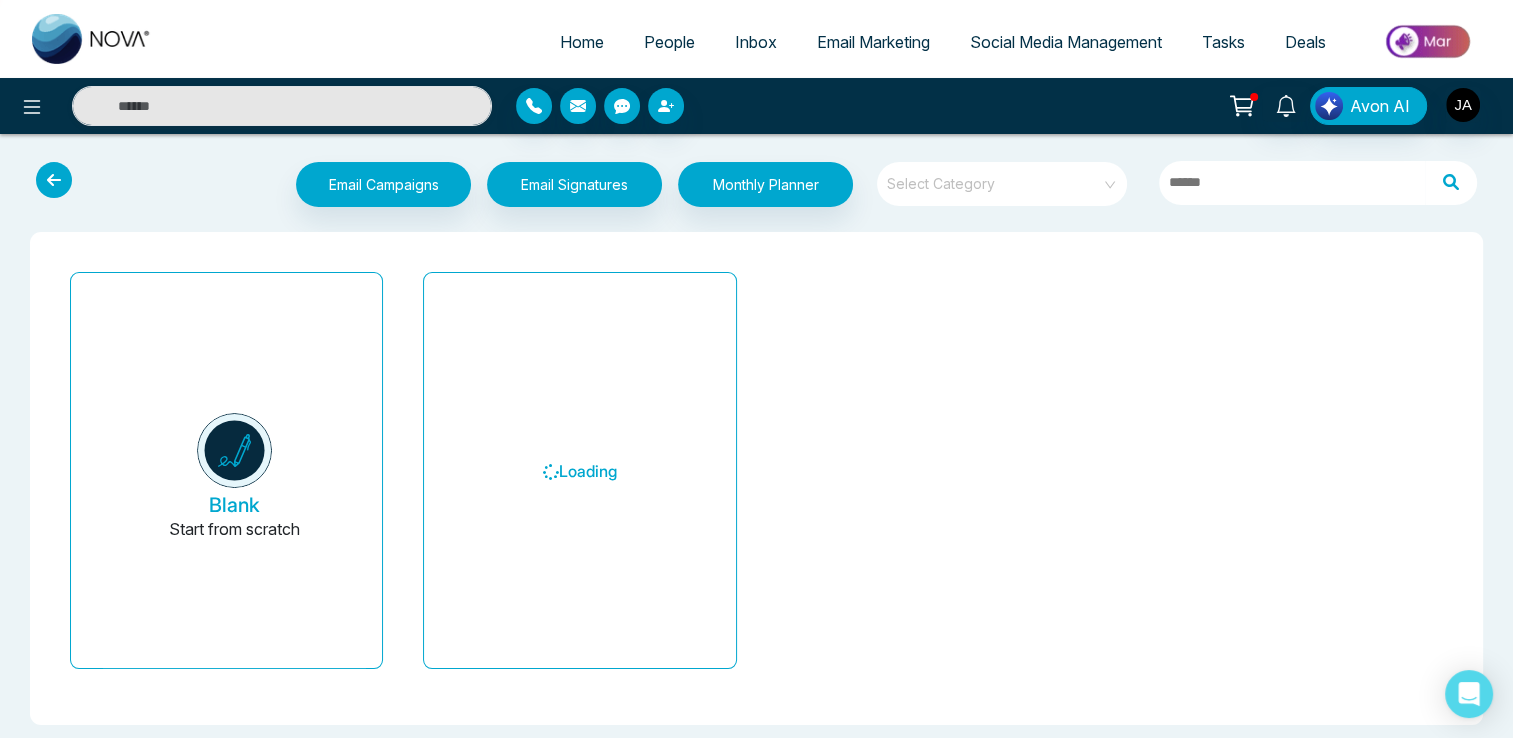 click at bounding box center (995, 177) 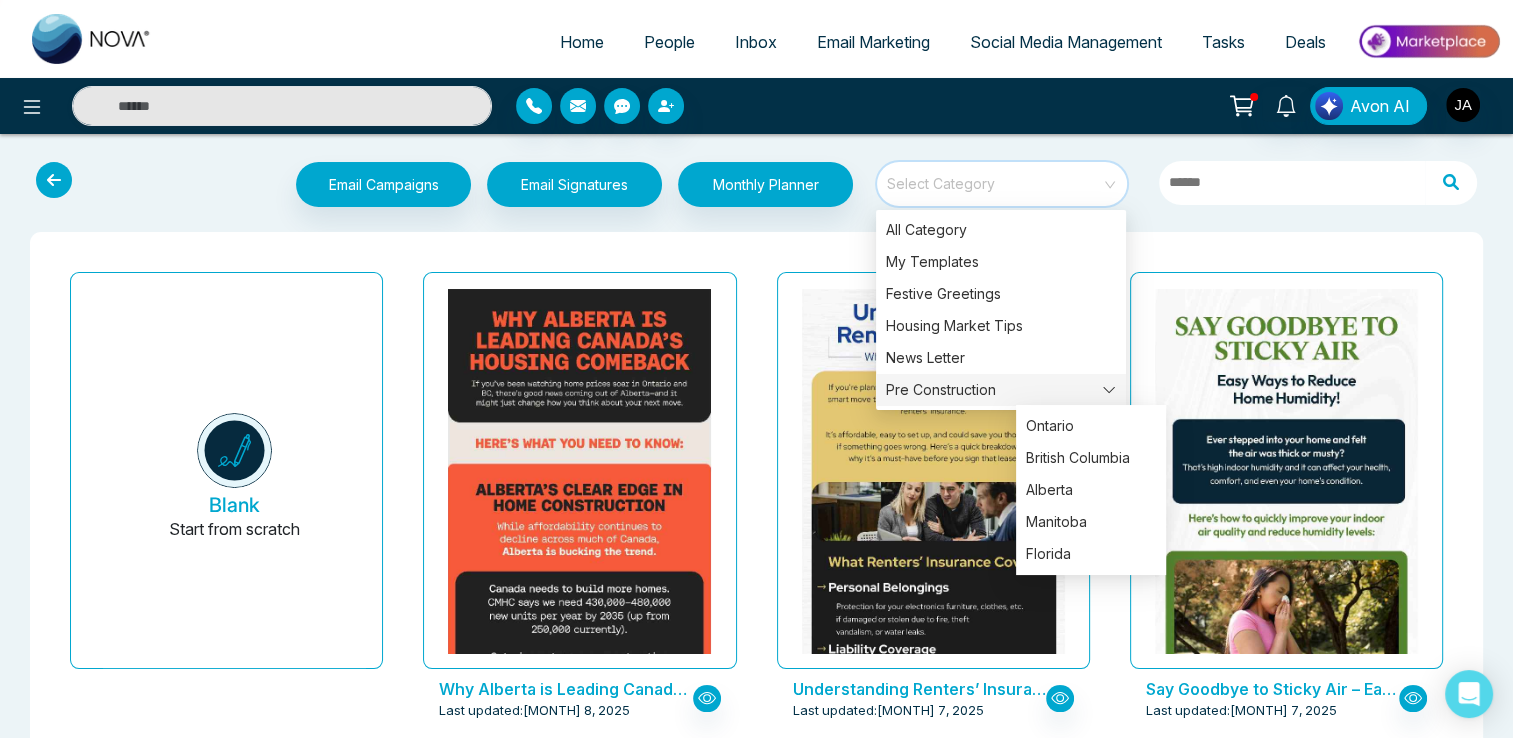 click on "Pre Construction" at bounding box center (1001, 390) 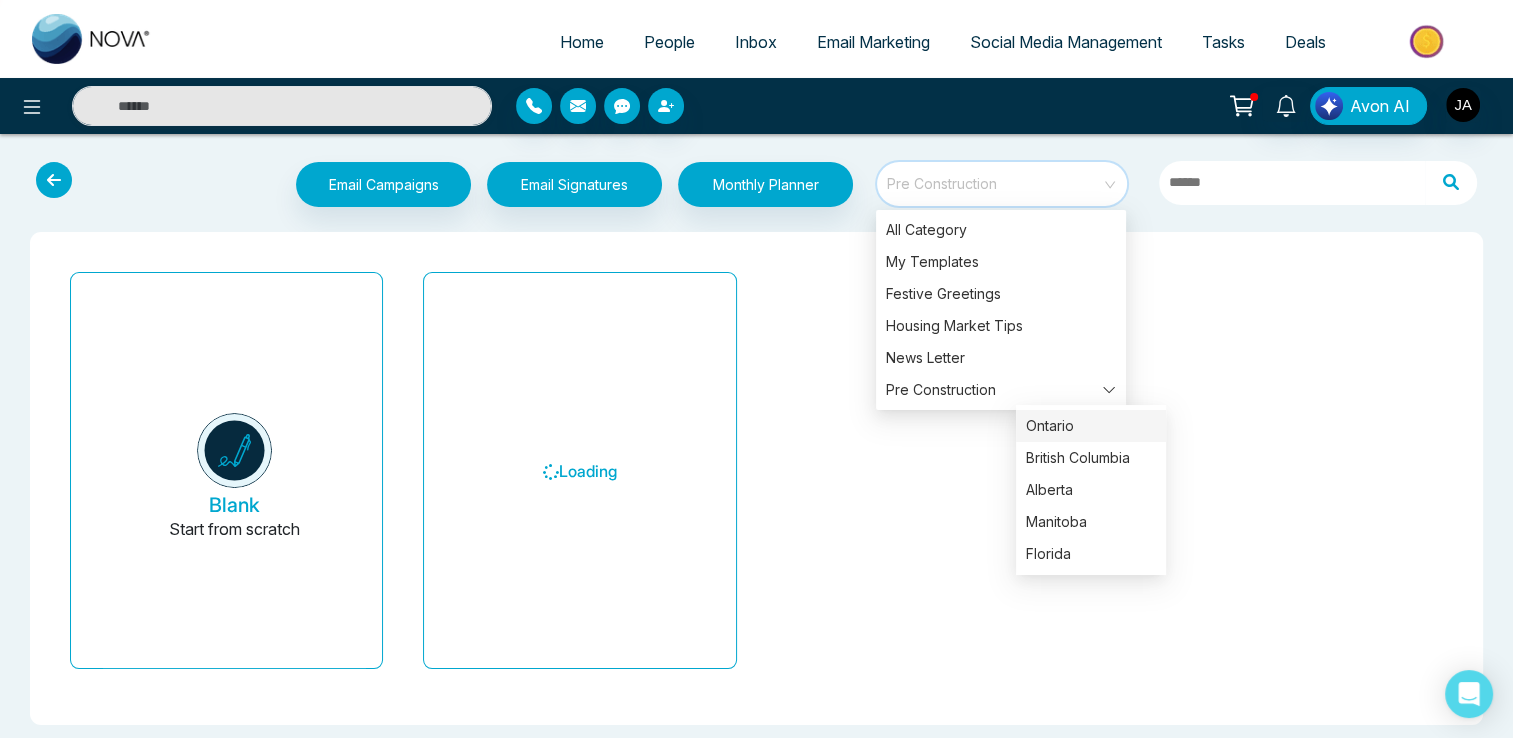 click on "Ontario" at bounding box center [1091, 426] 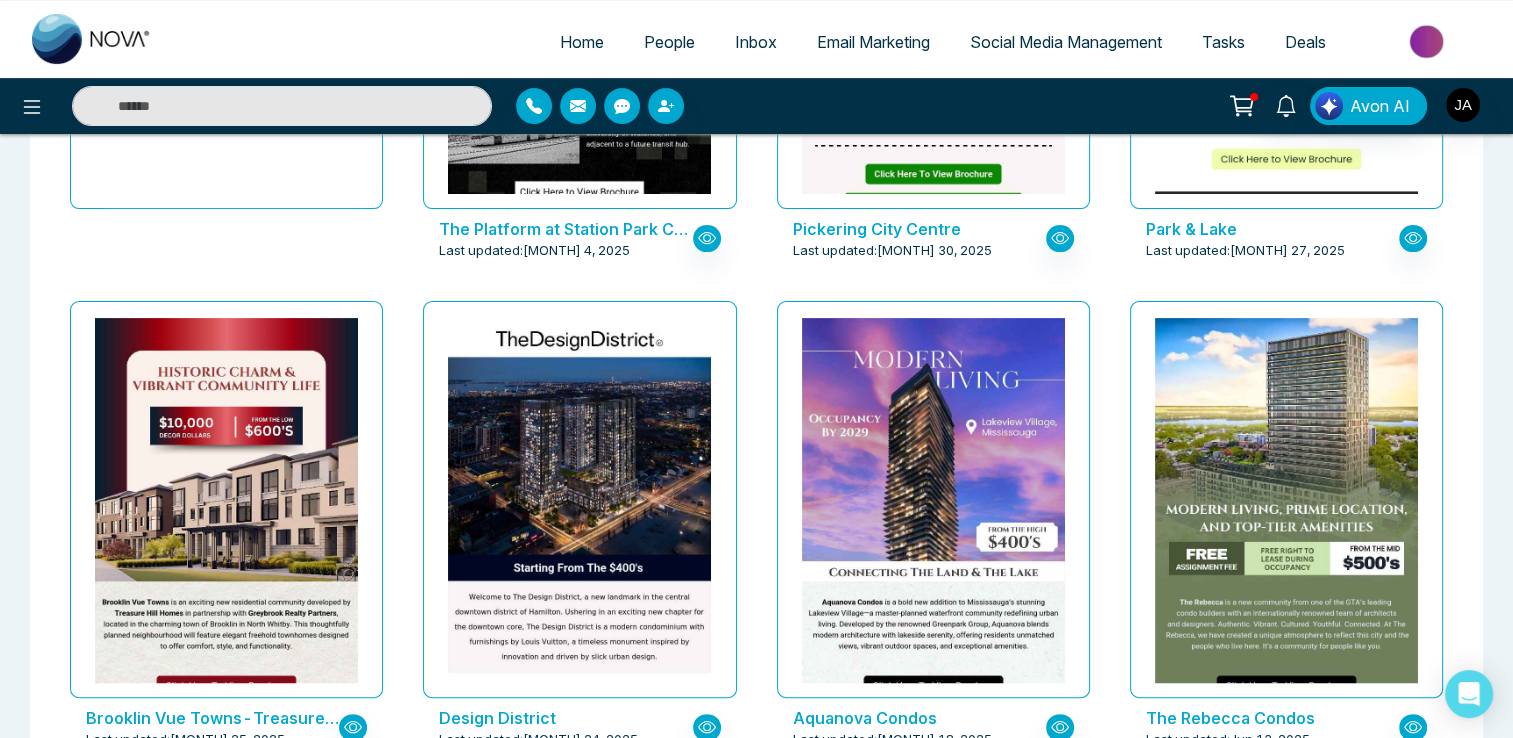 scroll, scrollTop: 0, scrollLeft: 0, axis: both 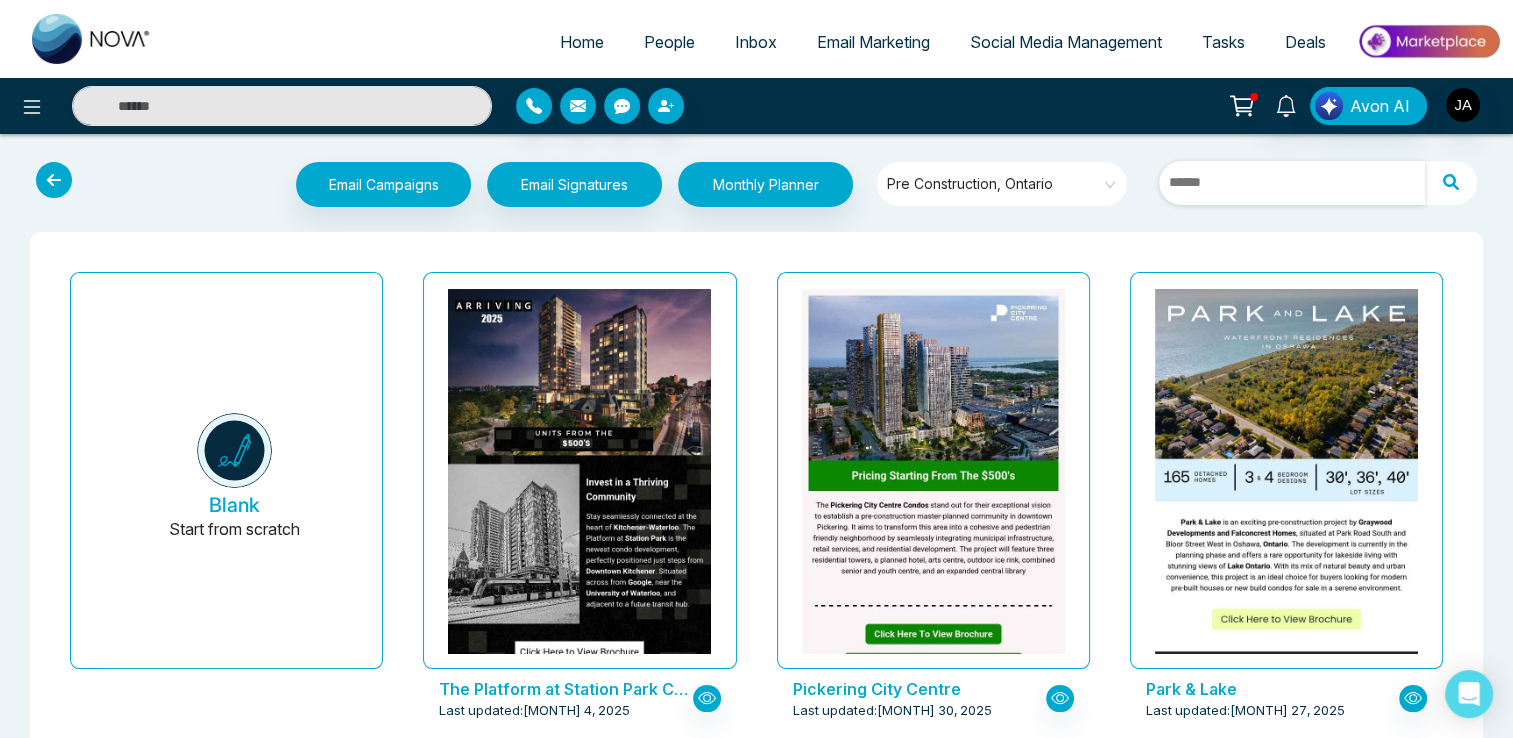 click at bounding box center [1292, 183] 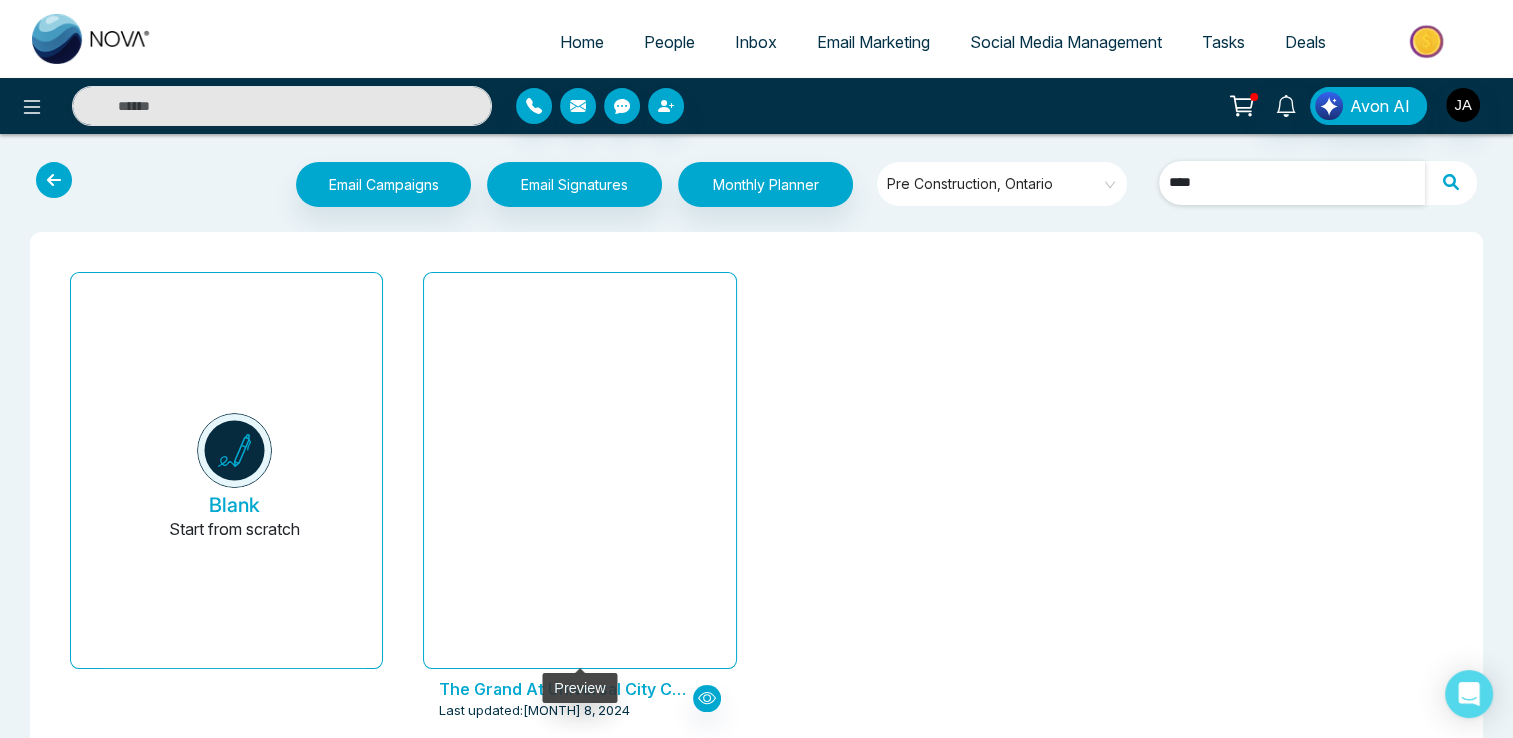 type on "****" 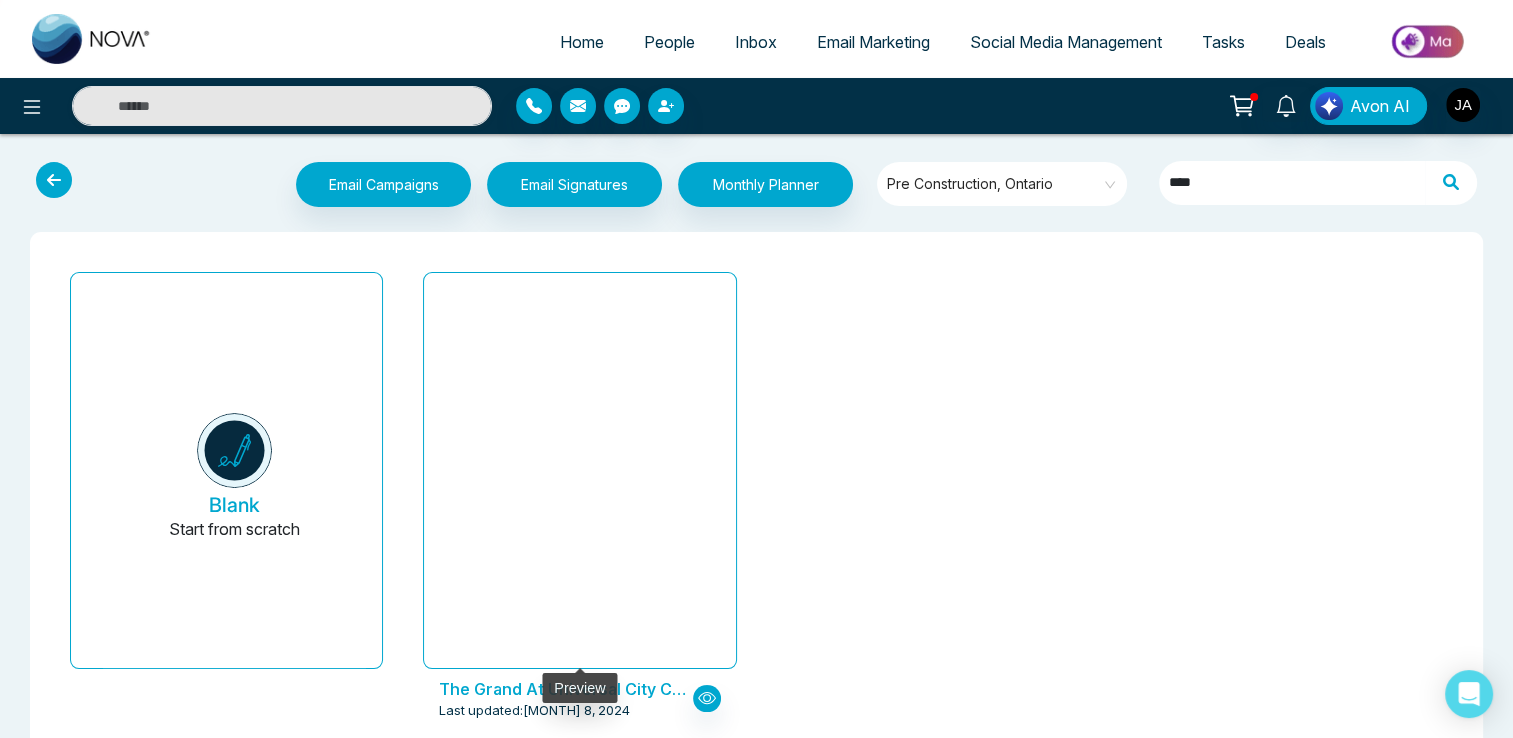 click at bounding box center (580, -993) 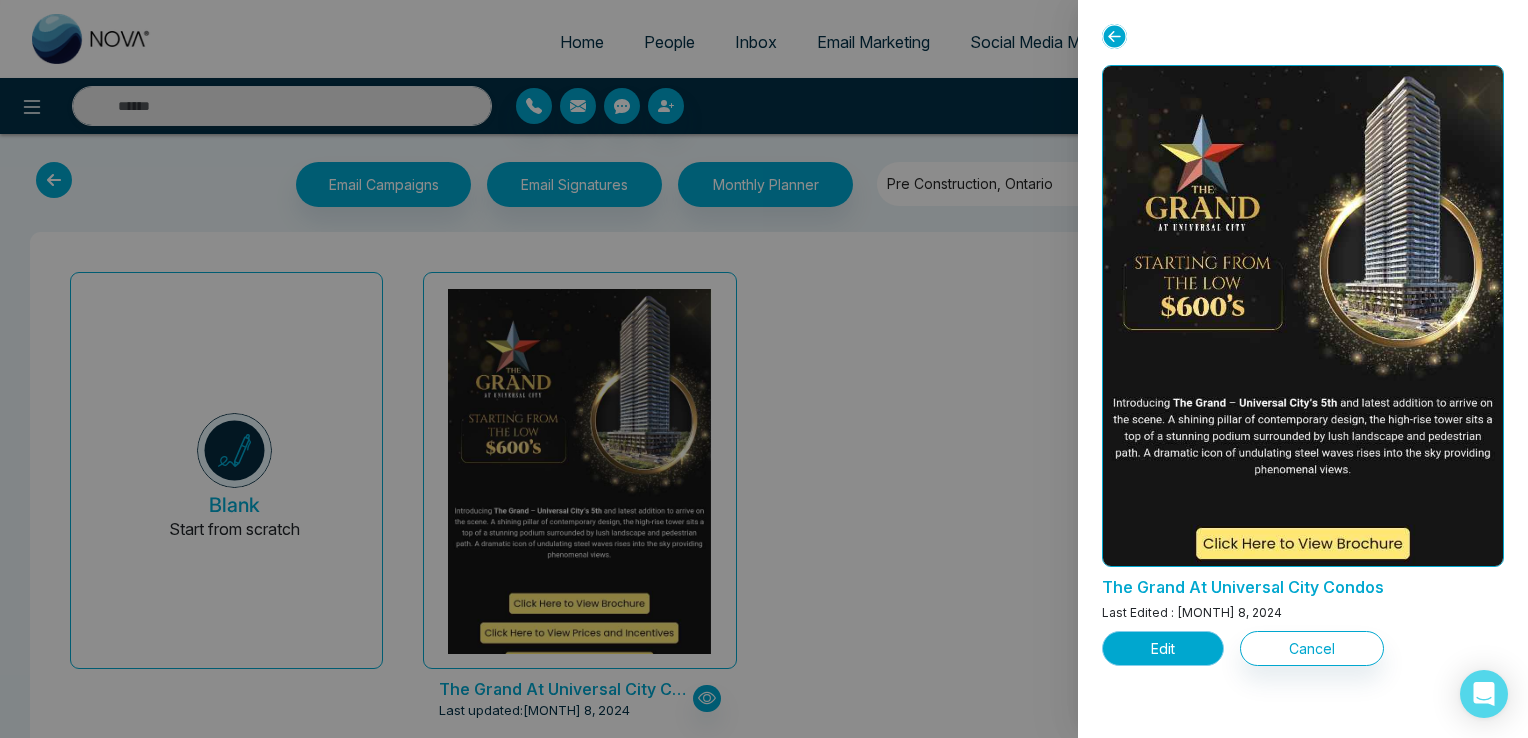 click on "Edit" at bounding box center [1163, 648] 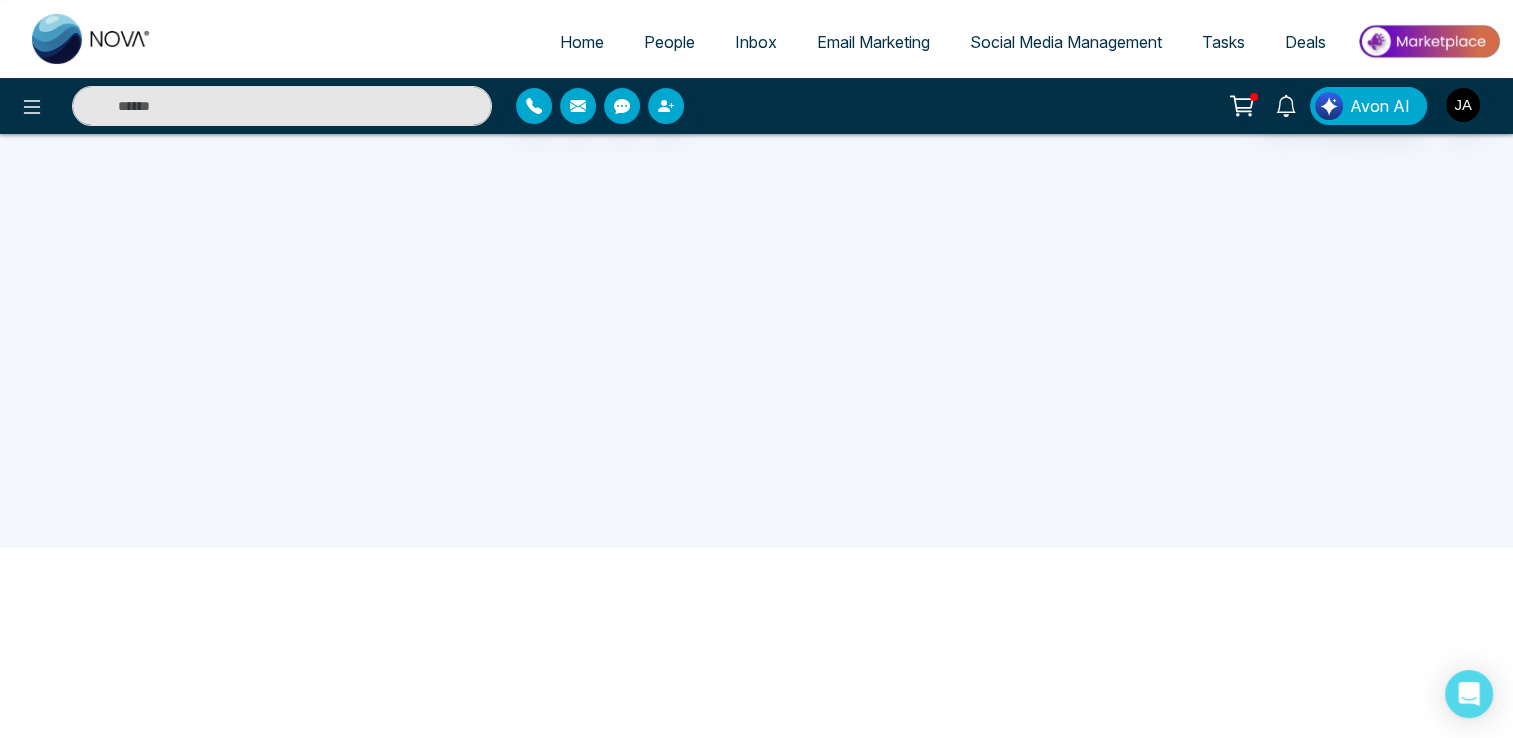 scroll, scrollTop: 0, scrollLeft: 0, axis: both 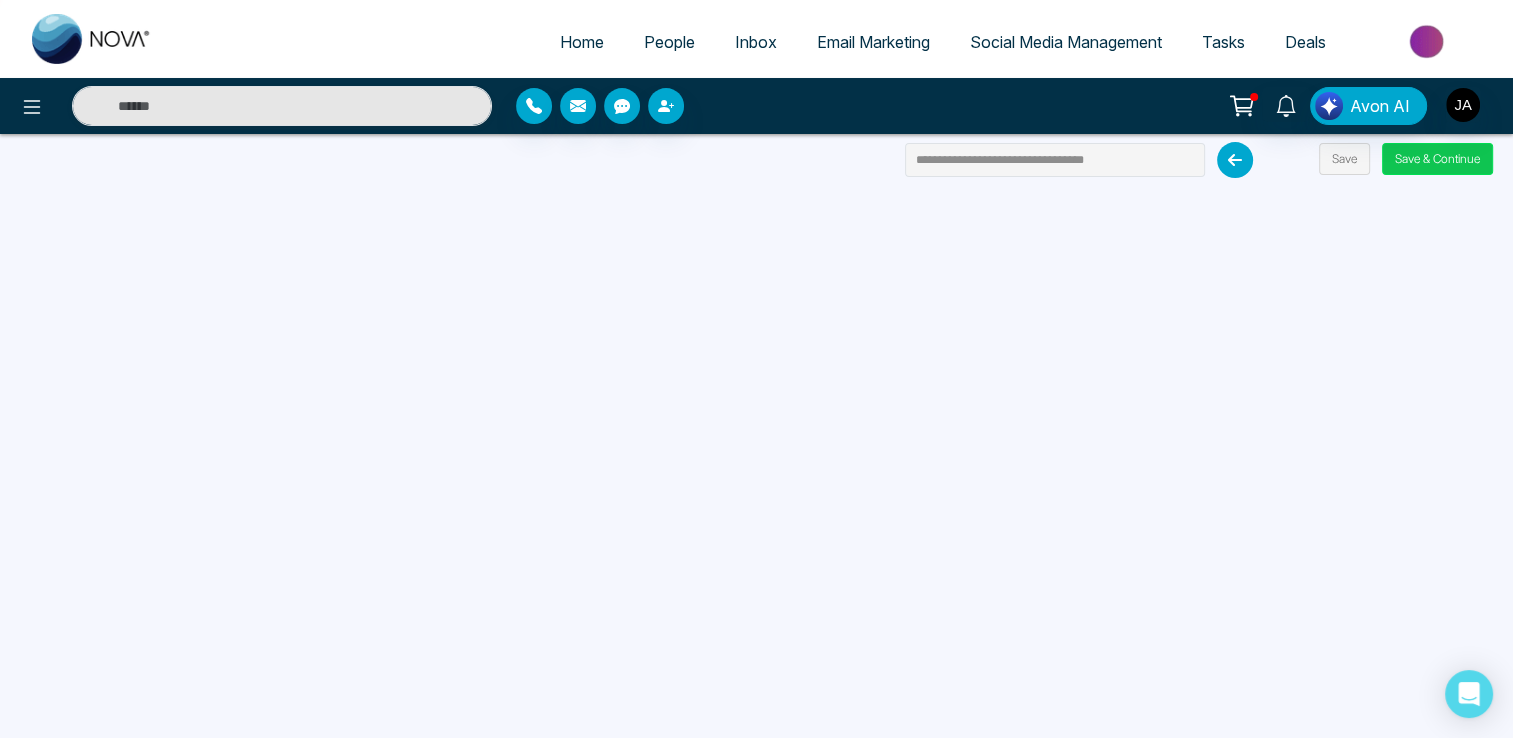 click on "Save & Continue" at bounding box center [1437, 159] 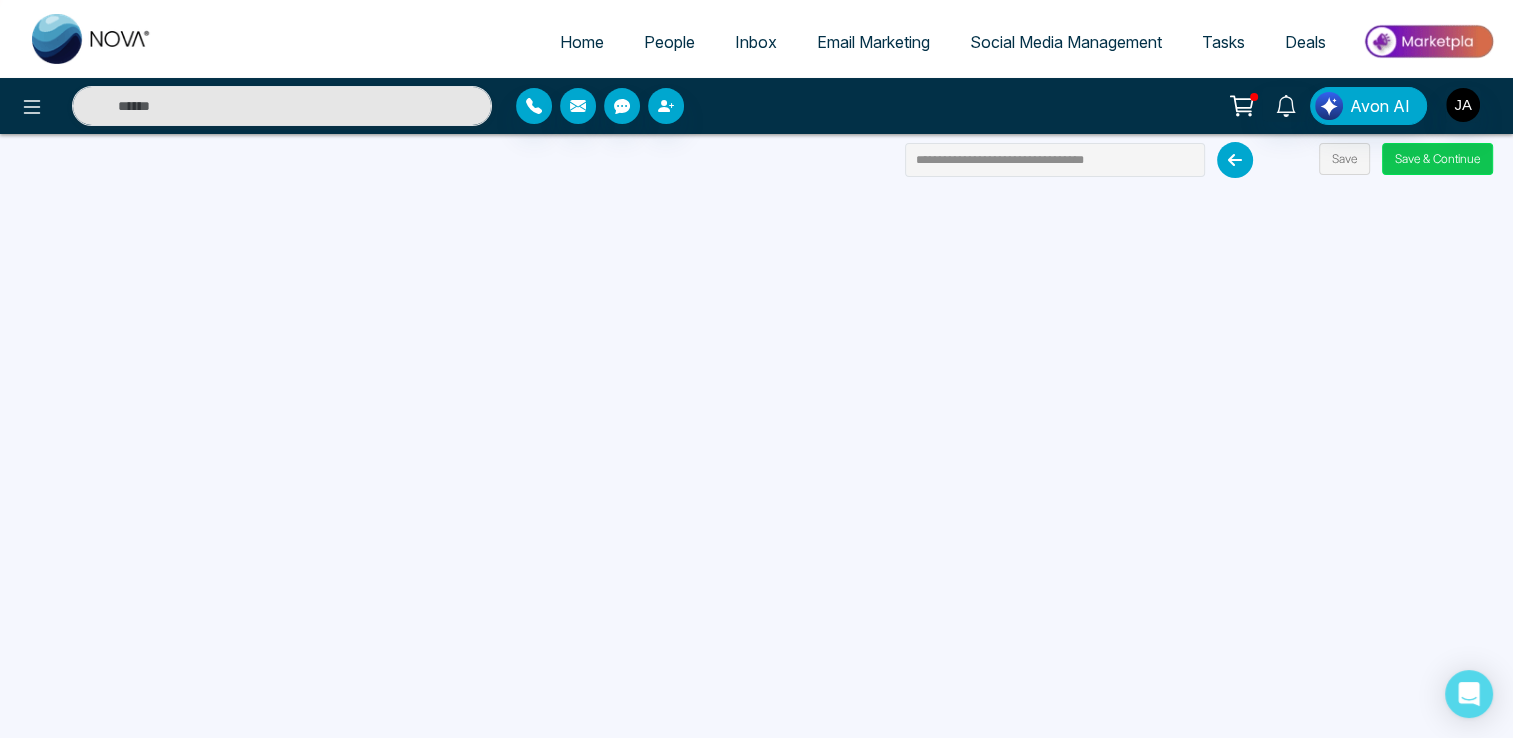 click on "Save & Continue" at bounding box center [1437, 159] 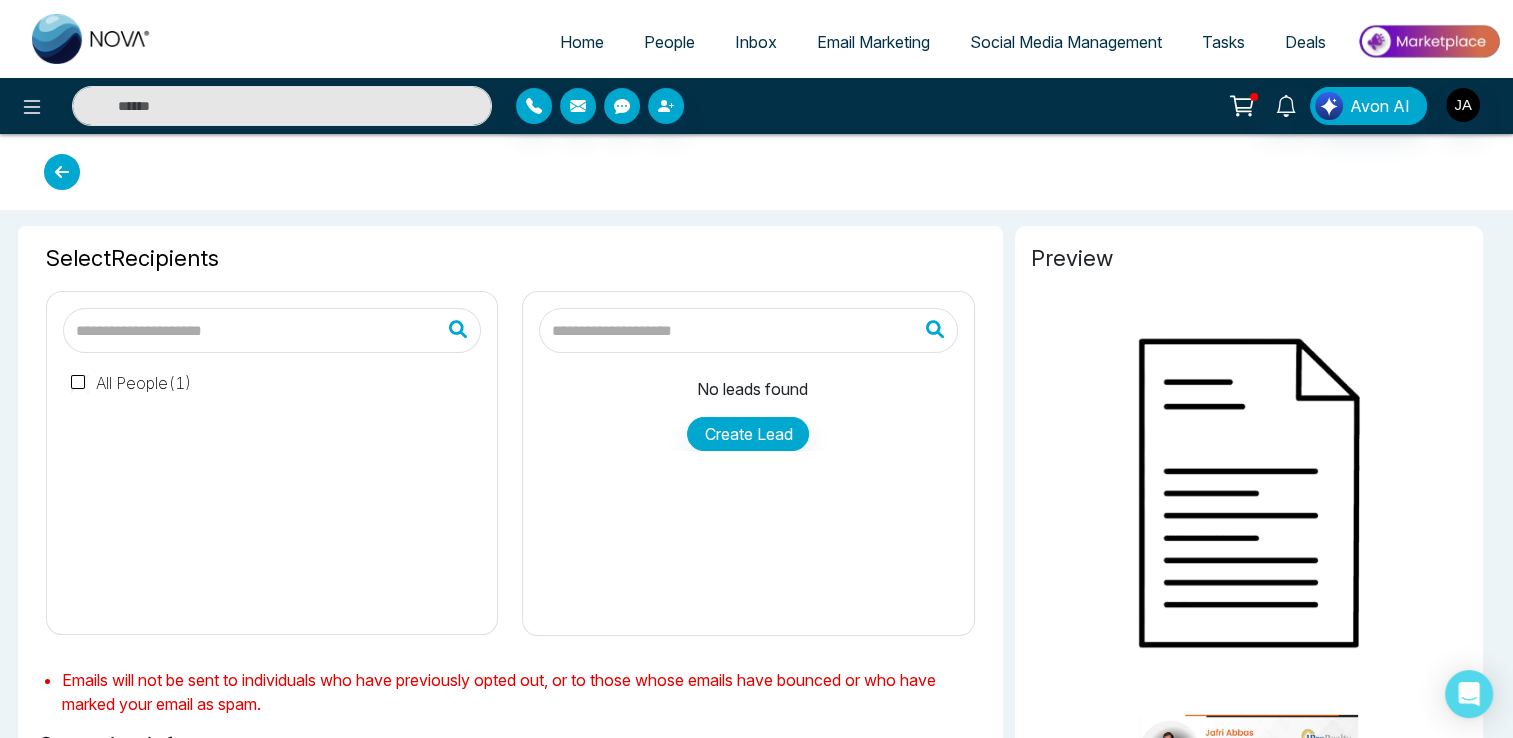 type on "**********" 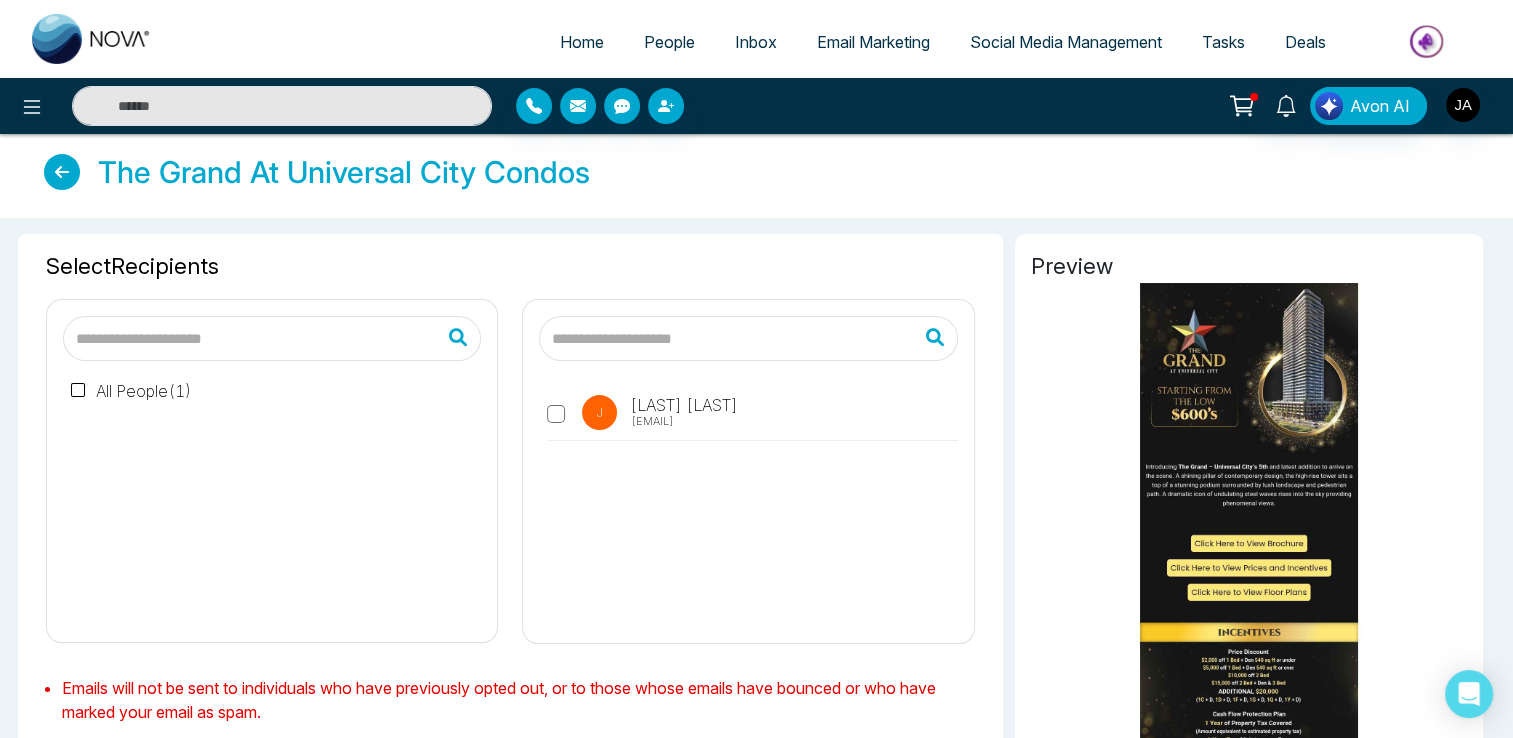 click at bounding box center (272, 338) 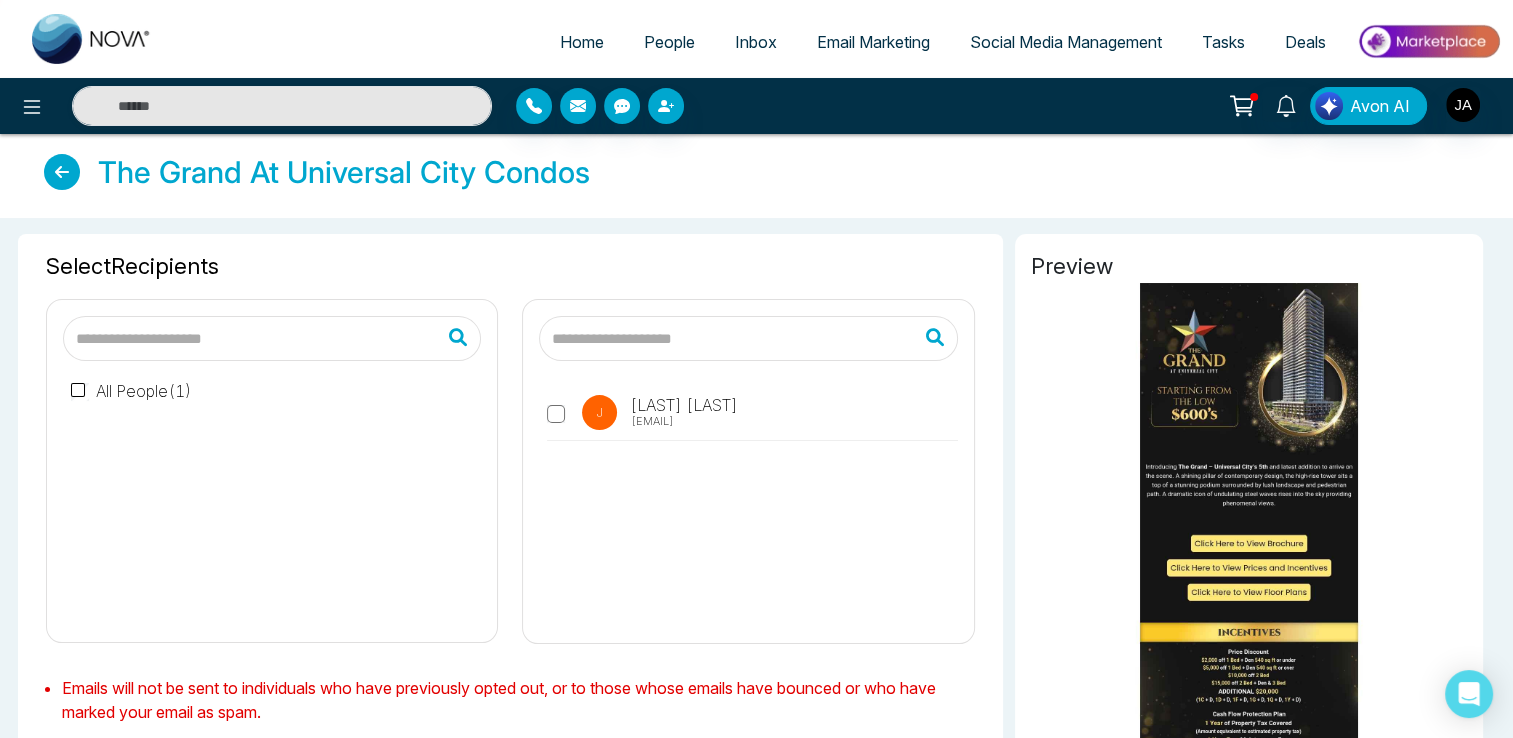 click on "Select  Recipients" at bounding box center (510, 266) 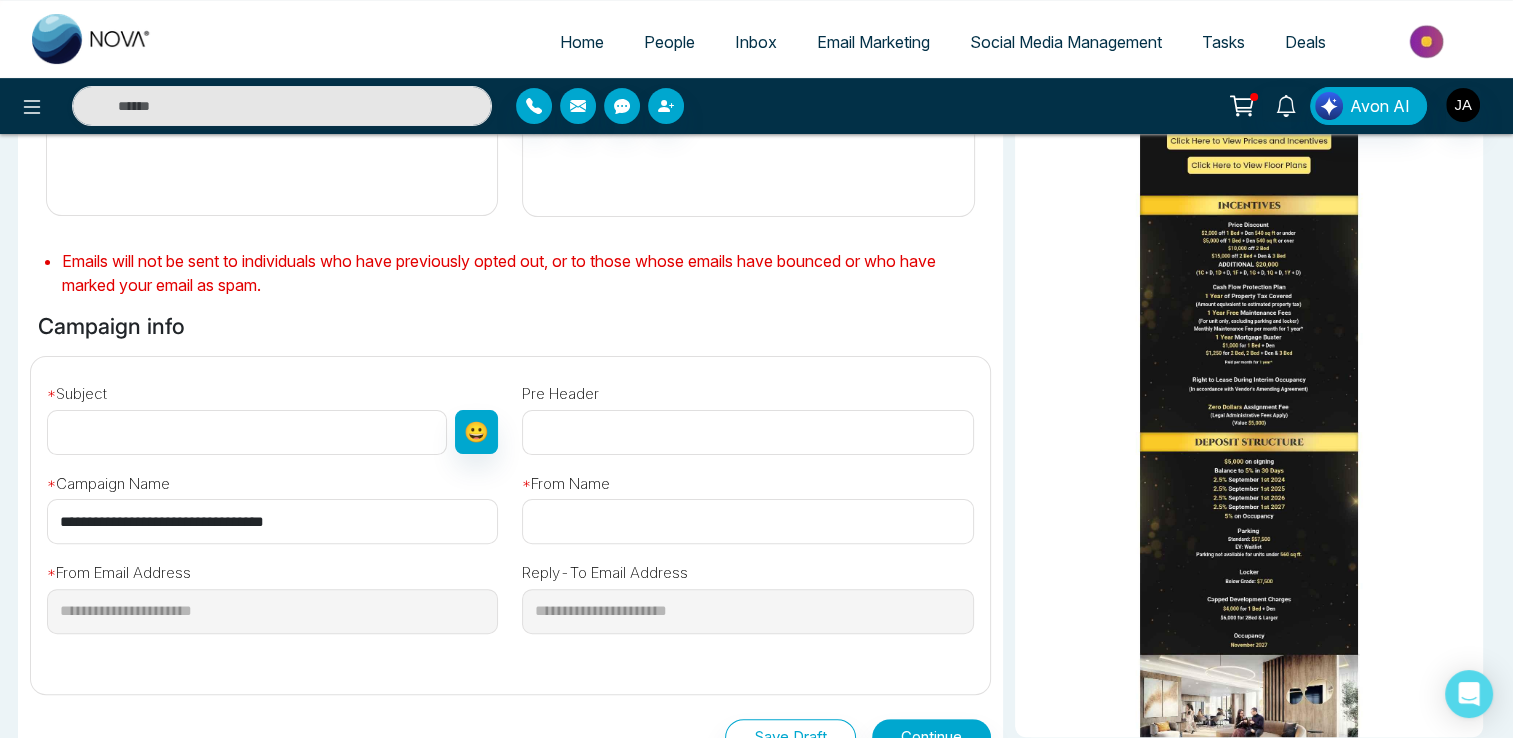 scroll, scrollTop: 432, scrollLeft: 0, axis: vertical 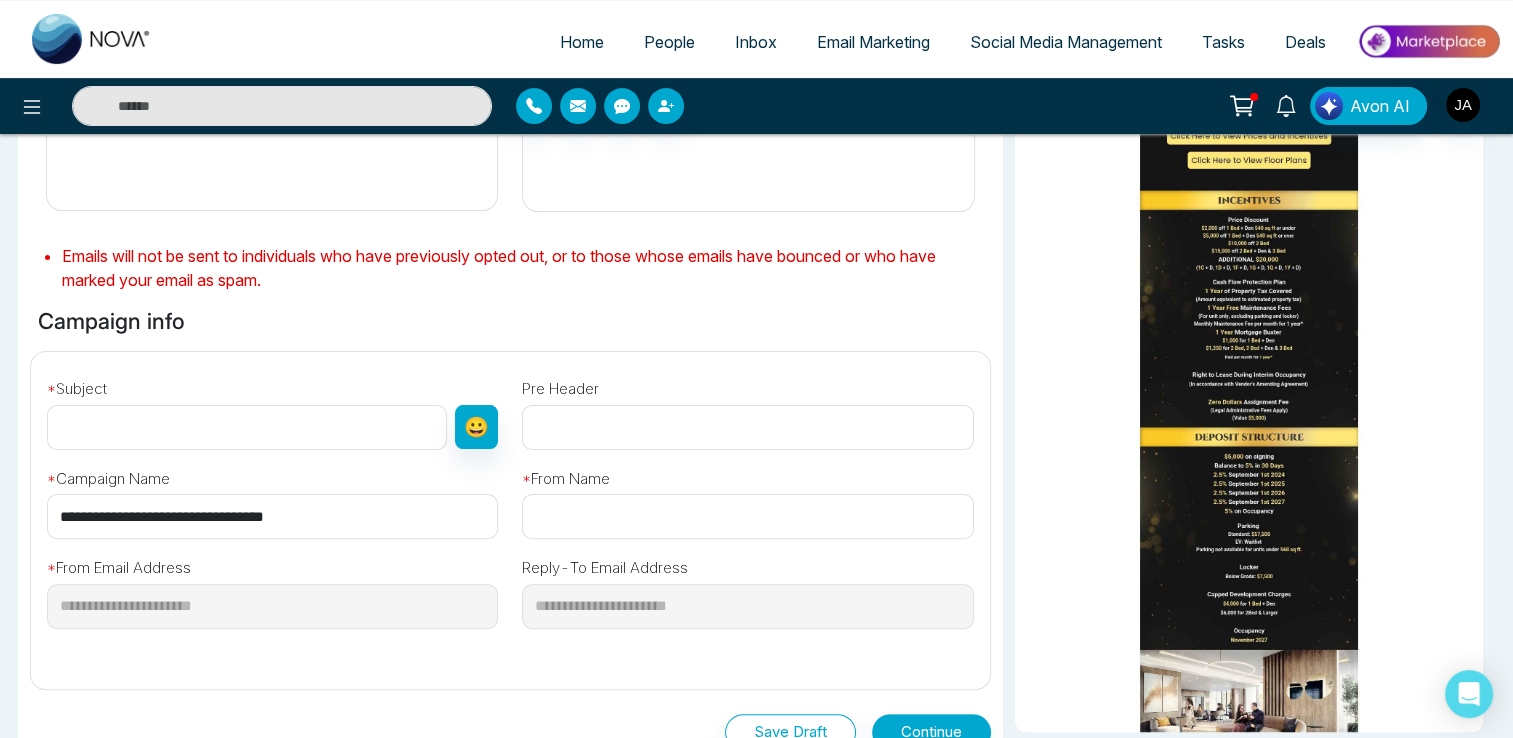 click at bounding box center [247, 427] 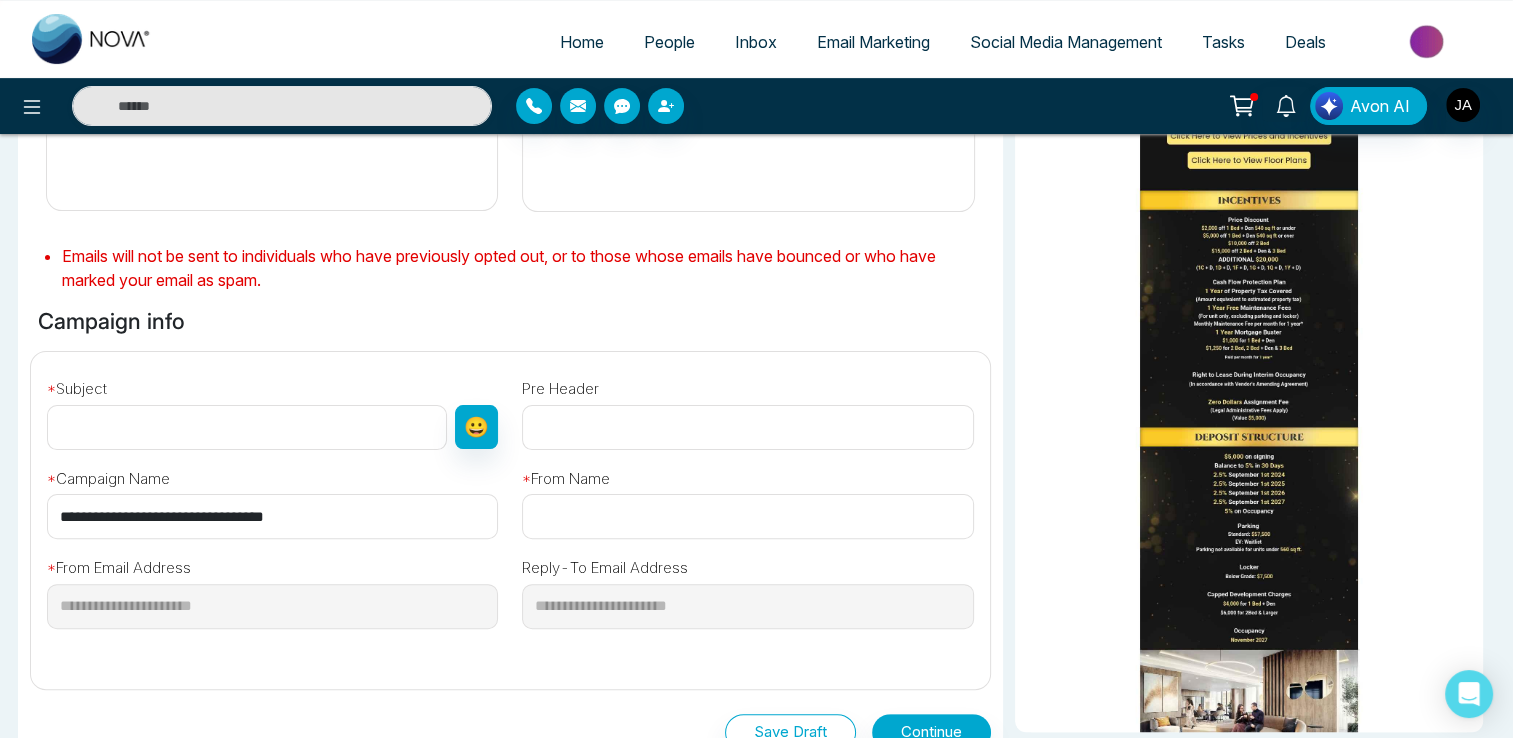 click on "**********" at bounding box center (510, 505) 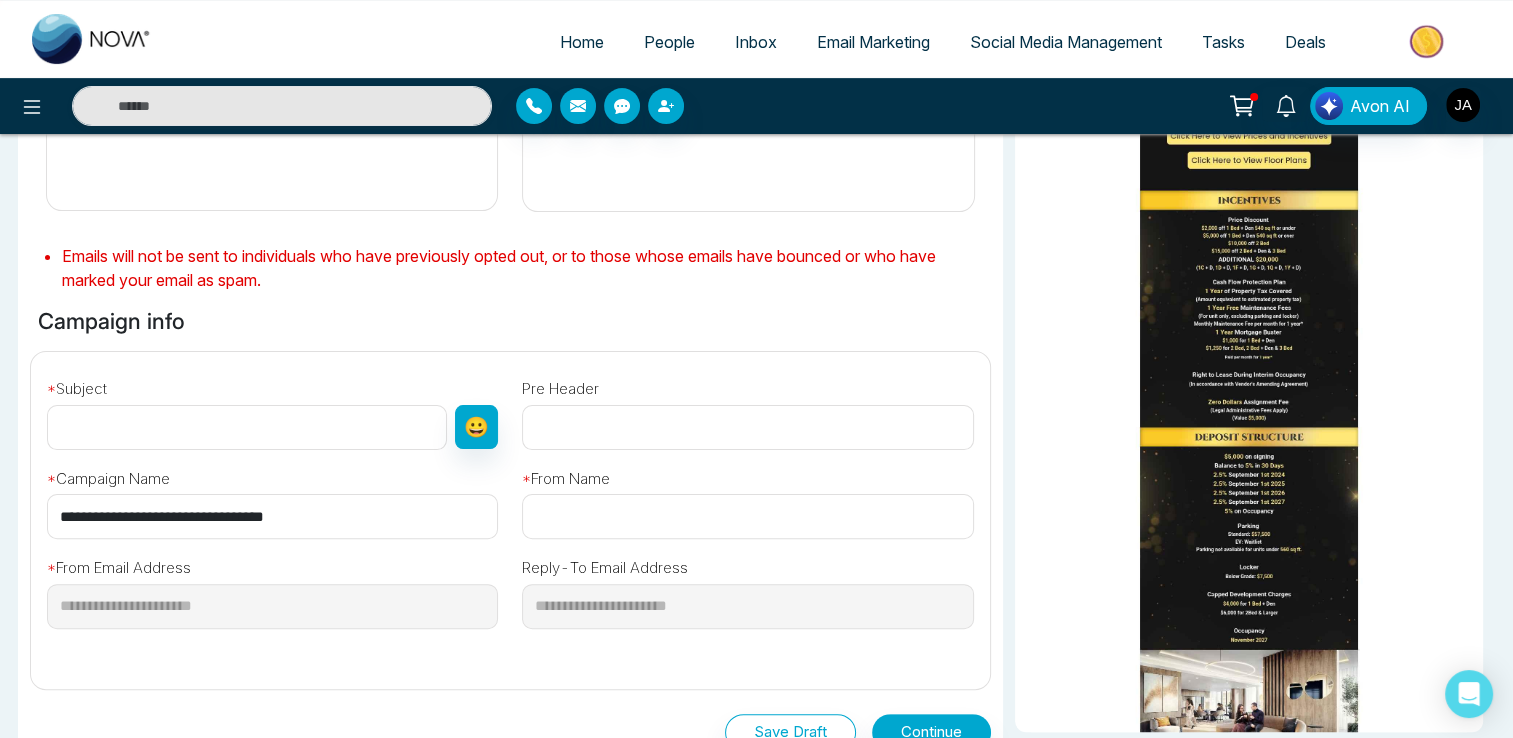 scroll, scrollTop: 0, scrollLeft: 0, axis: both 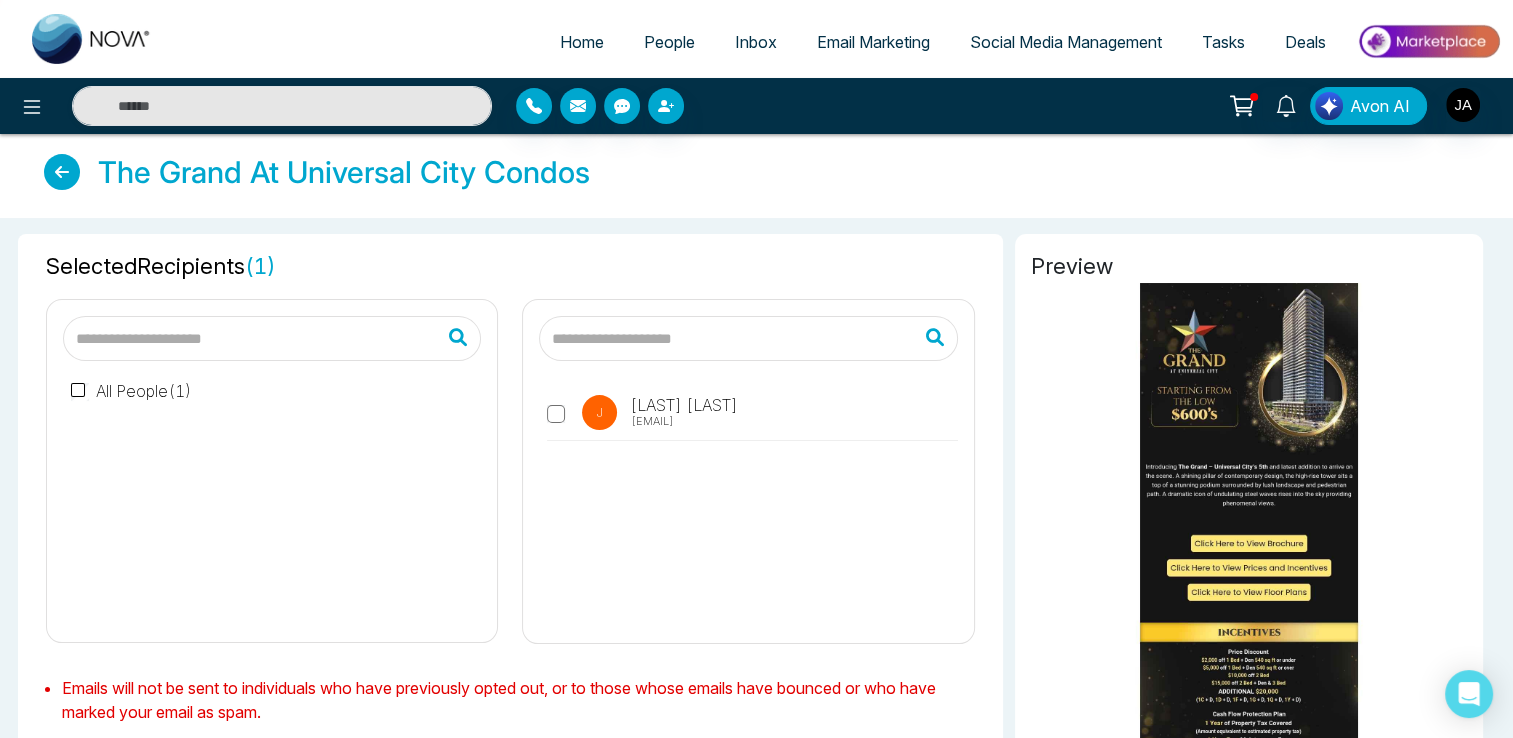 click at bounding box center (272, 338) 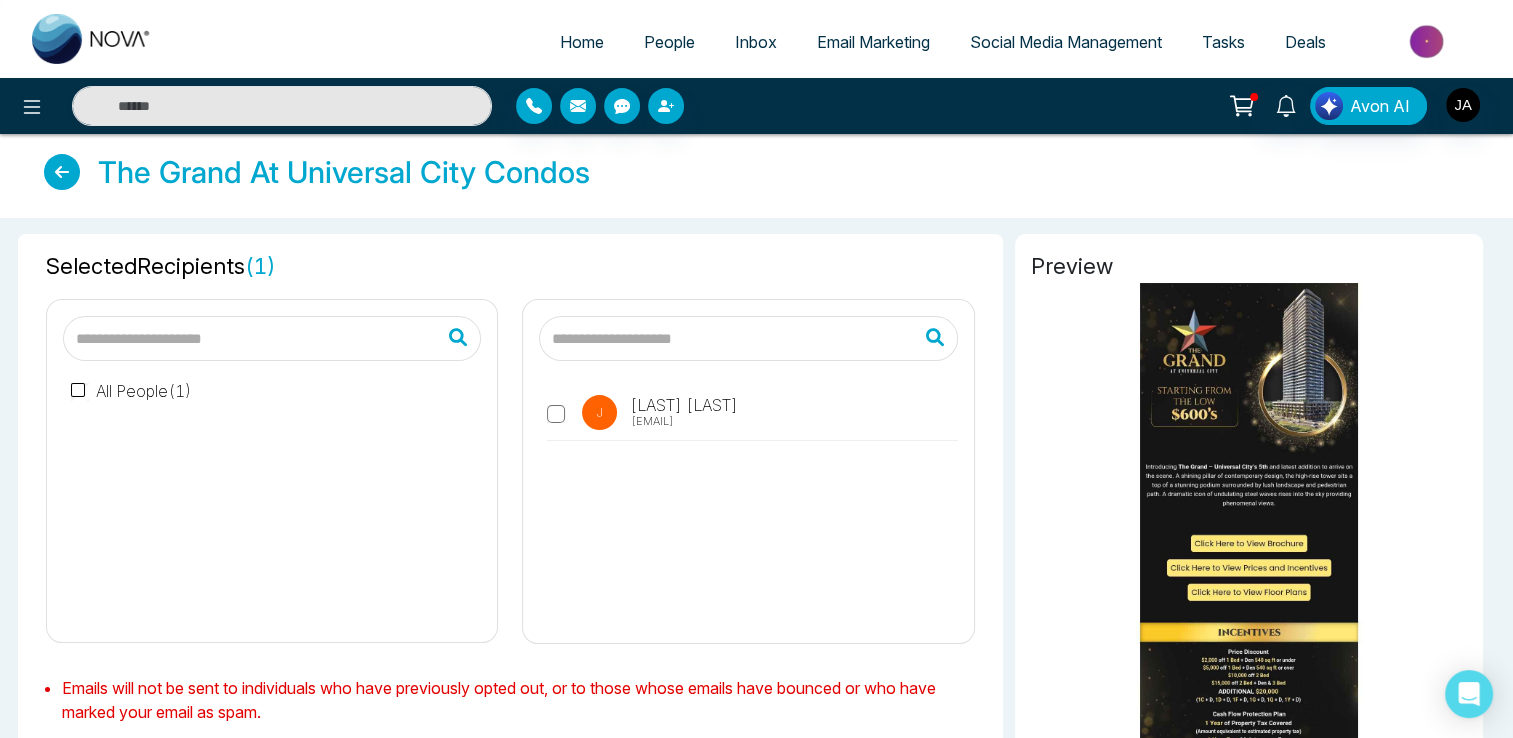 click on "Selected  Recipients  ( 1 )" at bounding box center [510, 266] 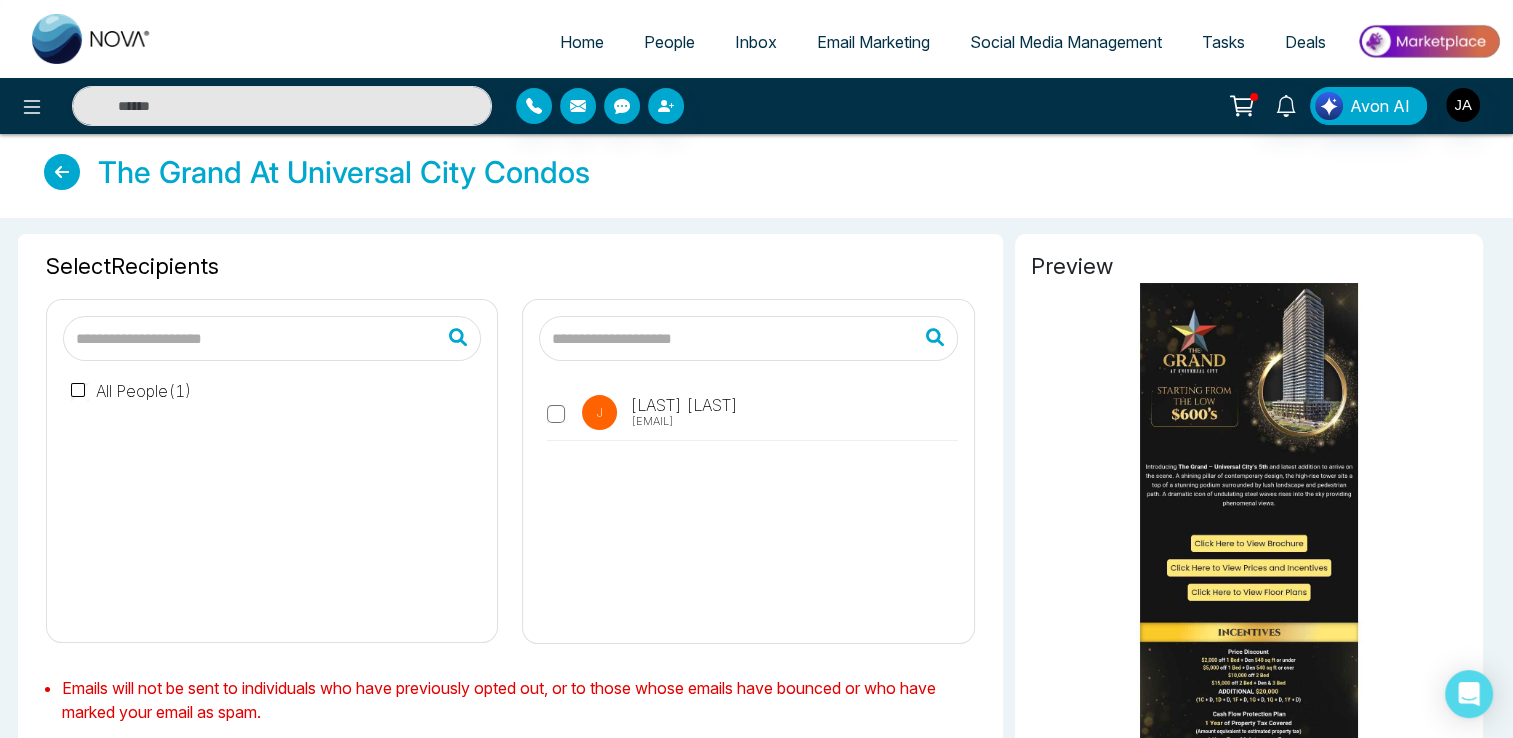 click at bounding box center (748, 338) 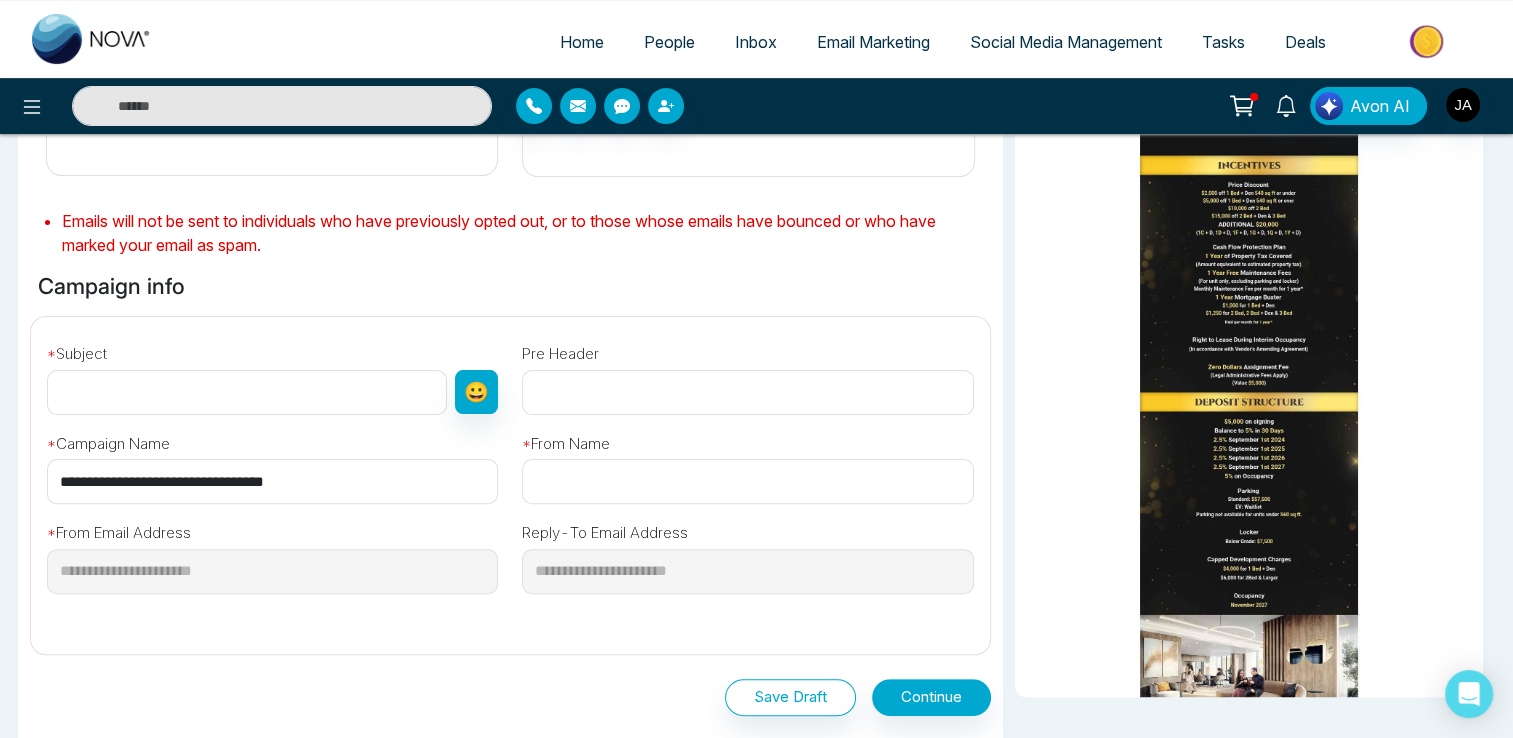 scroll, scrollTop: 466, scrollLeft: 0, axis: vertical 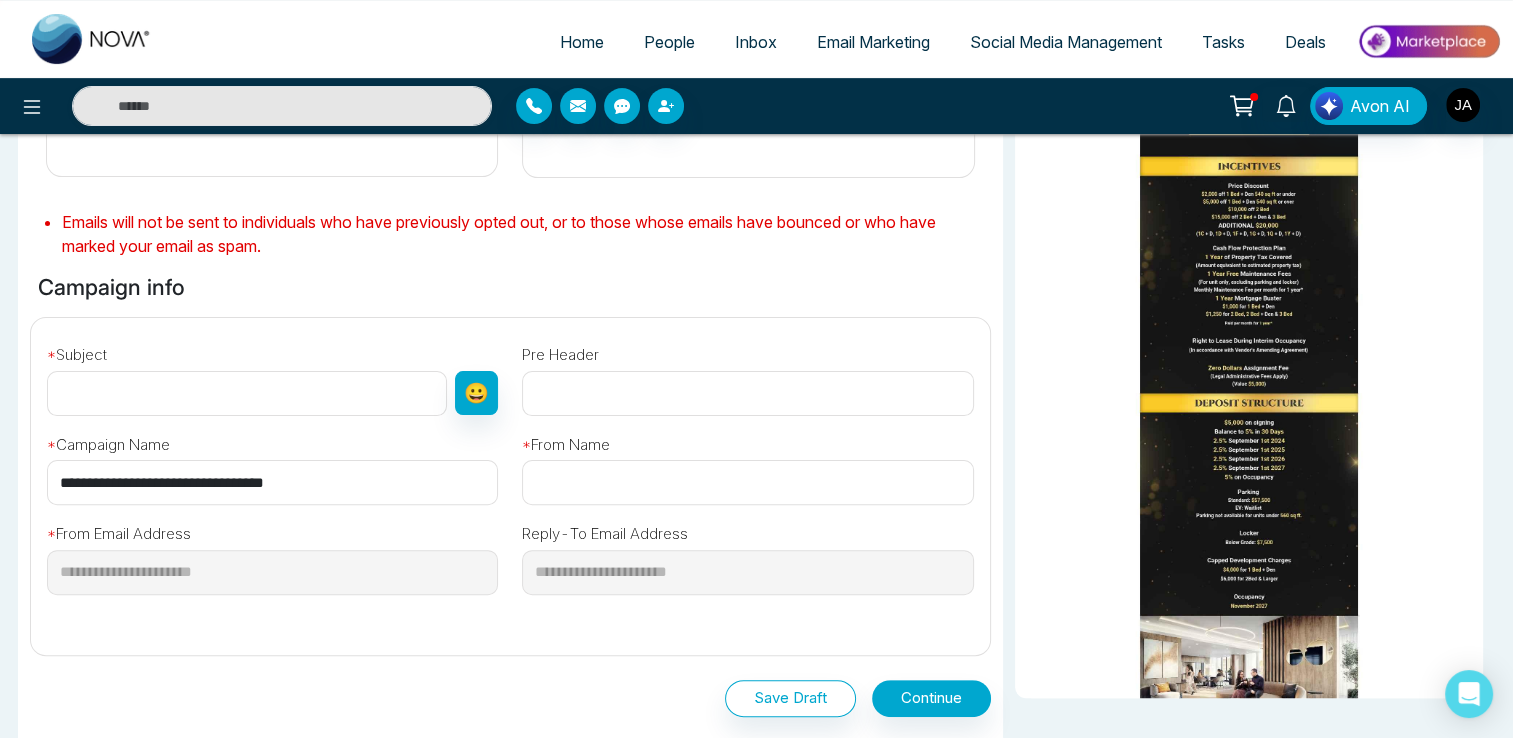 click at bounding box center [747, 482] 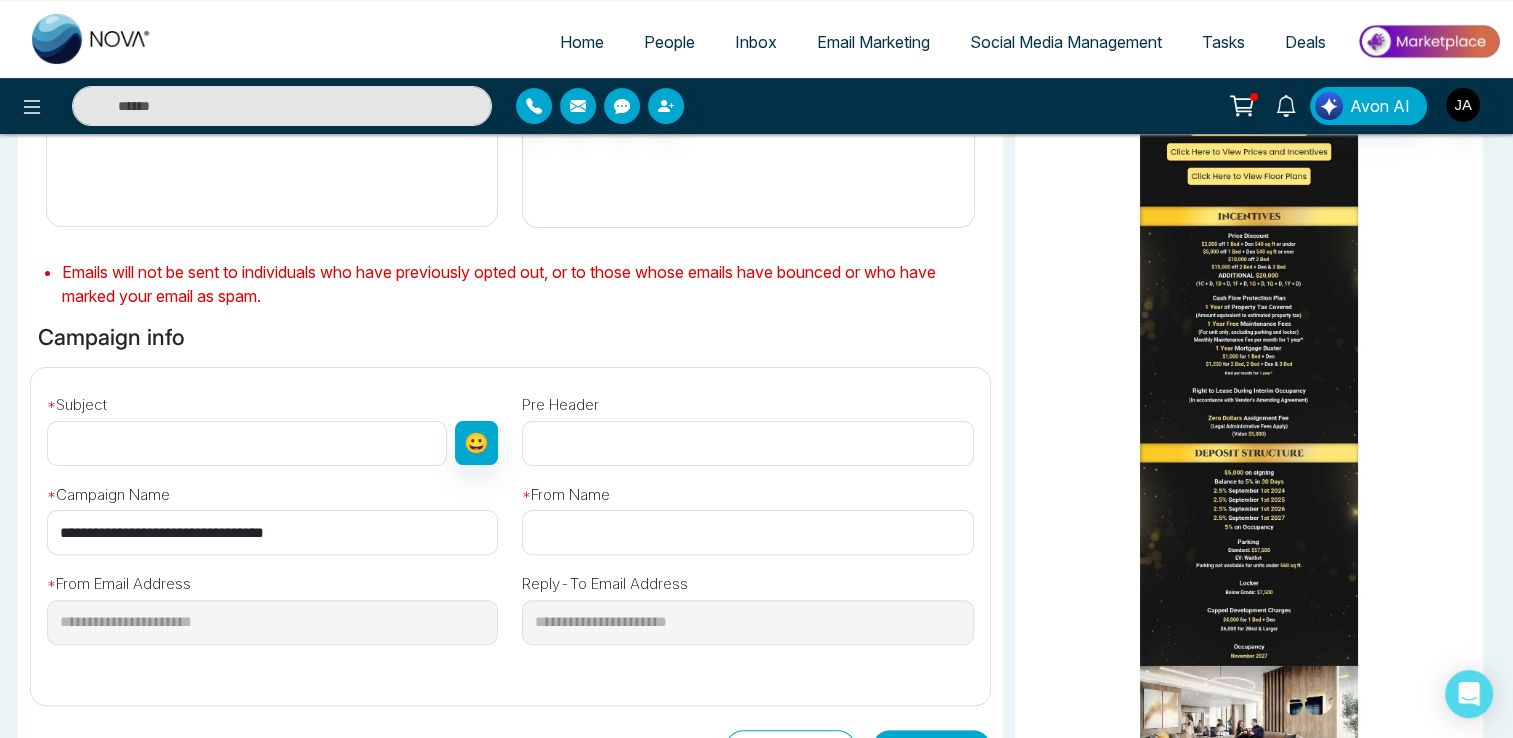 scroll, scrollTop: 414, scrollLeft: 0, axis: vertical 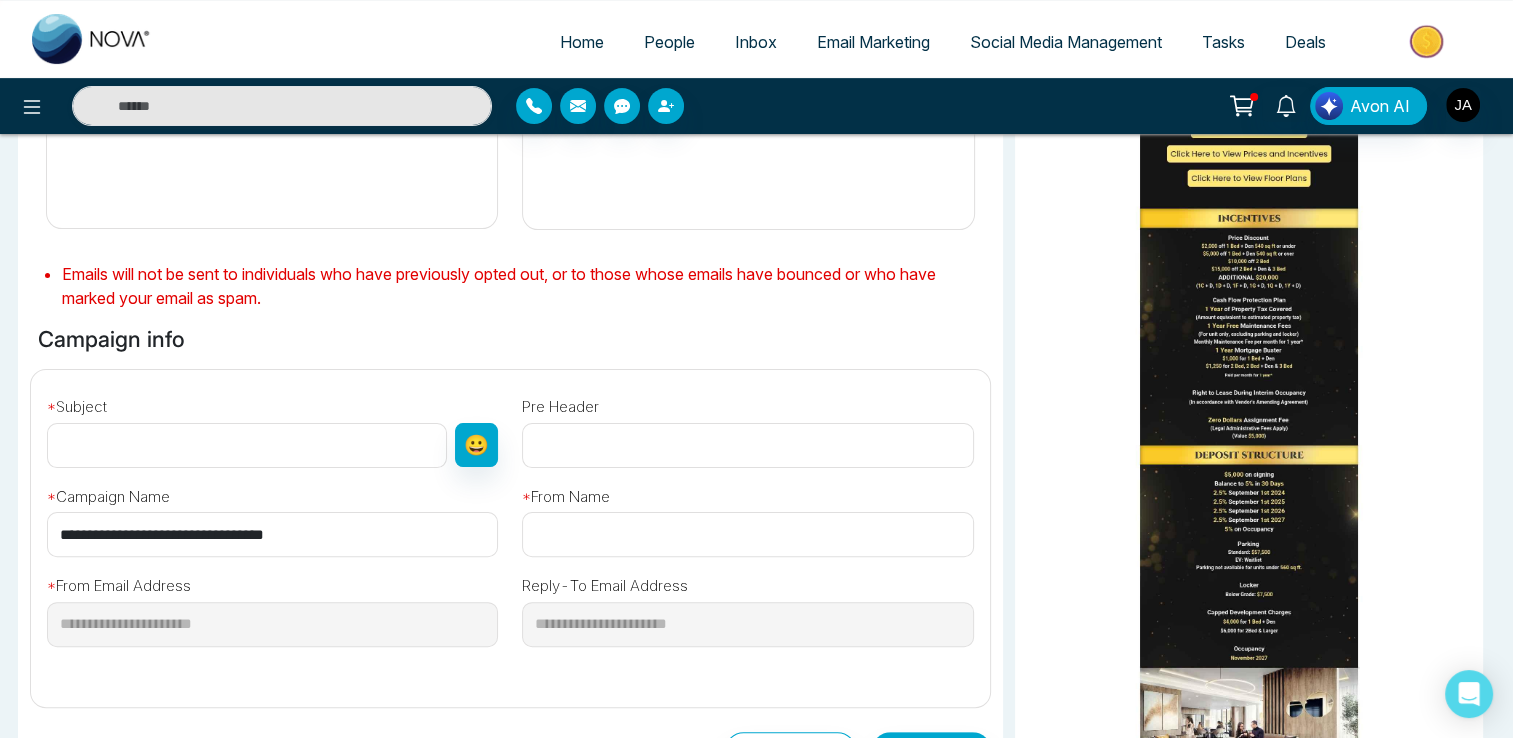 click at bounding box center [247, 445] 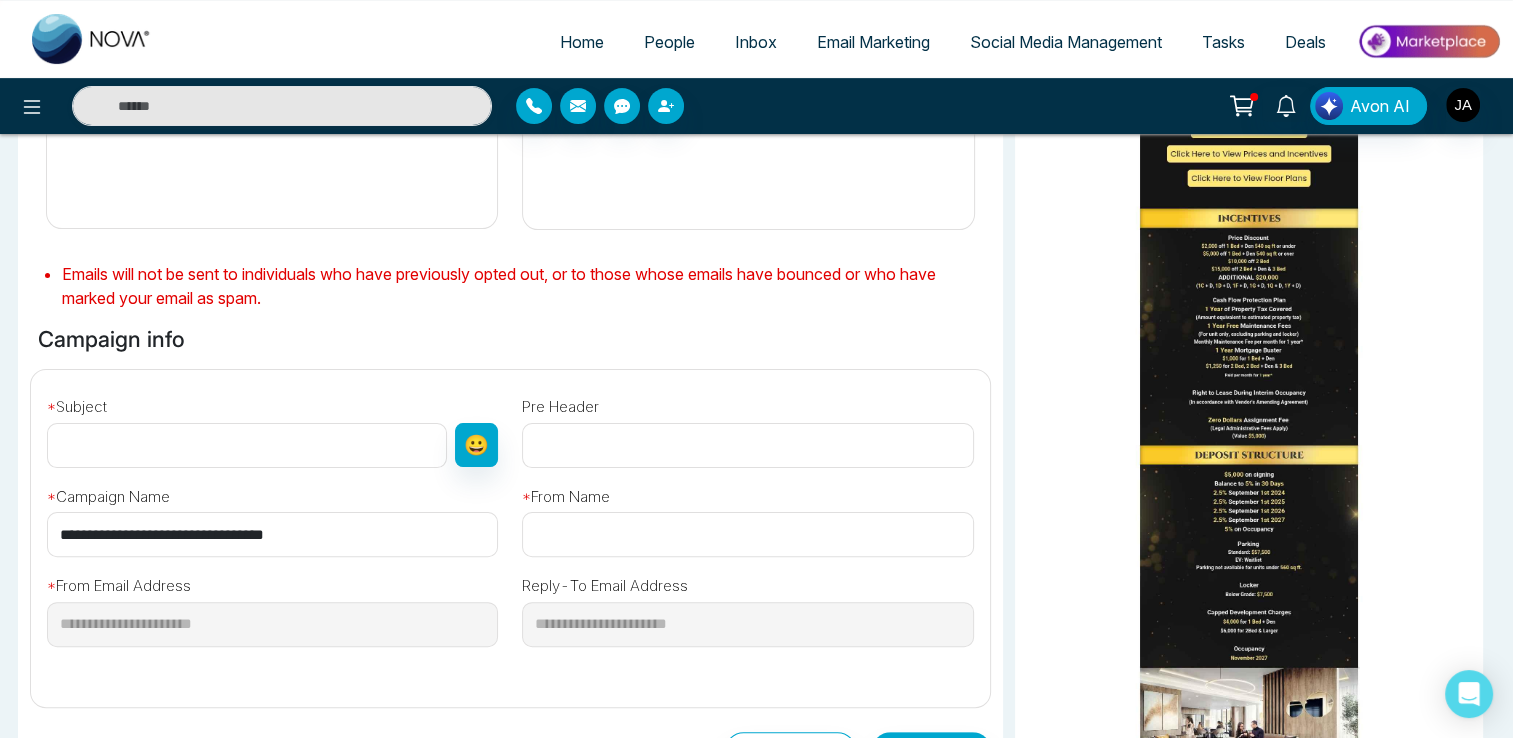 click at bounding box center [247, 445] 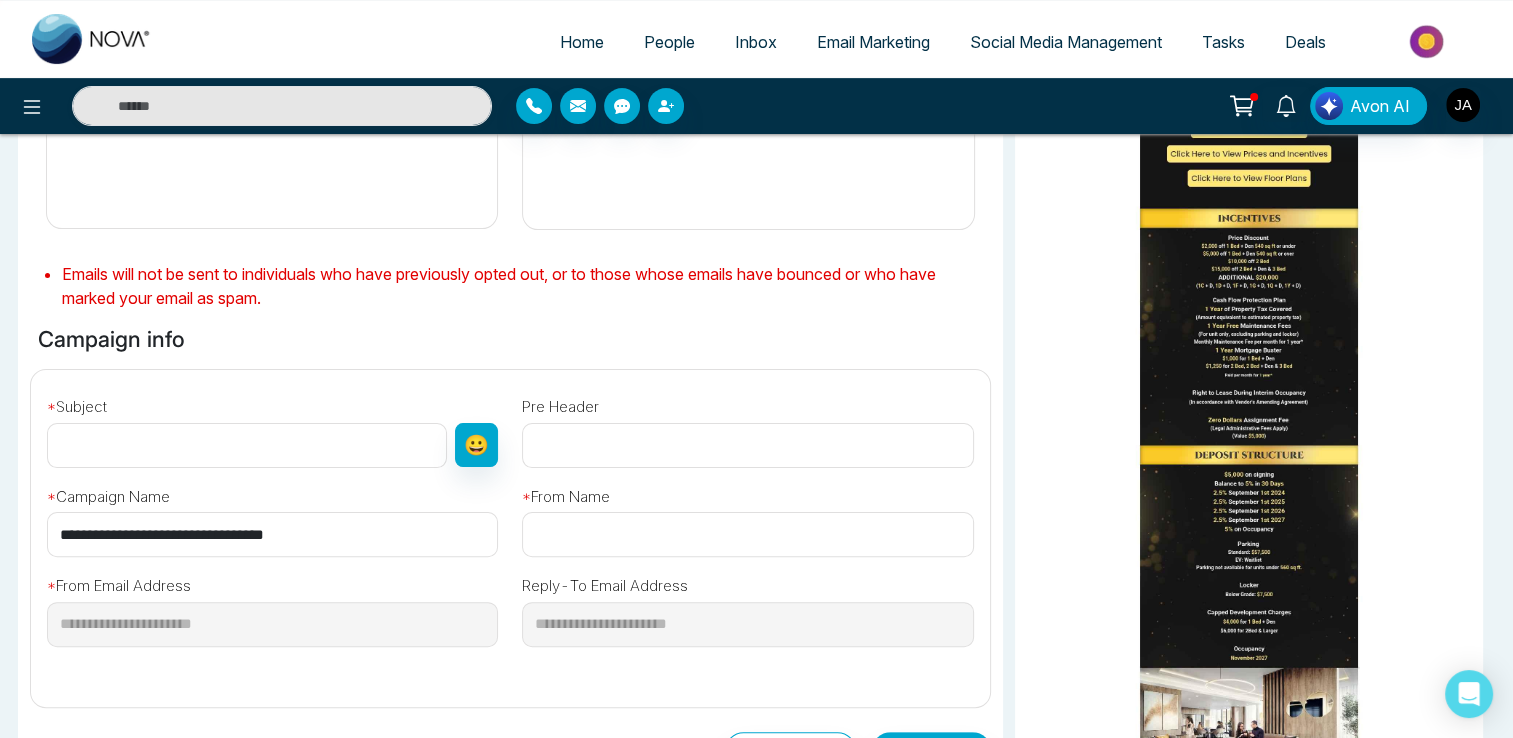 click on "**********" at bounding box center [510, 530] 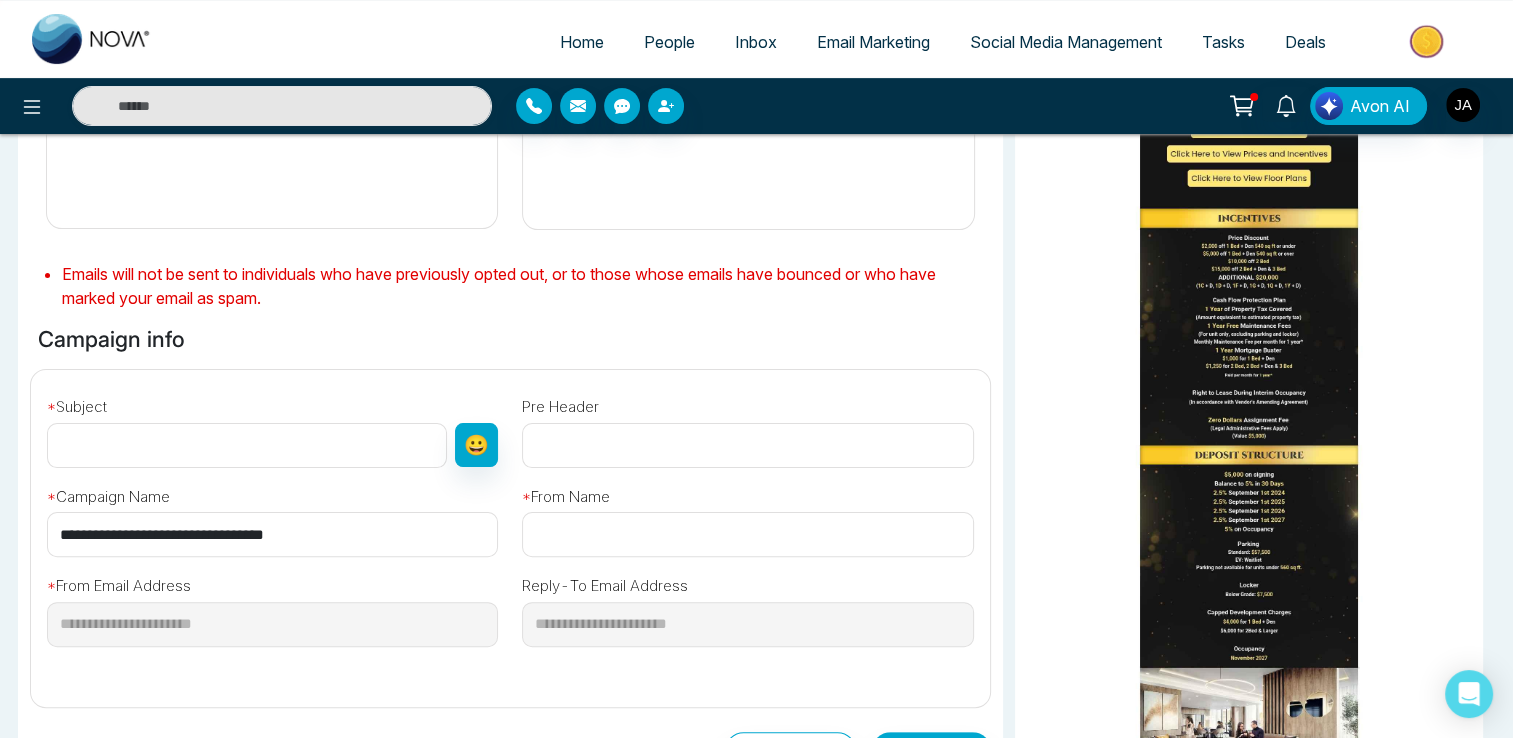 scroll, scrollTop: 0, scrollLeft: 0, axis: both 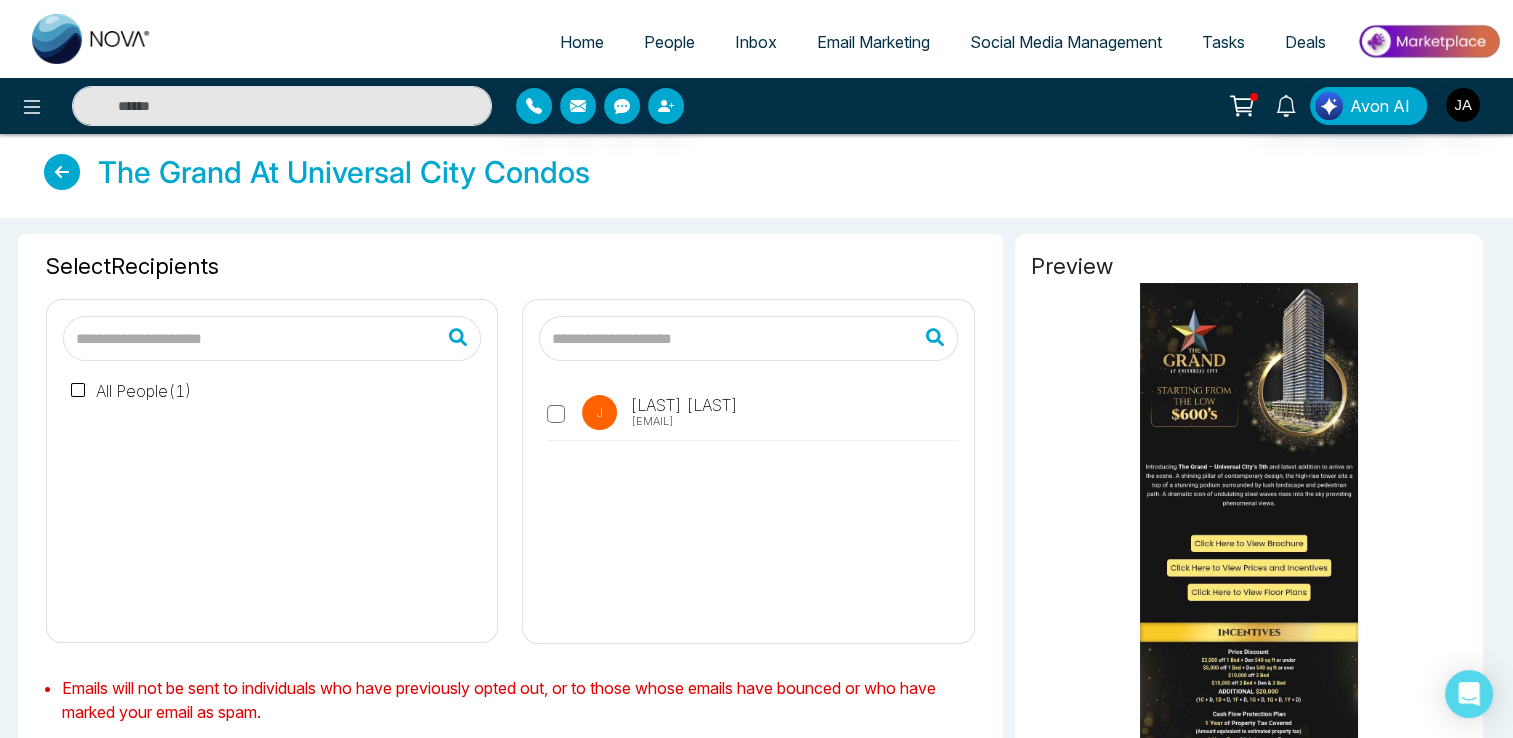 click at bounding box center (748, 338) 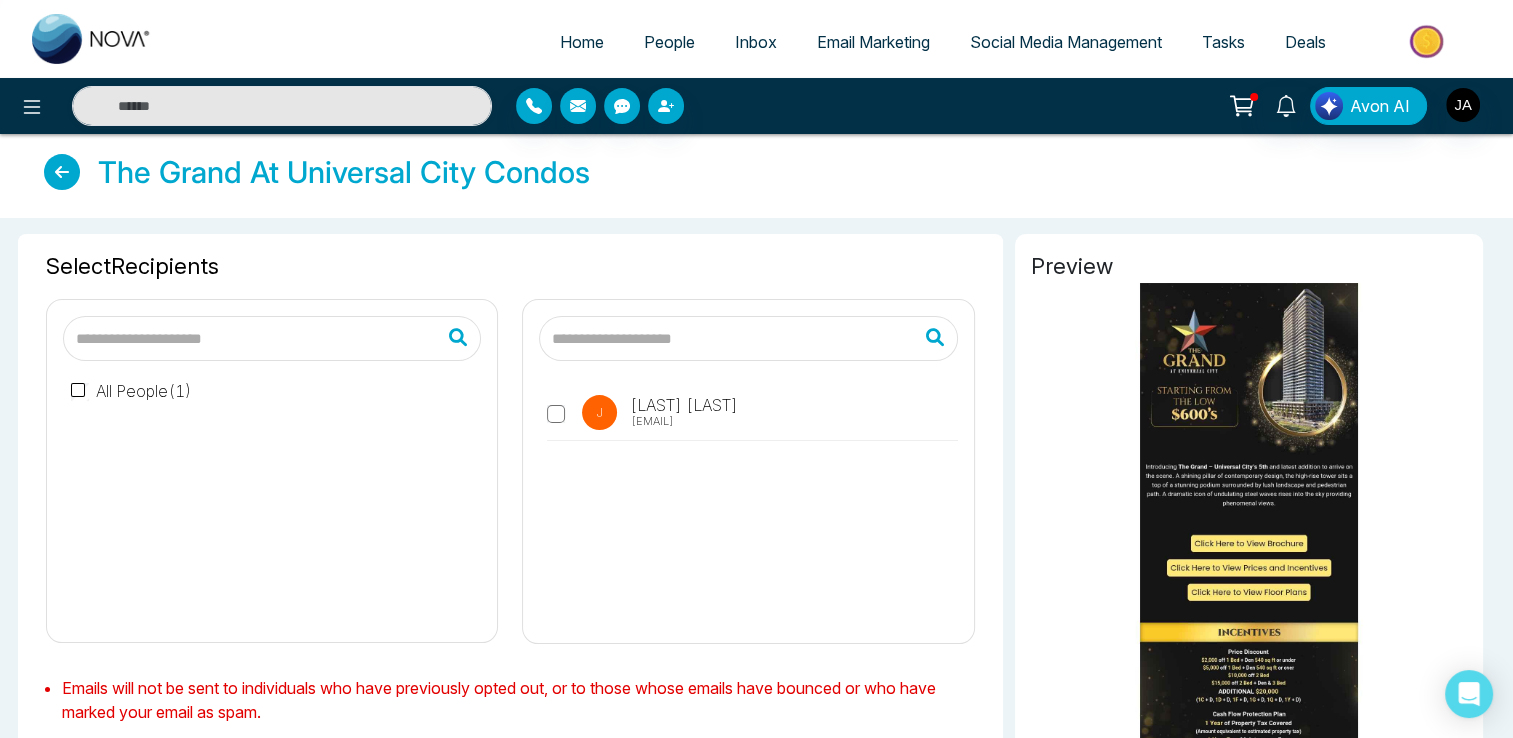 click at bounding box center [748, 338] 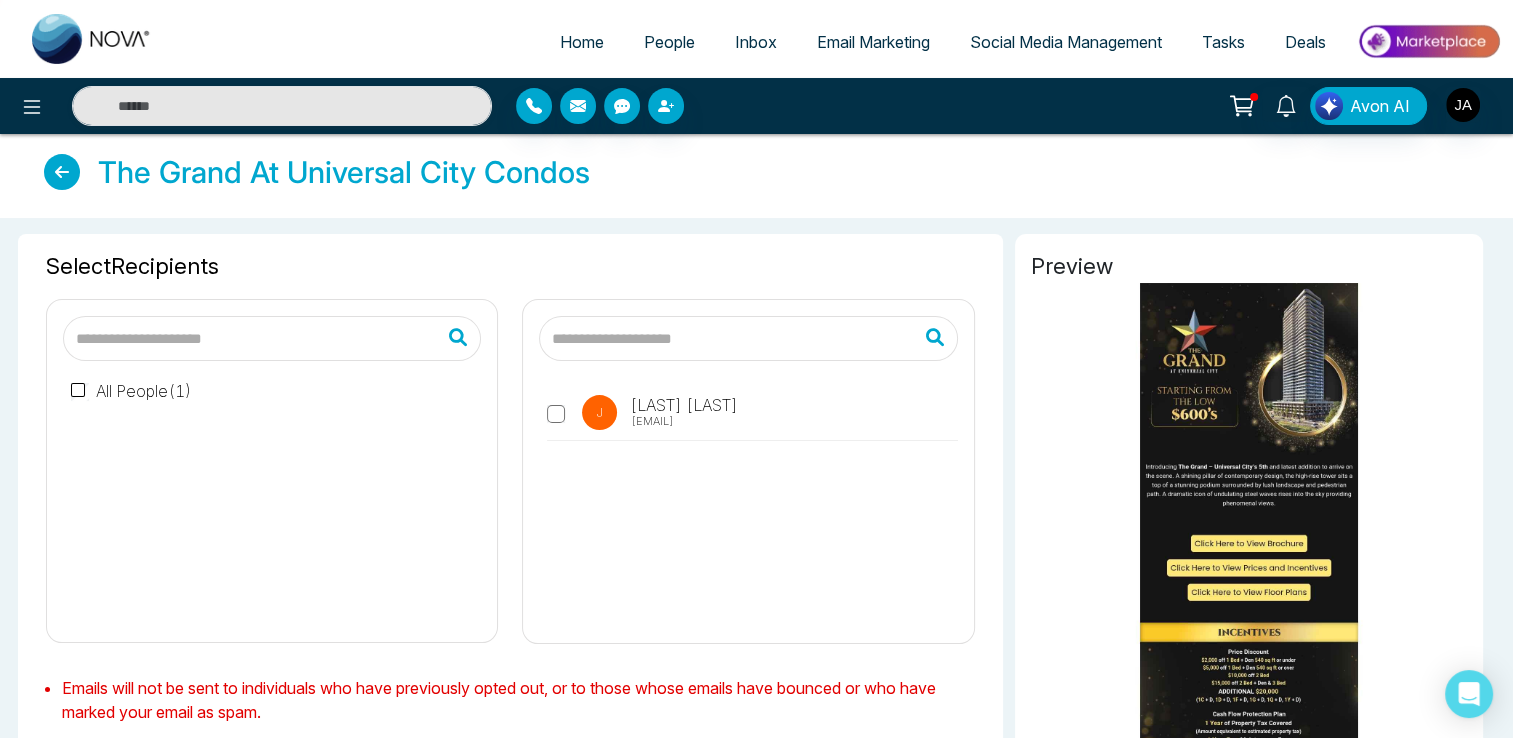 click on "J [LAST] [FIRST] [EMAIL]" at bounding box center [748, 463] 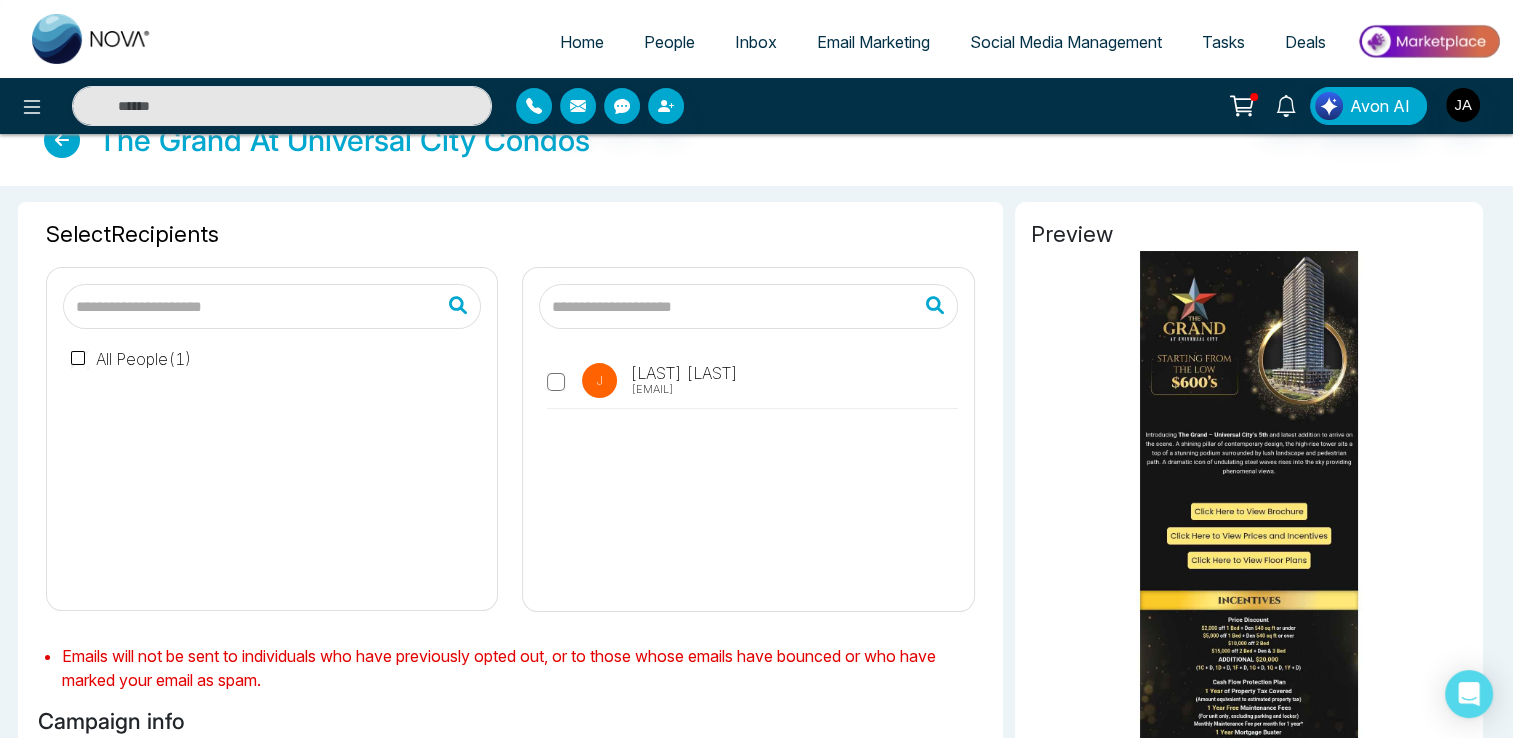 scroll, scrollTop: 32, scrollLeft: 0, axis: vertical 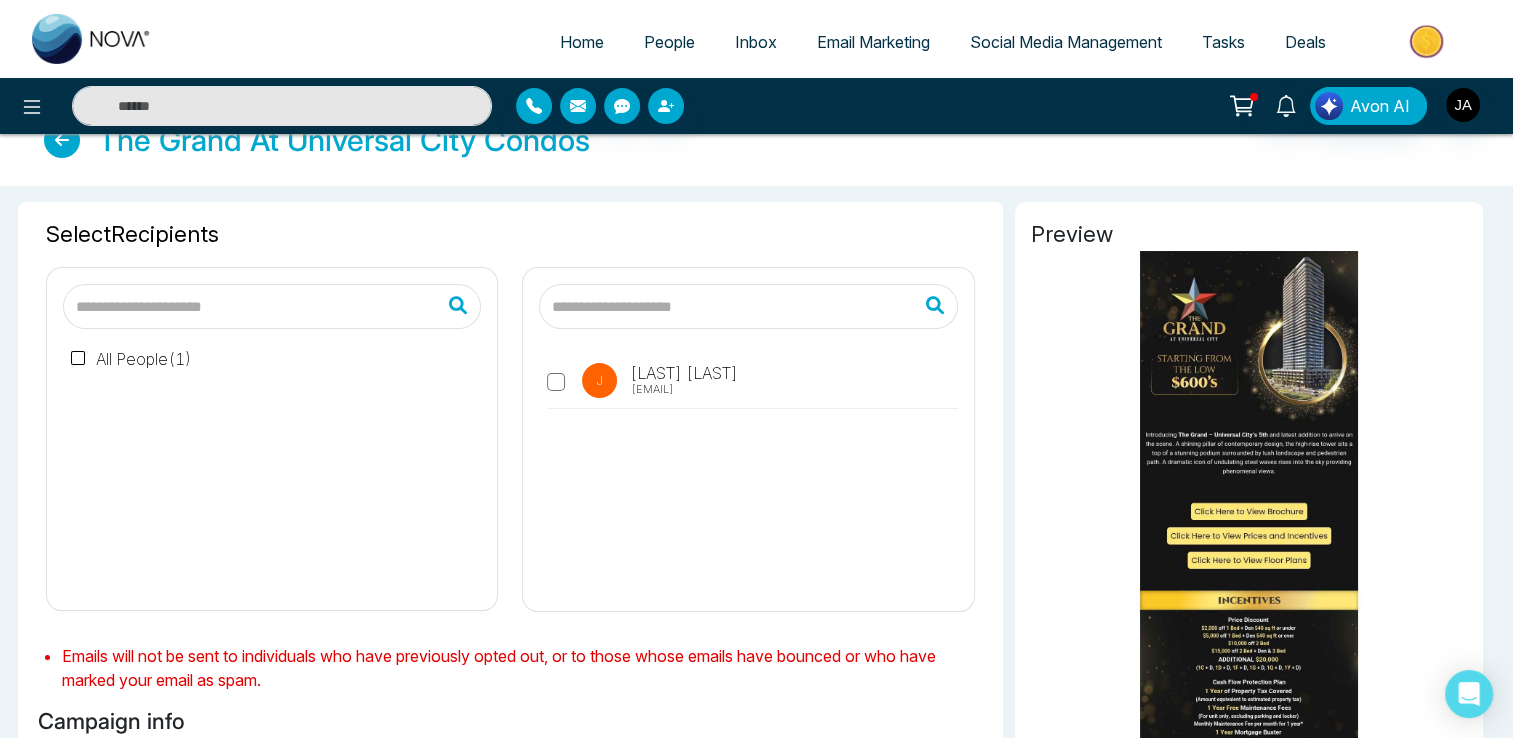 click at bounding box center [748, 306] 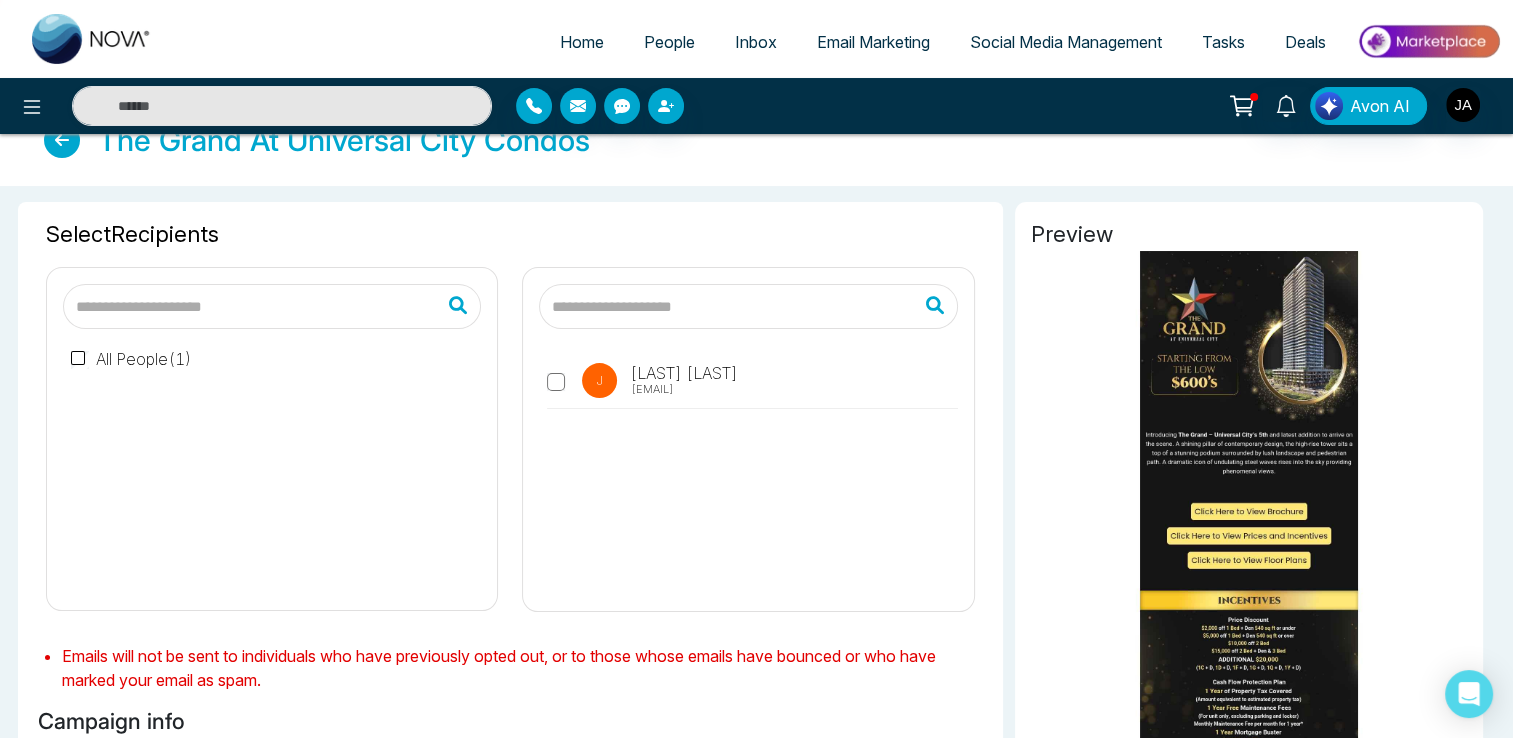 click on "J [LAST] [FIRST] [EMAIL]" at bounding box center (748, 431) 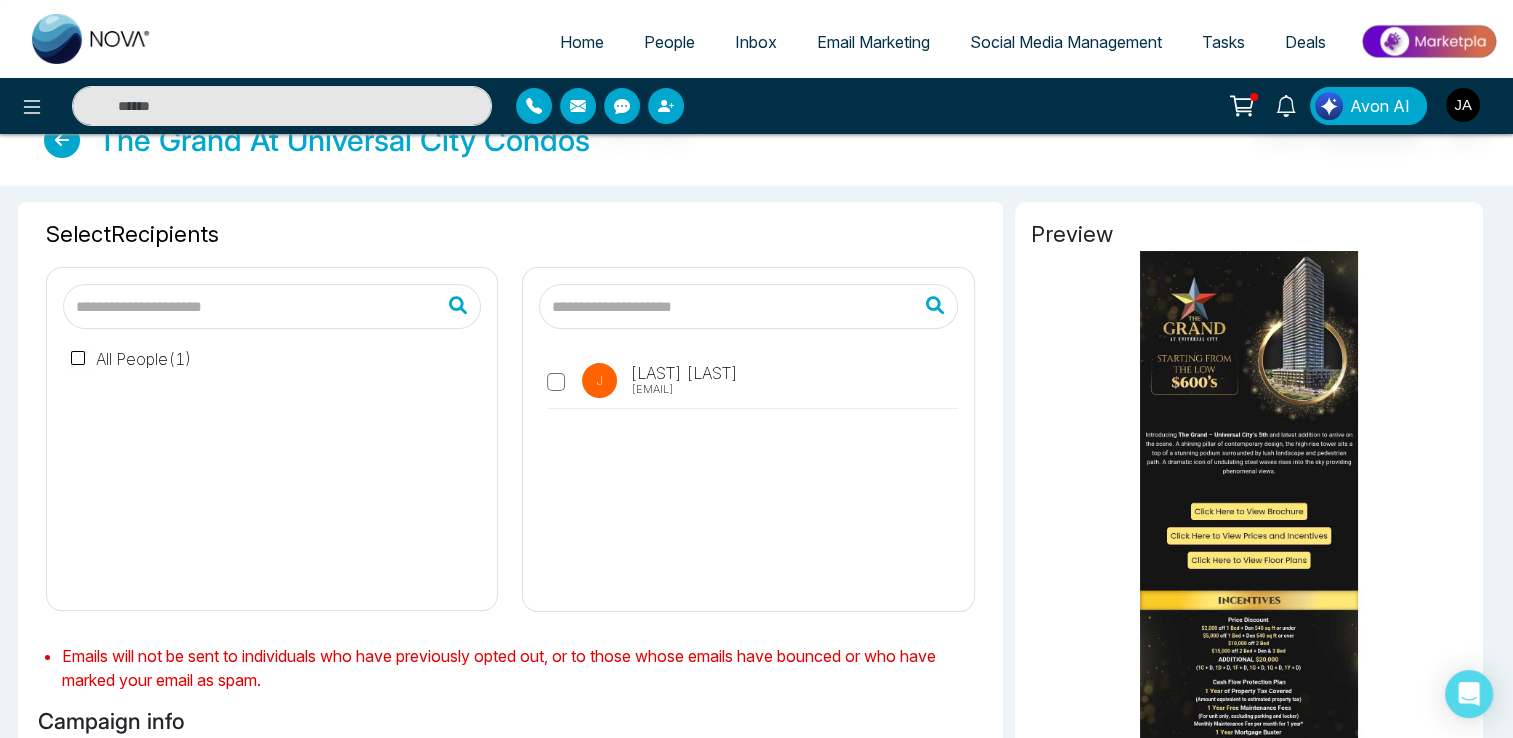scroll, scrollTop: 0, scrollLeft: 0, axis: both 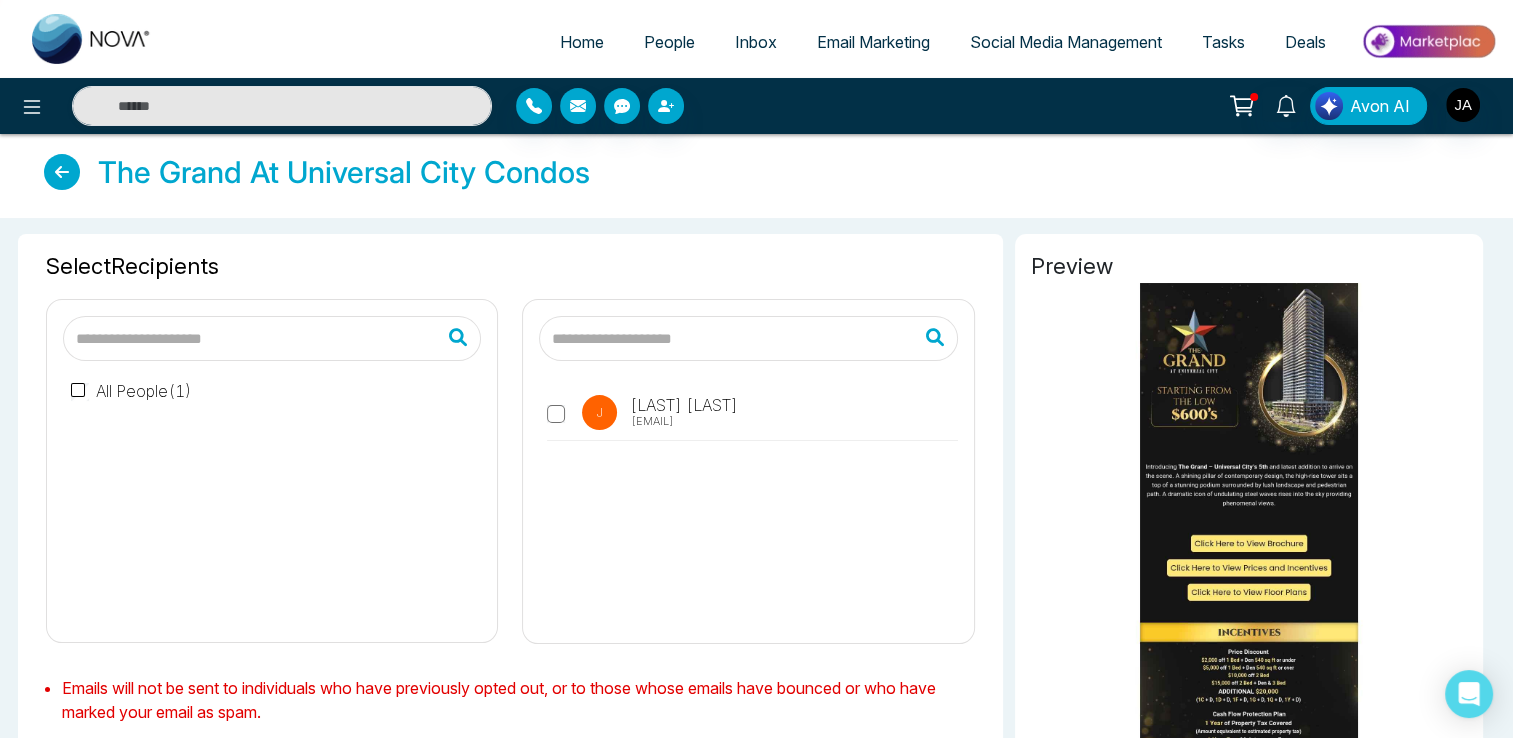 click on "Email Marketing" at bounding box center [873, 42] 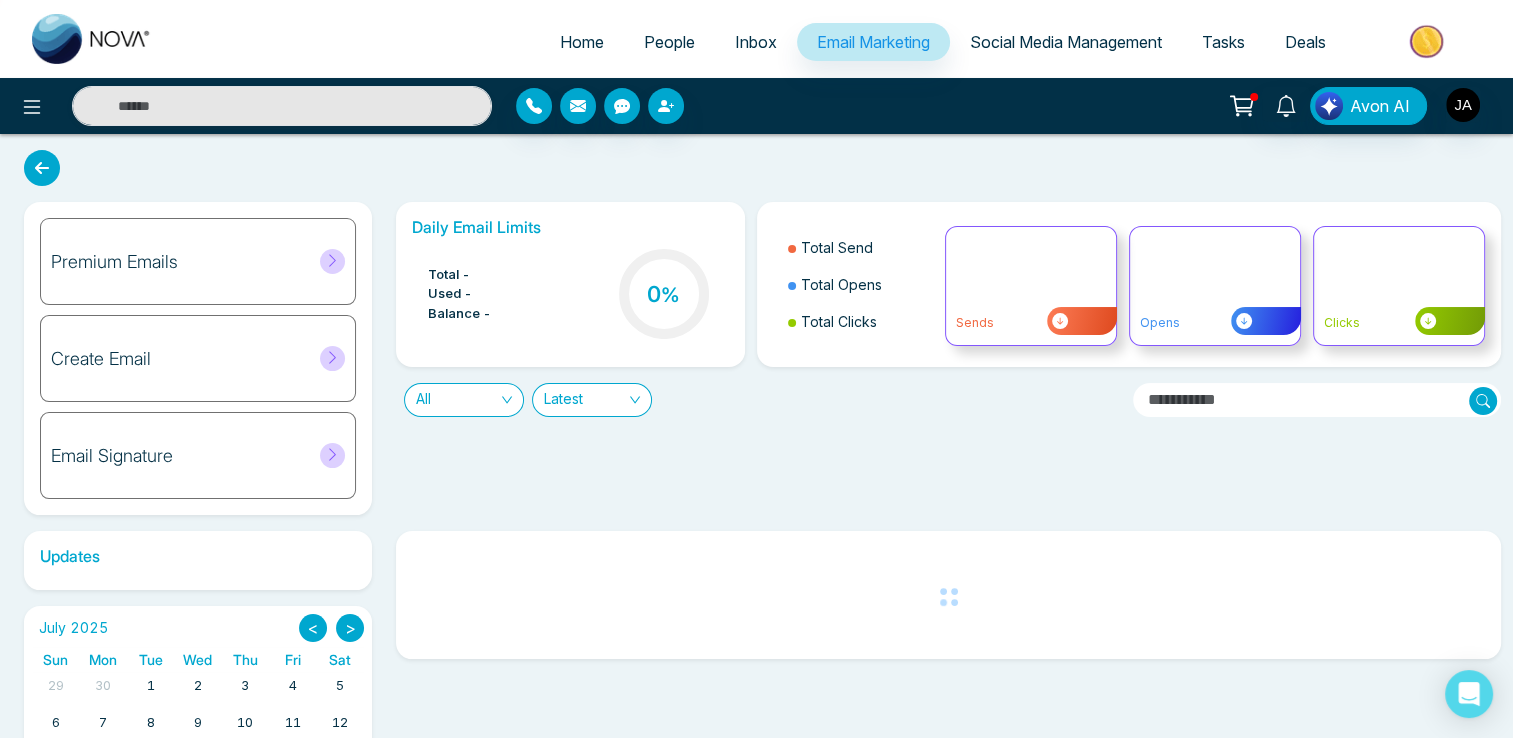 click on "Create Email" at bounding box center [198, 358] 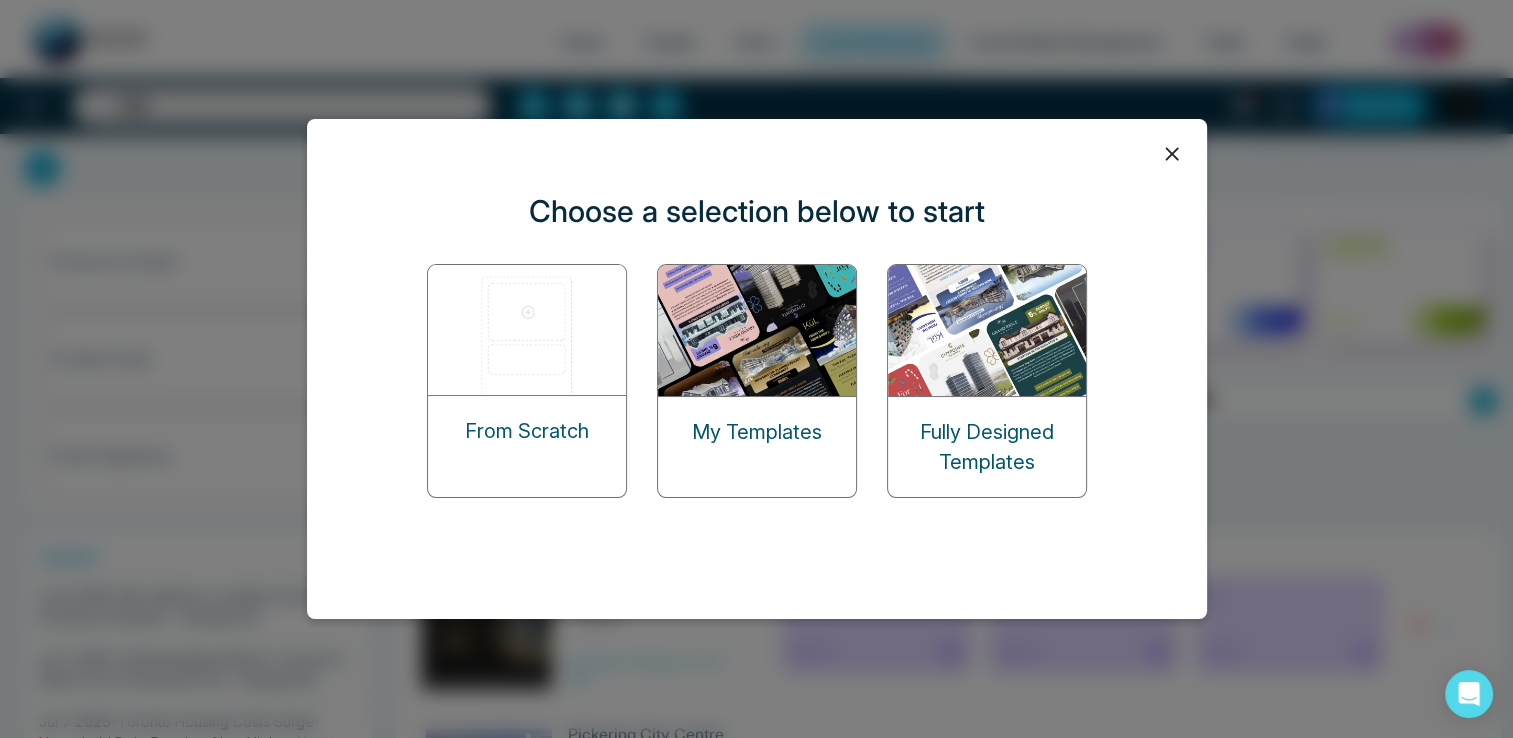 click 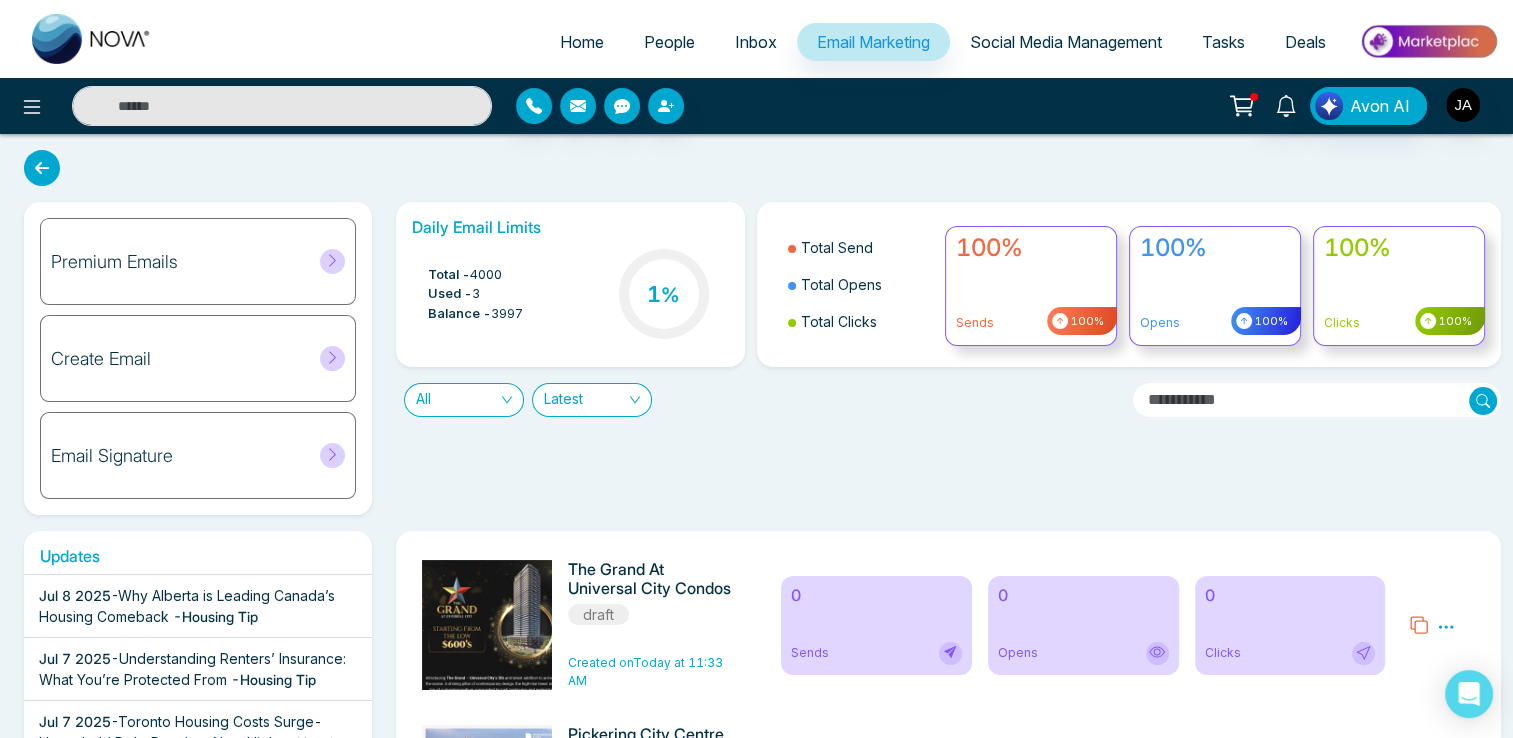 click on "Premium Emails" at bounding box center [198, 261] 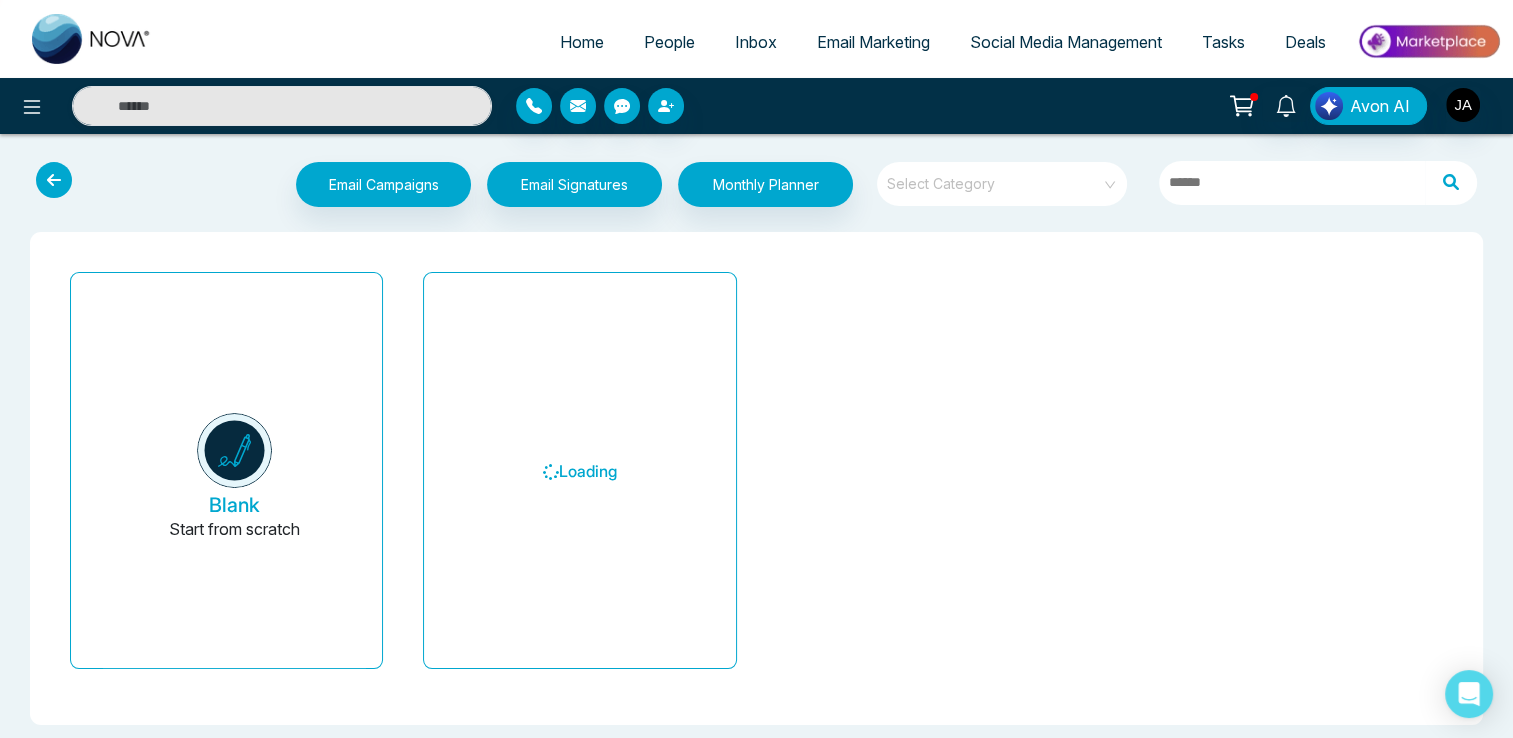 click at bounding box center (995, 177) 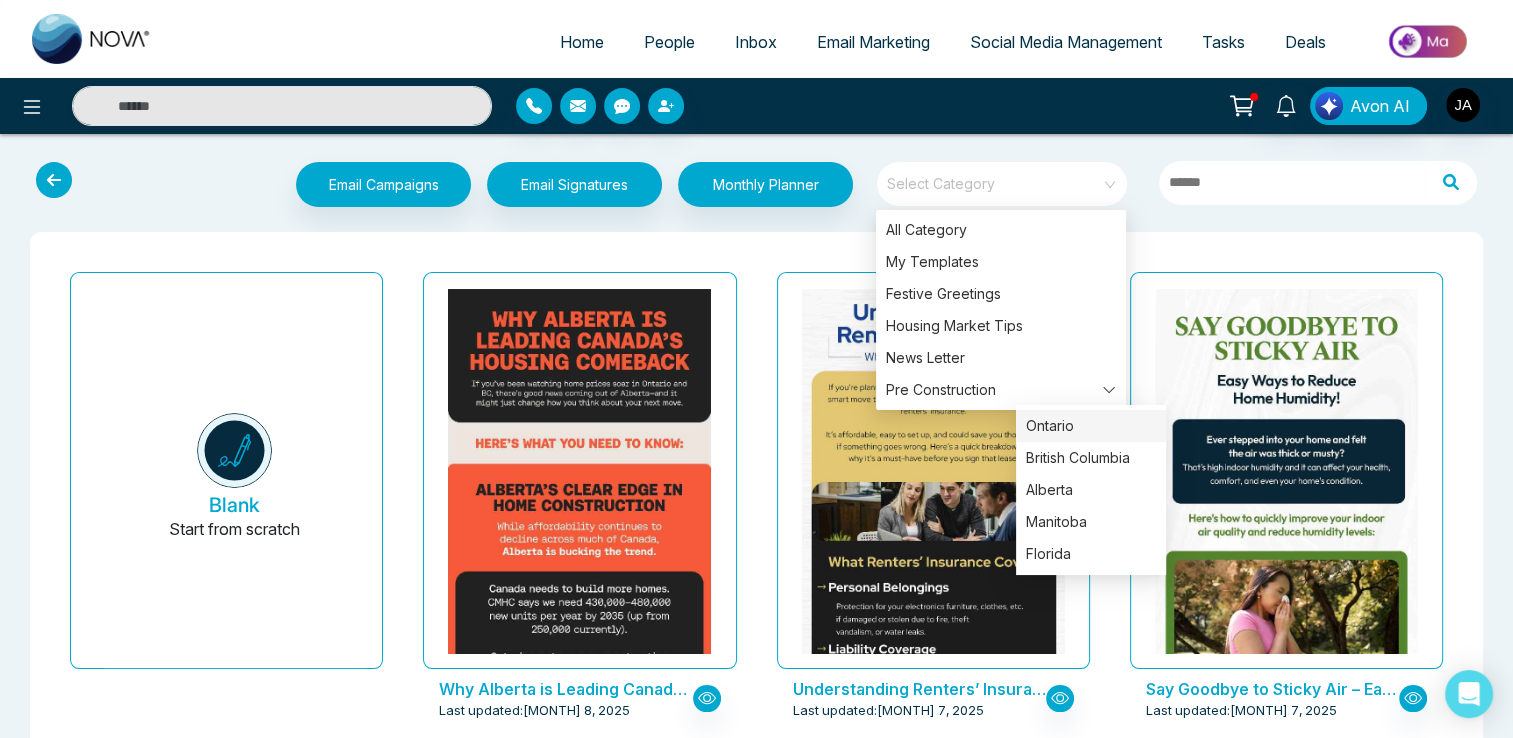 click on "Ontario" at bounding box center [1091, 426] 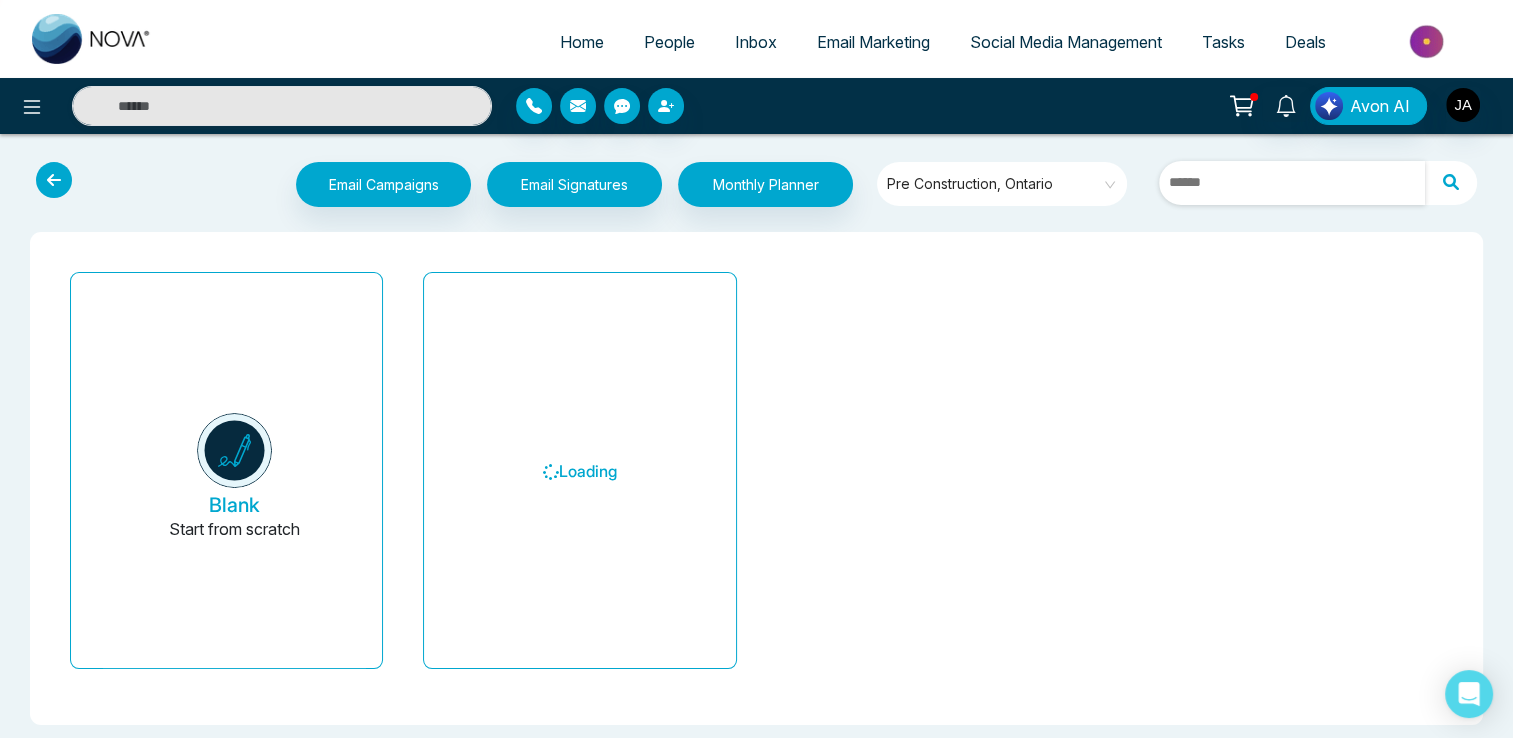 click at bounding box center (1292, 183) 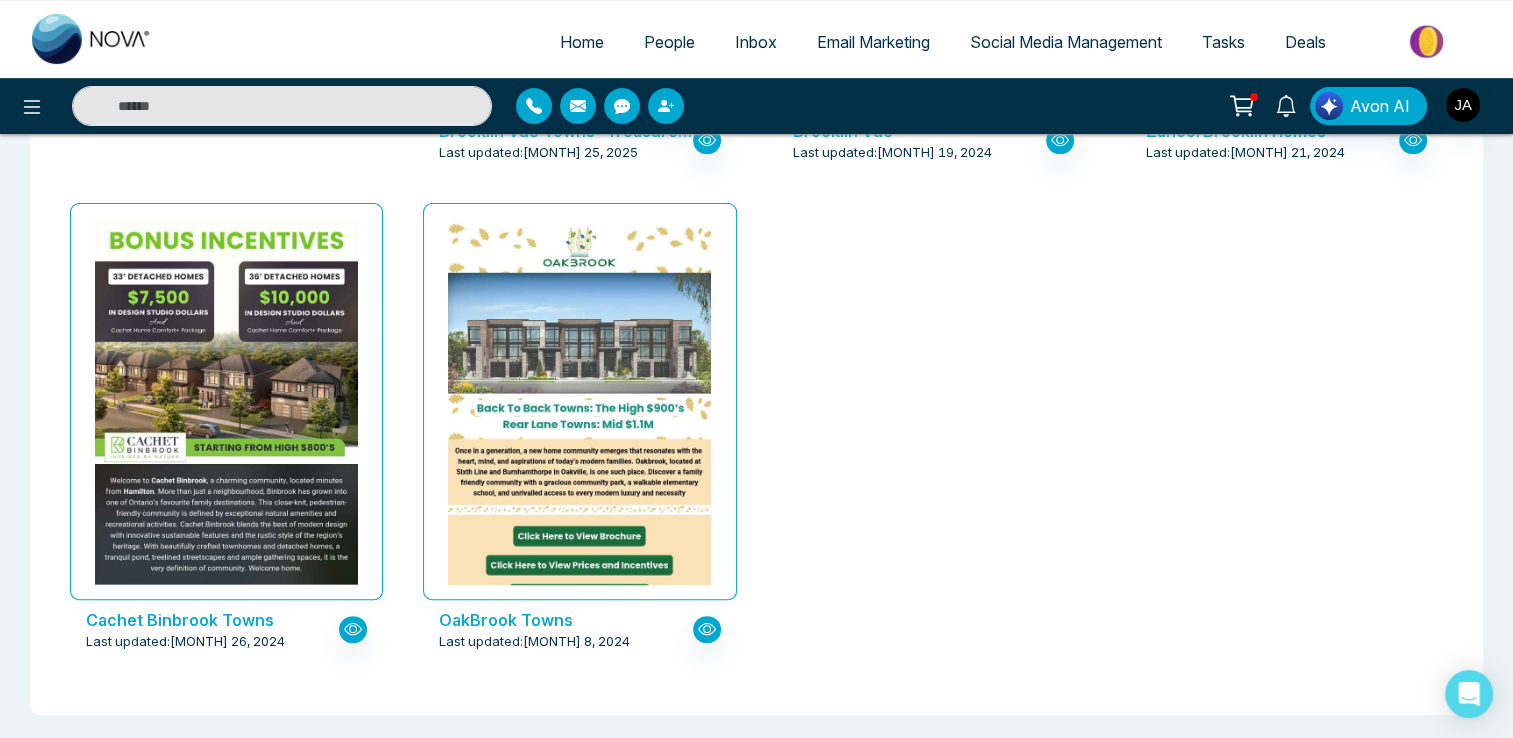 scroll, scrollTop: 0, scrollLeft: 0, axis: both 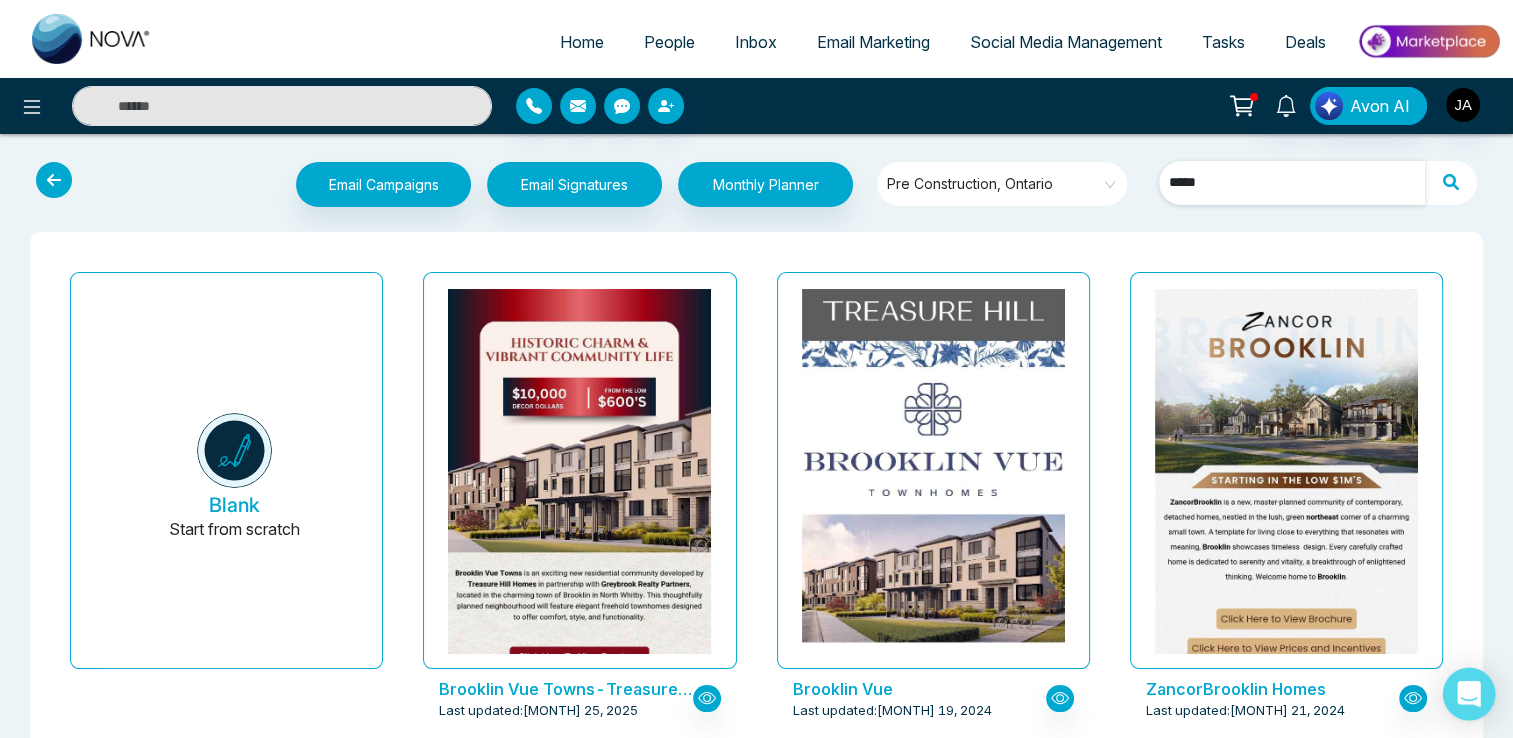type on "*****" 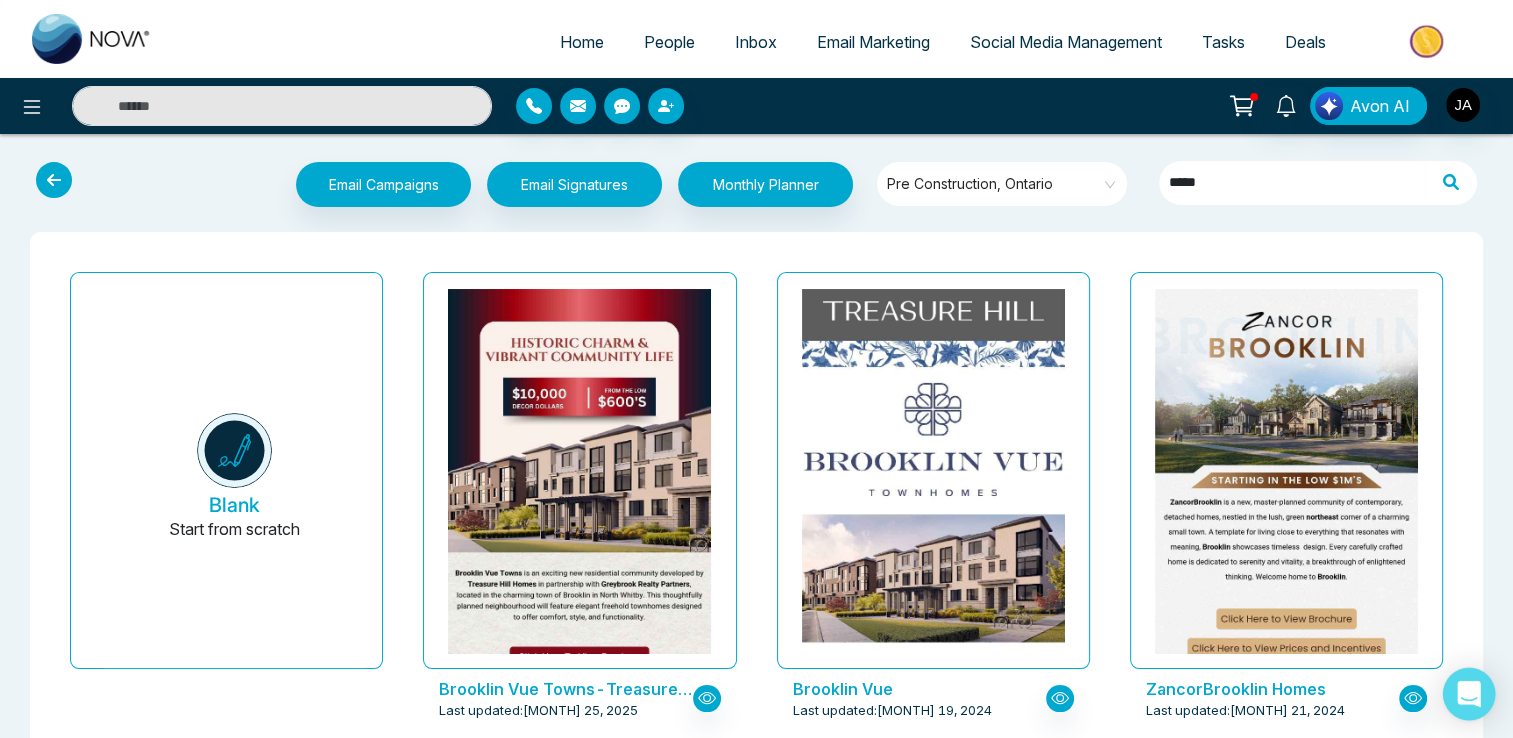 click 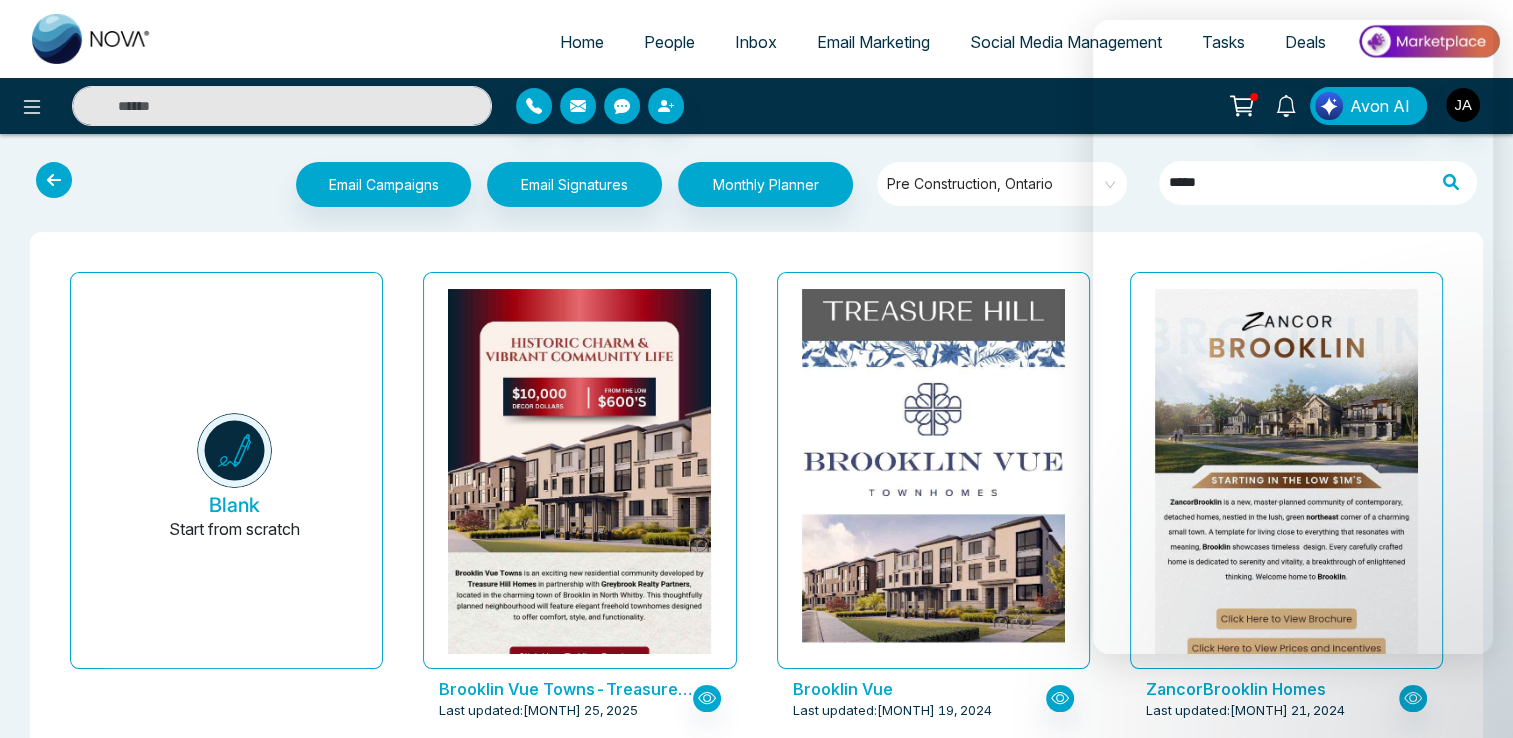 click on "Pre Construction, Ontario" at bounding box center (1002, 187) 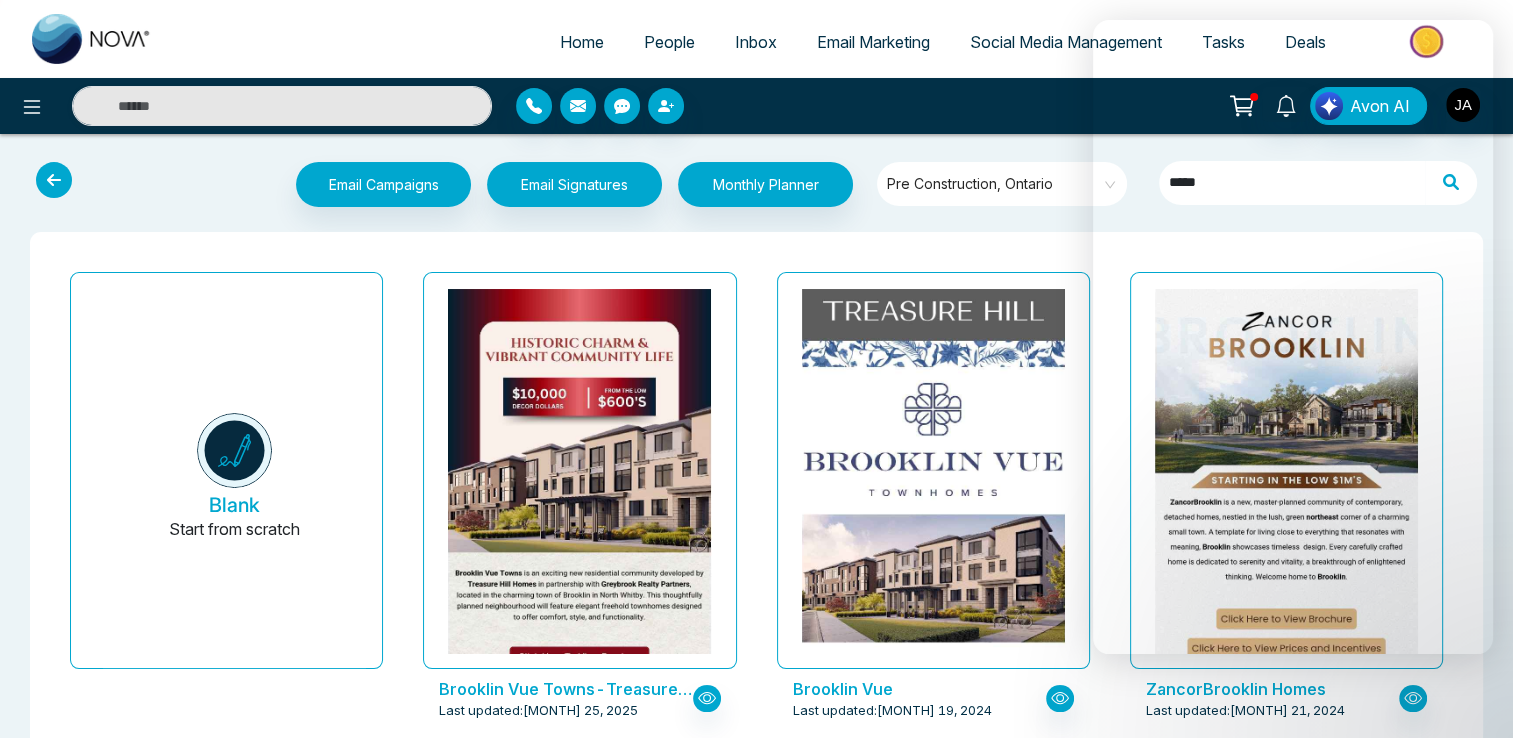 click on "Pre Construction, Ontario" at bounding box center [1002, 187] 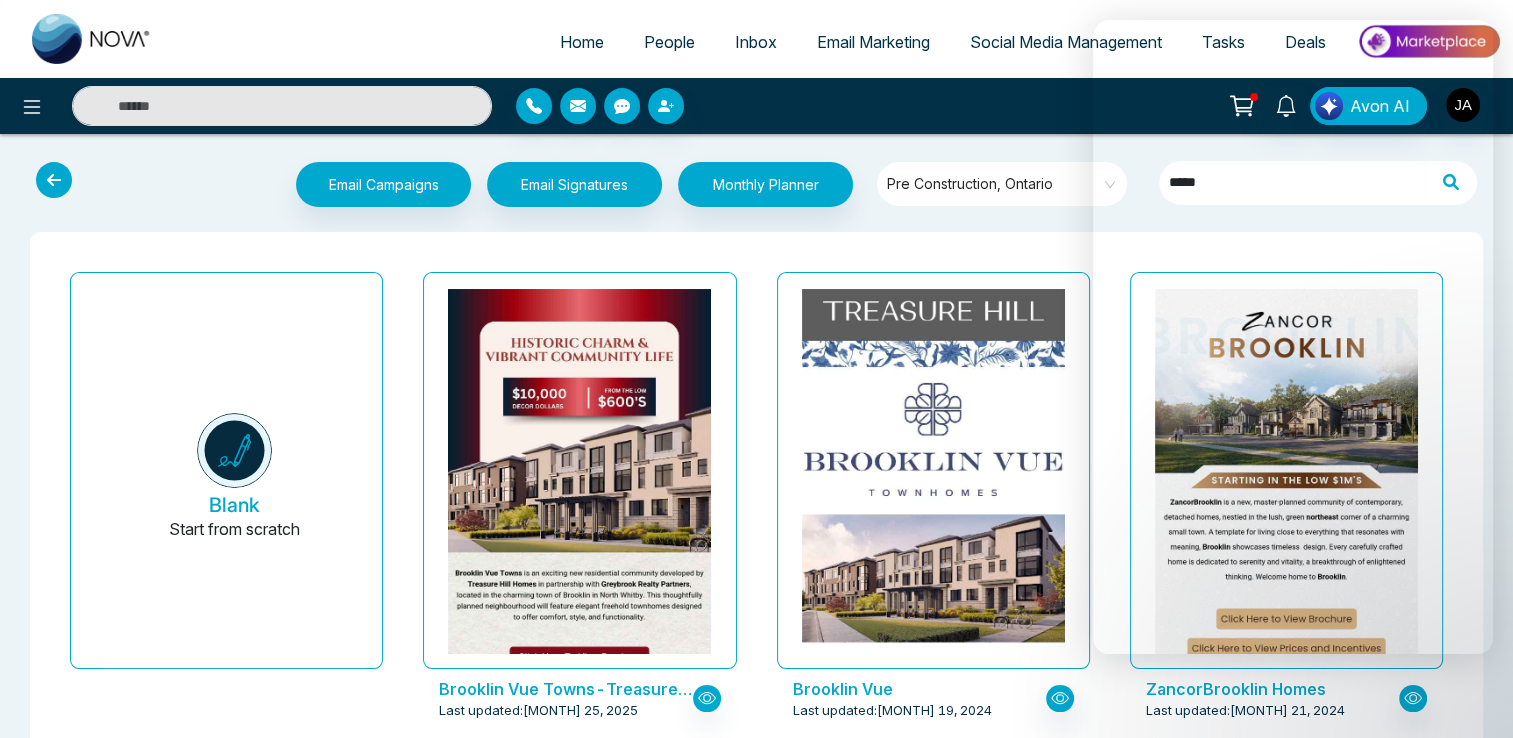 click on "Pre Construction, Ontario" at bounding box center [1002, 187] 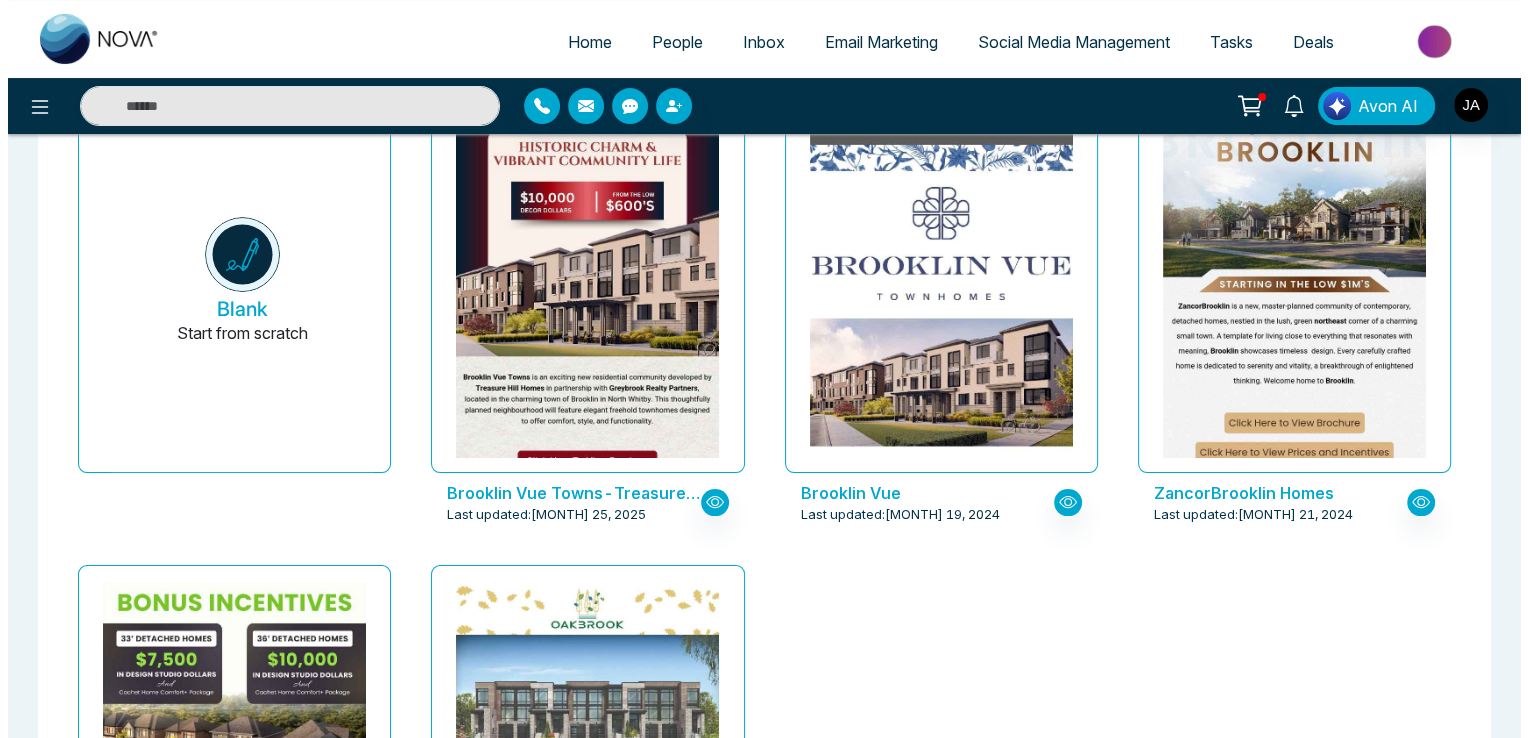 scroll, scrollTop: 0, scrollLeft: 0, axis: both 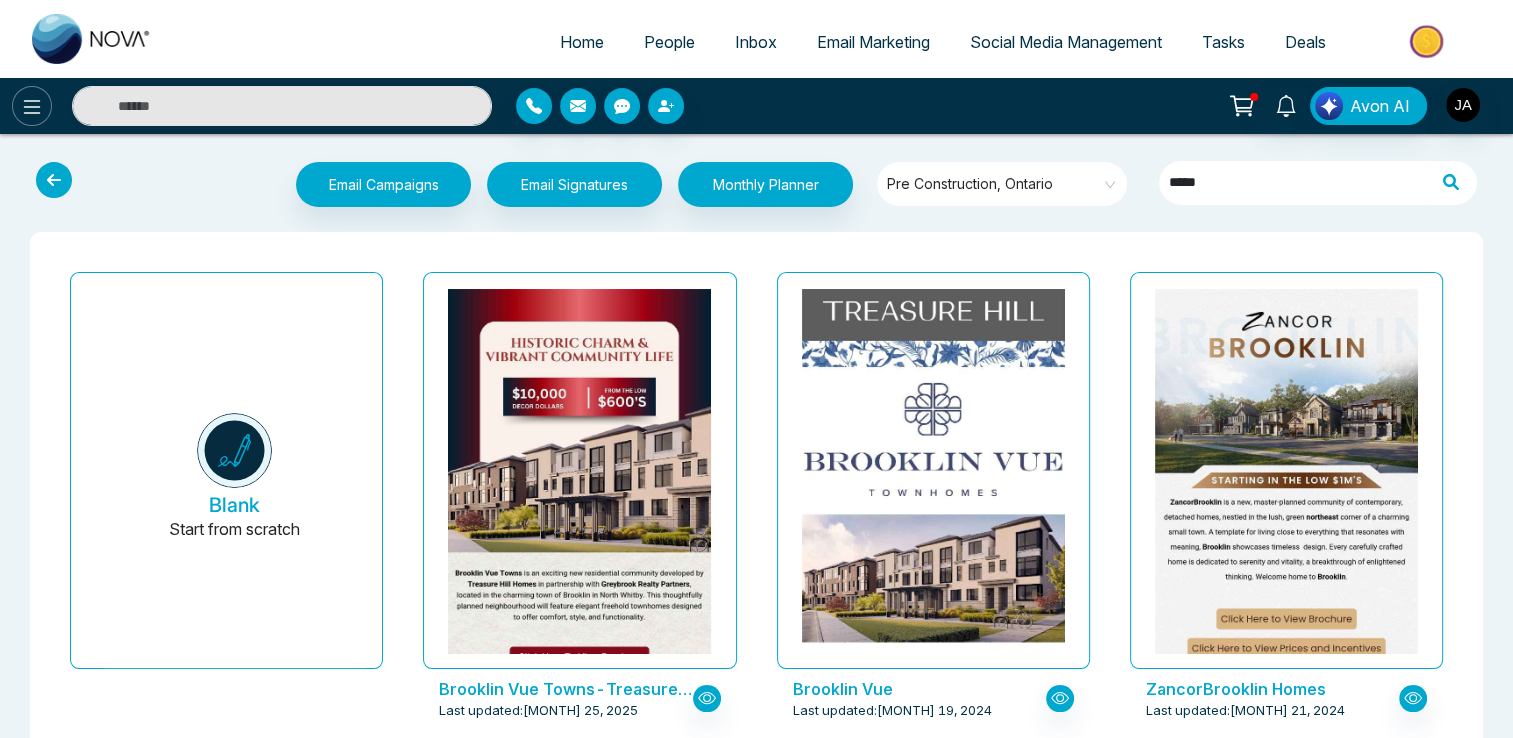 click at bounding box center [32, 106] 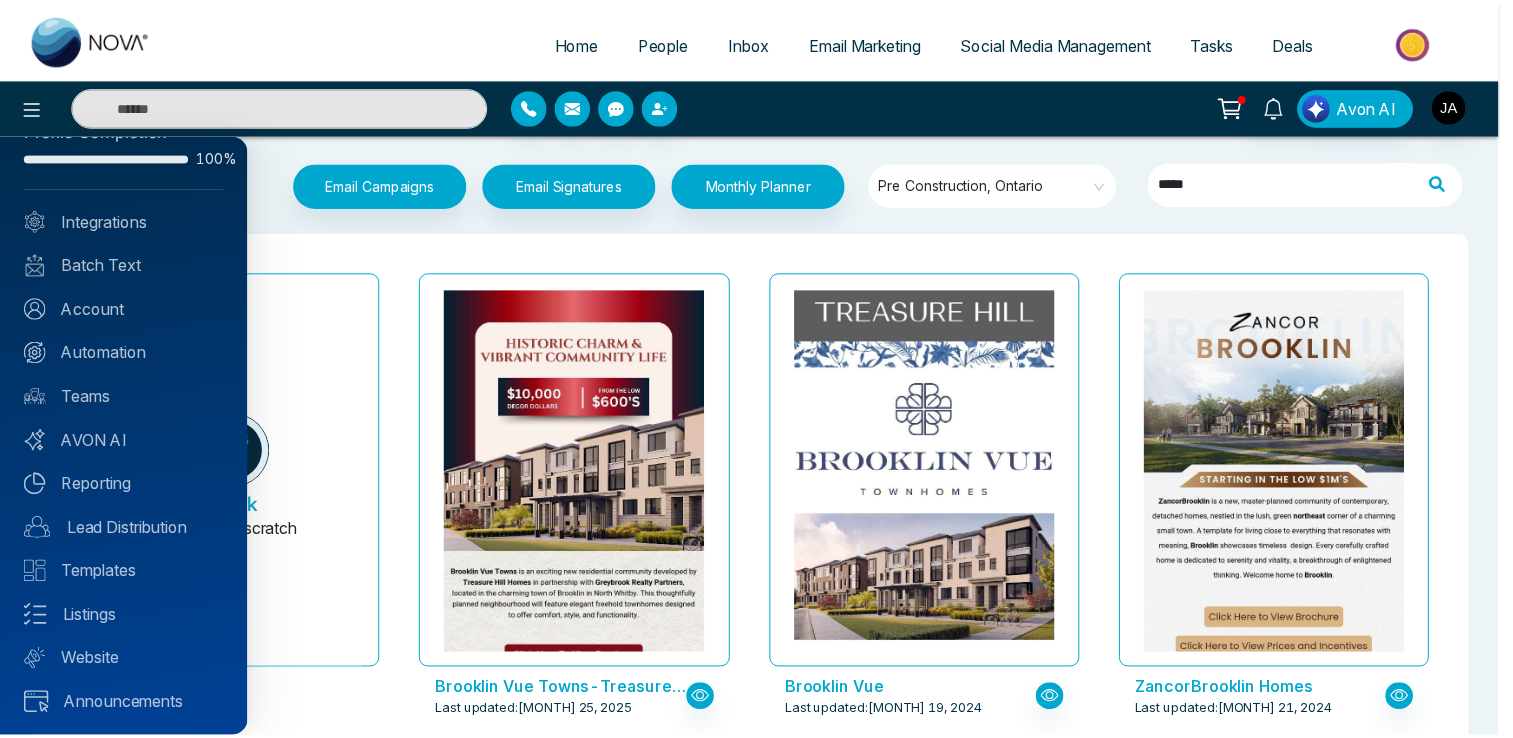 scroll, scrollTop: 0, scrollLeft: 0, axis: both 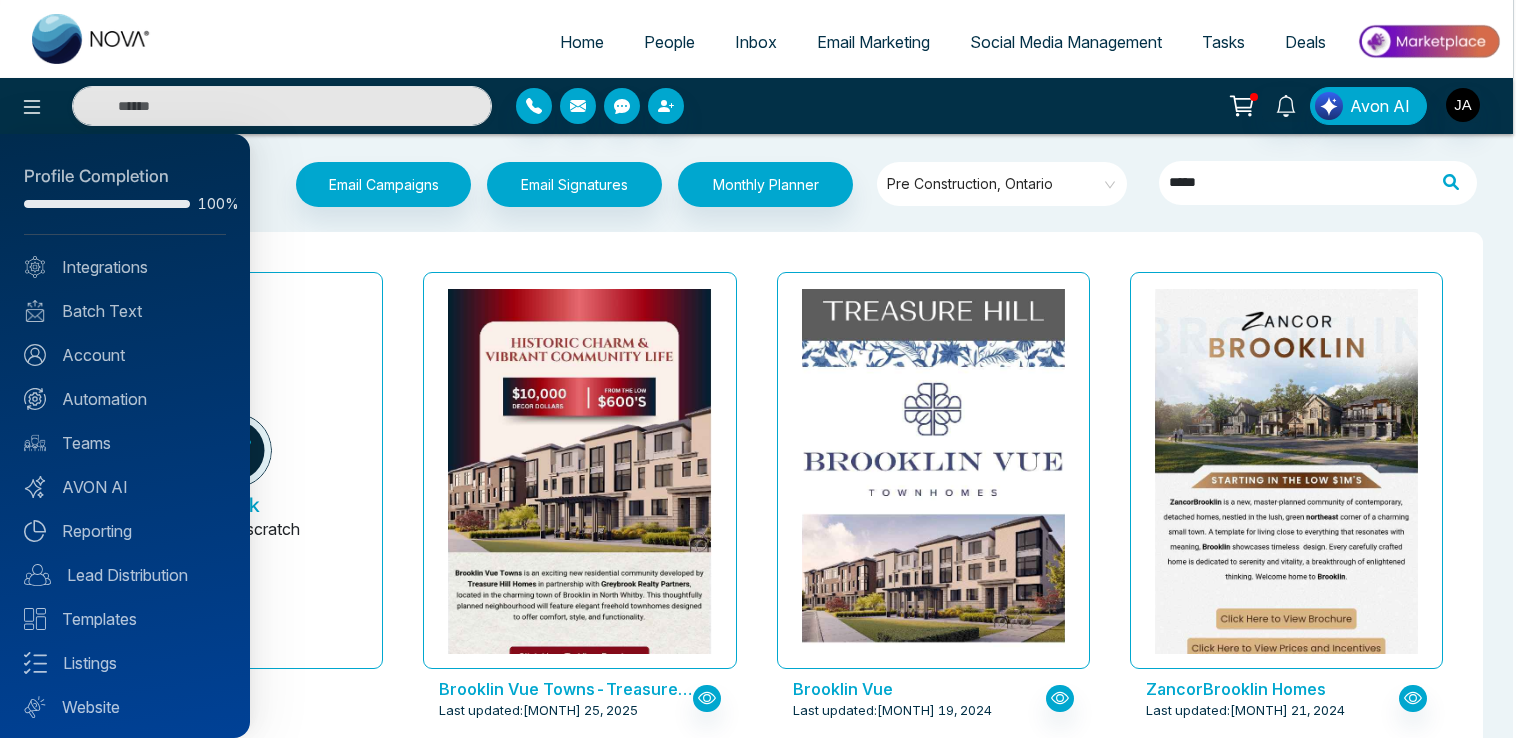 click at bounding box center (764, 369) 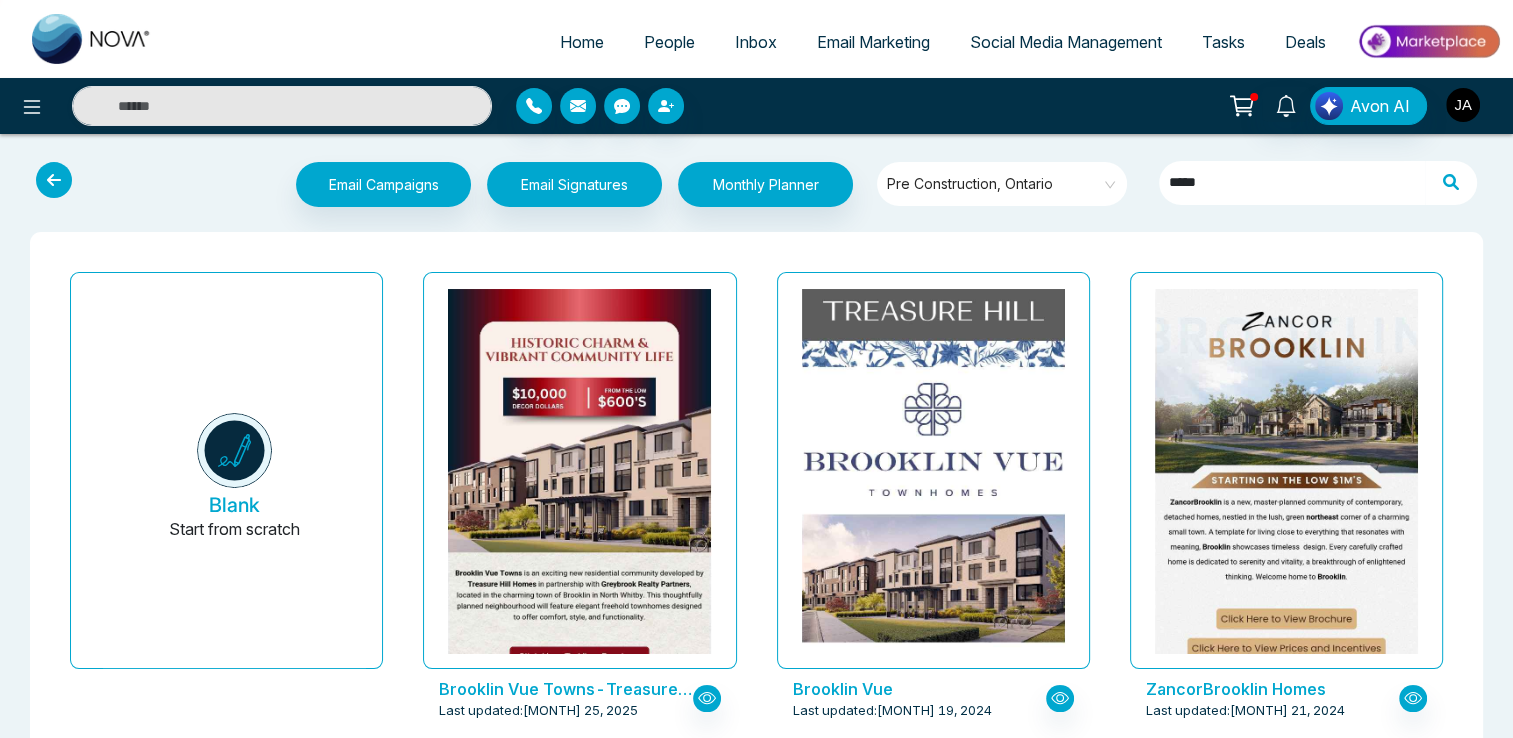 click at bounding box center [1463, 105] 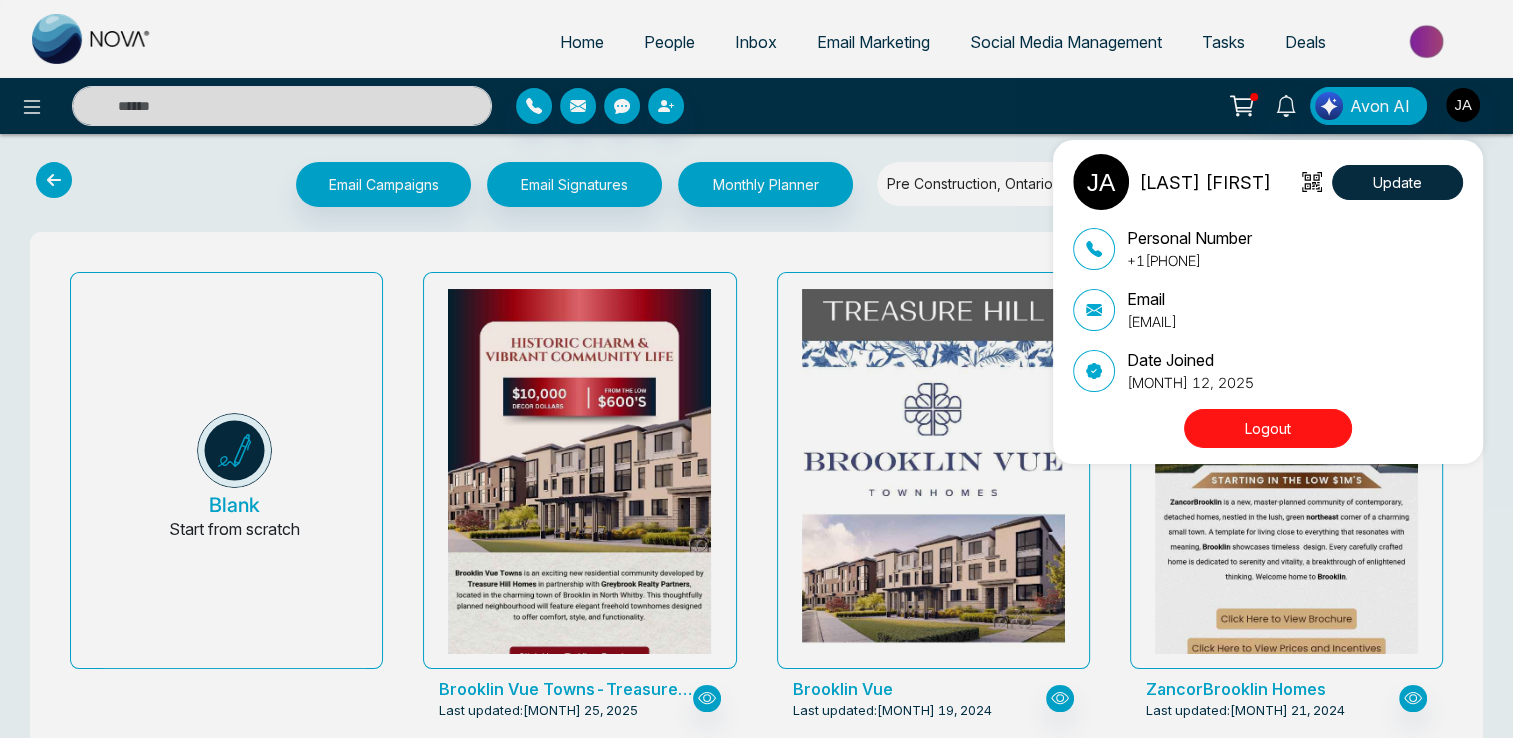 click on "[LAST] [FIRST] Update Personal Number +[PHONE] Email [EMAIL] Date Joined [MONTH] 12, 2025 Logout" at bounding box center (756, 369) 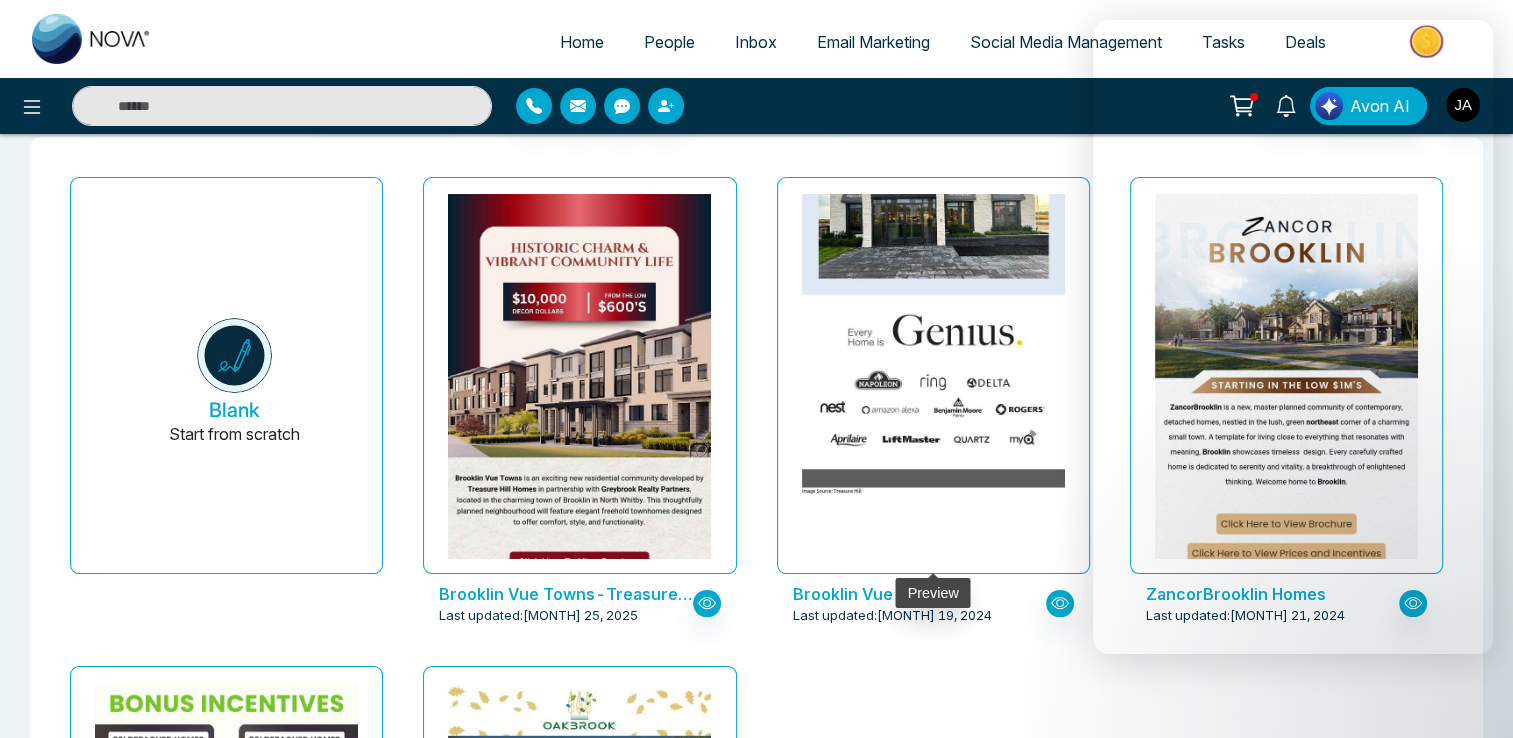 scroll, scrollTop: 93, scrollLeft: 0, axis: vertical 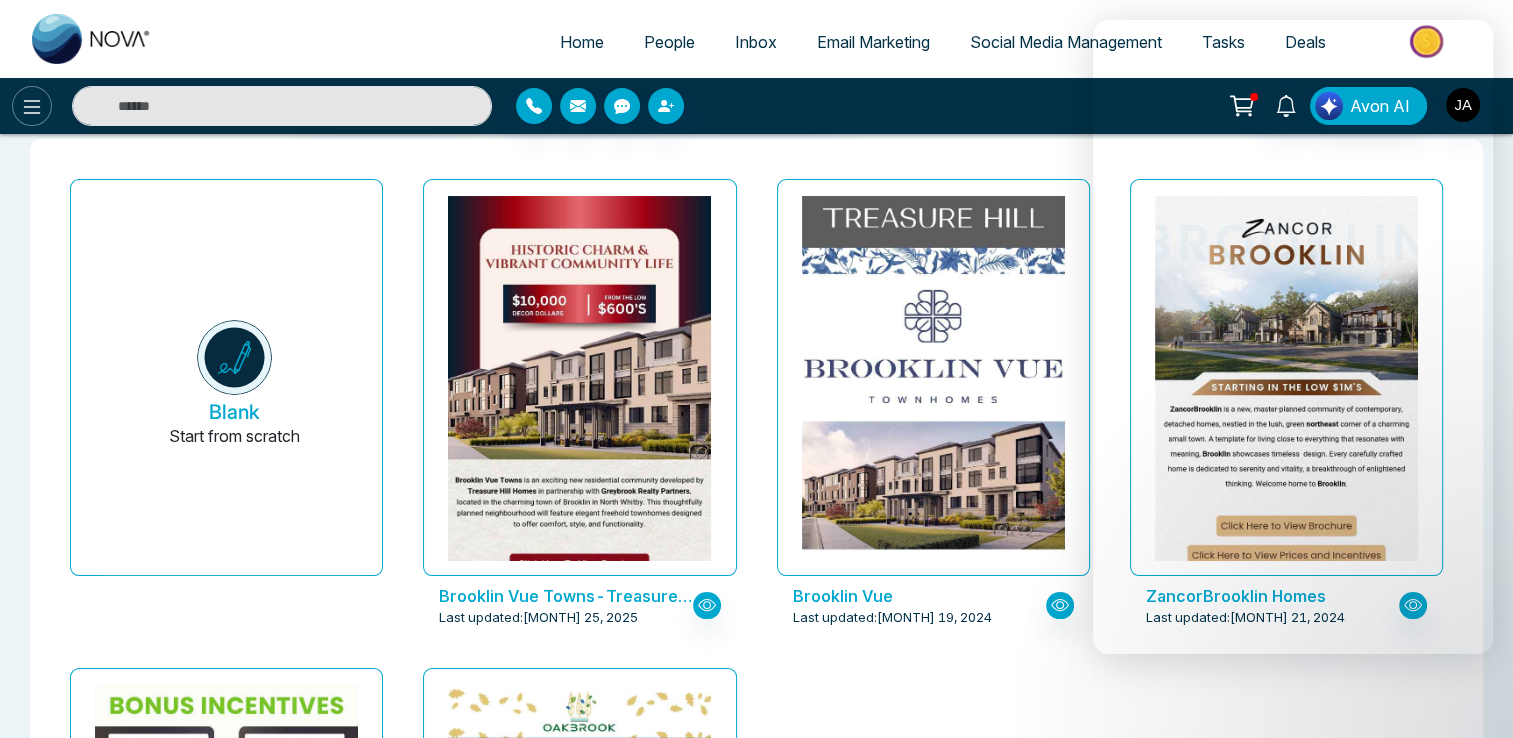 click 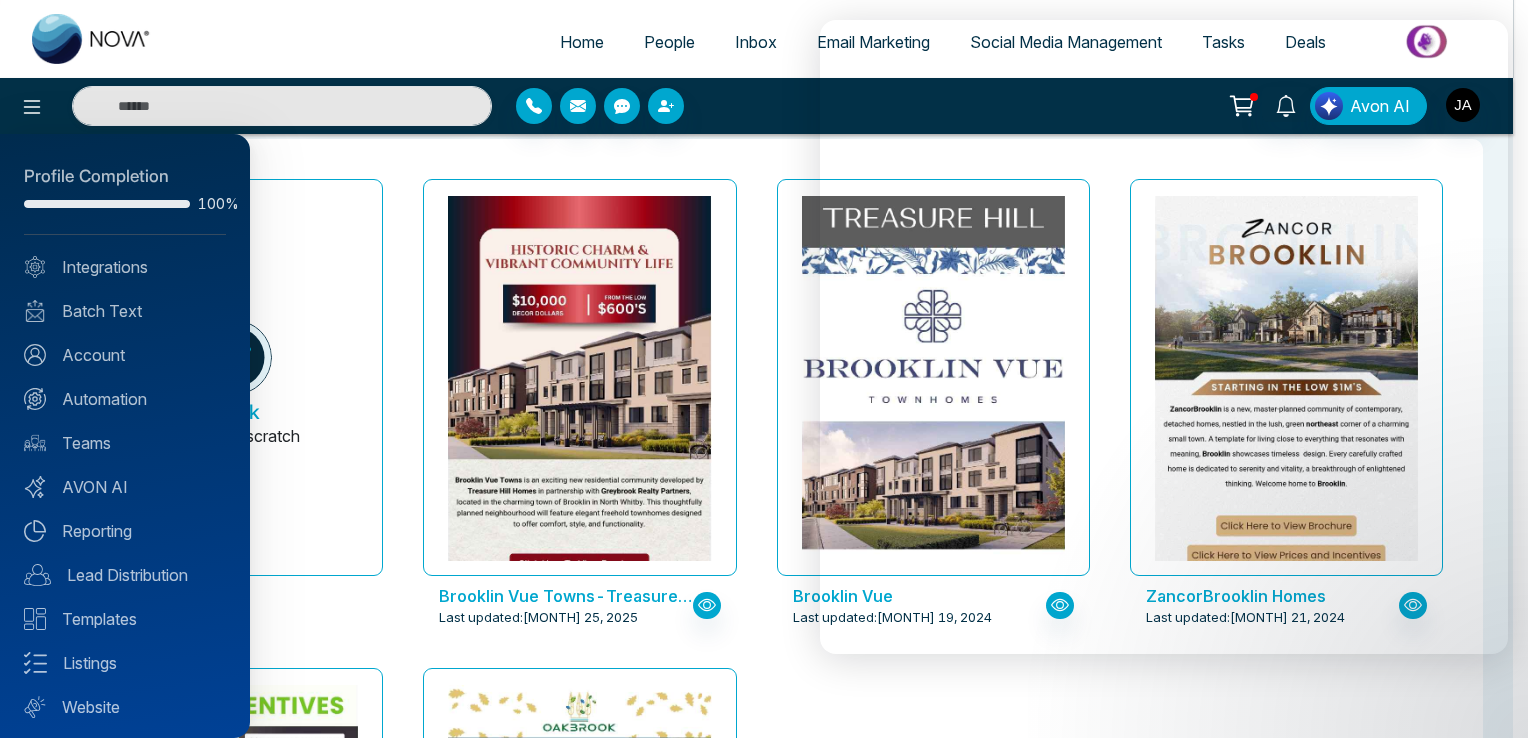 click at bounding box center (764, 369) 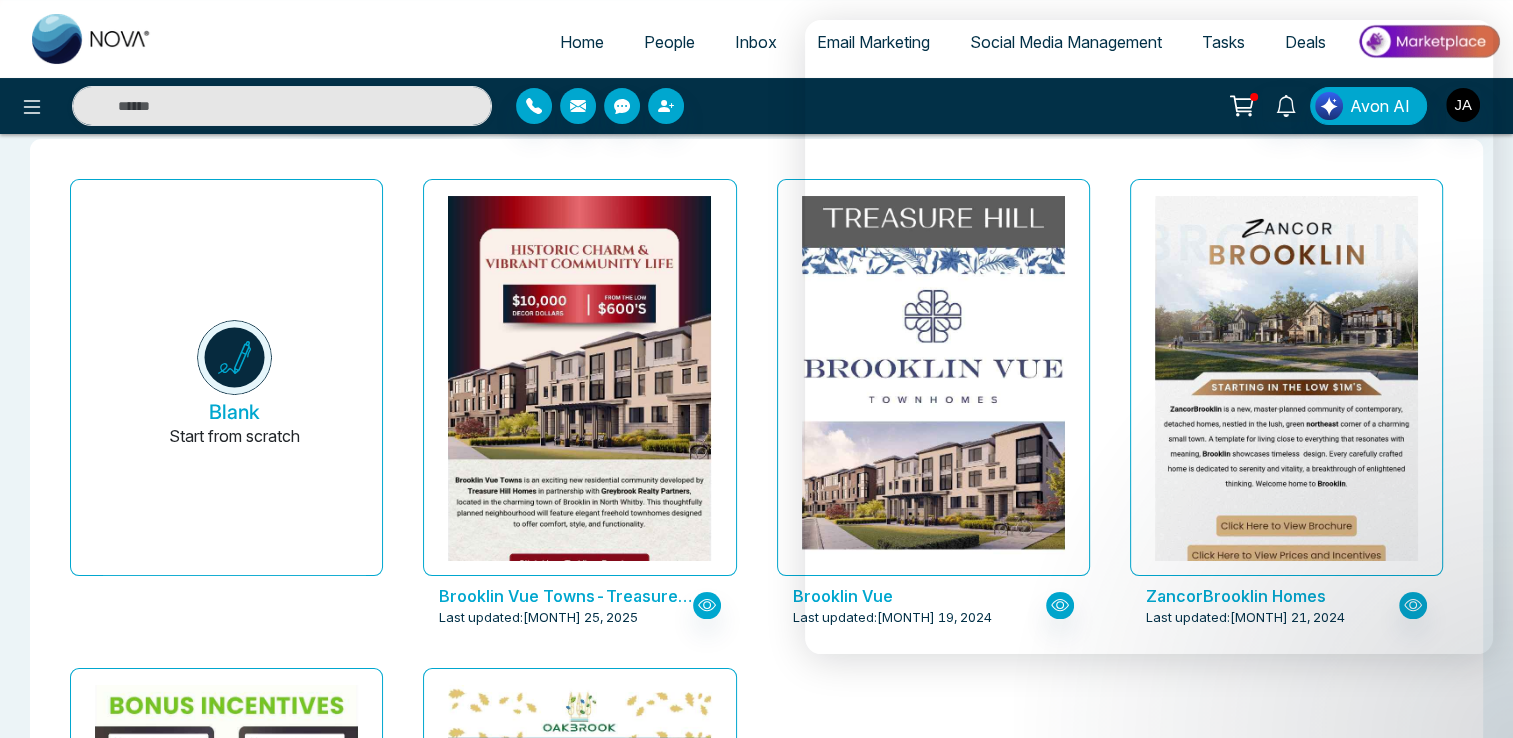 click on "Home" at bounding box center [582, 42] 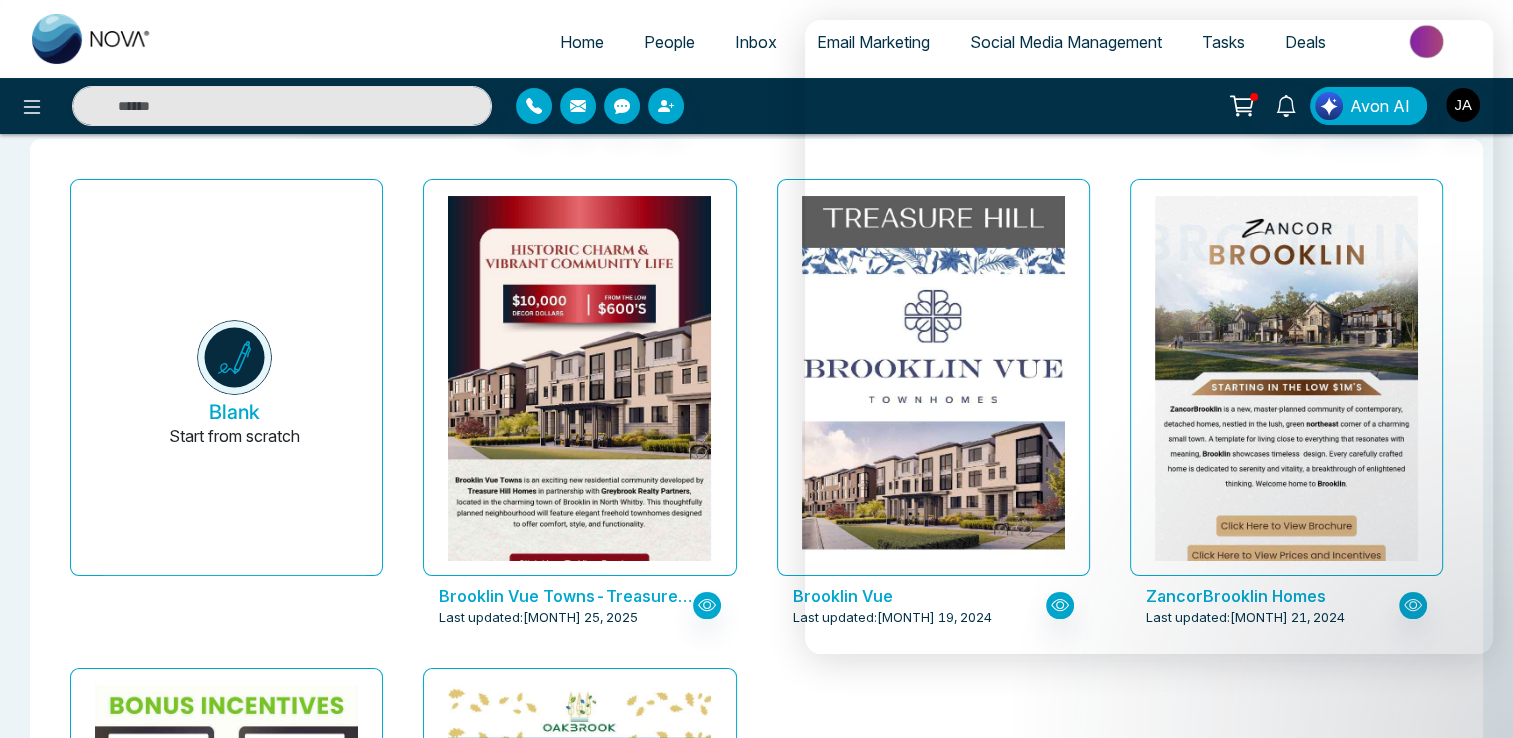 select on "*" 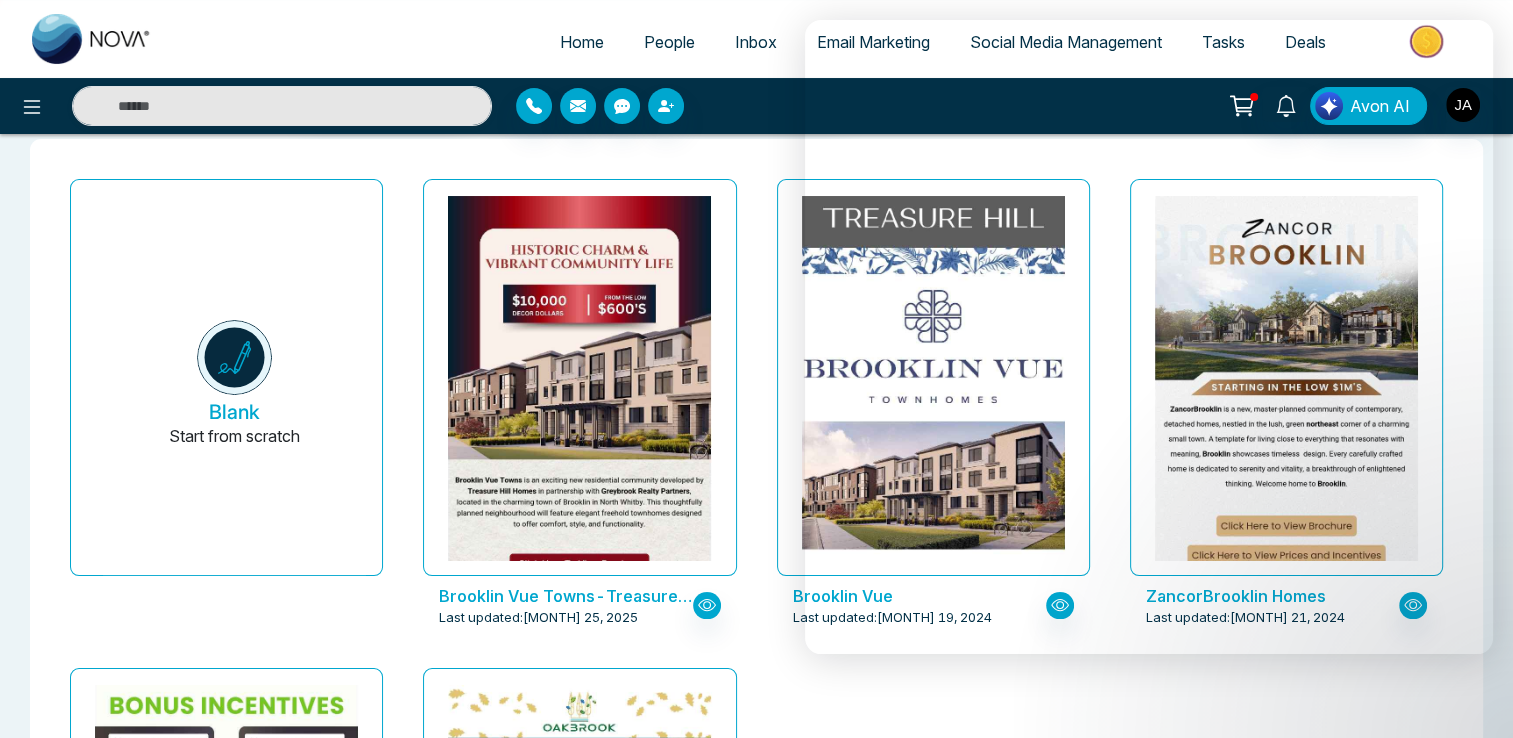 select on "*" 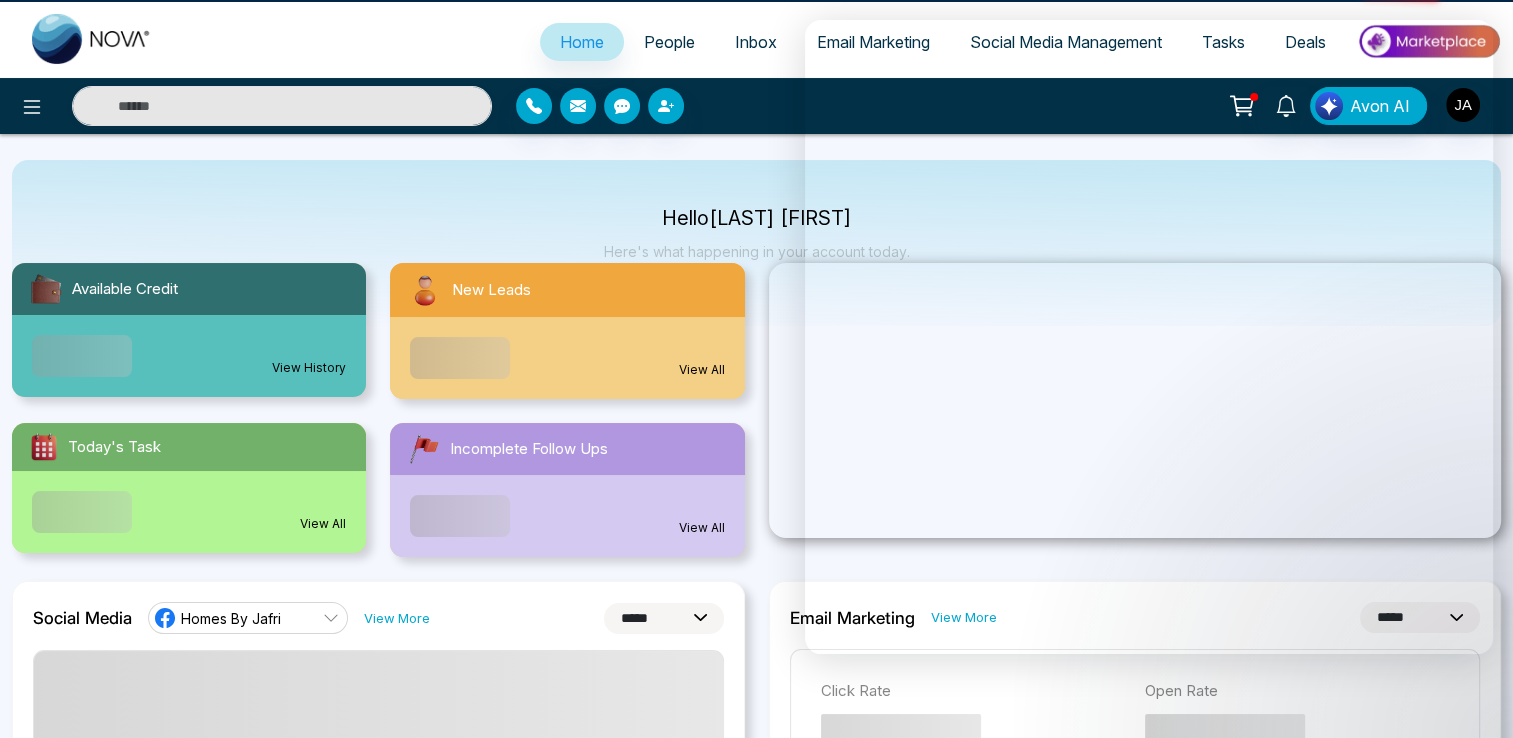 scroll, scrollTop: 0, scrollLeft: 0, axis: both 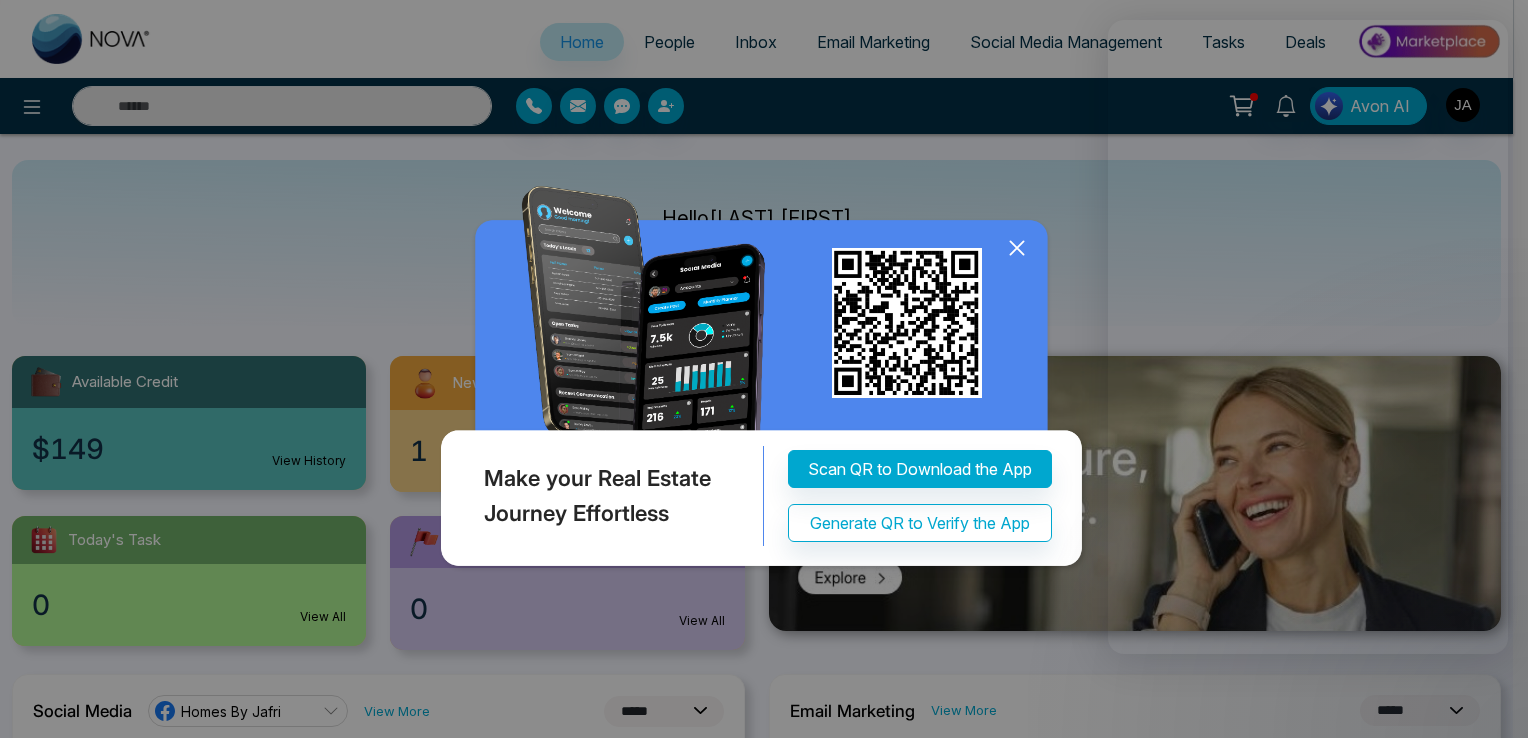 click on "Make your Real Estate  Journey Effortless Scan QR to Download the App Generate QR to Verify the App" at bounding box center (764, 369) 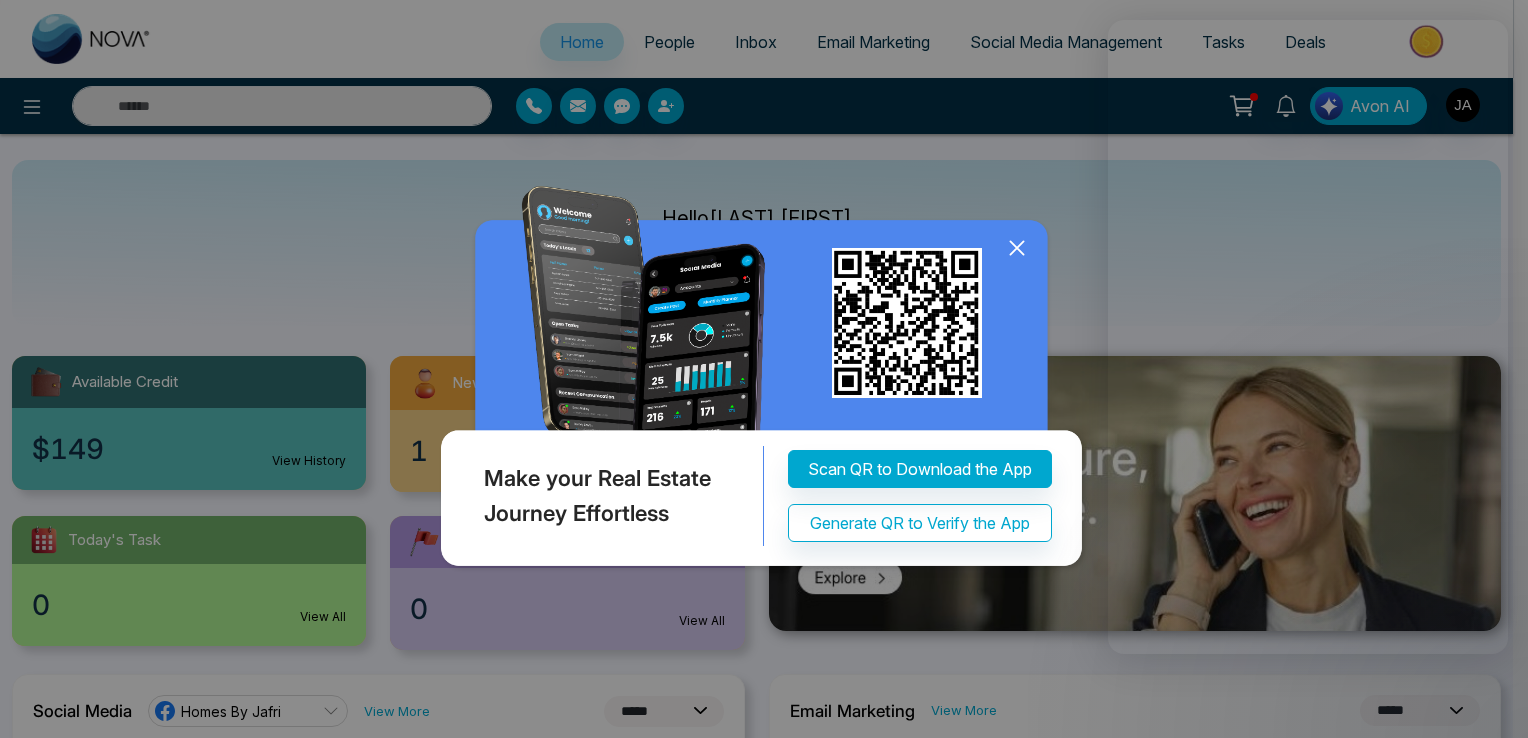 click 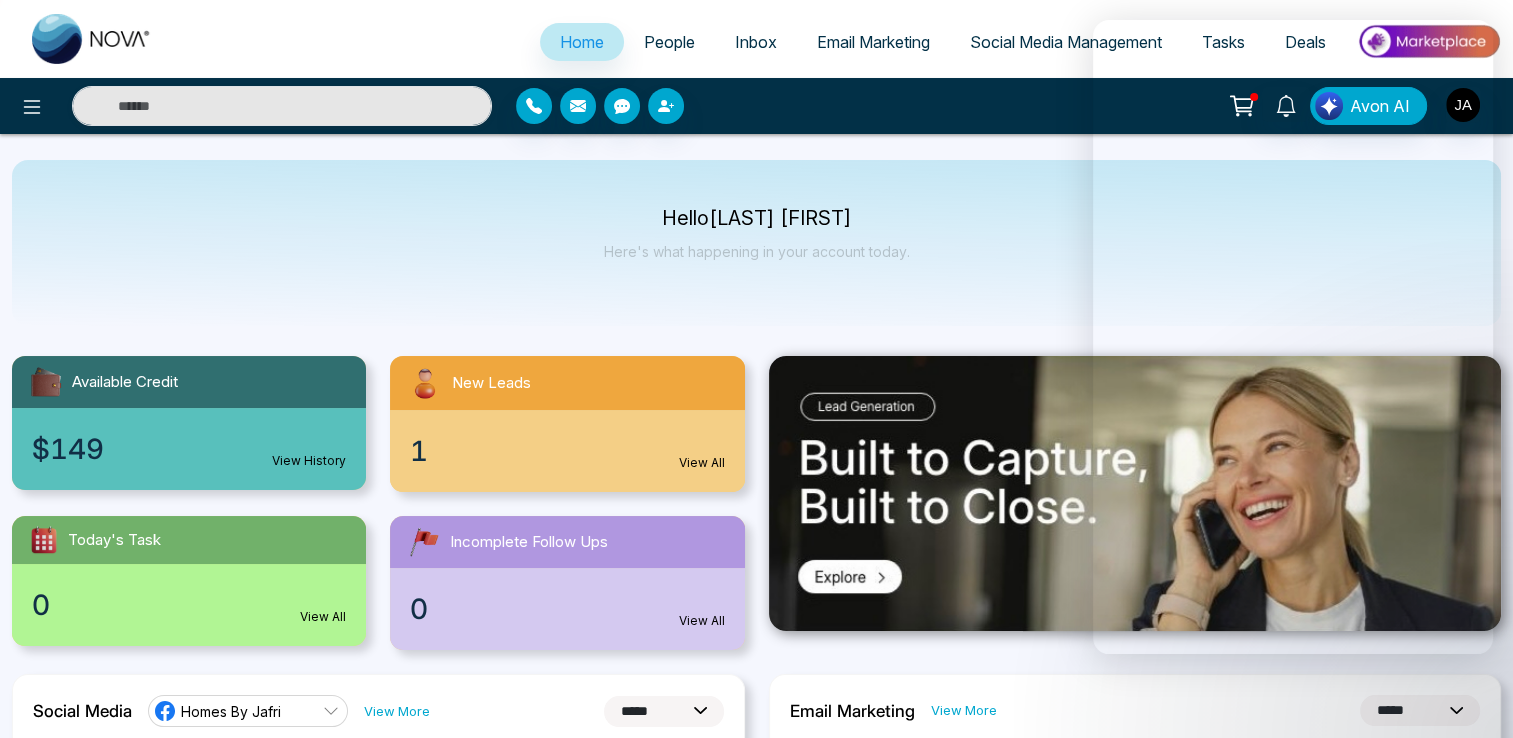 drag, startPoint x: 1068, startPoint y: 150, endPoint x: 1055, endPoint y: 72, distance: 79.07591 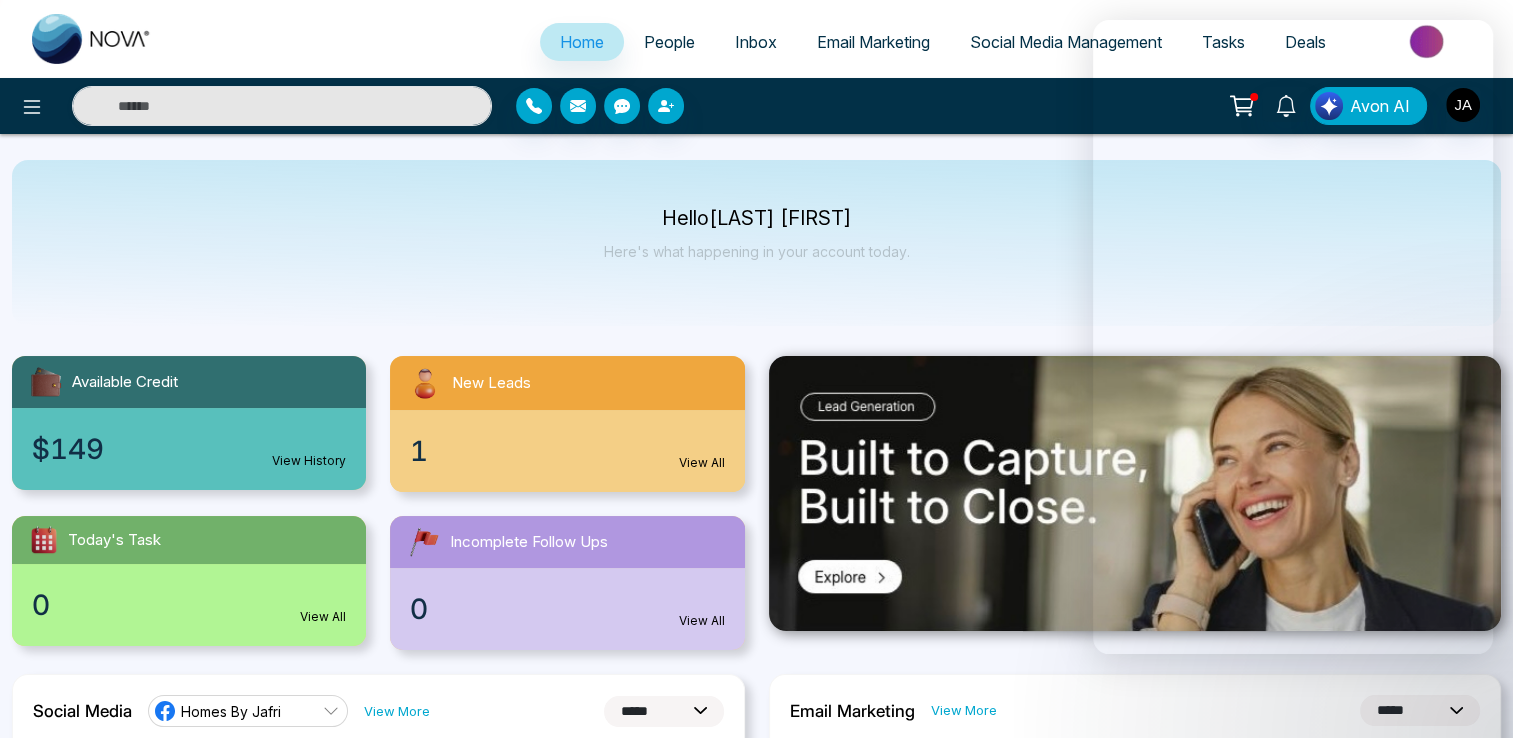 click on "Home People Inbox Email Marketing Social Media Management Tasks Deals" at bounding box center [756, 39] 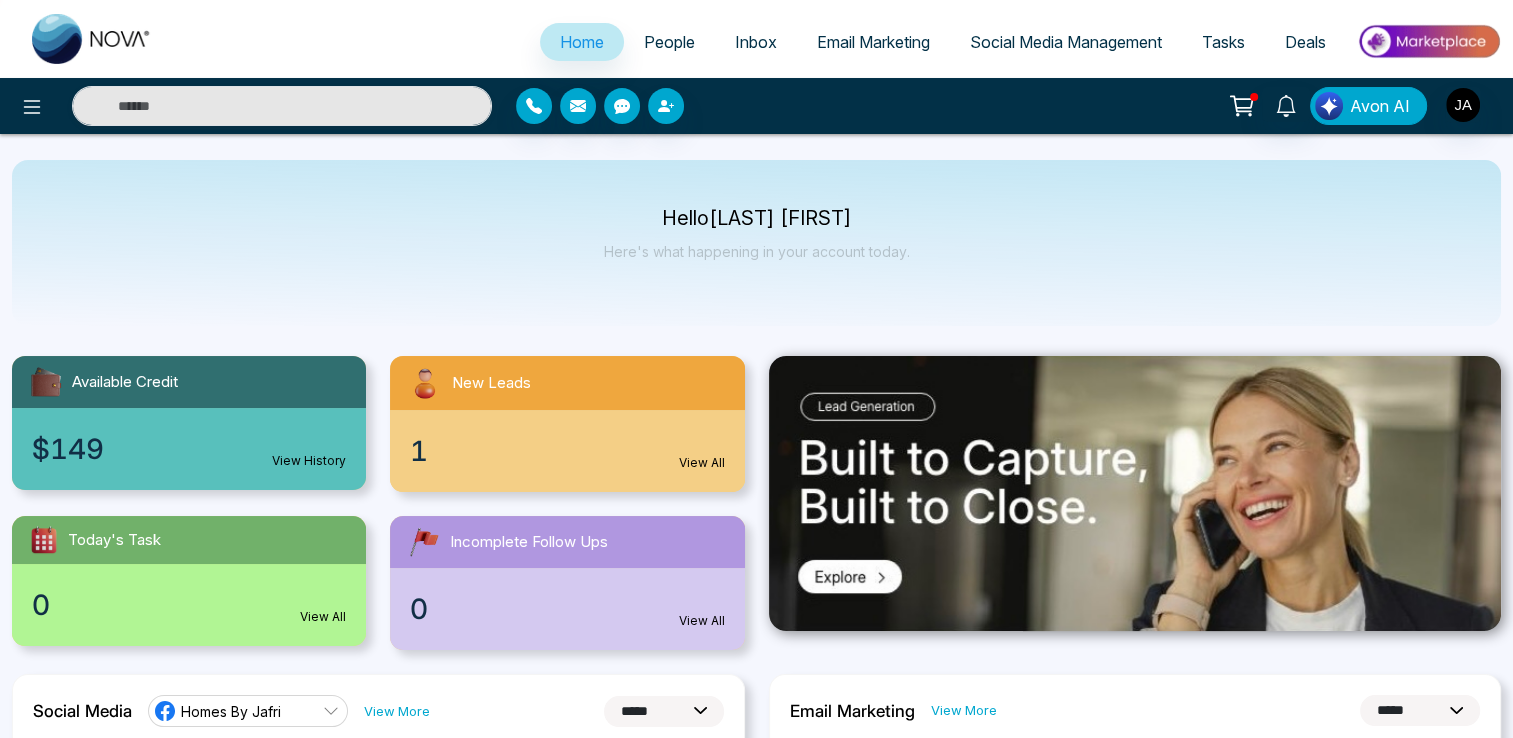 click on "Avon AI" at bounding box center [1380, 106] 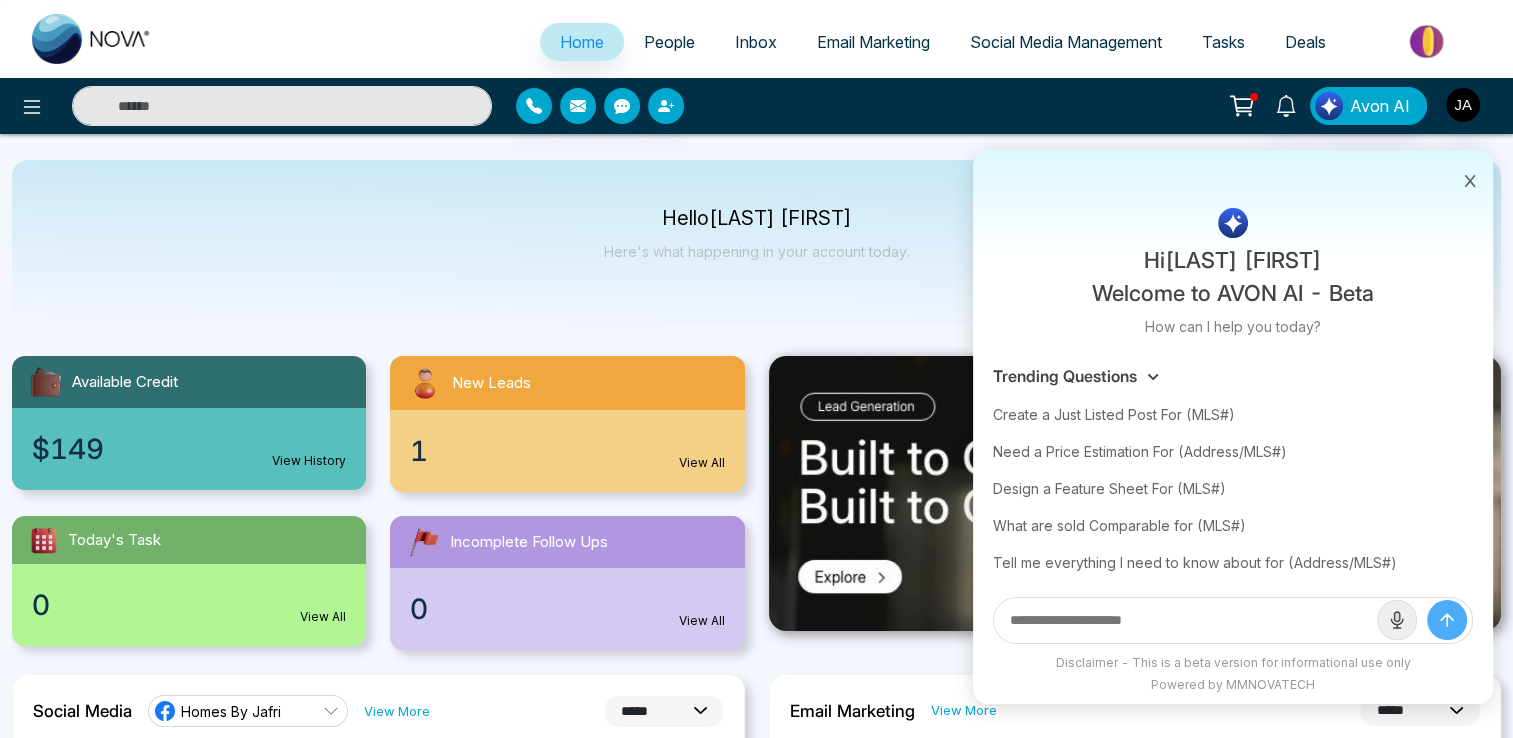 click on "Hello [LAST] [FIRST] Here's what happening in your account today." at bounding box center (757, 243) 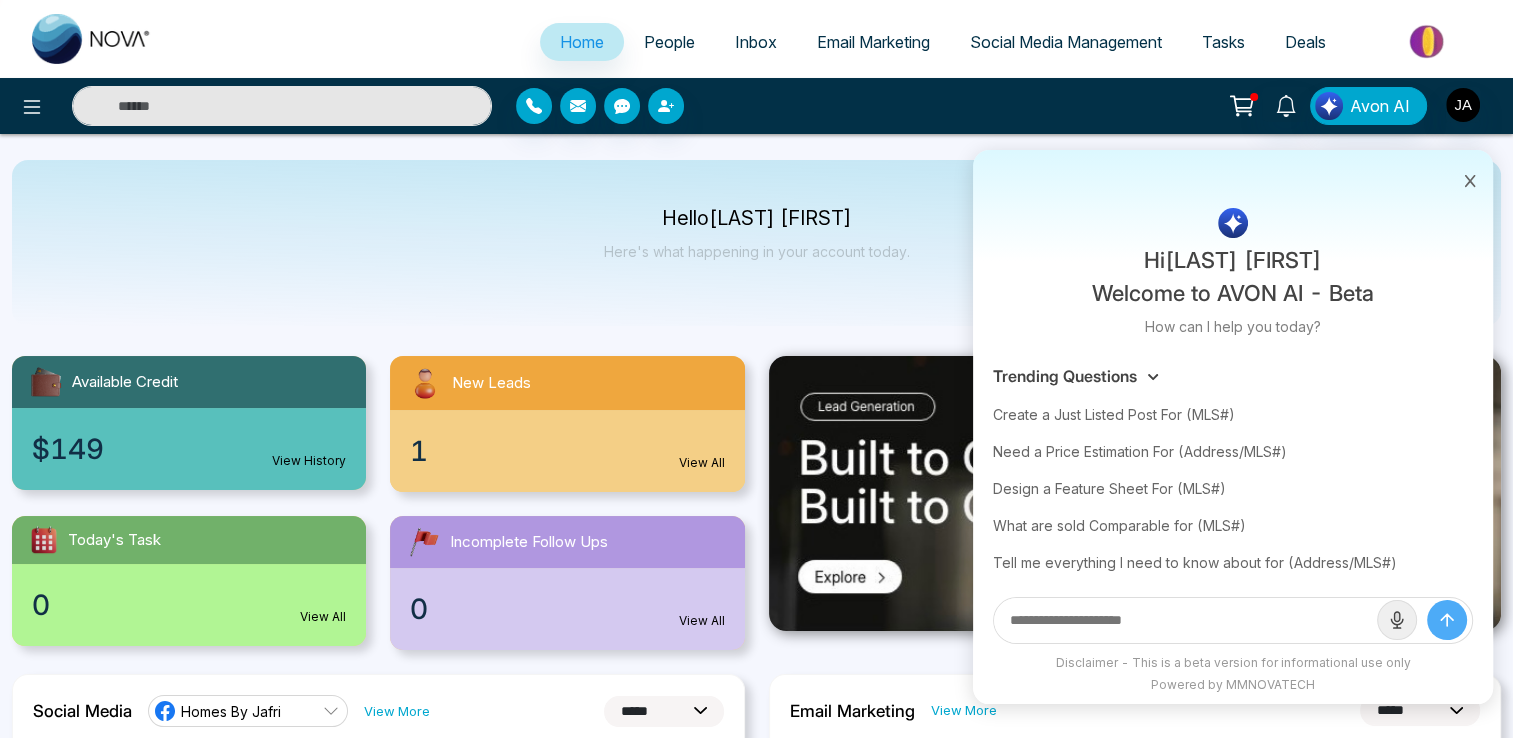 click at bounding box center [282, 106] 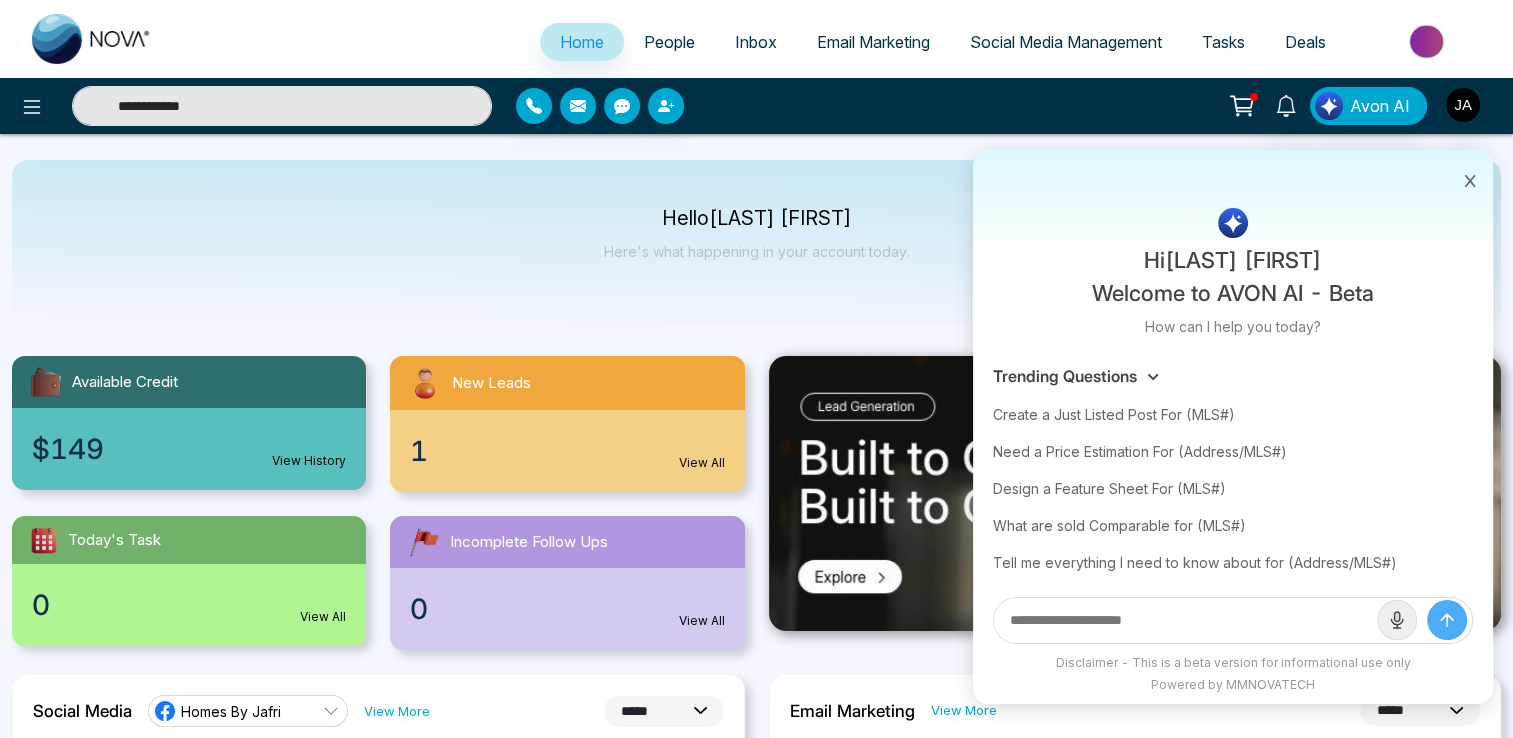 type on "**********" 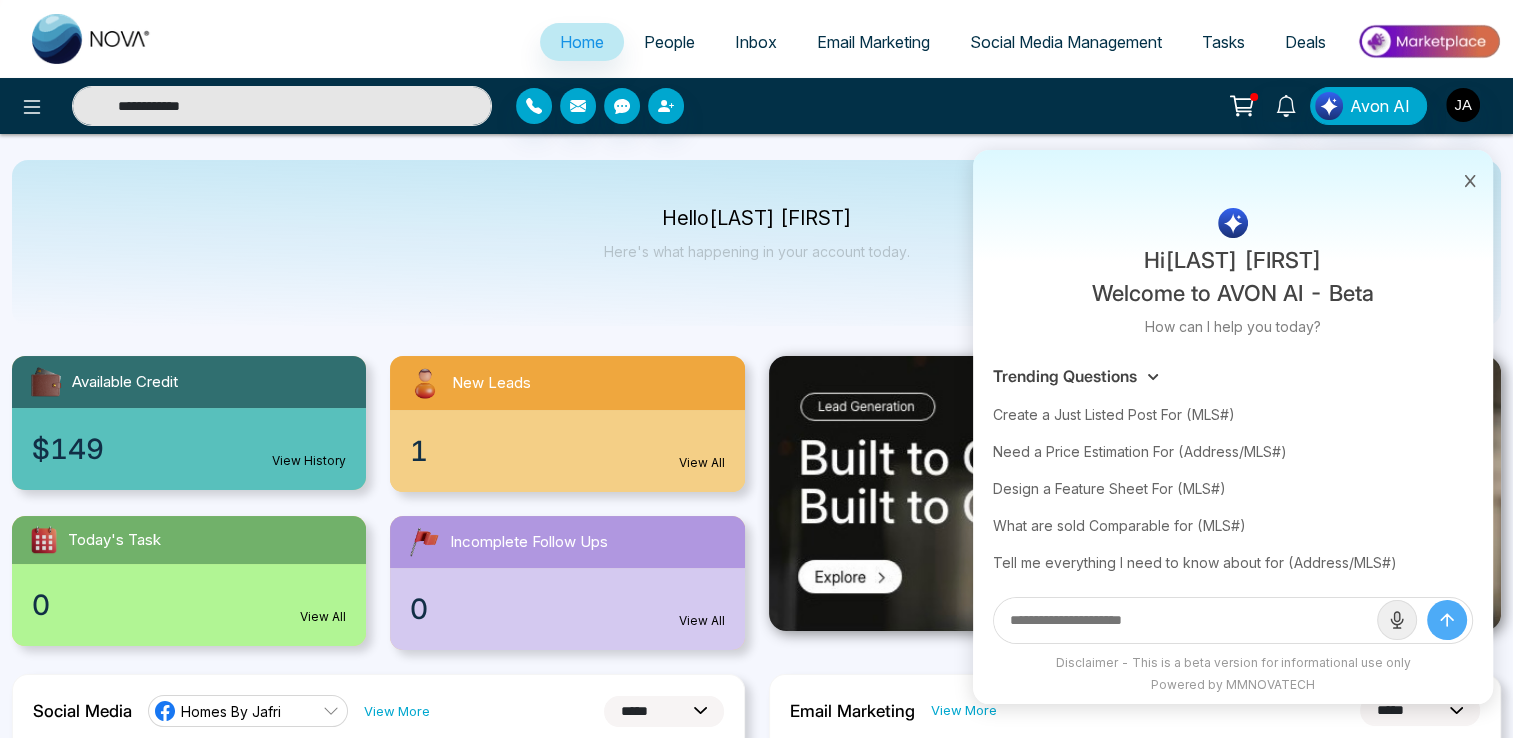 click on "**********" at bounding box center [282, 106] 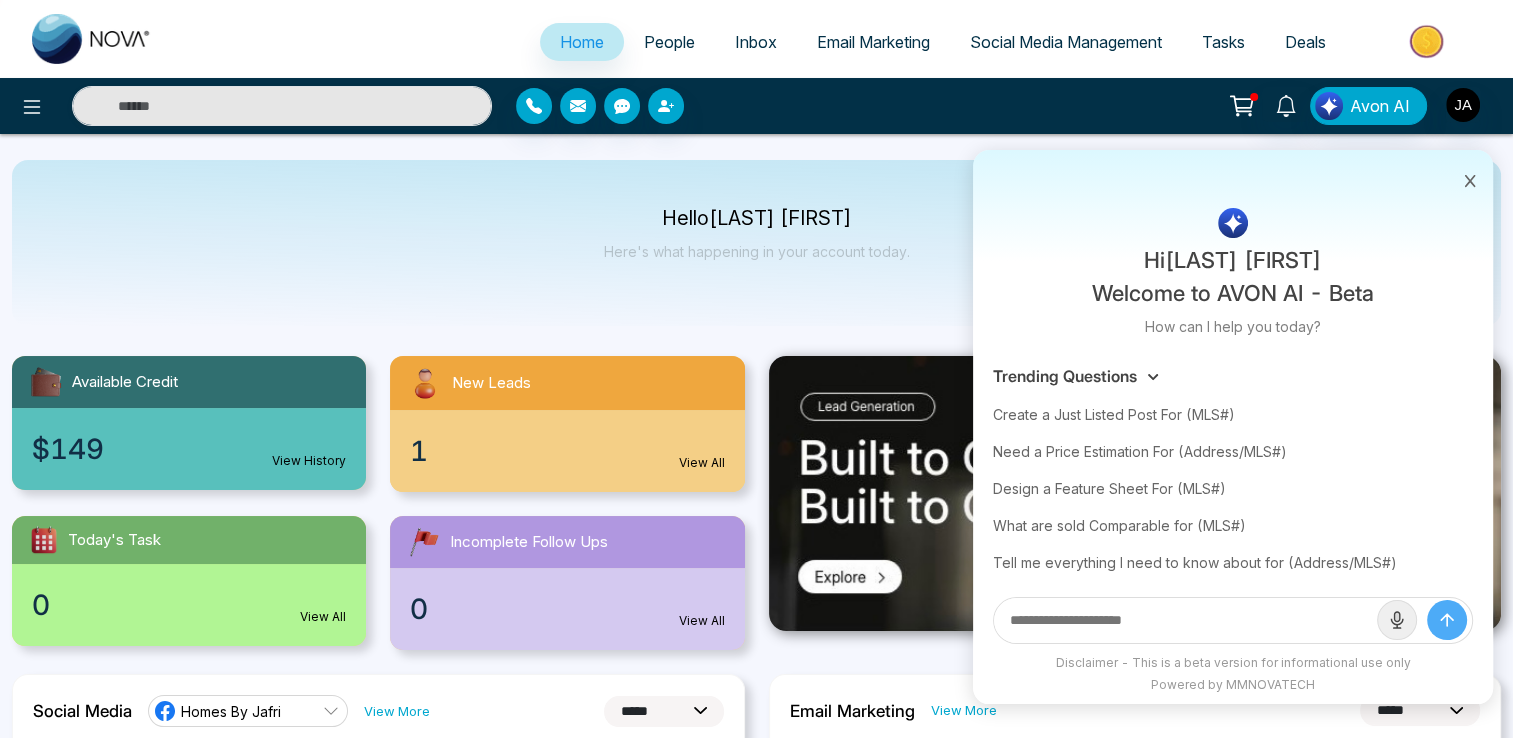 click at bounding box center [1470, 179] 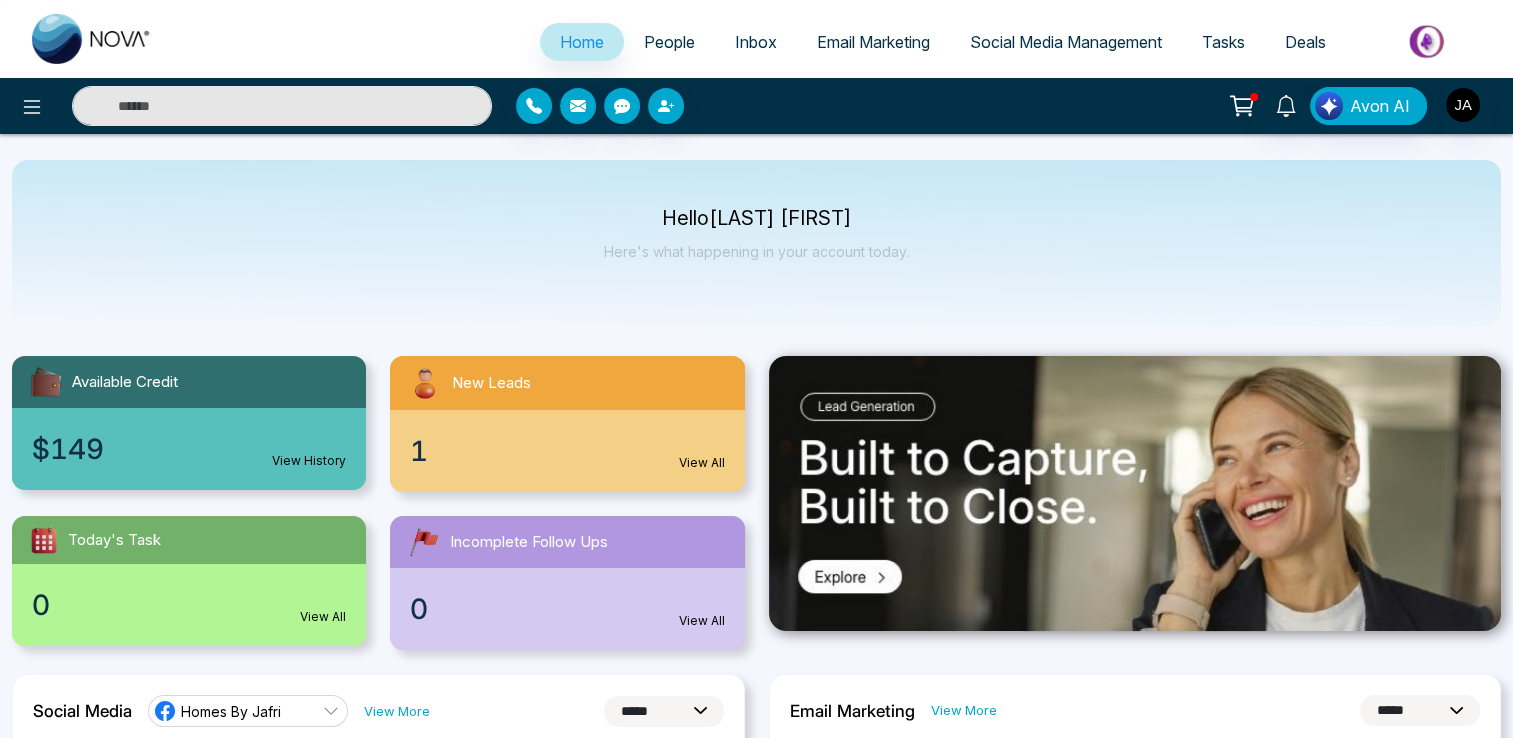 click at bounding box center [282, 106] 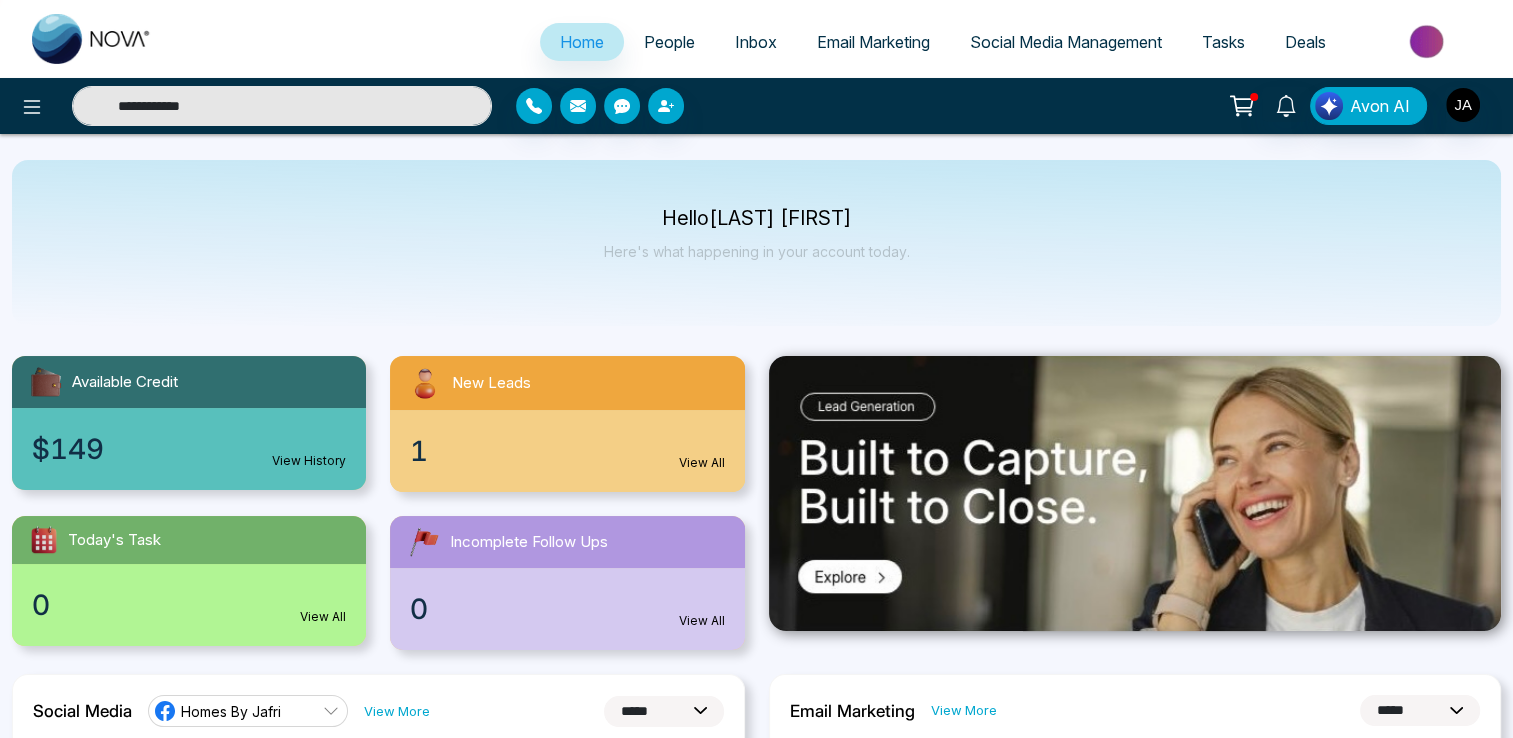type on "**********" 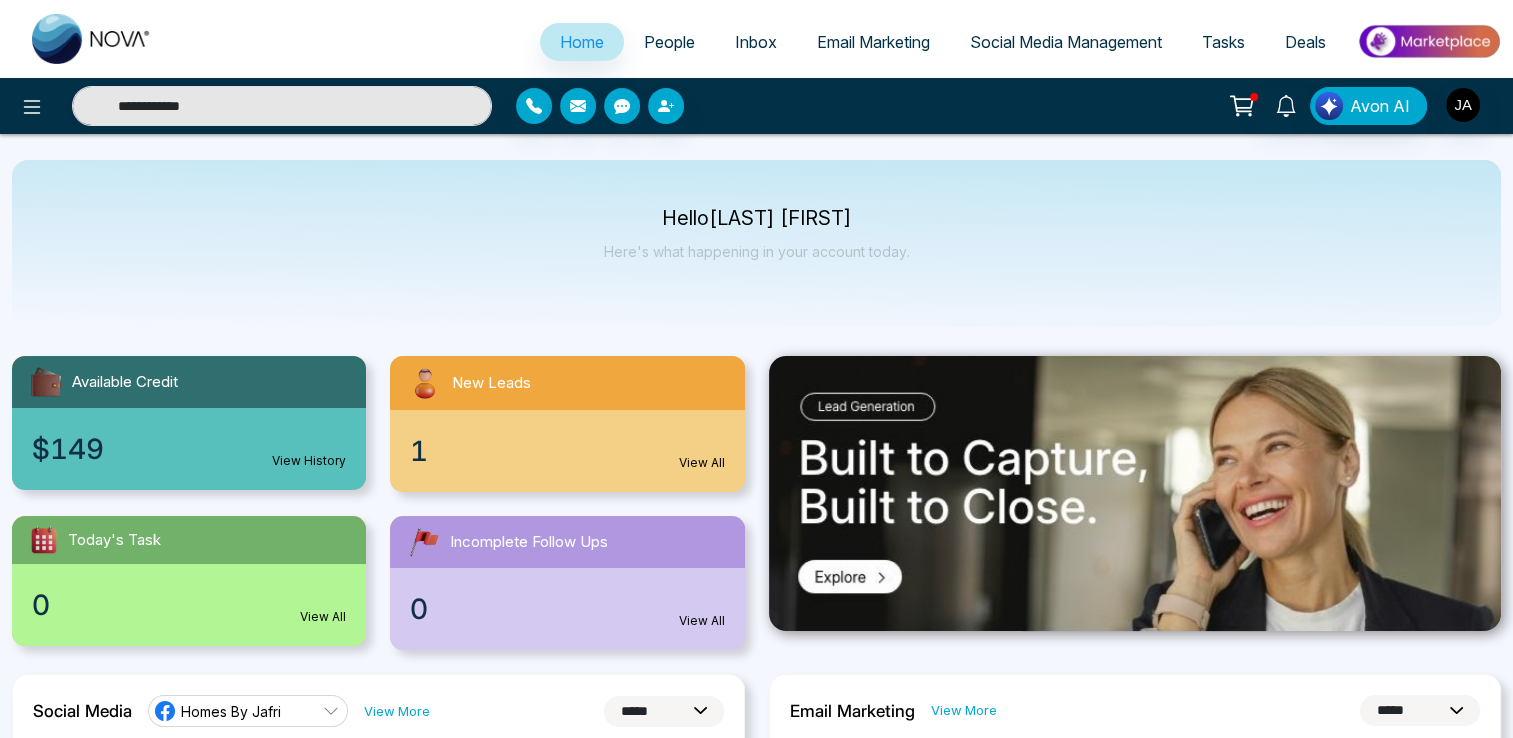 click at bounding box center (92, 39) 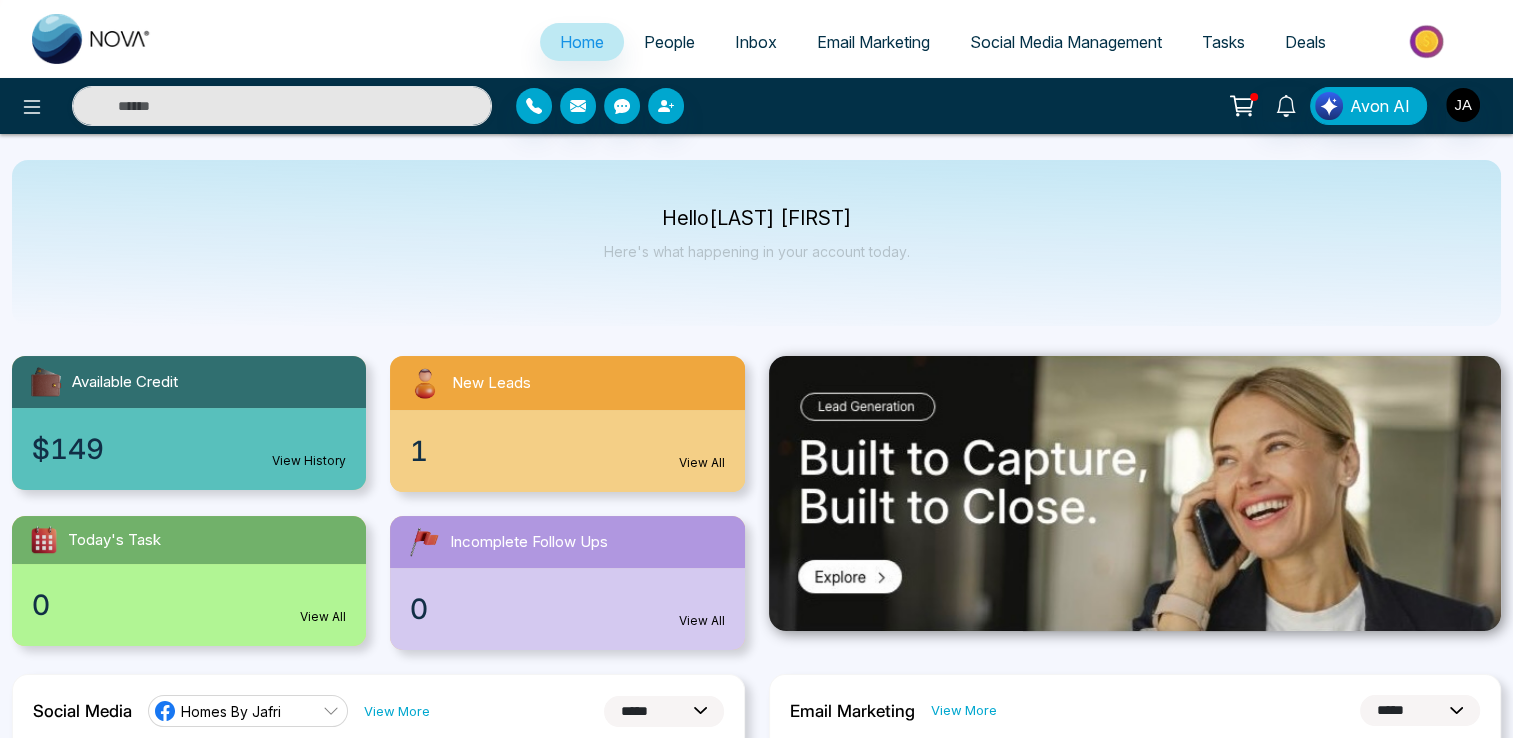 type on "**********" 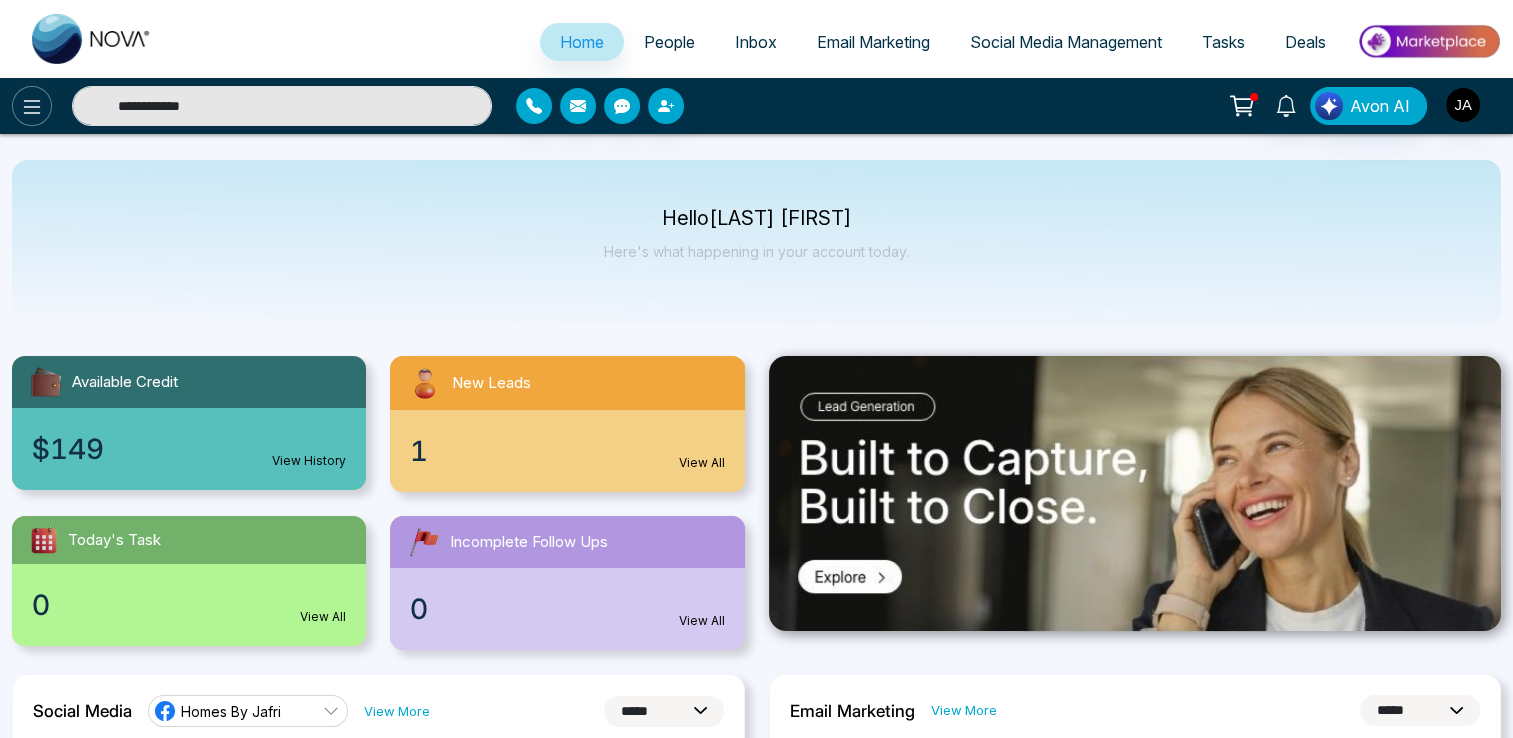 click 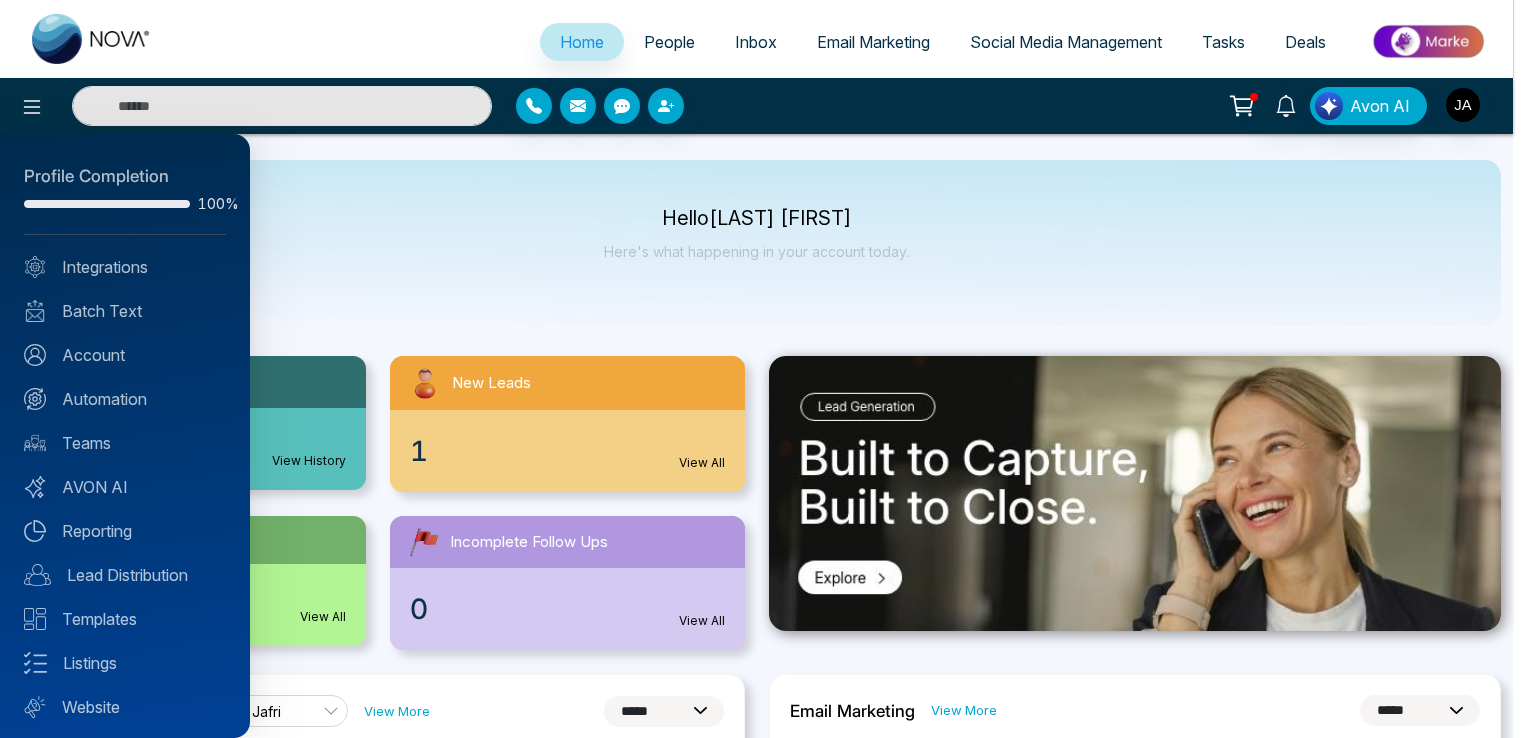 type on "**********" 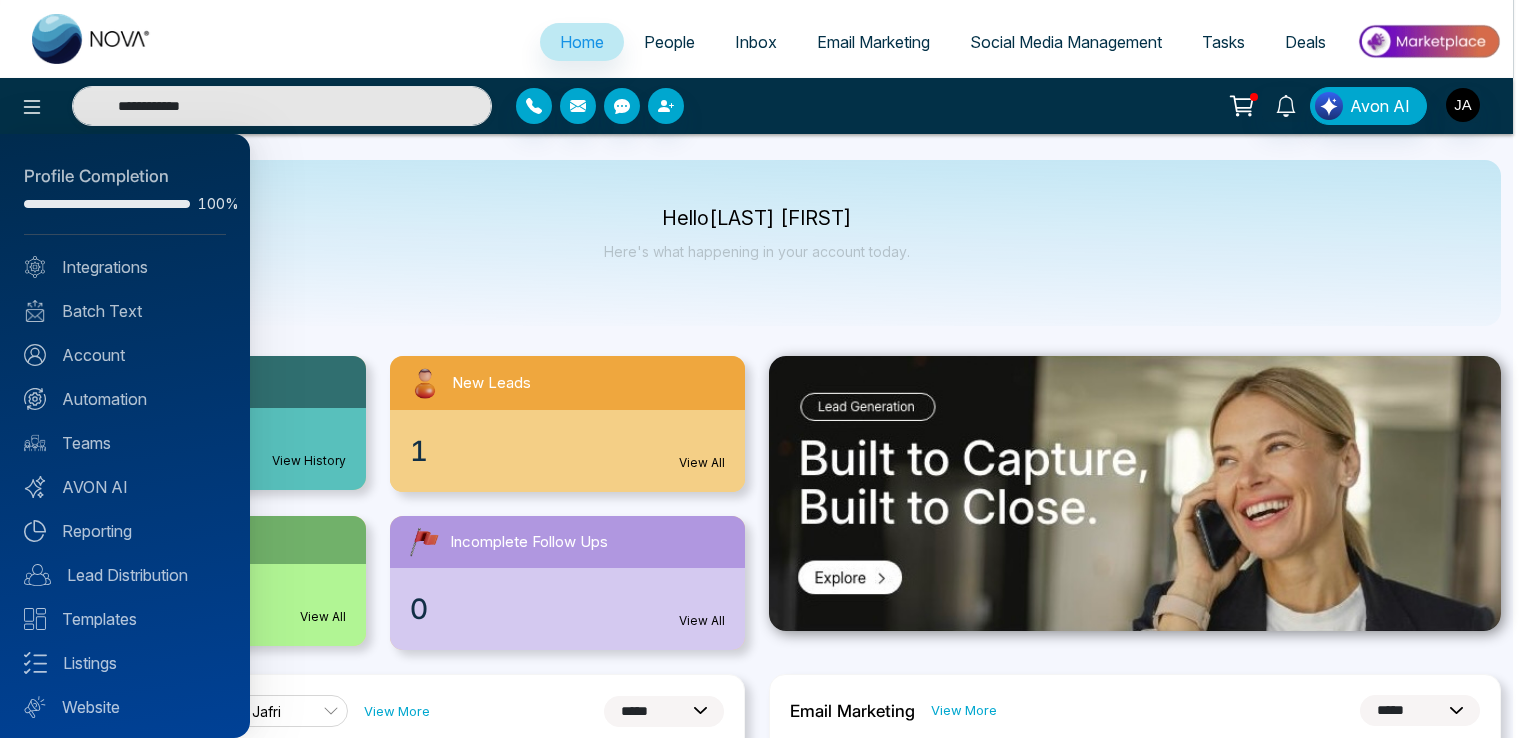 click at bounding box center (764, 369) 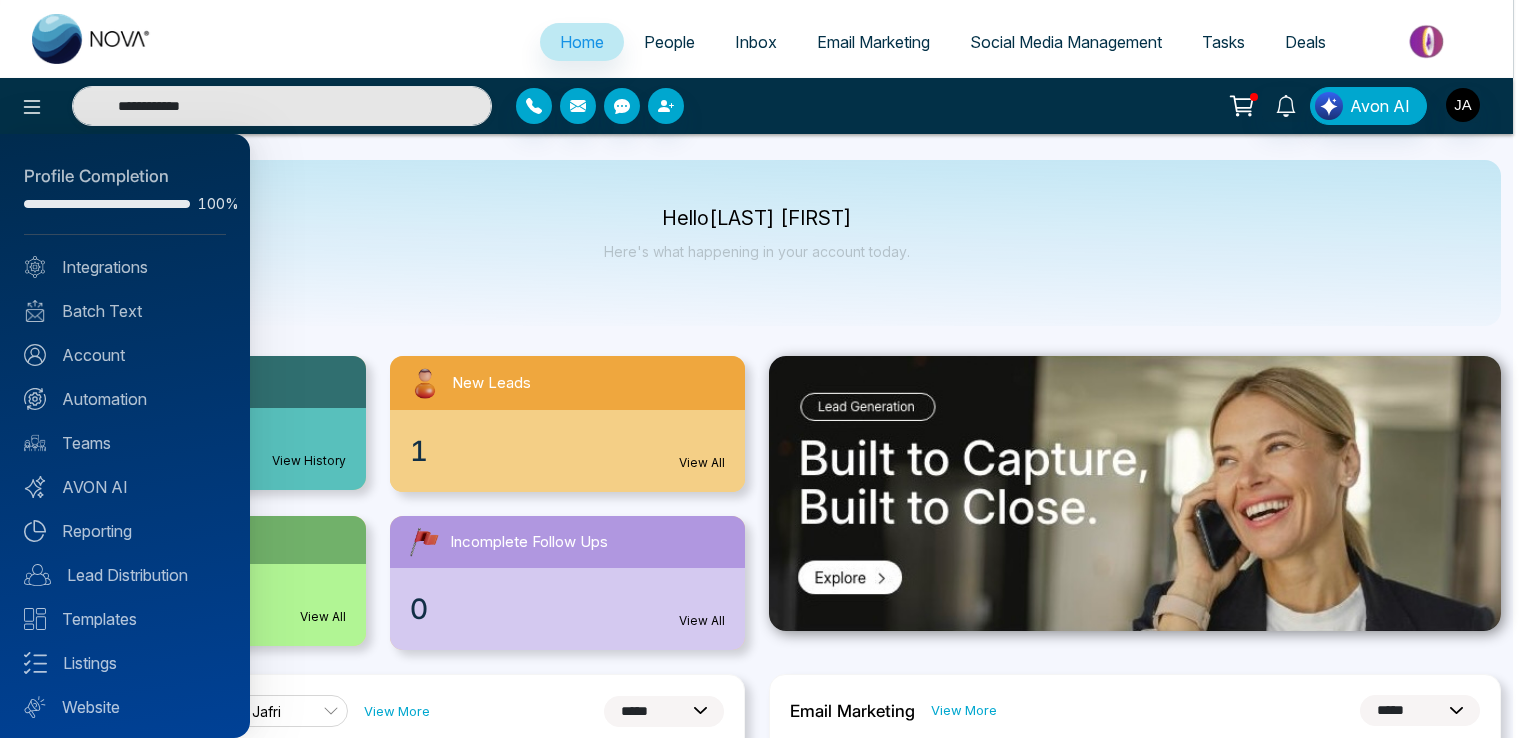 type 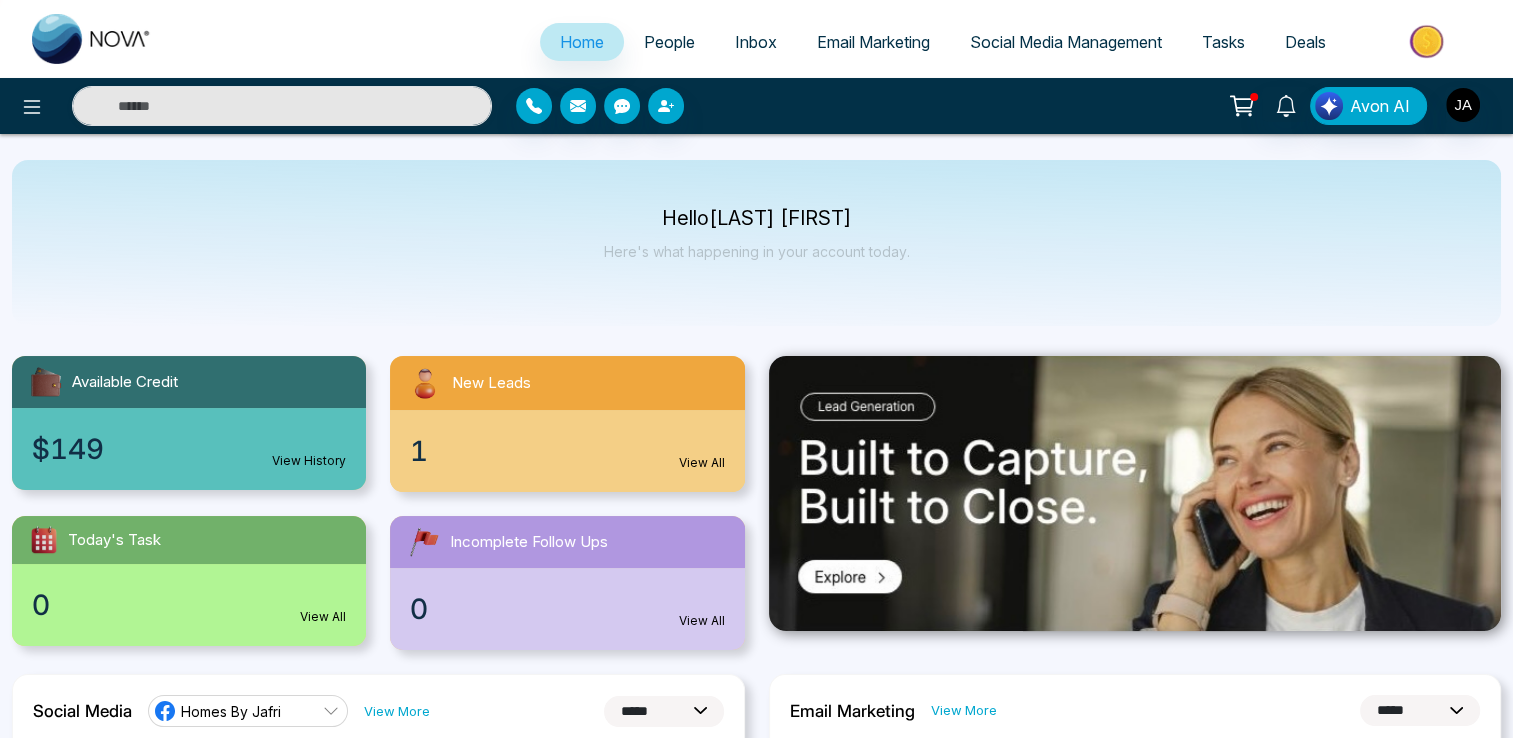 click on "Email Marketing" at bounding box center (873, 42) 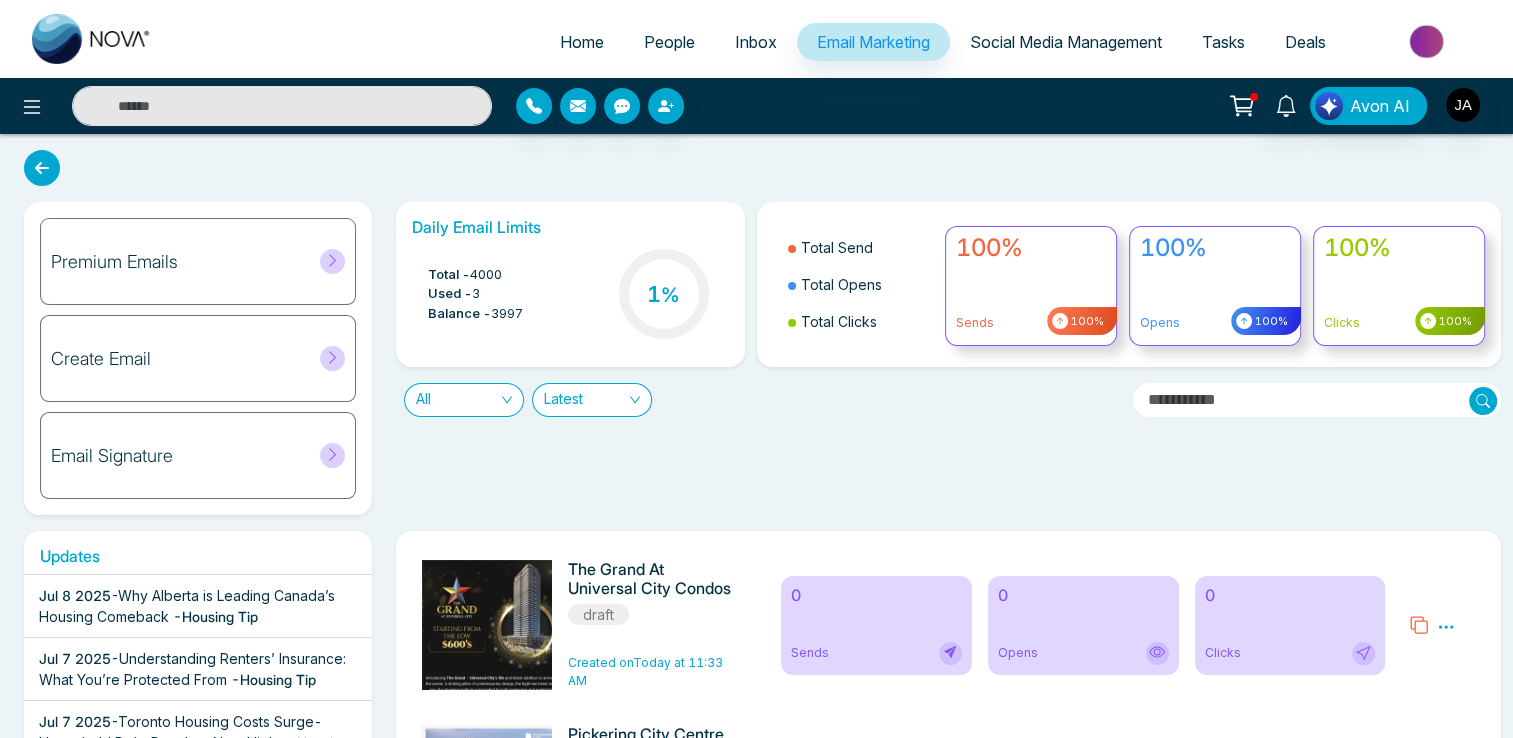 click on "Premium Emails" at bounding box center [198, 261] 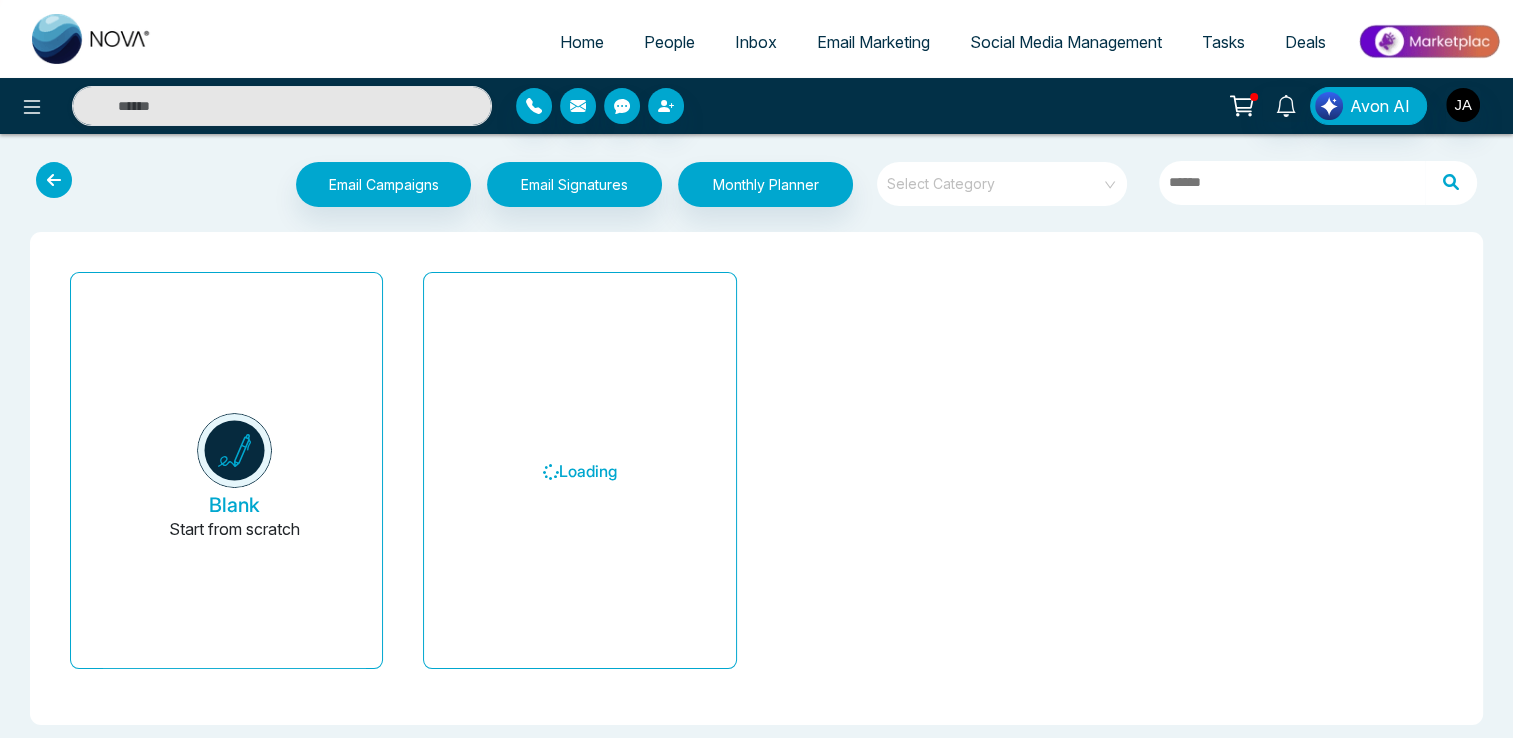 click on "Select Category" at bounding box center (1002, 184) 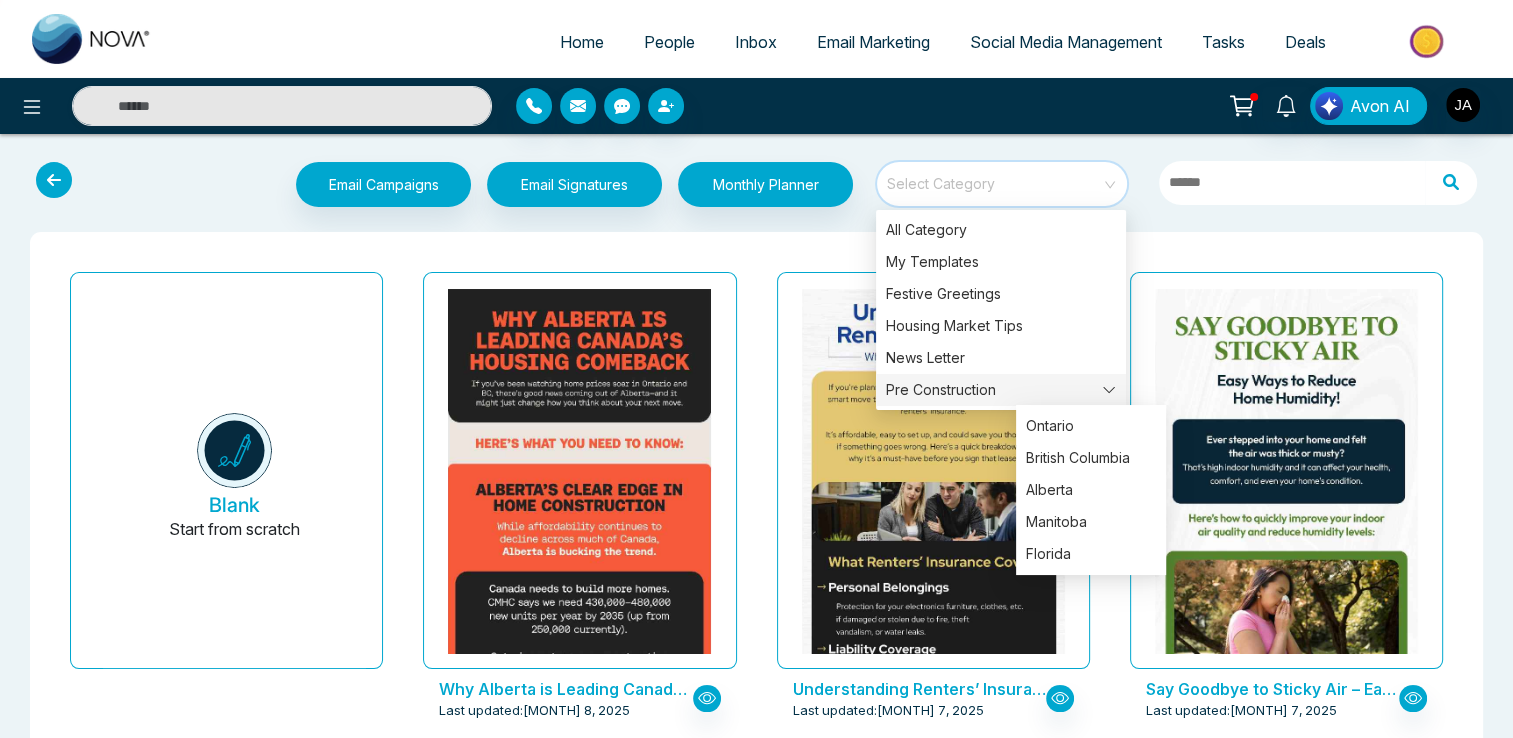 click on "Pre Construction" at bounding box center (1001, 390) 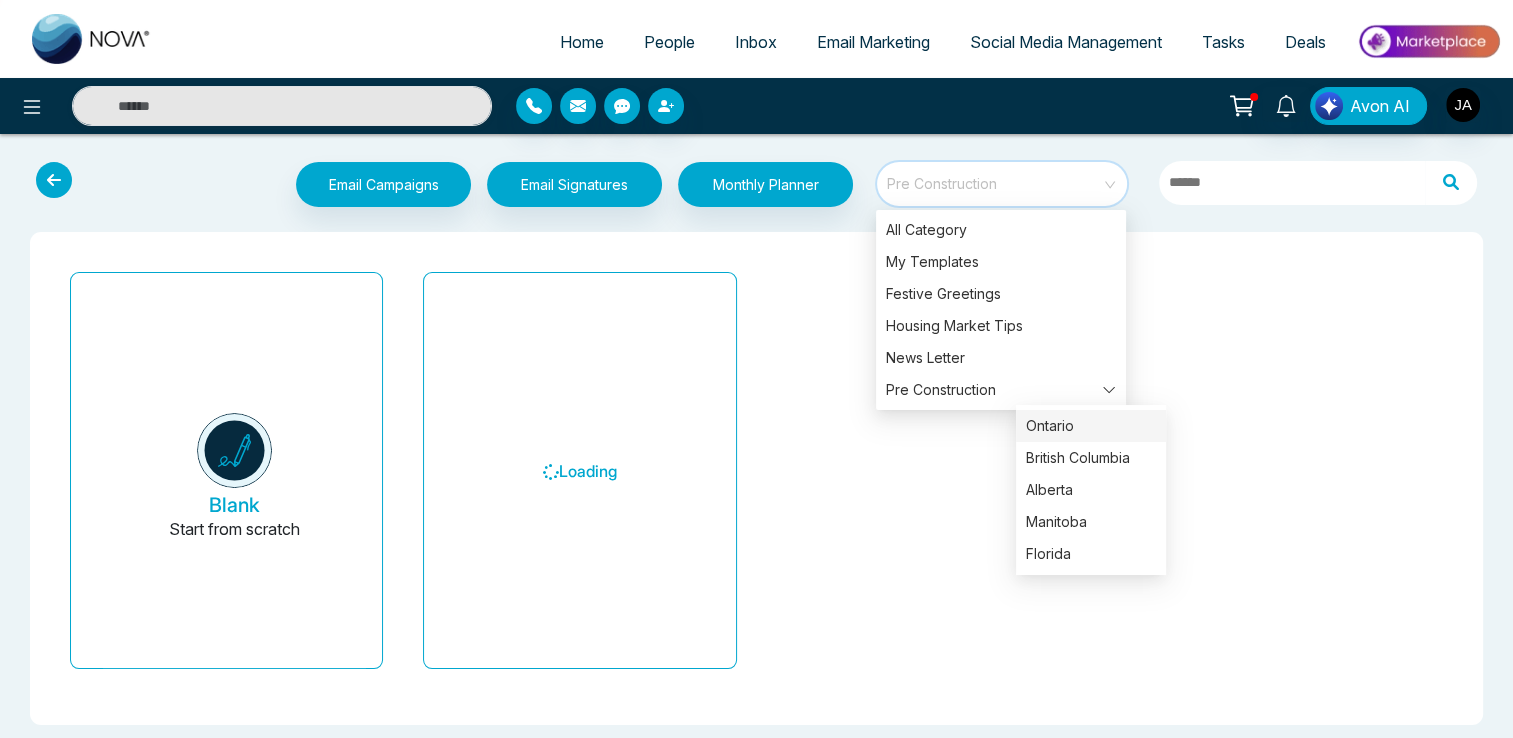 click on "Ontario" at bounding box center (1091, 426) 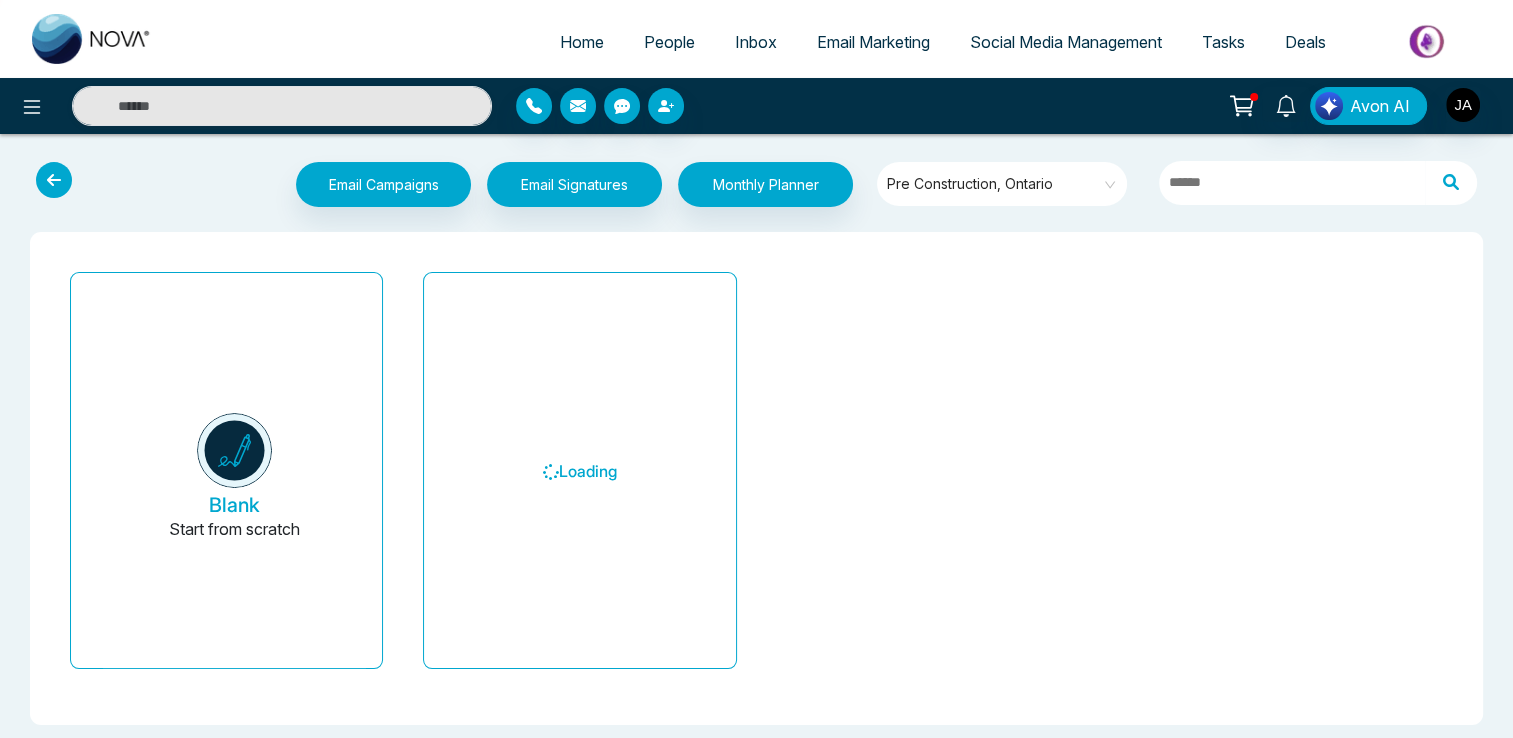 click at bounding box center (1317, 187) 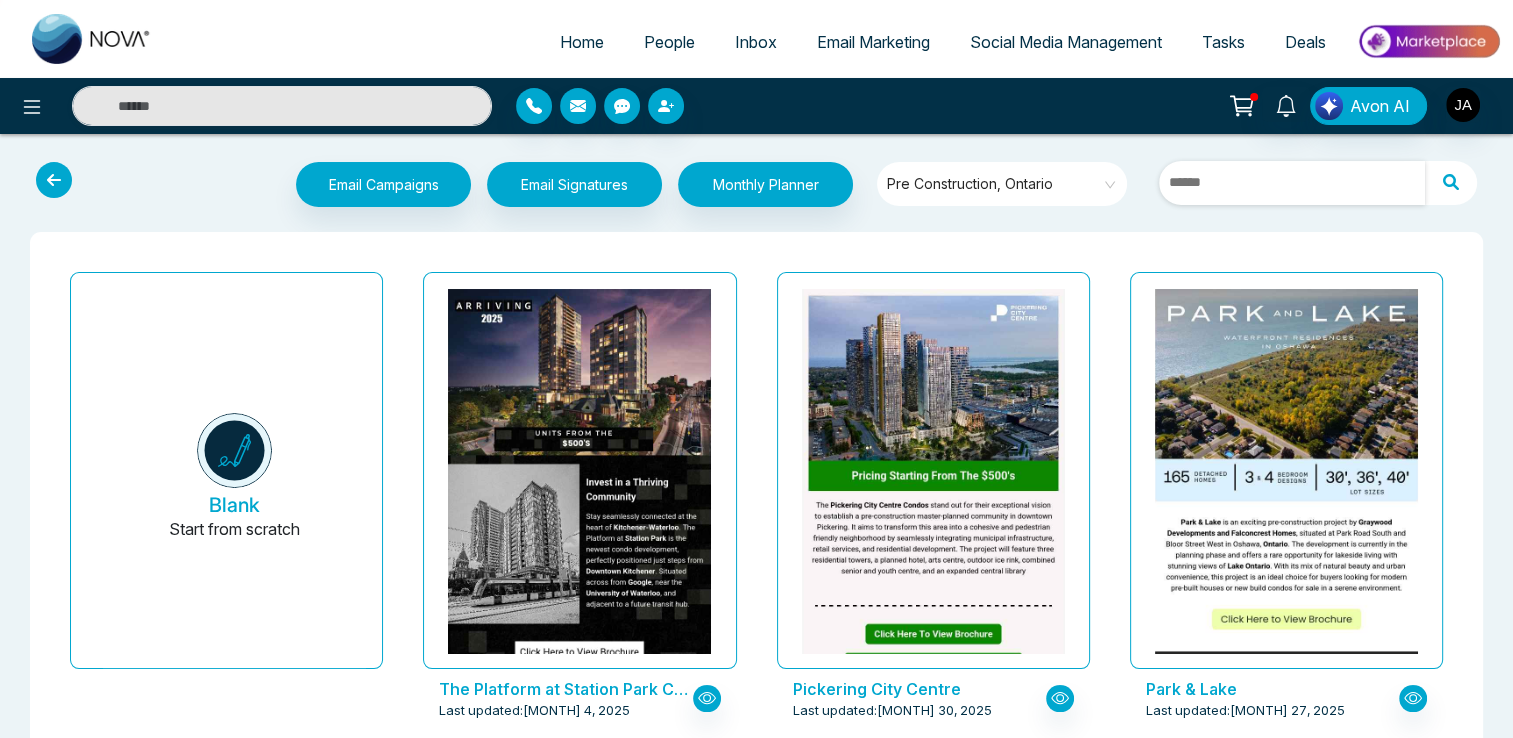 click at bounding box center (1292, 183) 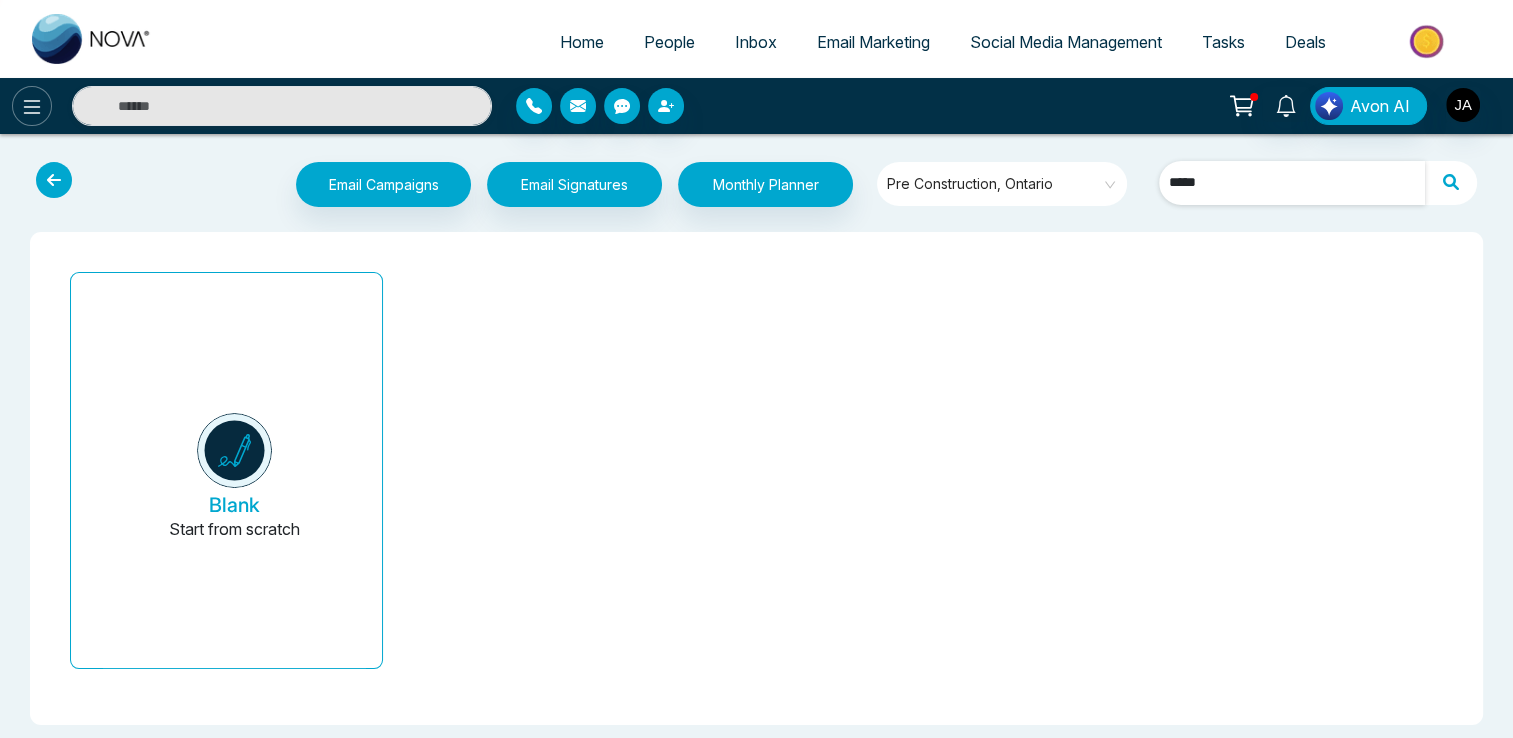 type on "*****" 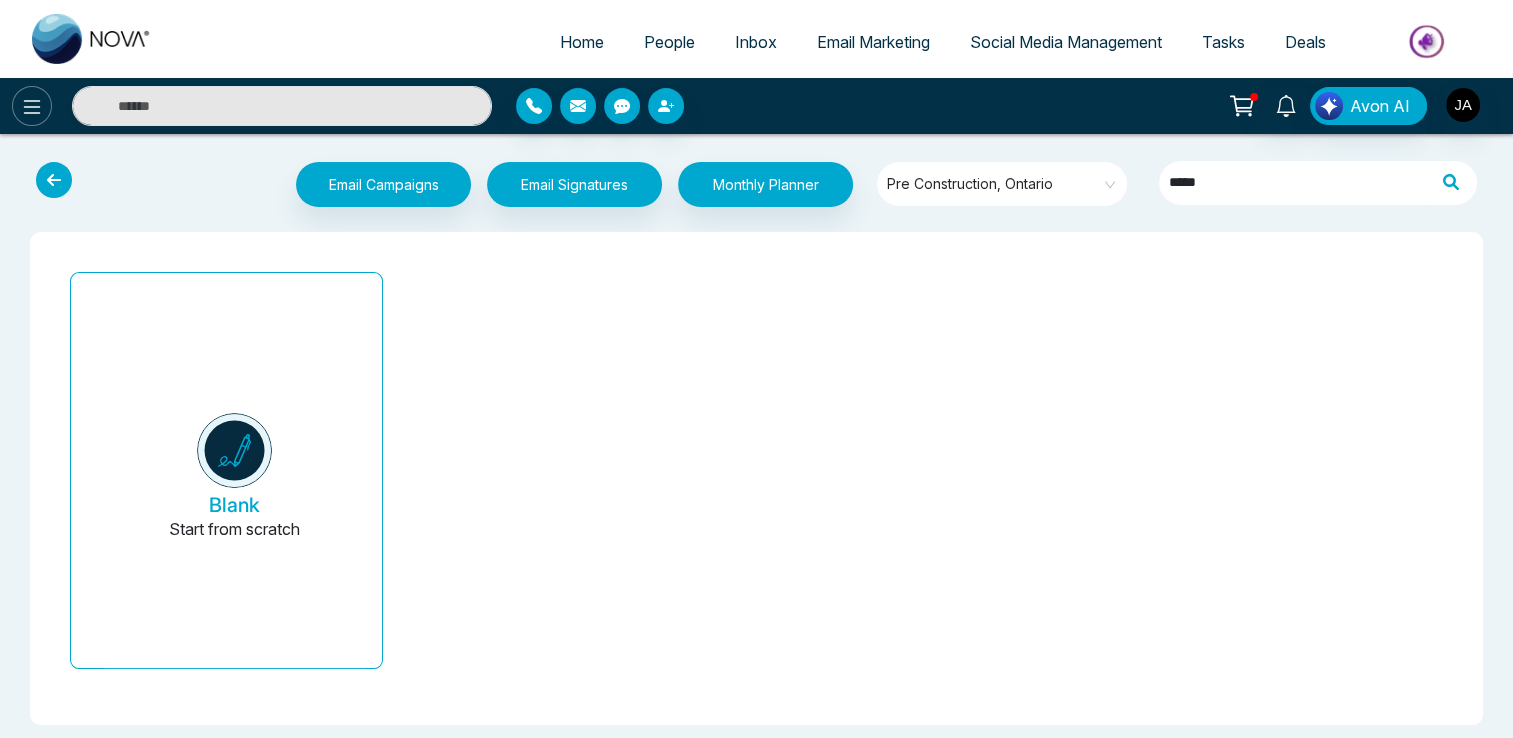 click at bounding box center [32, 106] 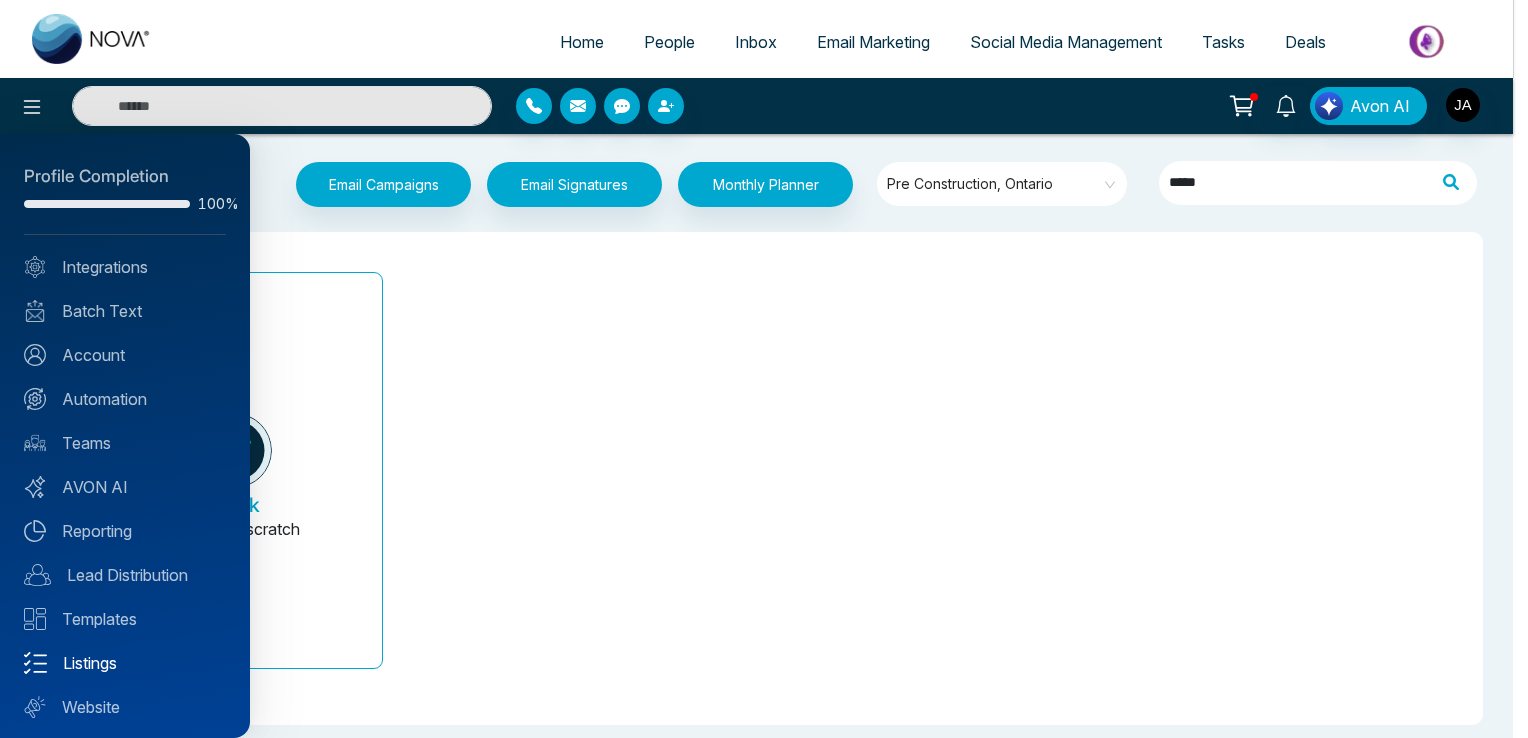 click on "Listings" at bounding box center [125, 663] 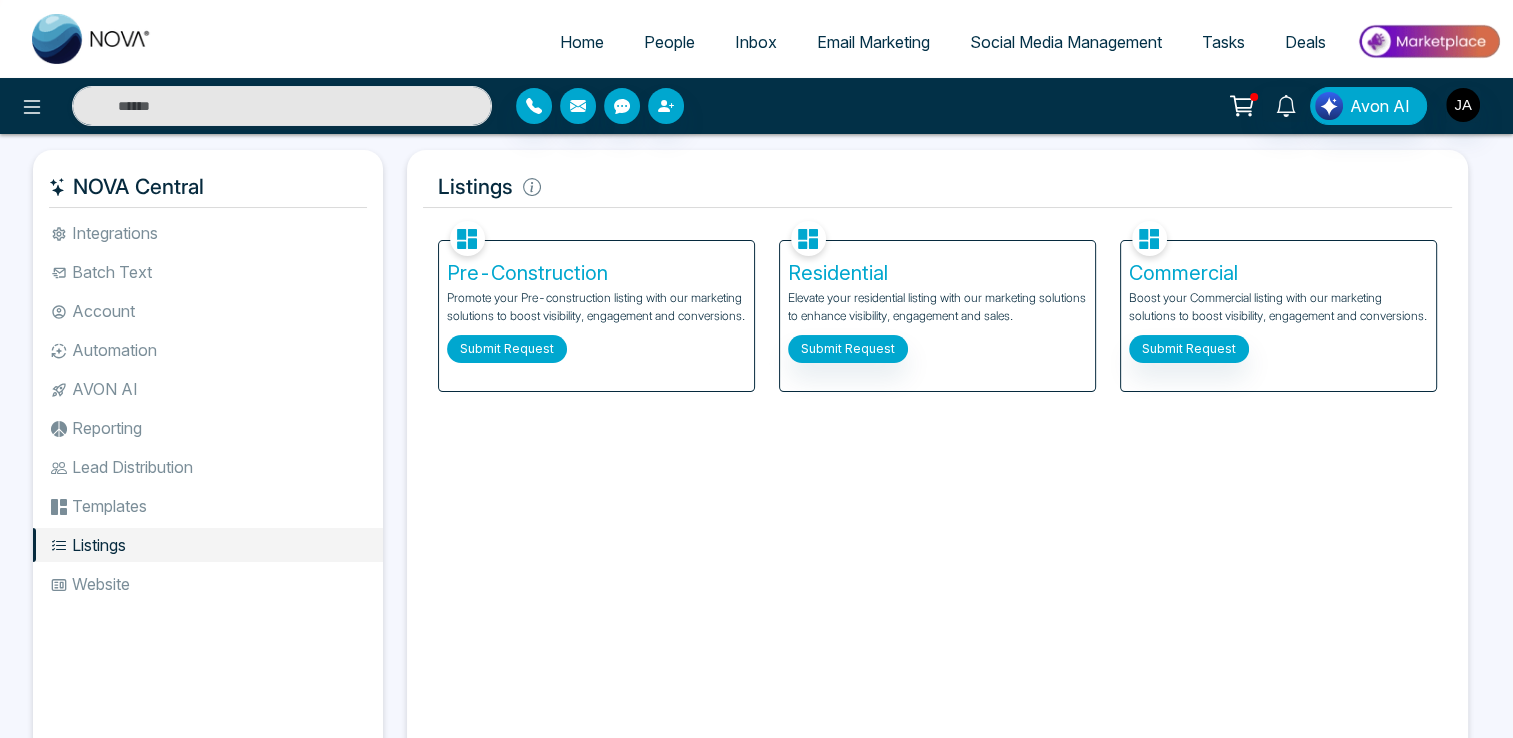click on "Submit Request" at bounding box center (507, 349) 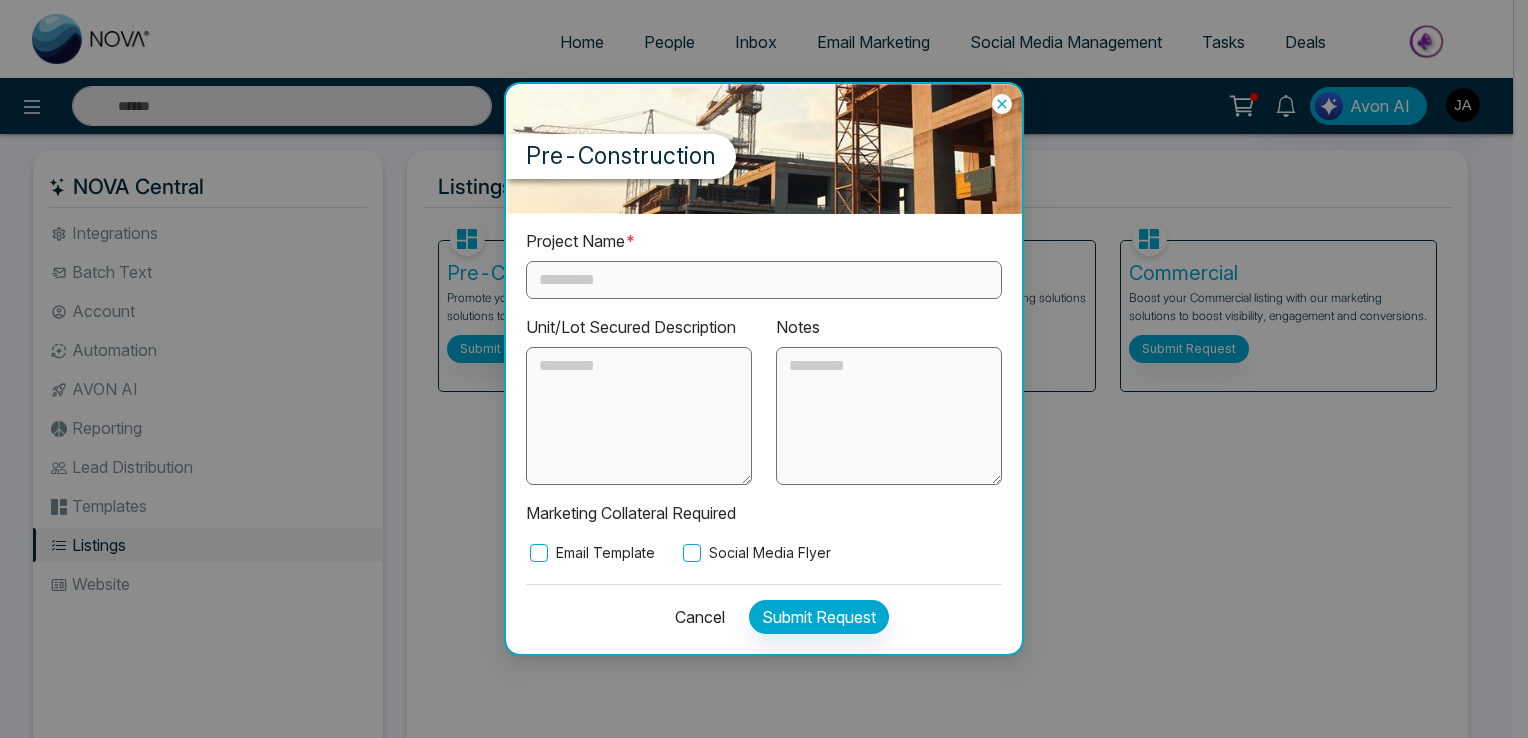 click at bounding box center [764, 280] 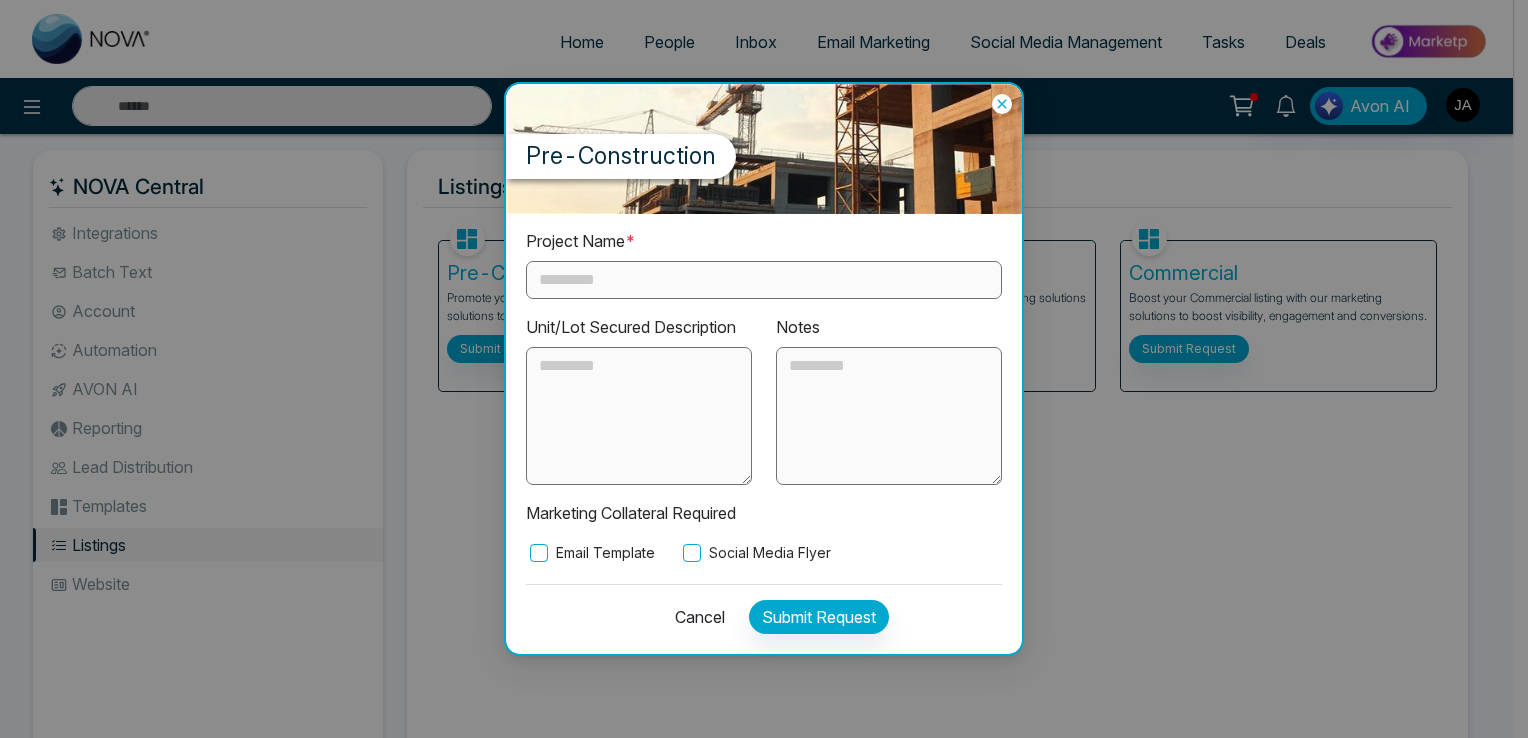 type on "*" 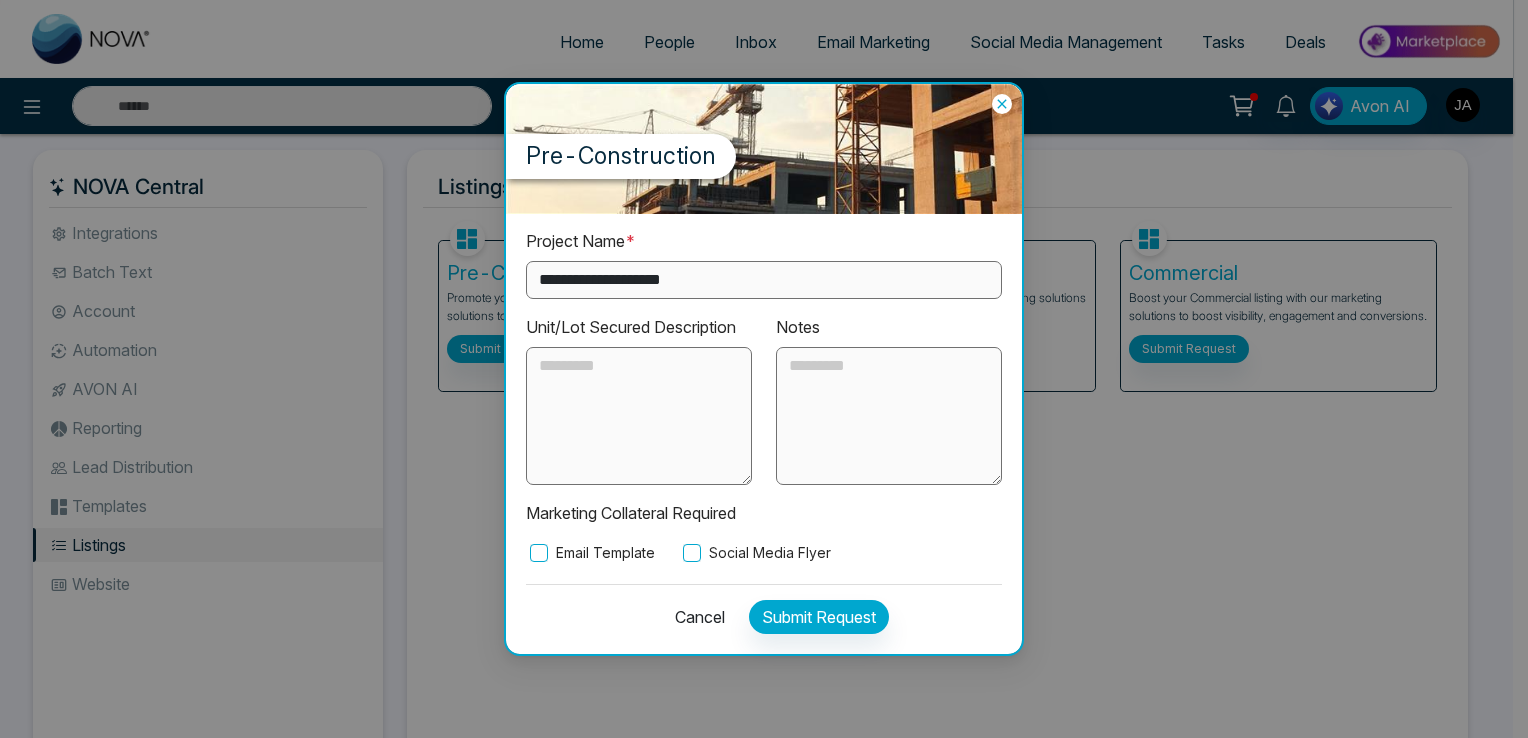 type on "**********" 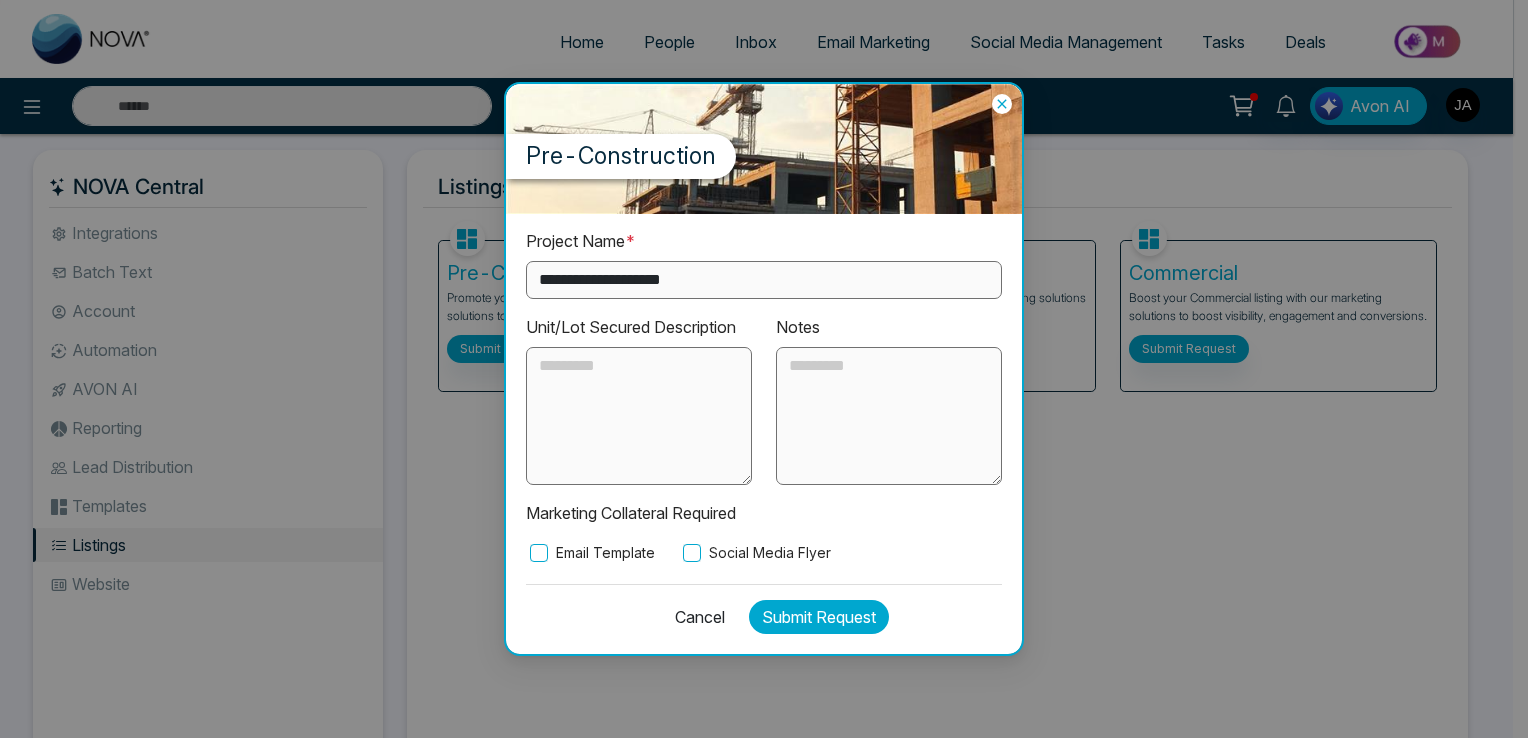click on "Submit Request" at bounding box center [819, 617] 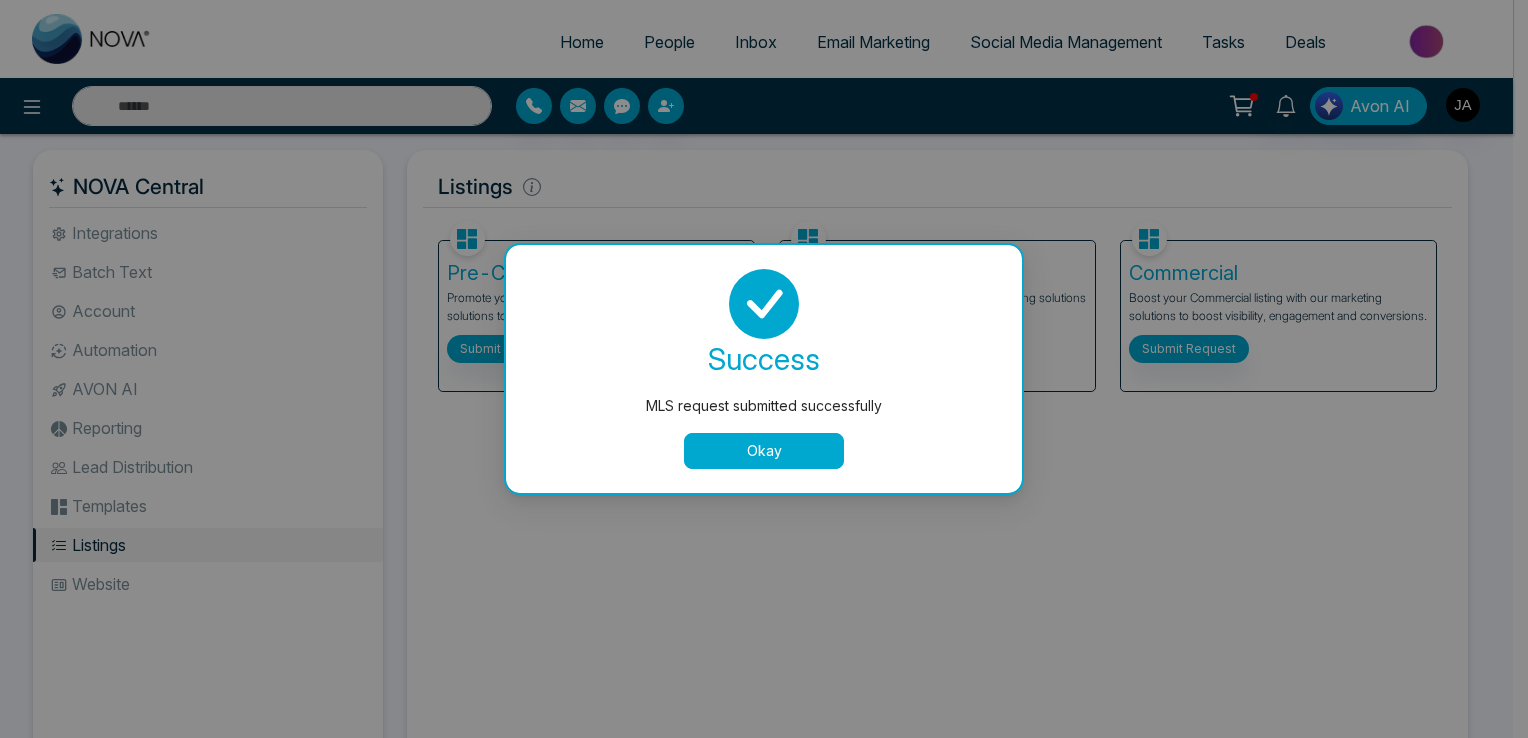 click on "MLS request submitted successfully success MLS request submitted successfully   Okay" at bounding box center (764, 369) 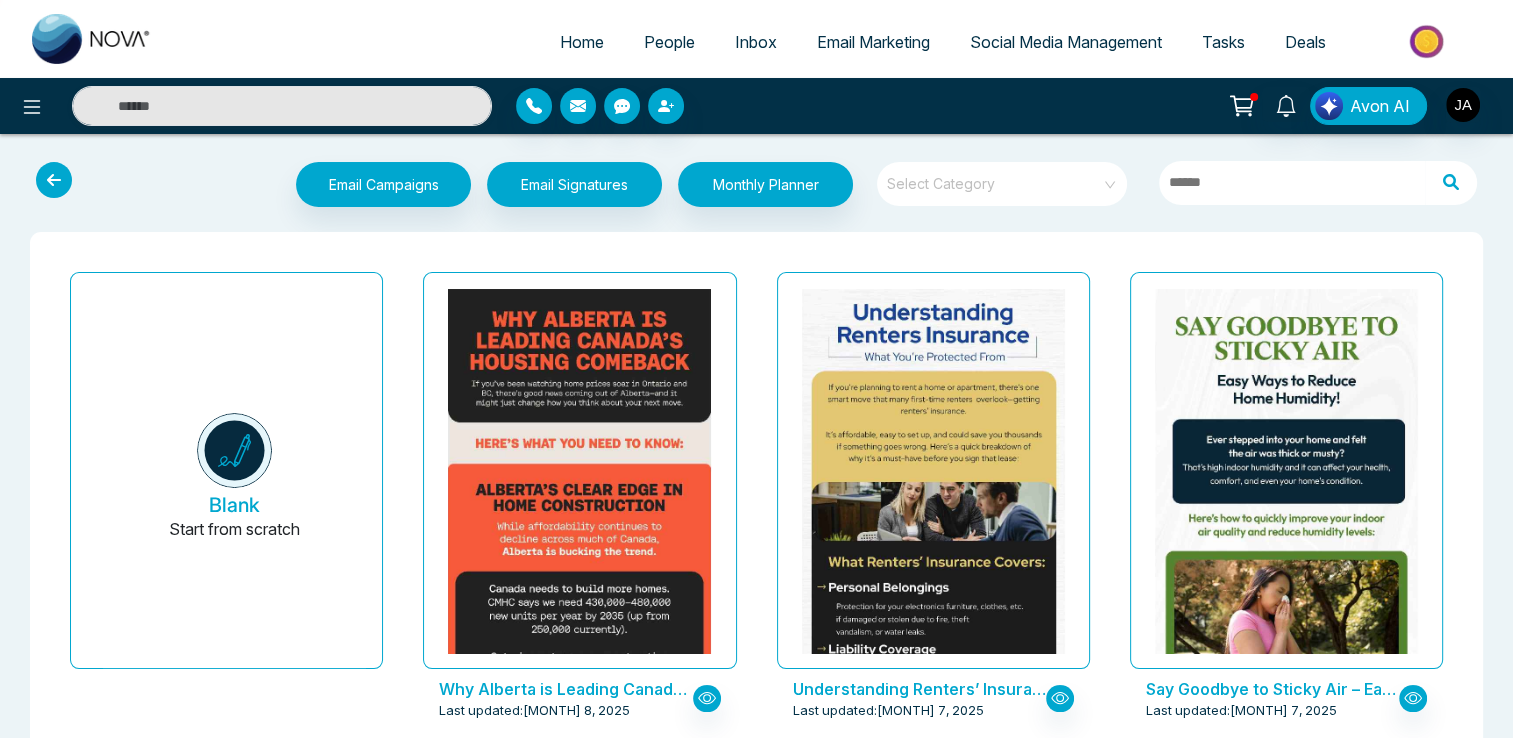 click at bounding box center [995, 177] 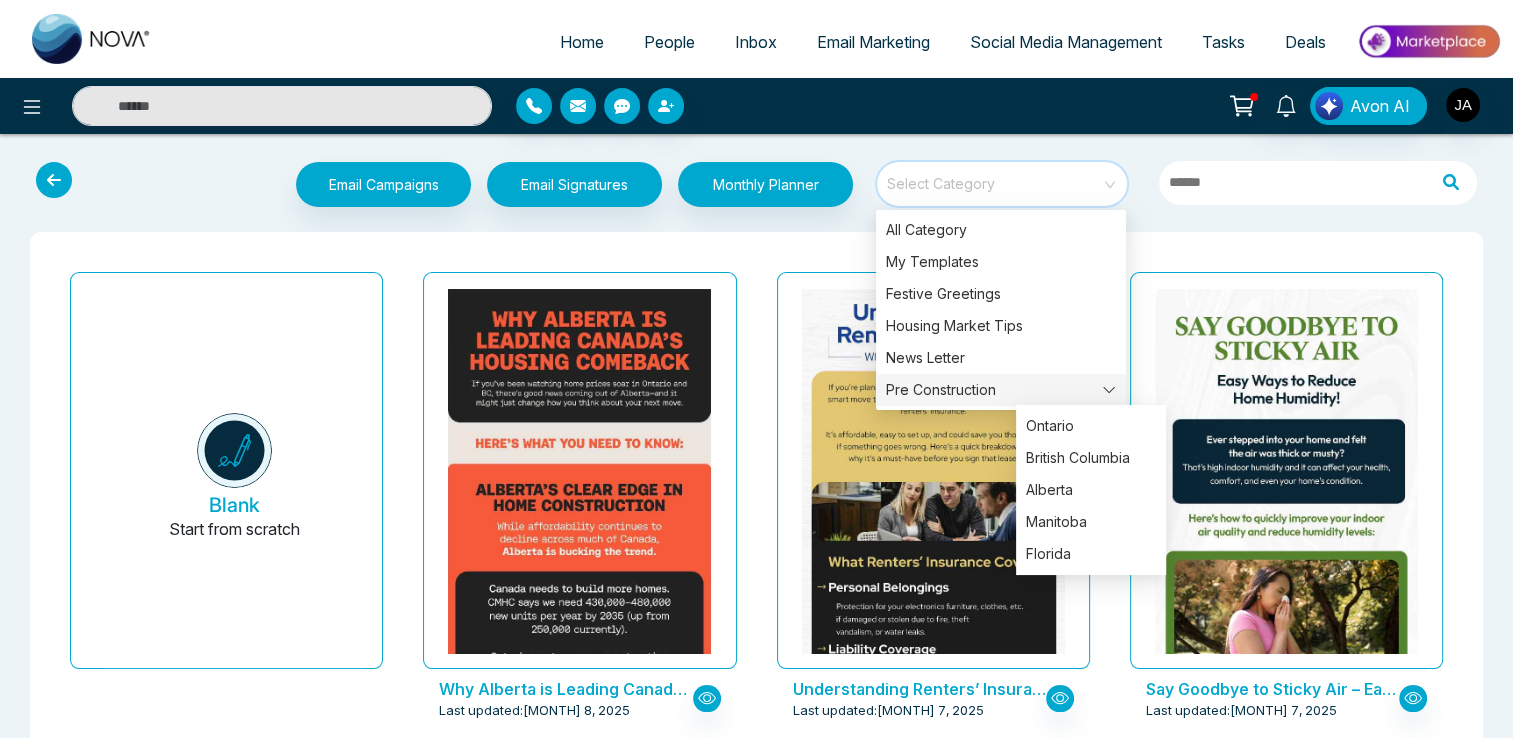 click on "Pre Construction" at bounding box center (1001, 390) 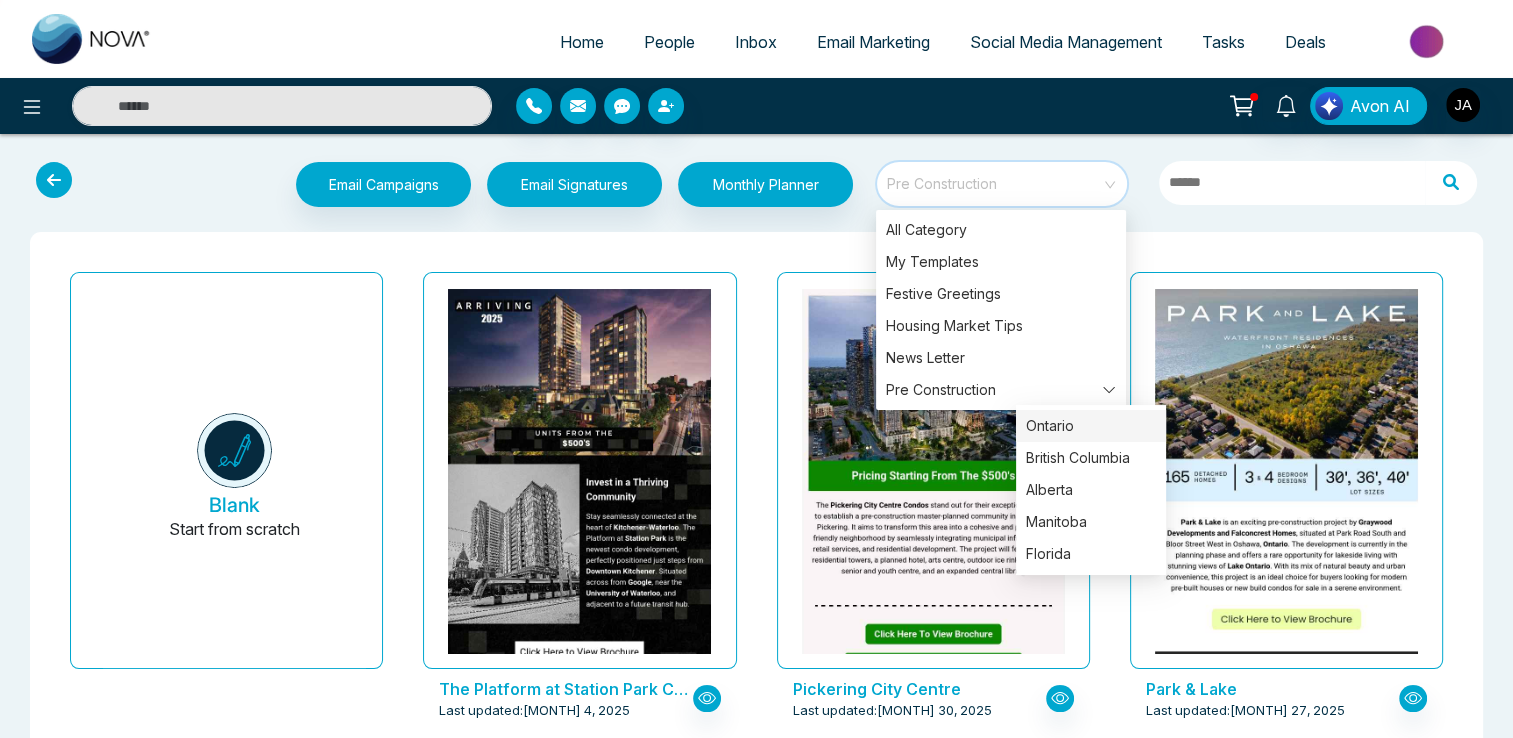 click on "Ontario" at bounding box center (1091, 426) 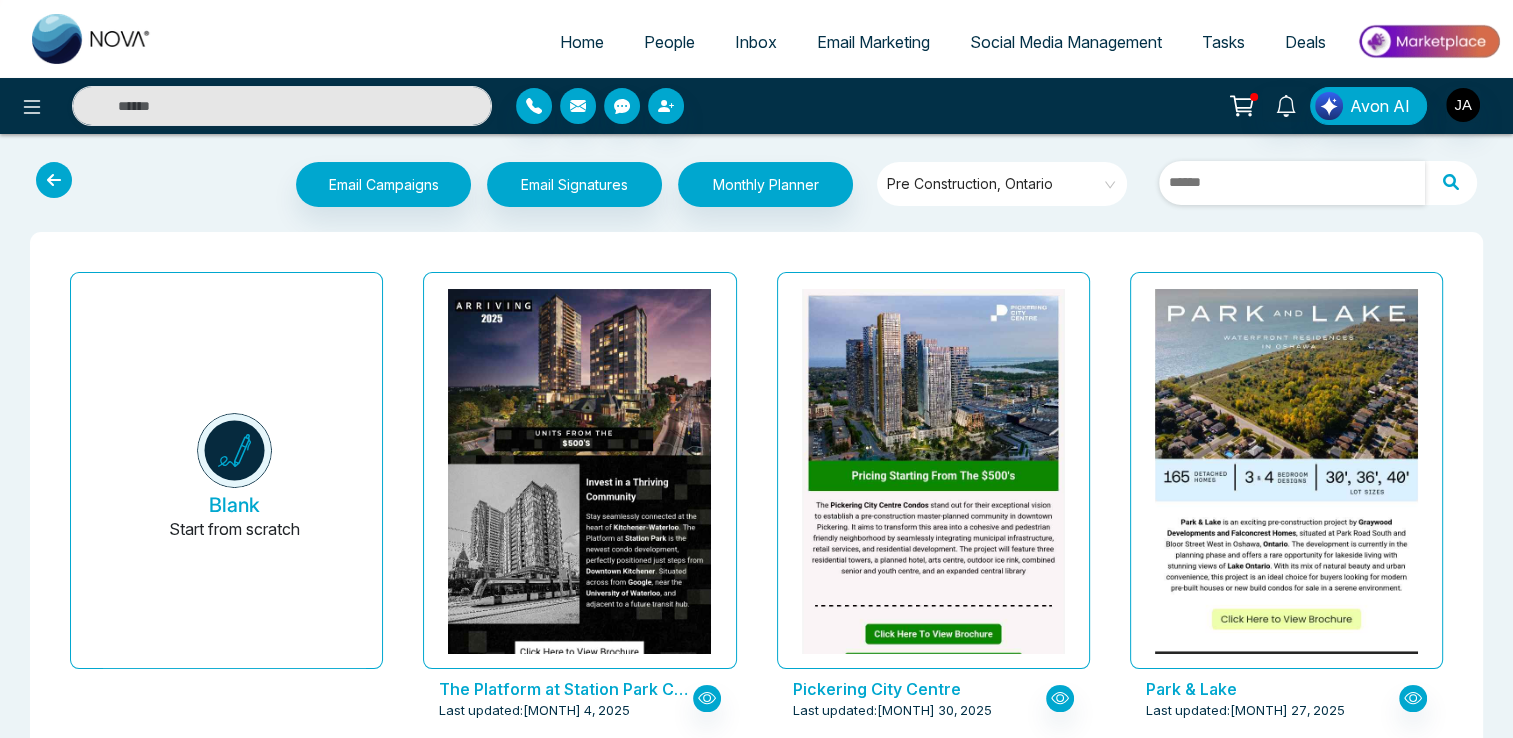 click at bounding box center (1292, 183) 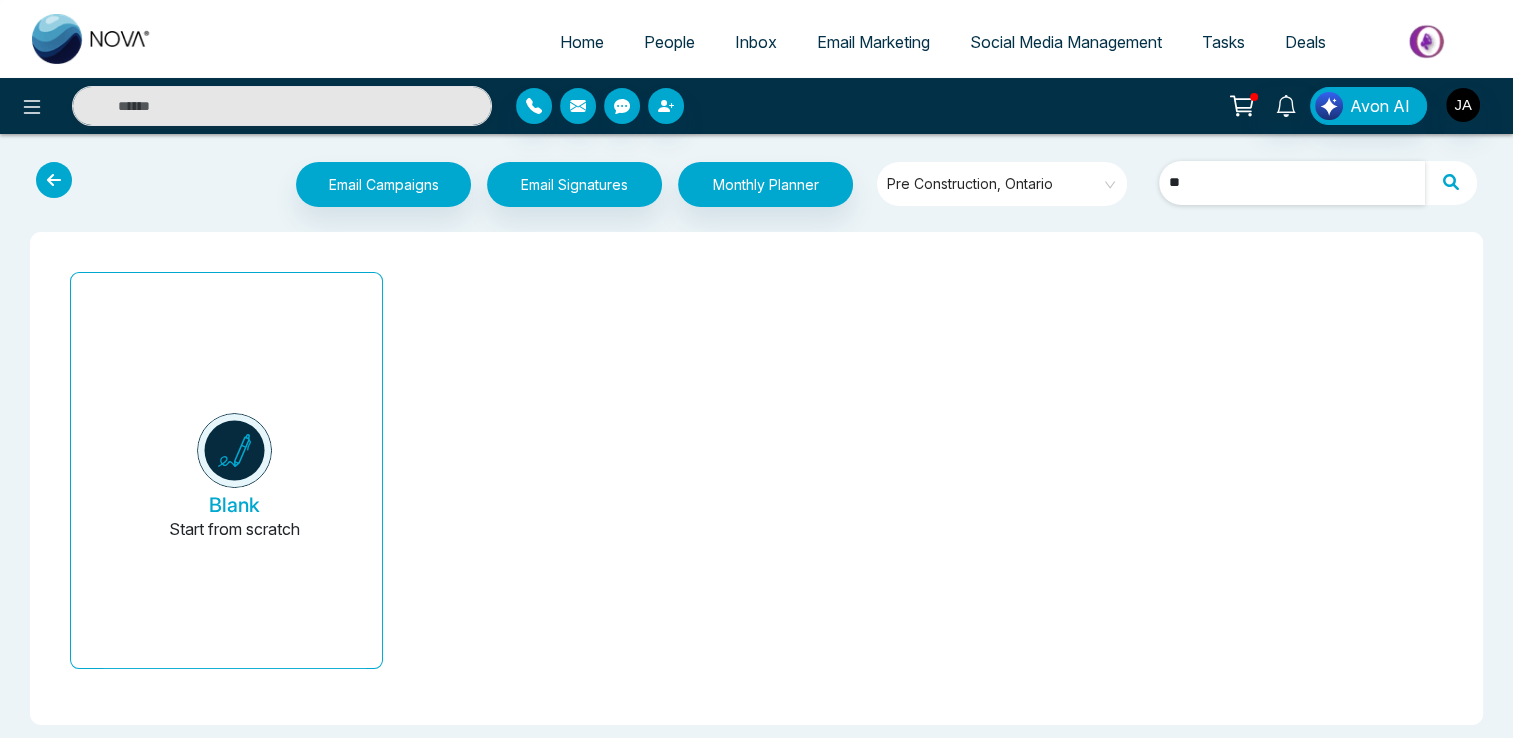 type on "*" 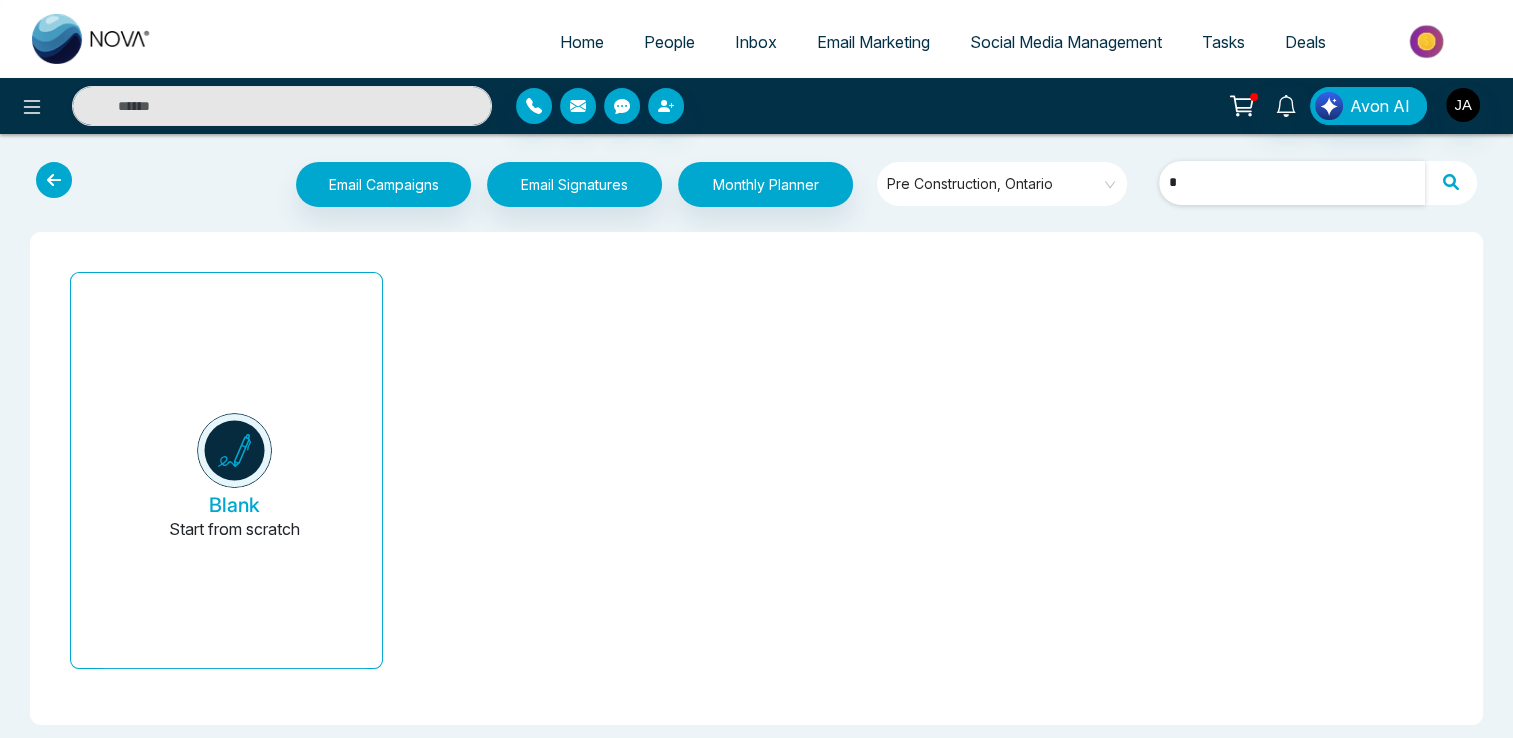 type 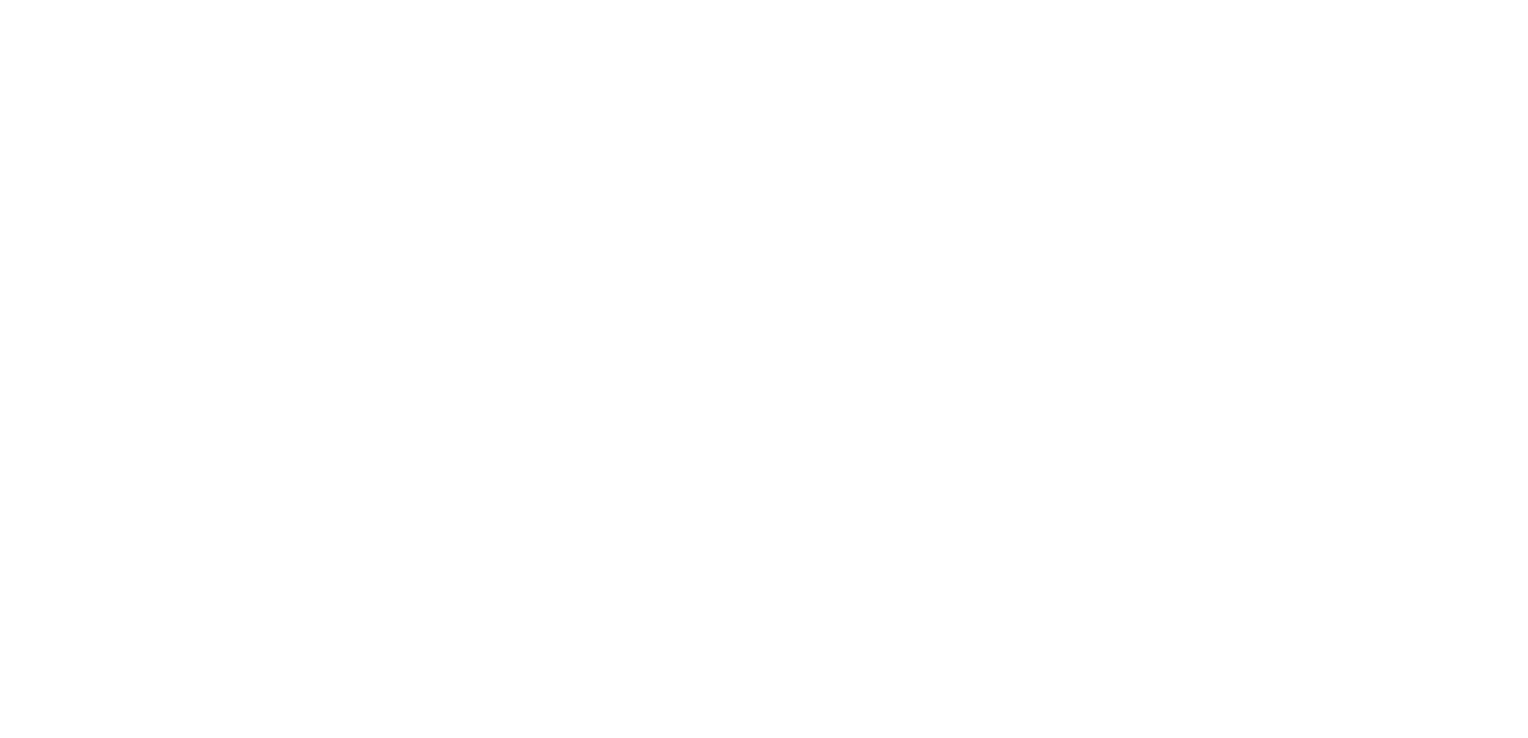 scroll, scrollTop: 0, scrollLeft: 0, axis: both 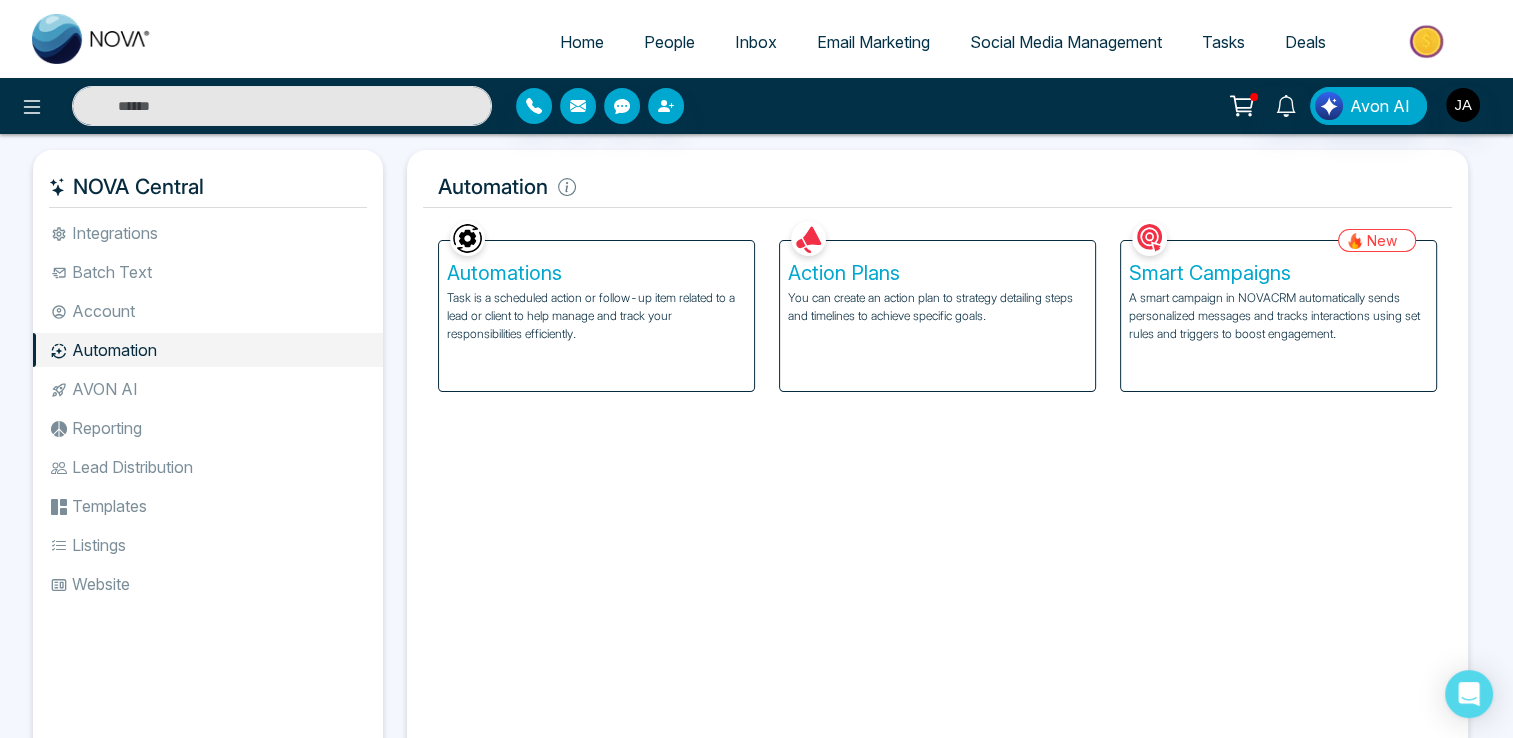 click on "Listings" at bounding box center (208, 545) 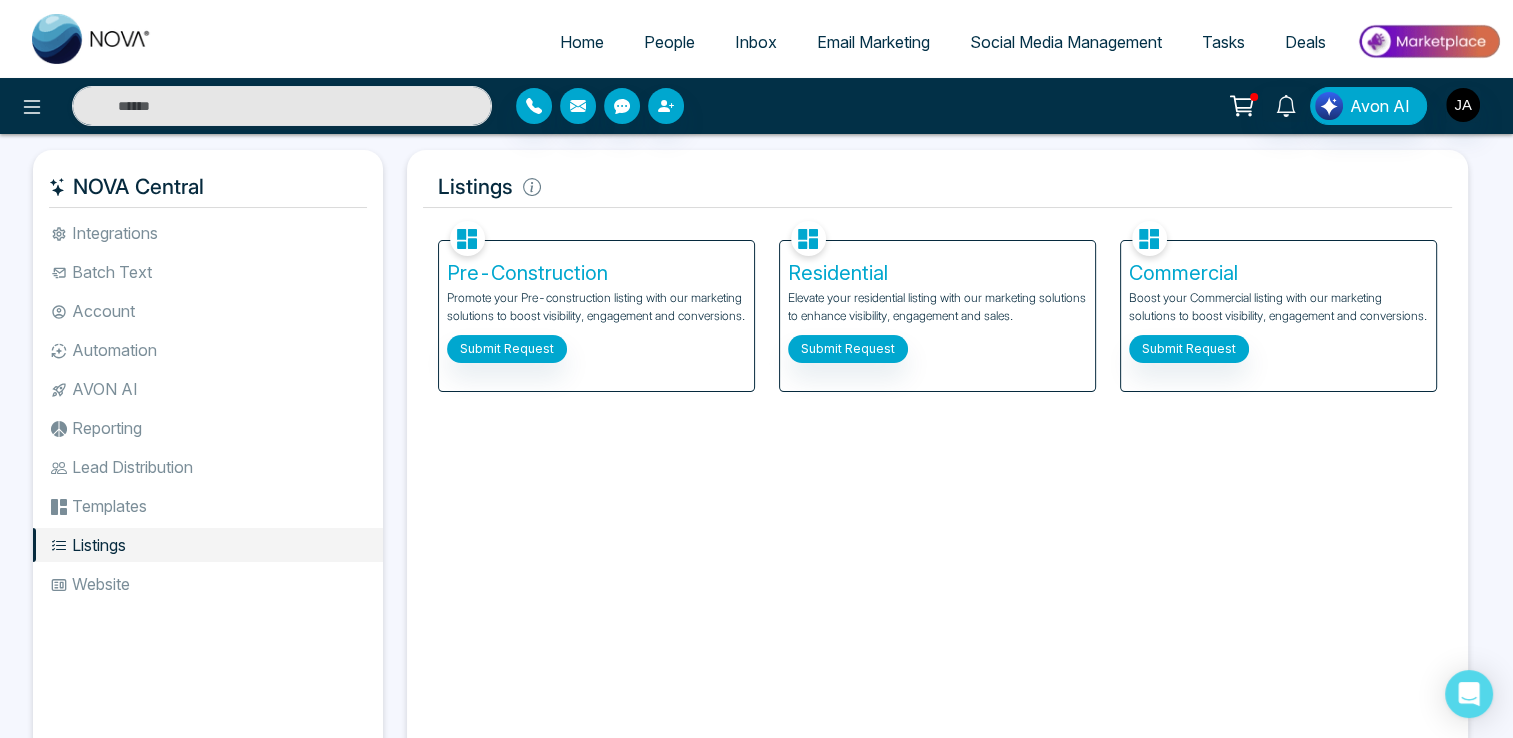 click on "Residential Elevate your residential listing with our marketing solutions to enhance visibility, engagement and sales. Submit Request" at bounding box center [937, 316] 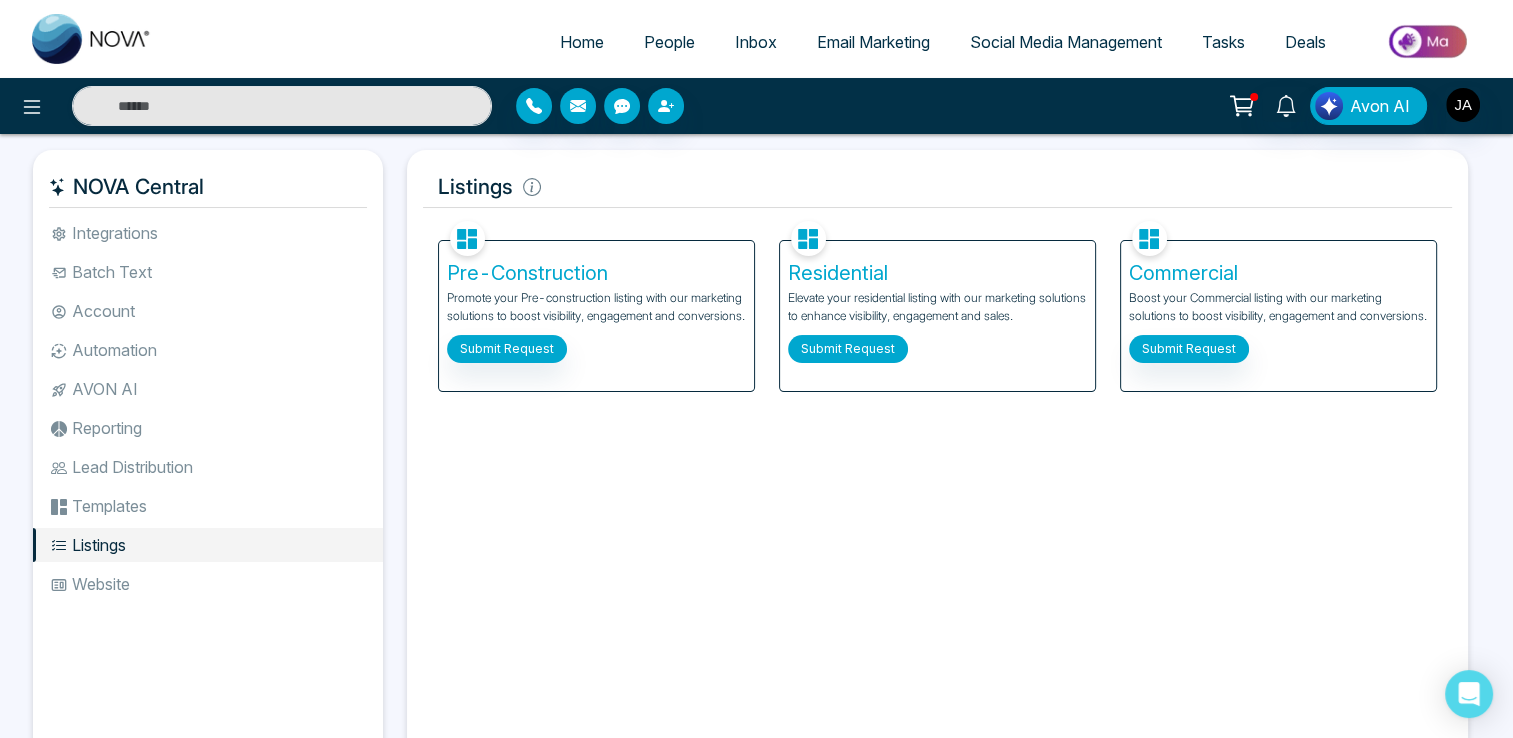 click on "Submit Request" at bounding box center (848, 349) 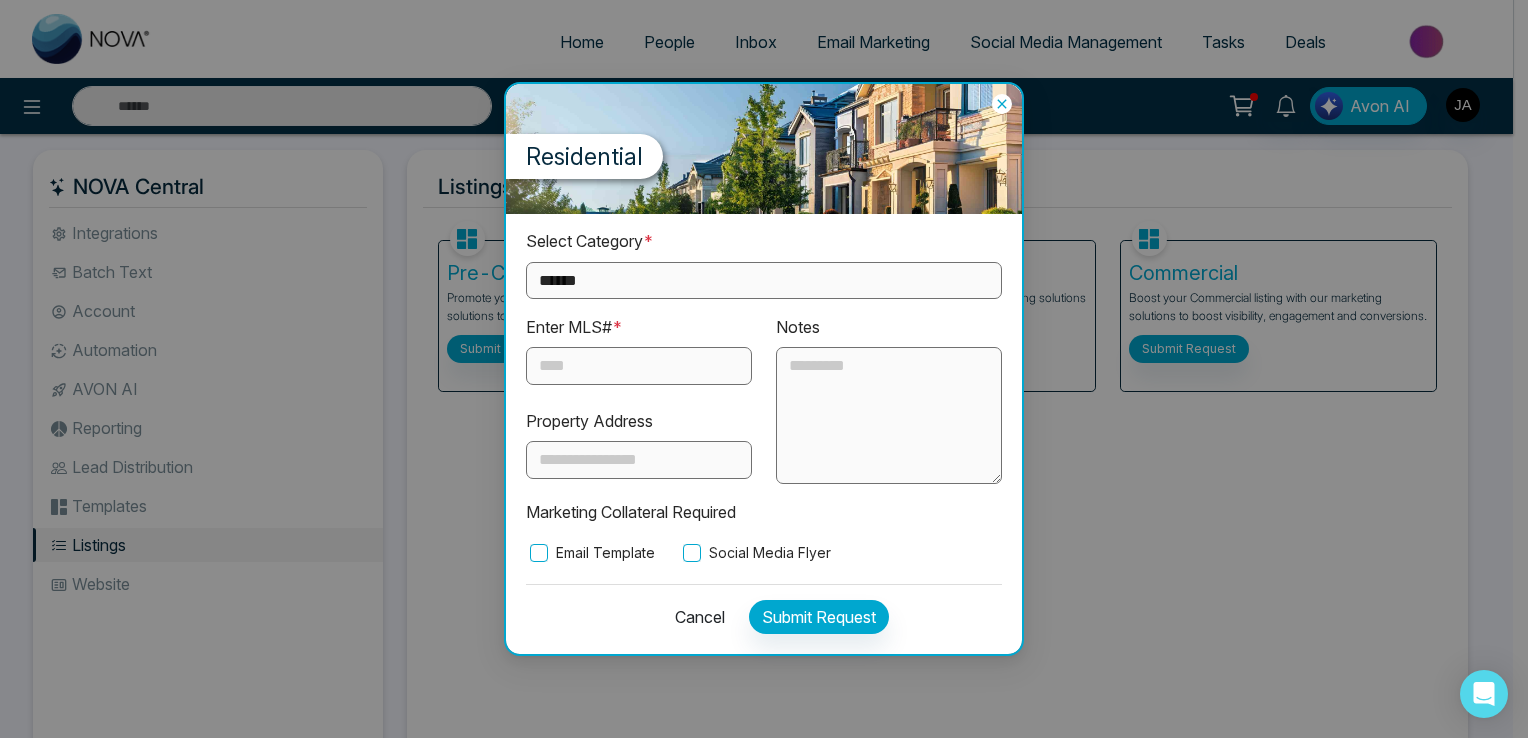 click on "**********" at bounding box center [764, 280] 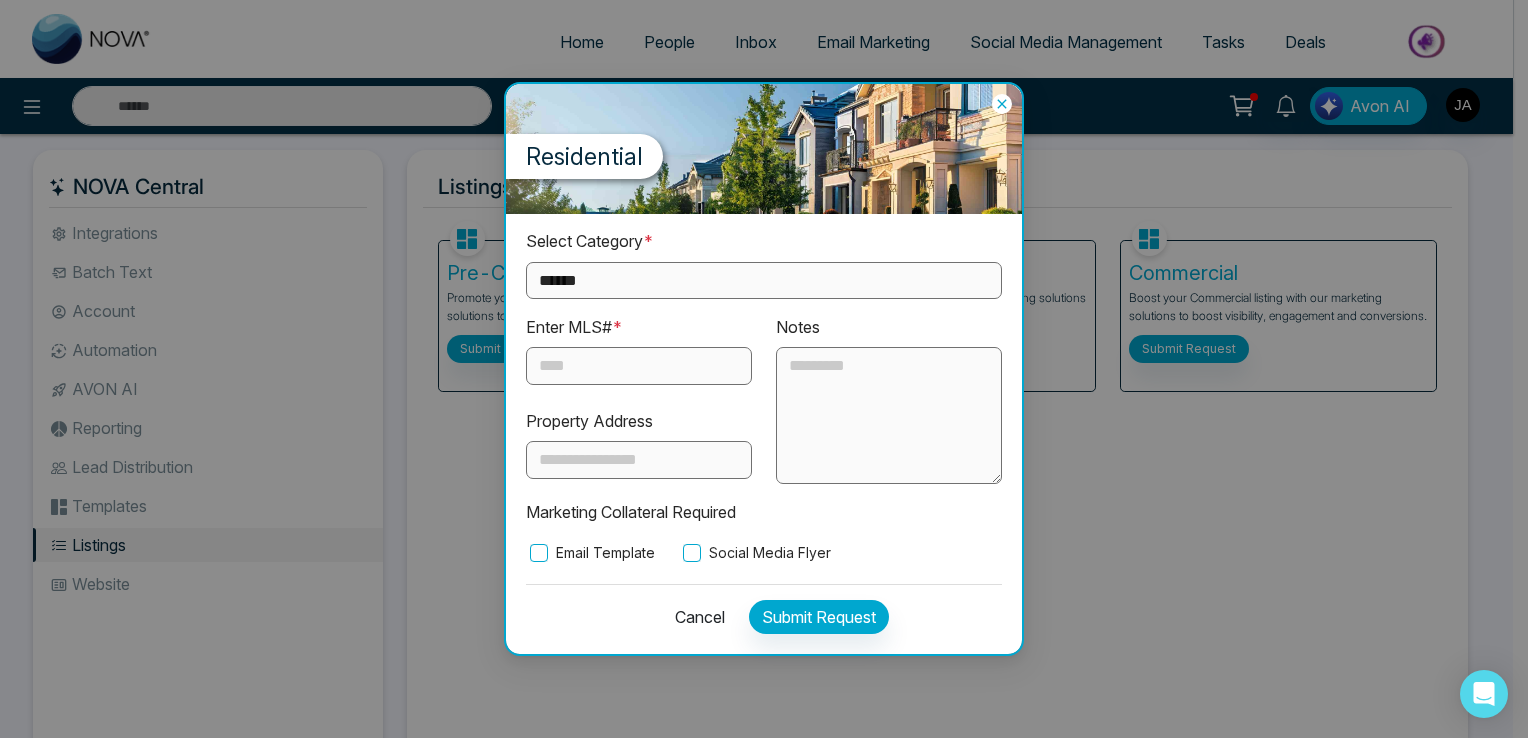 select on "**********" 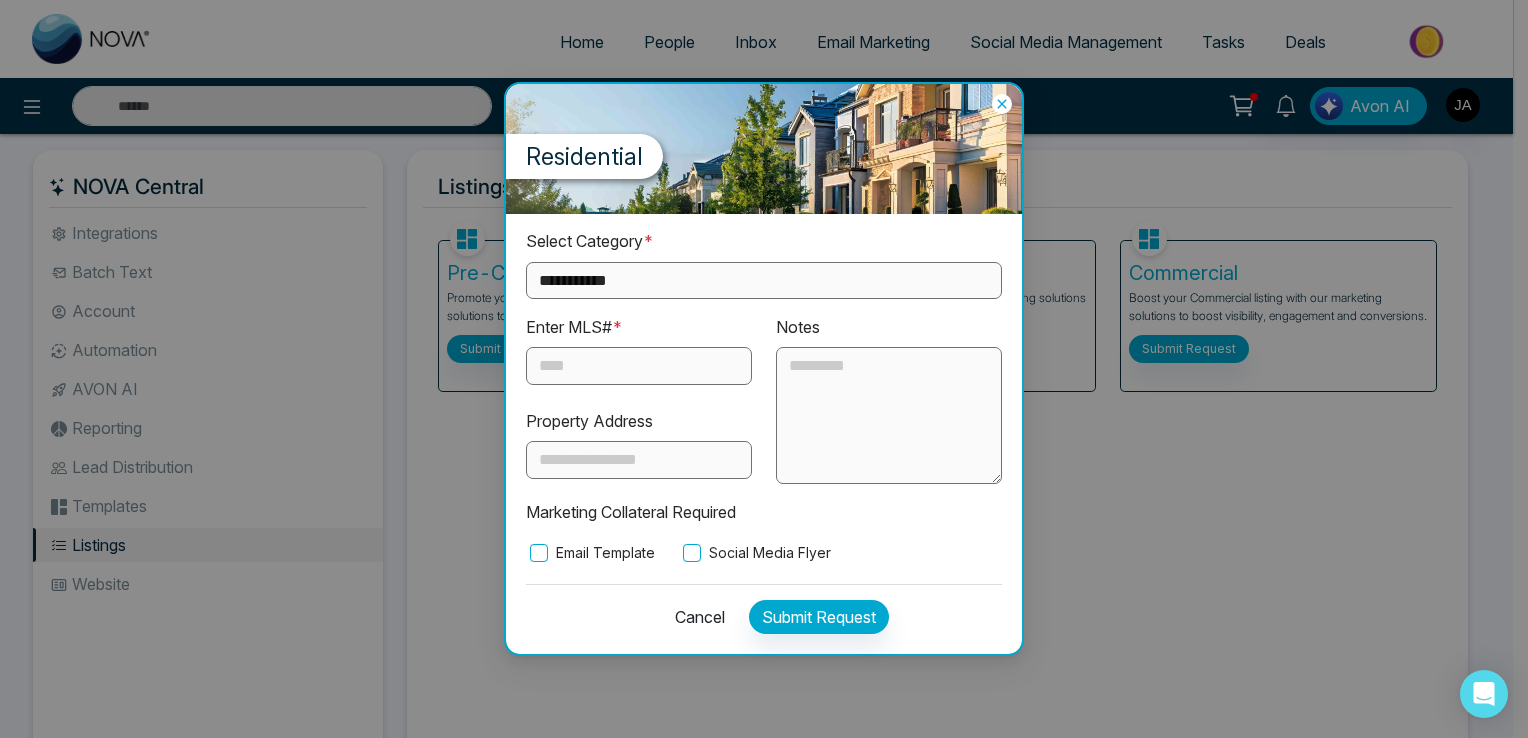 click on "**********" at bounding box center [764, 280] 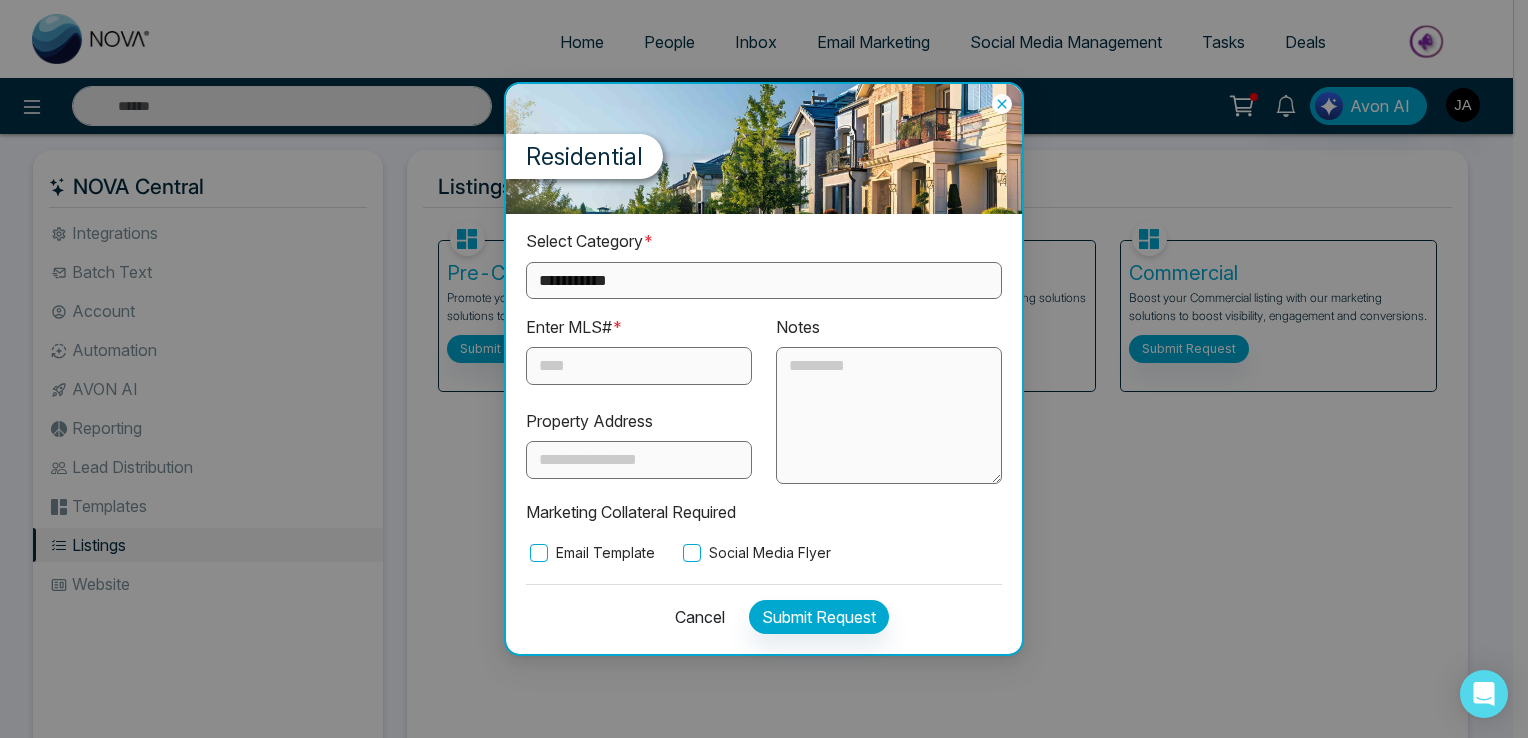 click at bounding box center (639, 366) 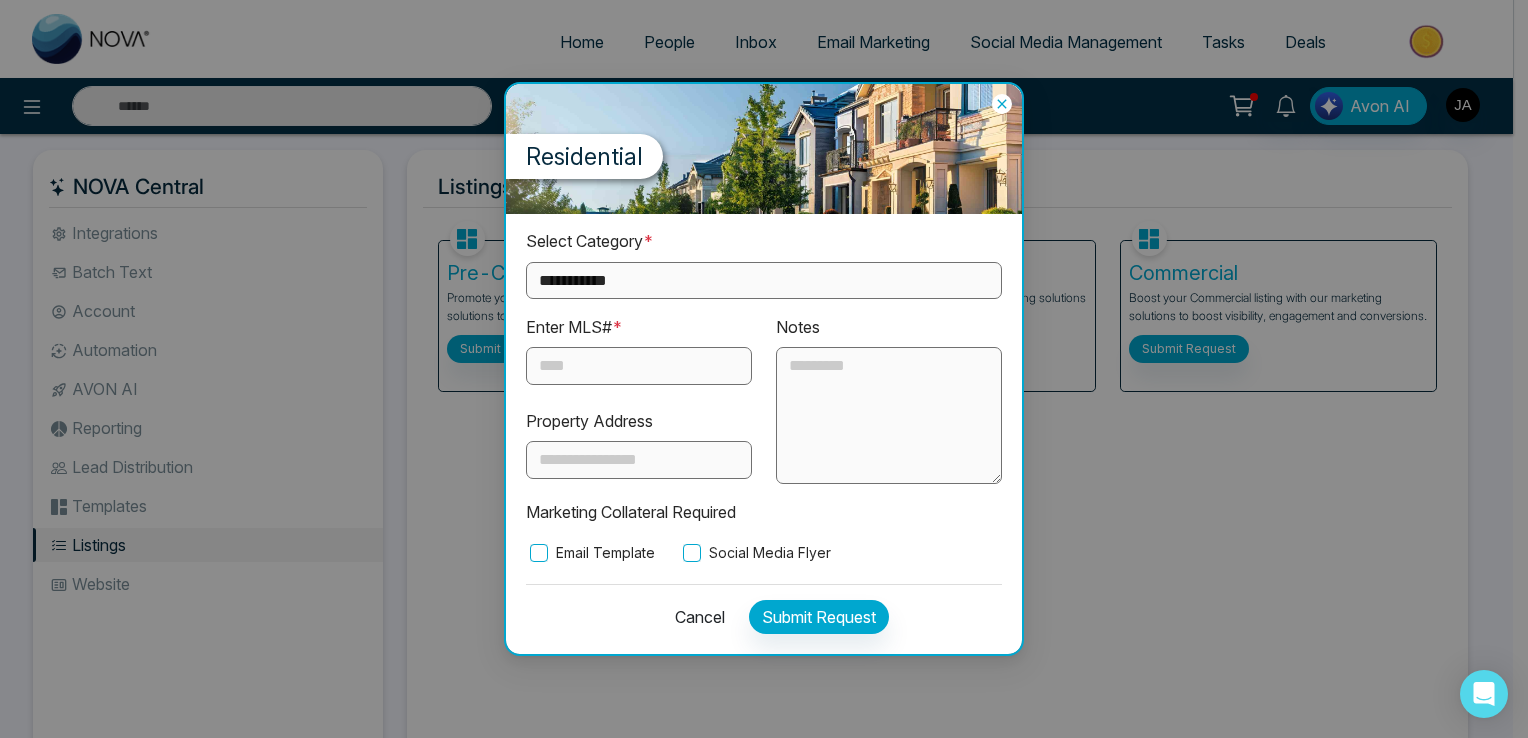 click on "**********" at bounding box center [764, 280] 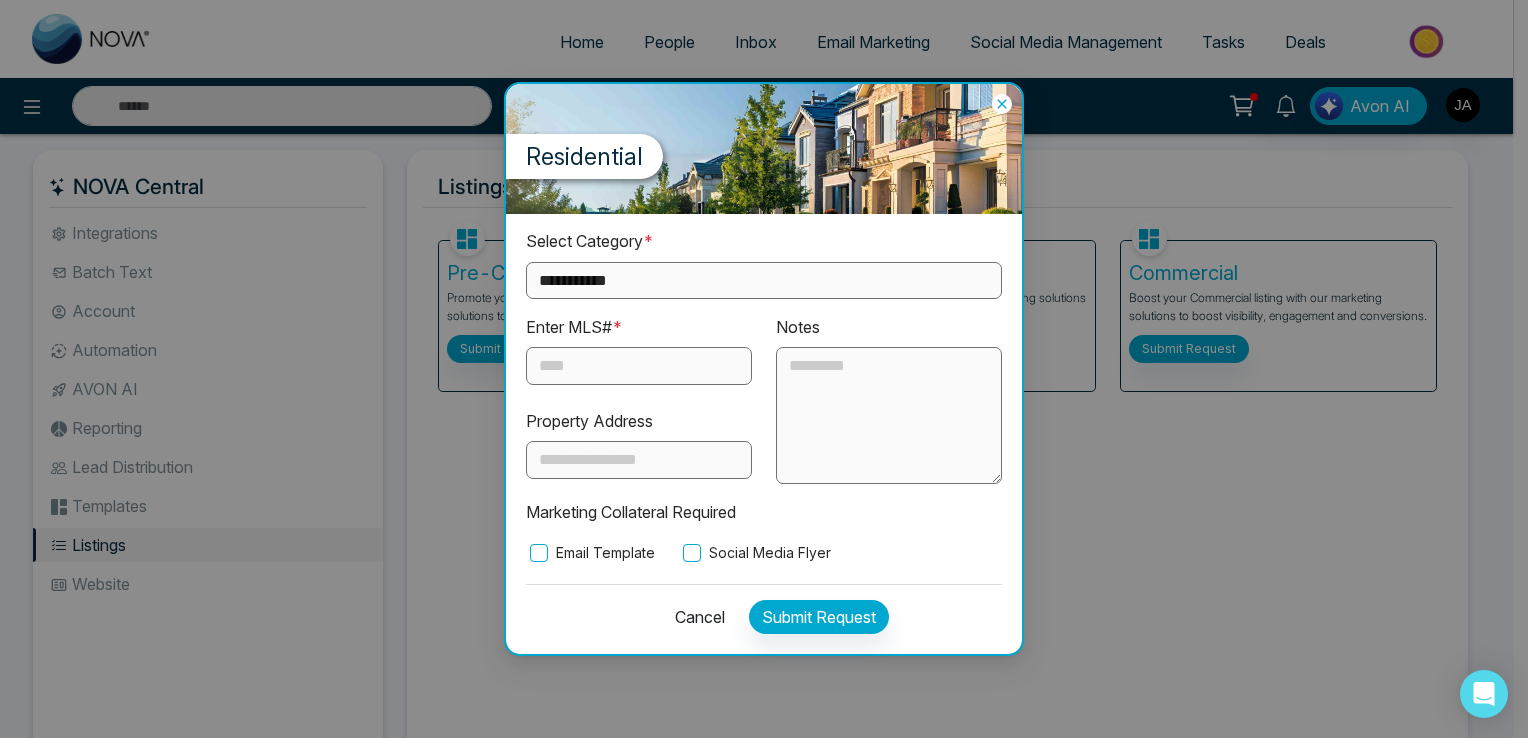 click on "**********" at bounding box center [764, 280] 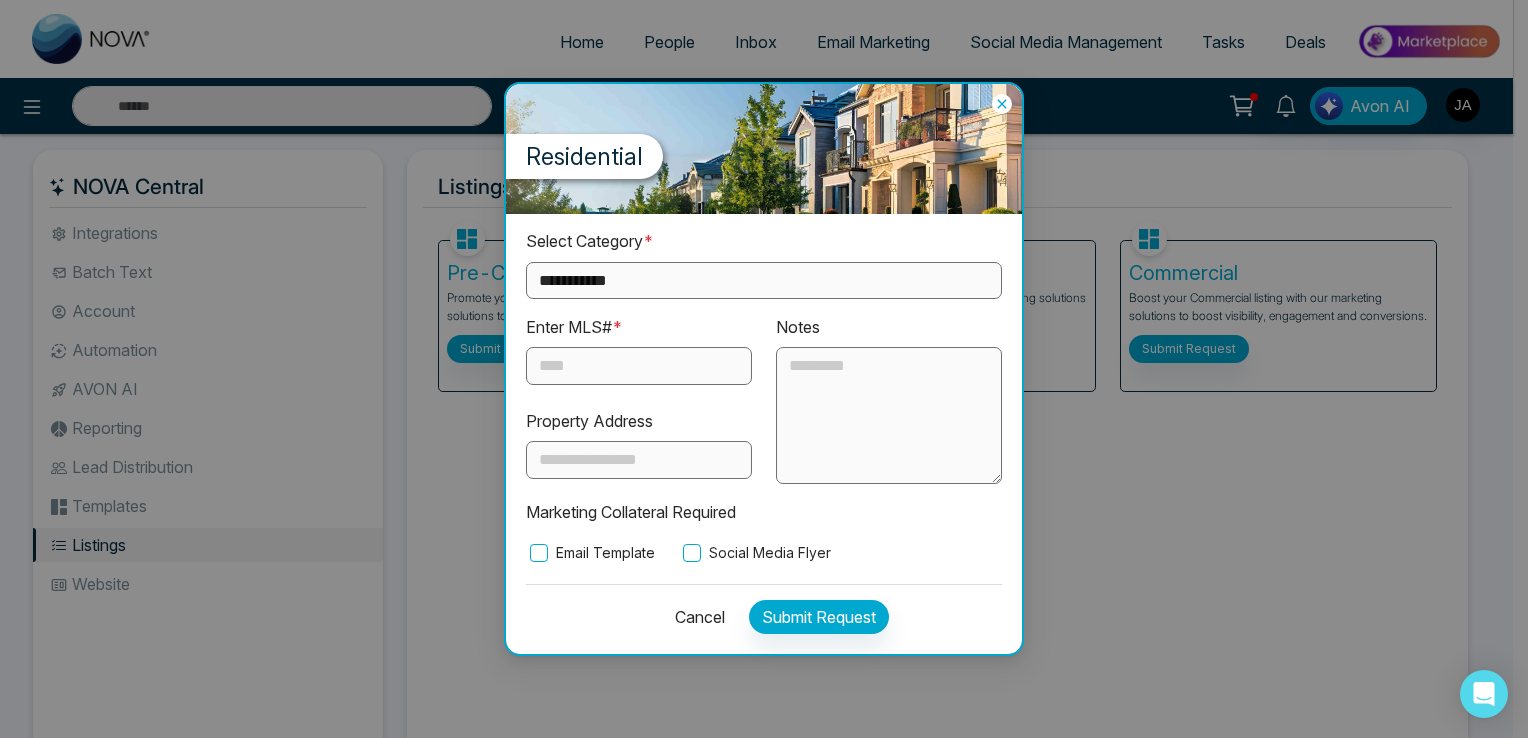 click on "Cancel" at bounding box center (694, 617) 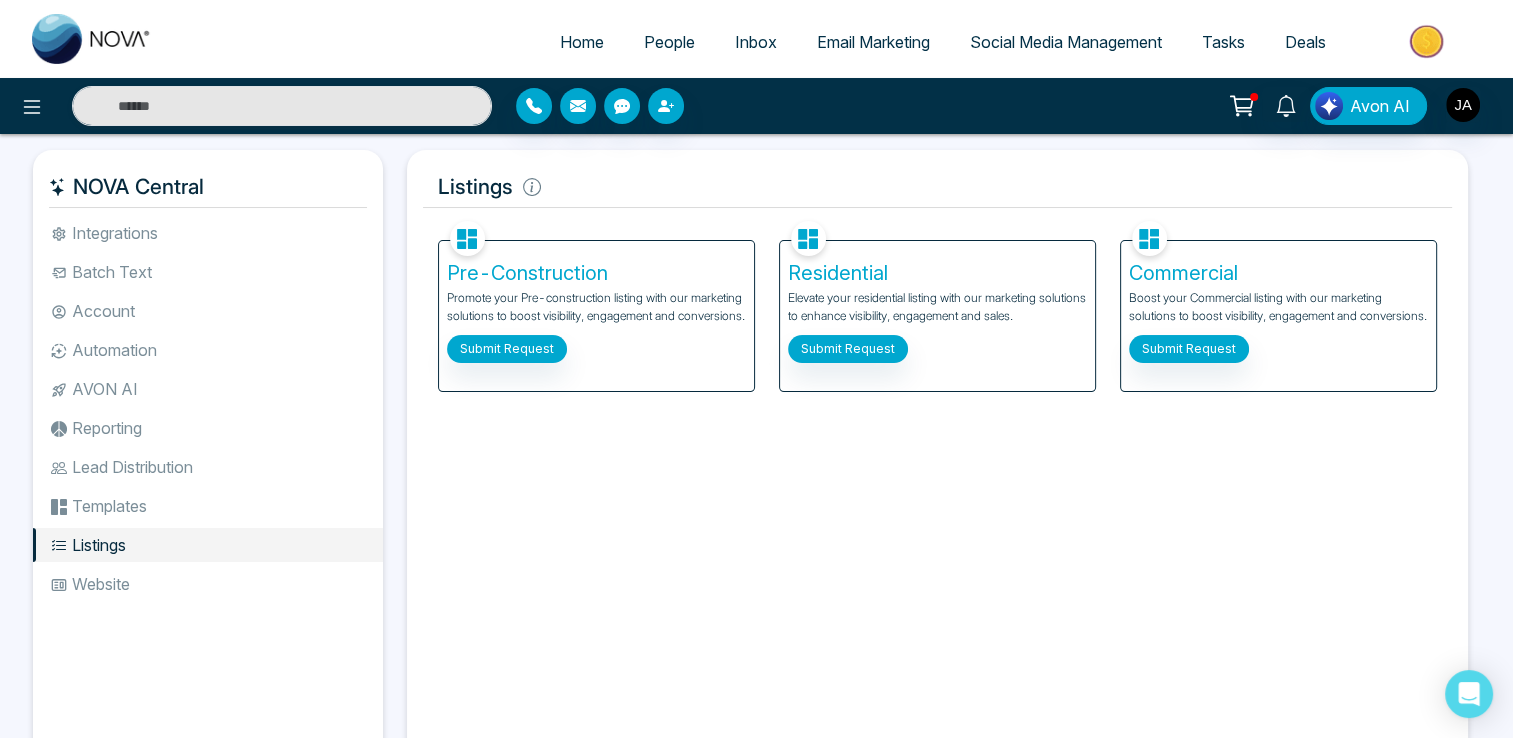 click on "Pre-Construction Promote your Pre-construction listing with our marketing solutions to boost visibility, engagement and conversions. Submit Request" at bounding box center [596, 316] 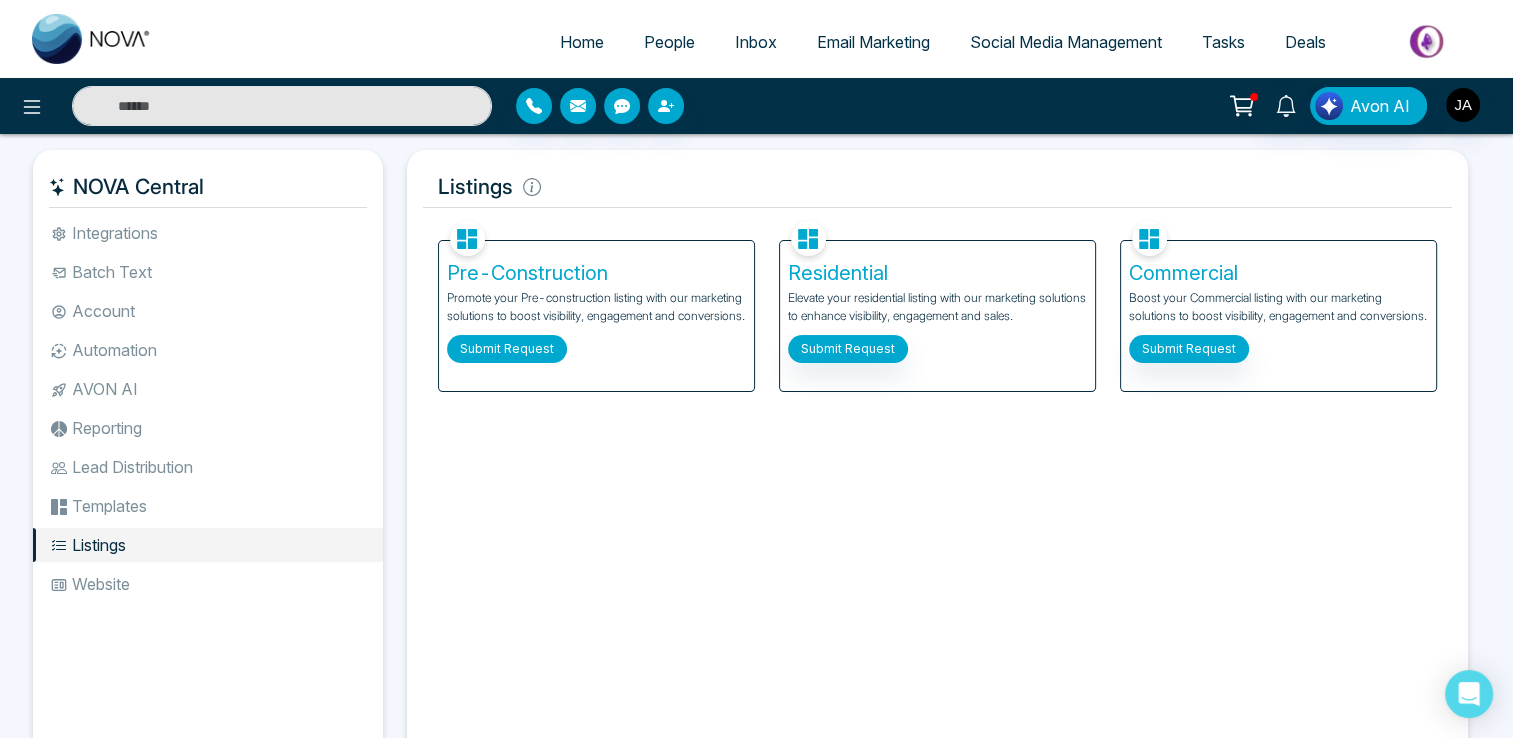 click on "Submit Request" at bounding box center (507, 349) 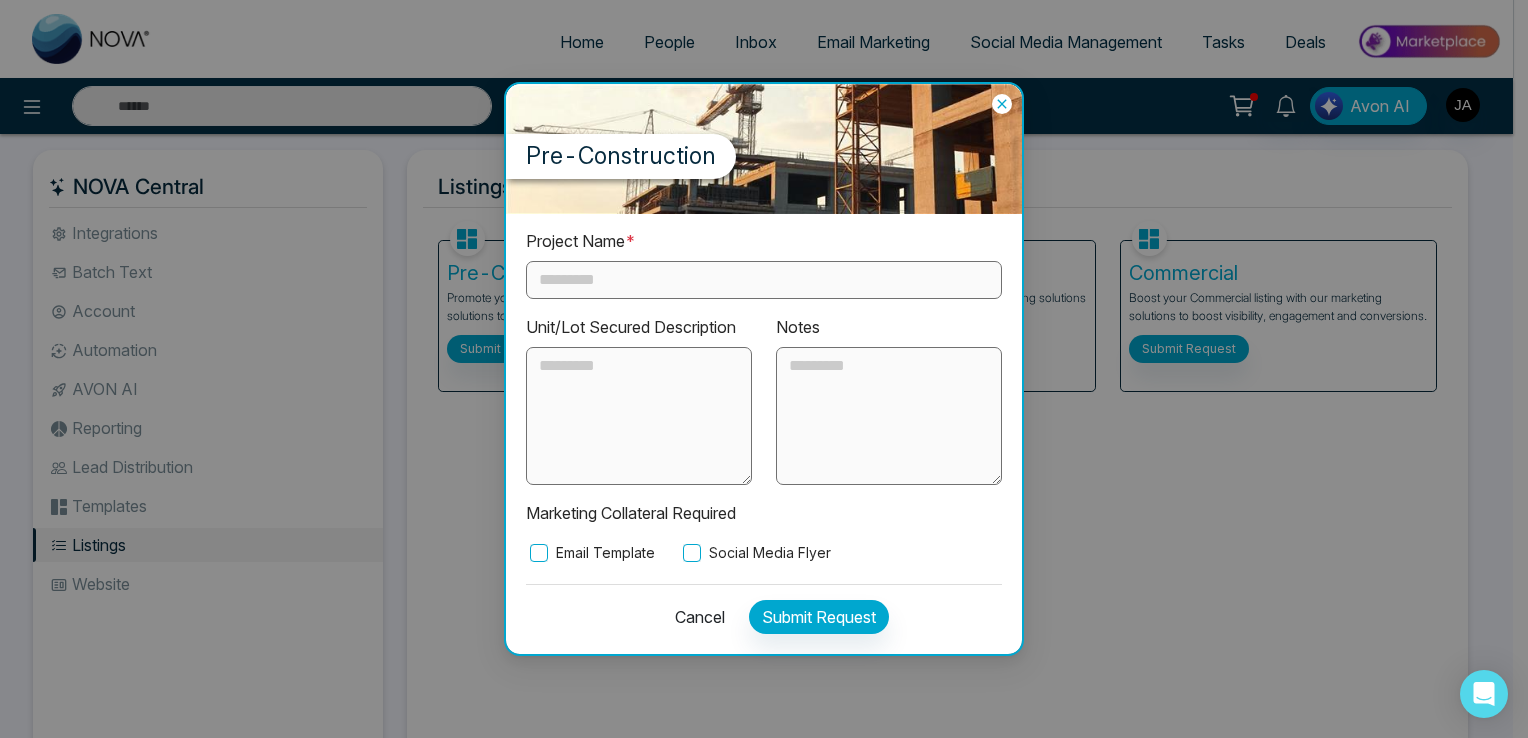 click at bounding box center [764, 280] 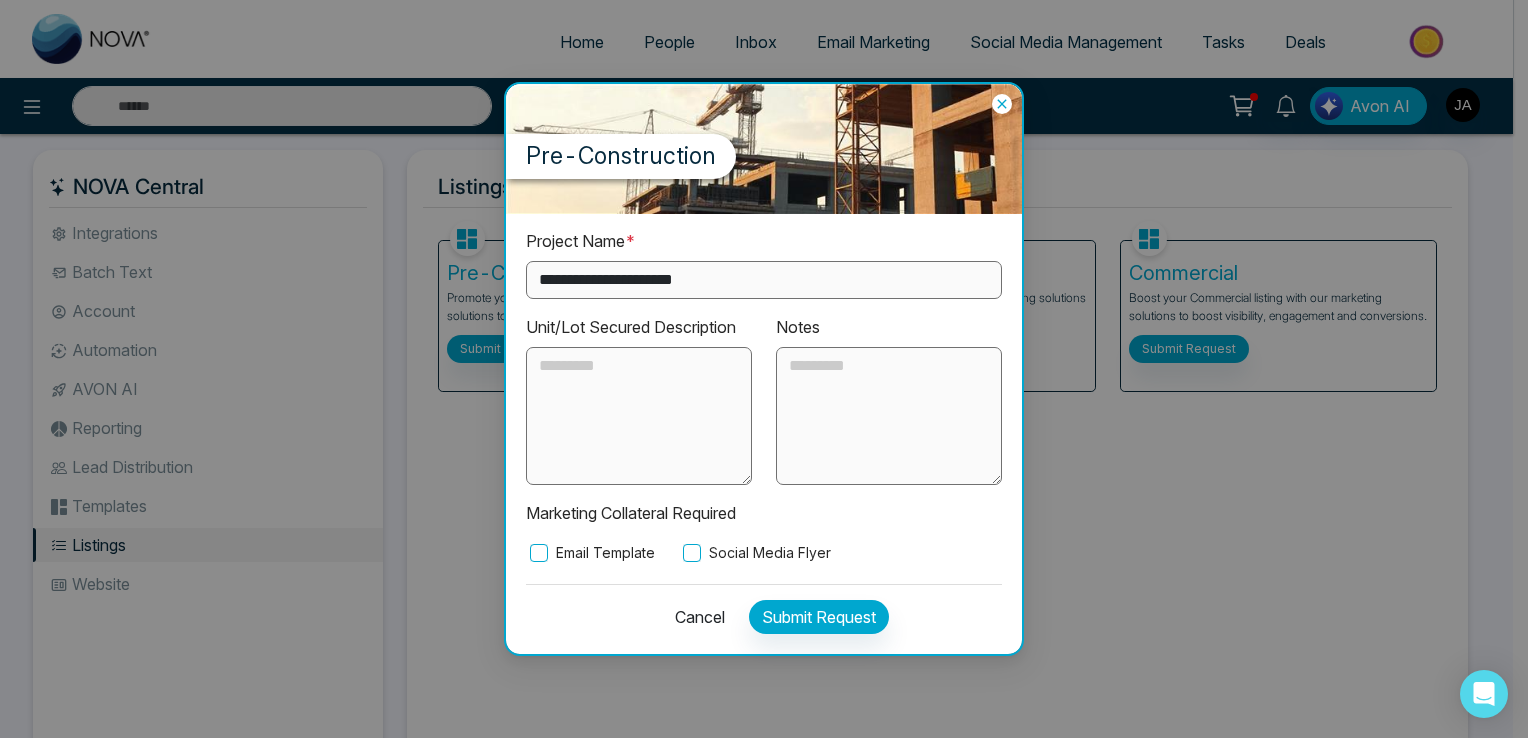 type on "**********" 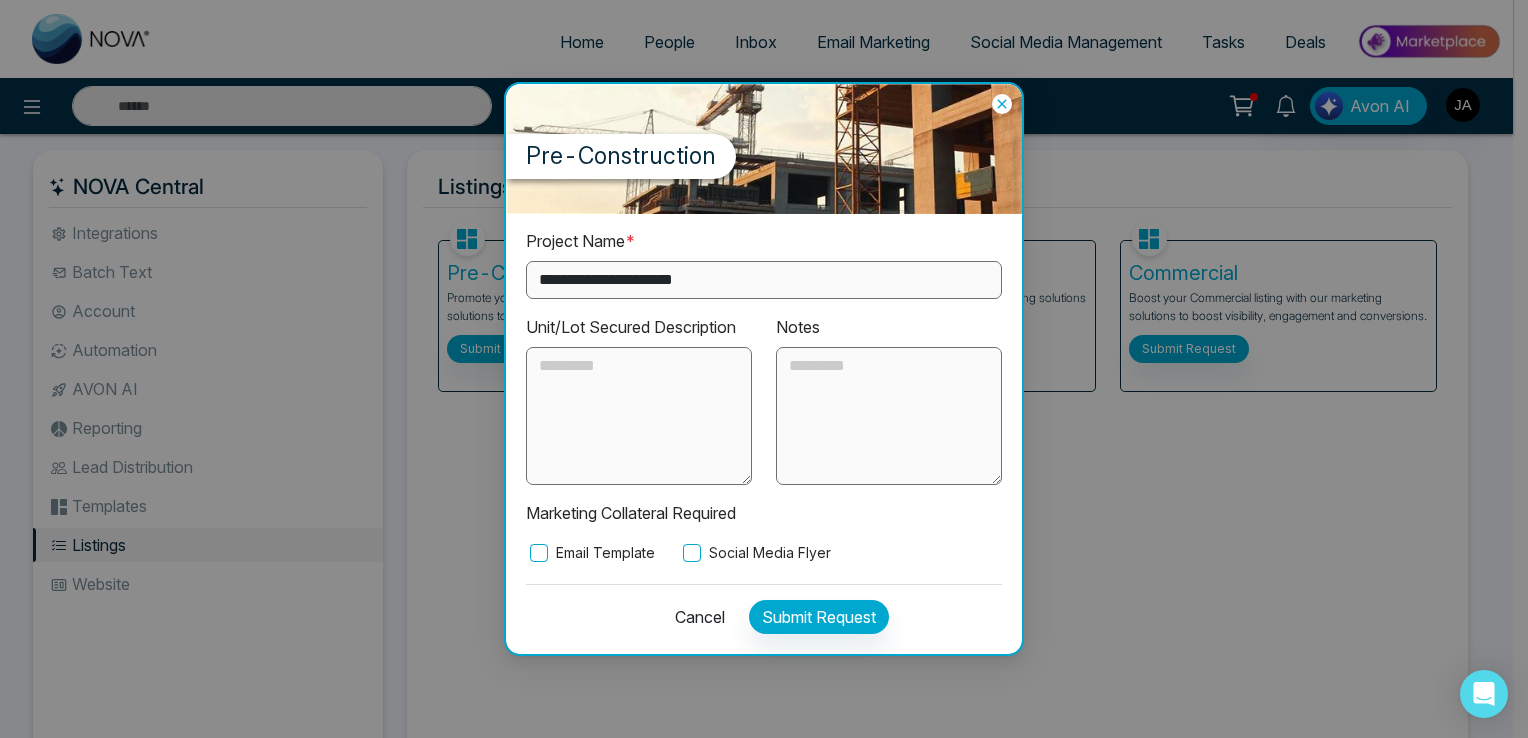 click at bounding box center [639, 416] 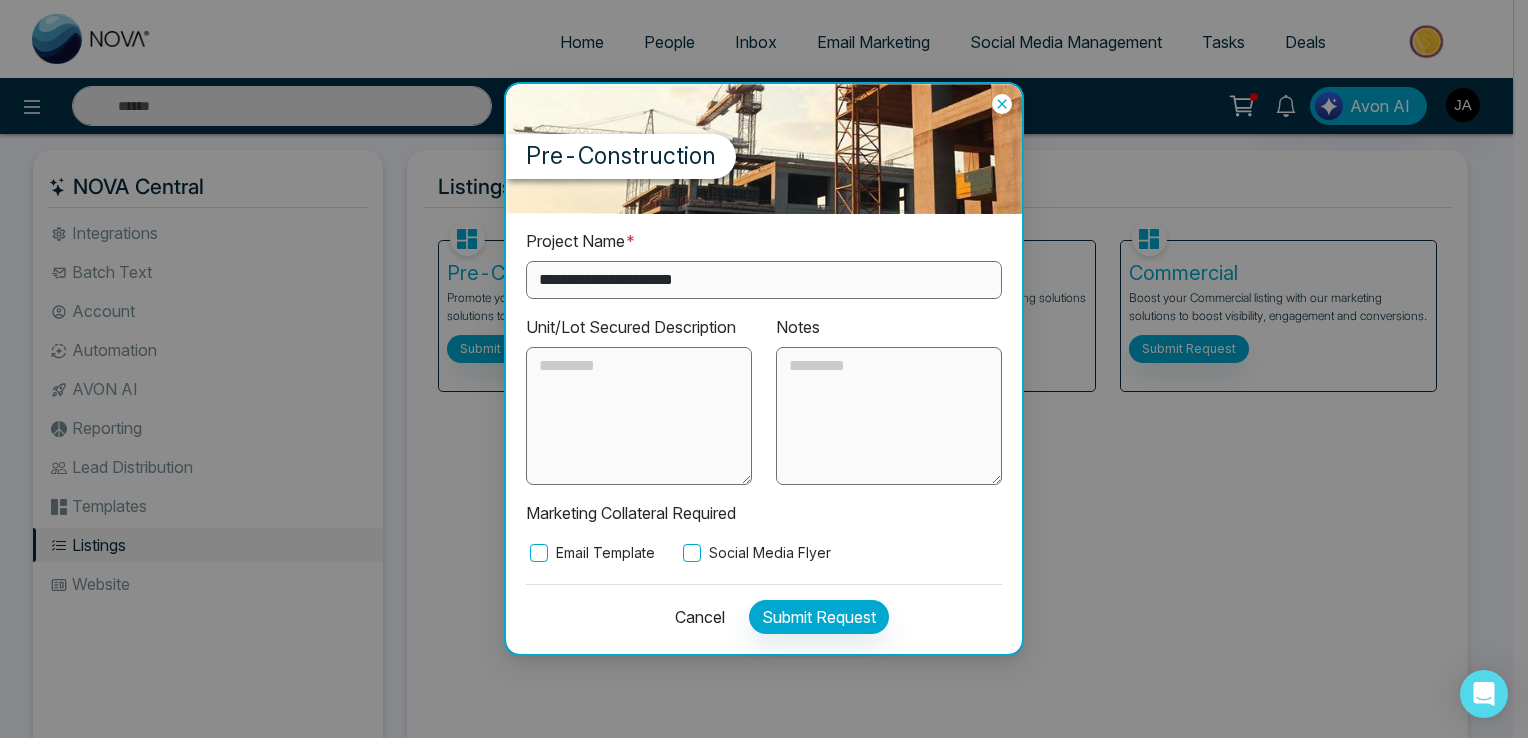click on "Social Media Flyer" at bounding box center [755, 553] 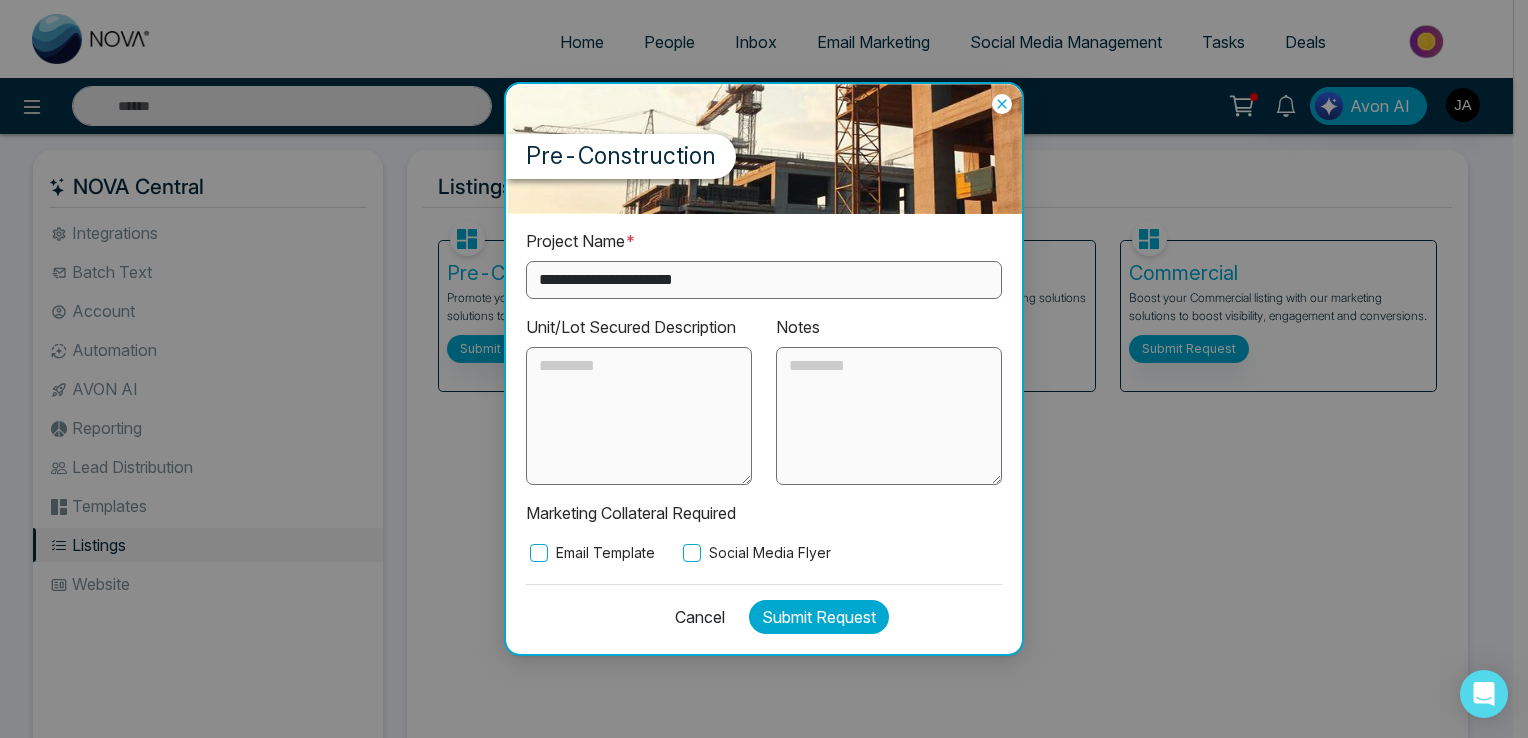 click on "Submit Request" at bounding box center (819, 617) 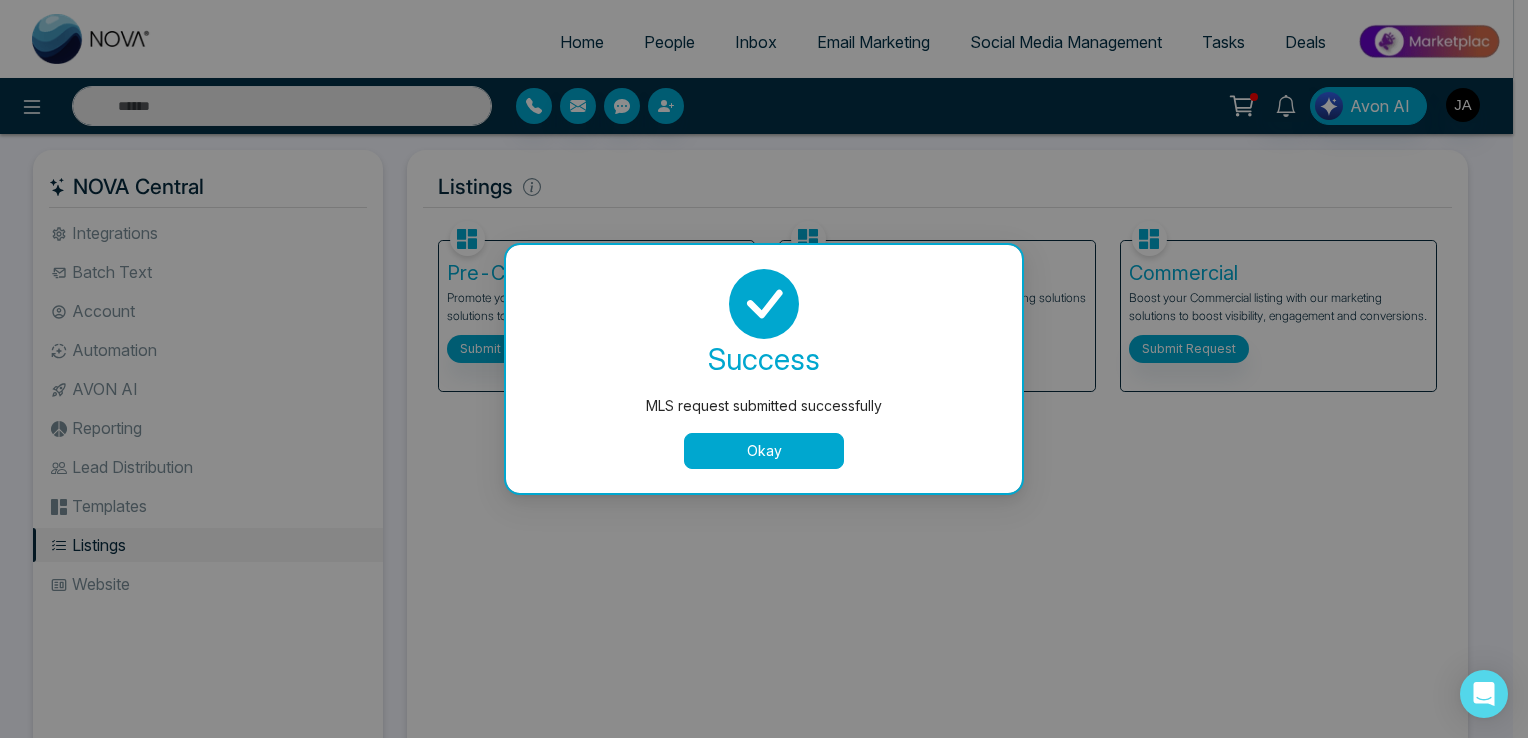 click on "Okay" at bounding box center [764, 451] 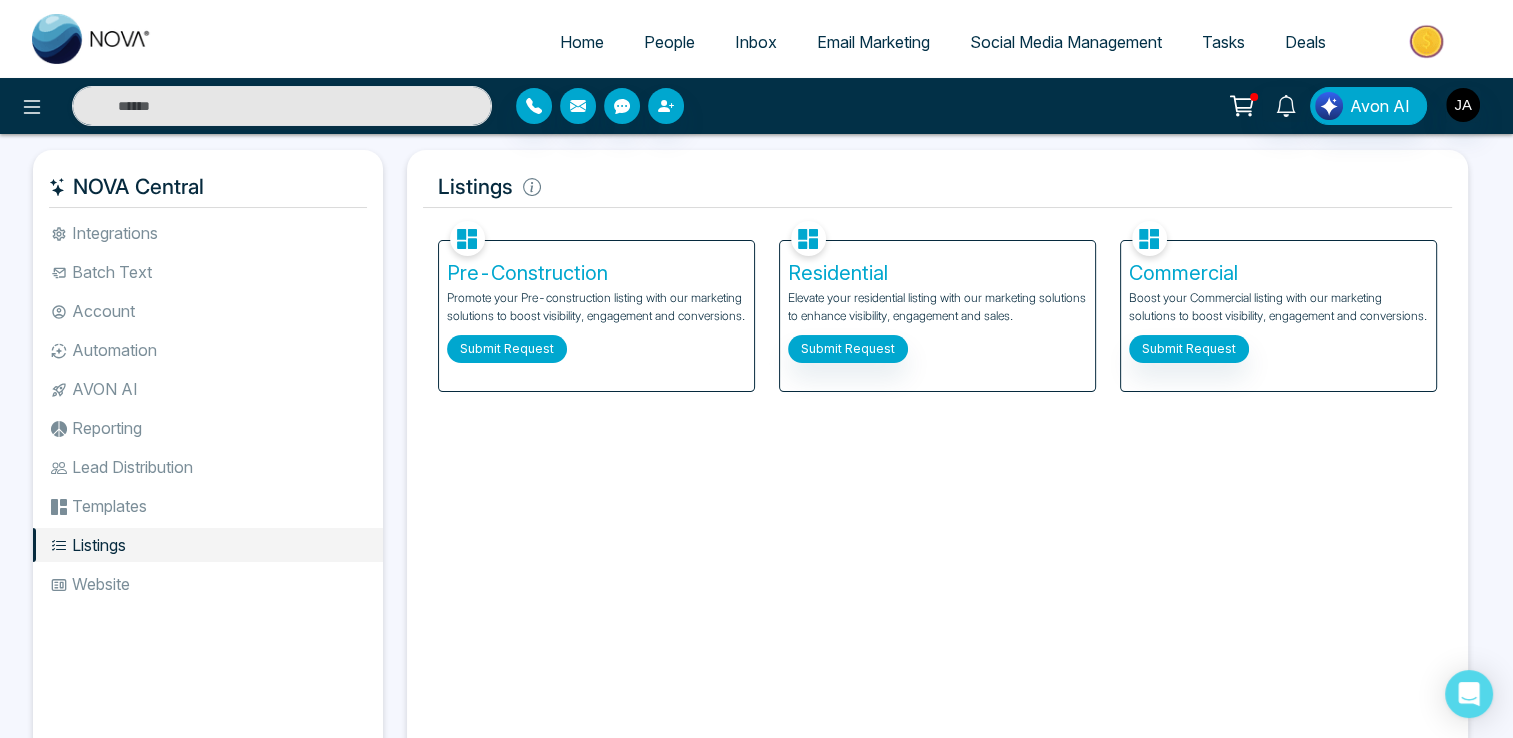 click on "Submit Request" at bounding box center [507, 349] 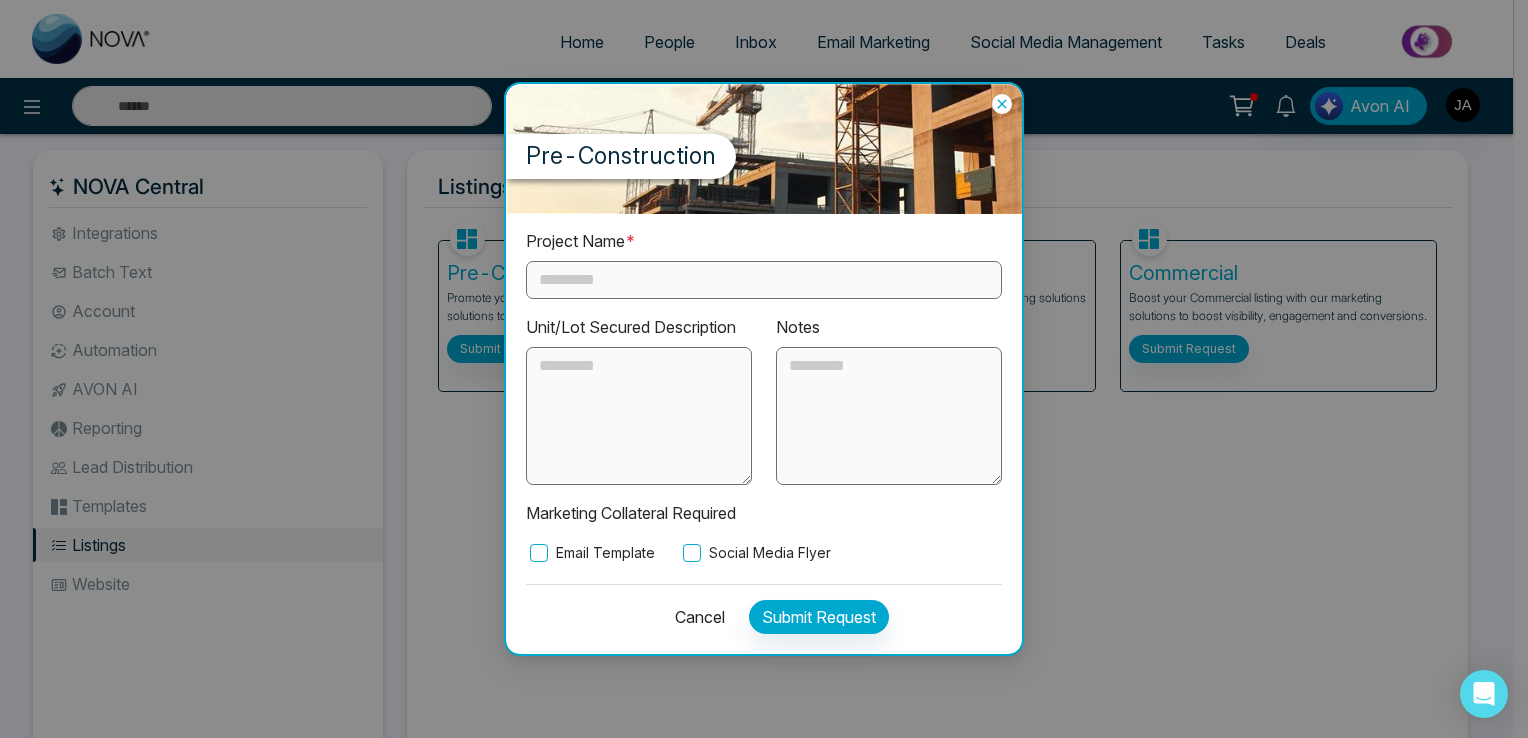 click 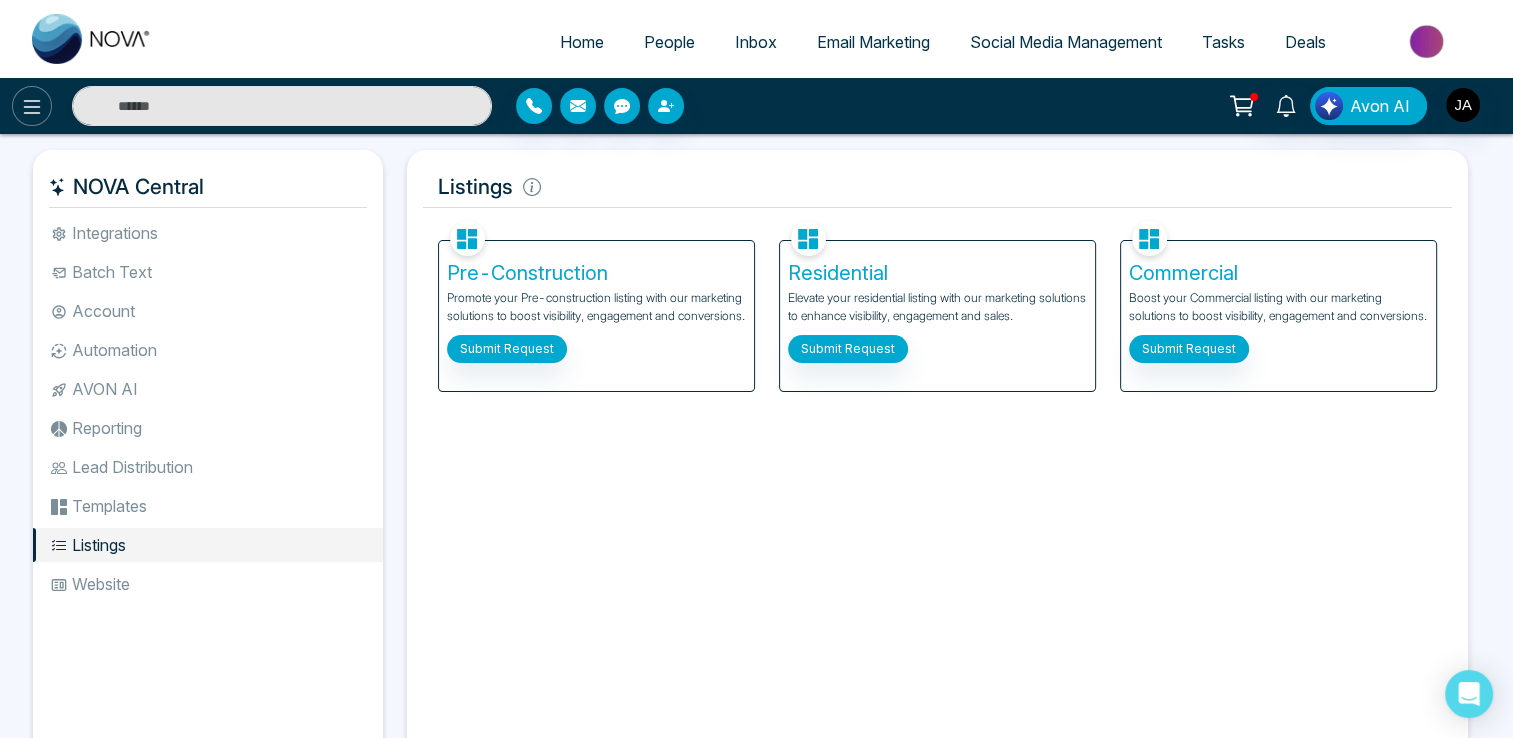 click at bounding box center (32, 106) 